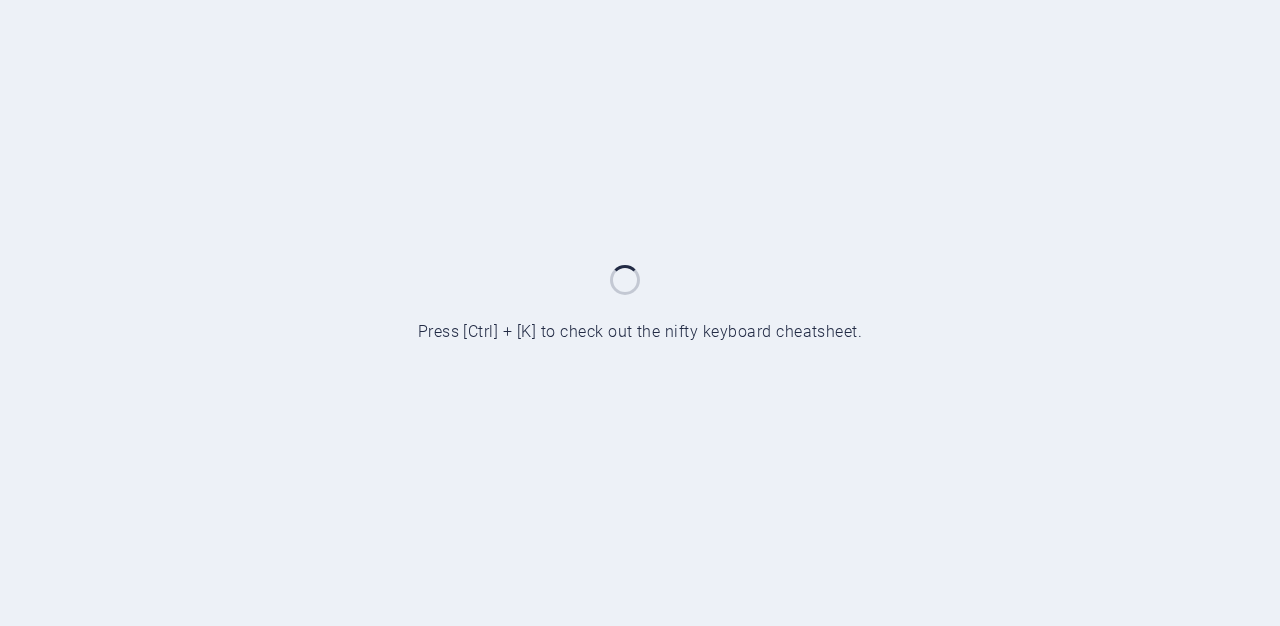 scroll, scrollTop: 0, scrollLeft: 0, axis: both 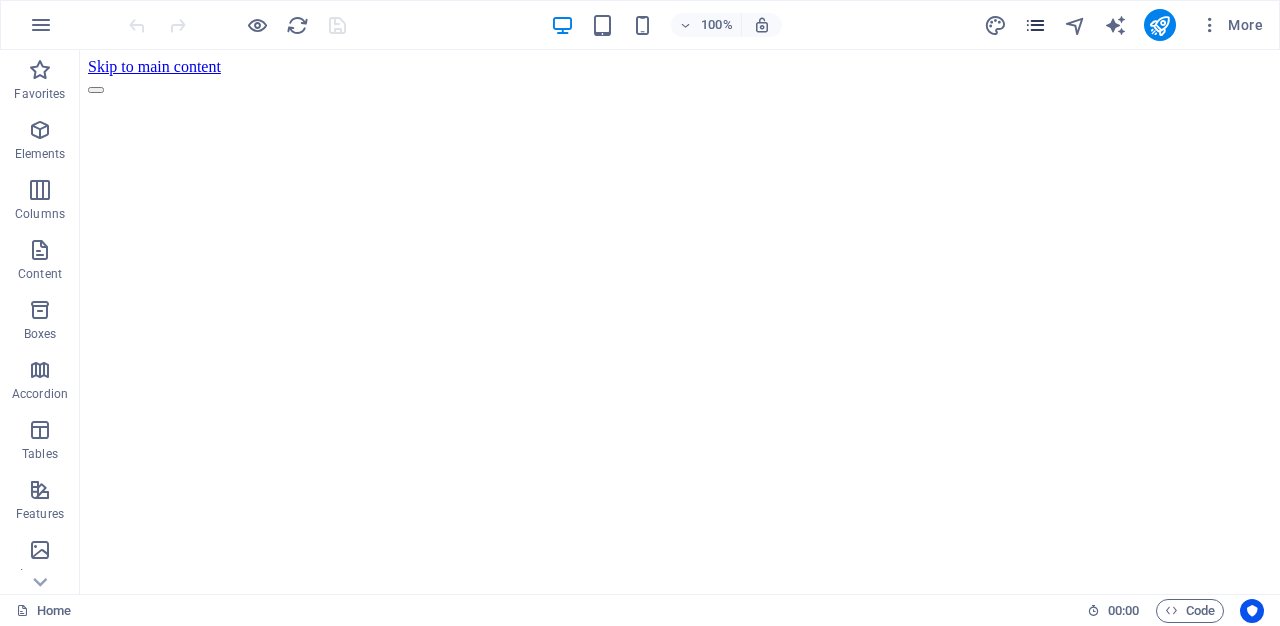 click at bounding box center [1035, 25] 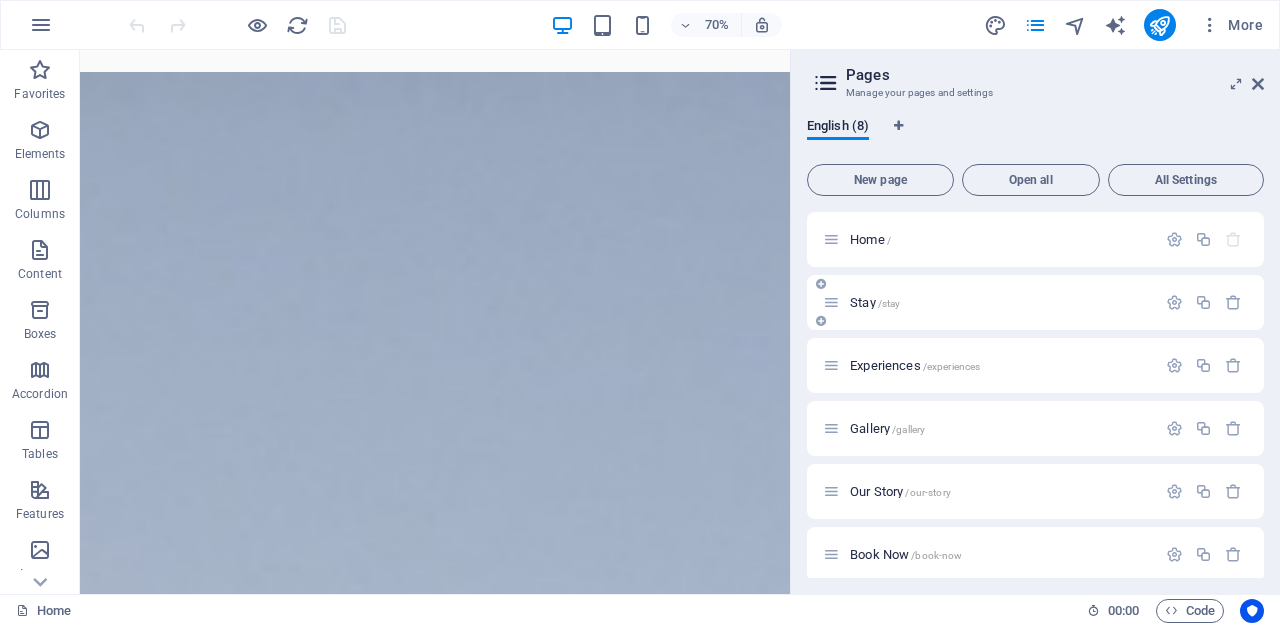 click on "Stay /stay" at bounding box center (1035, 302) 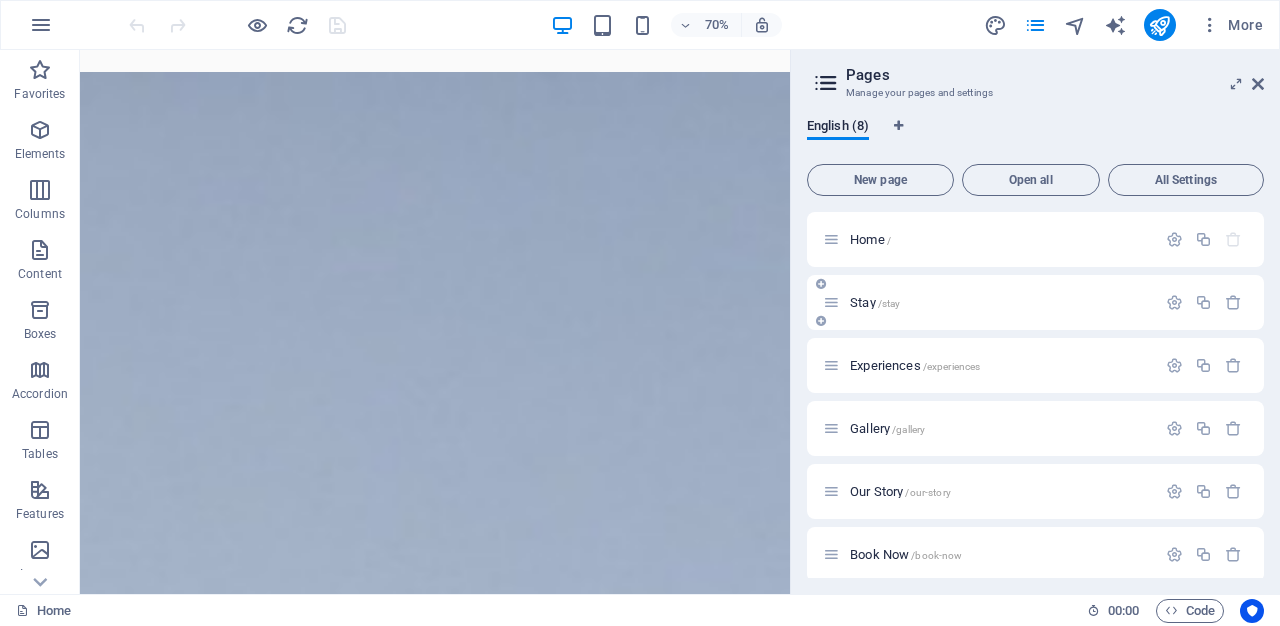 click on "Stay /stay" at bounding box center [1000, 302] 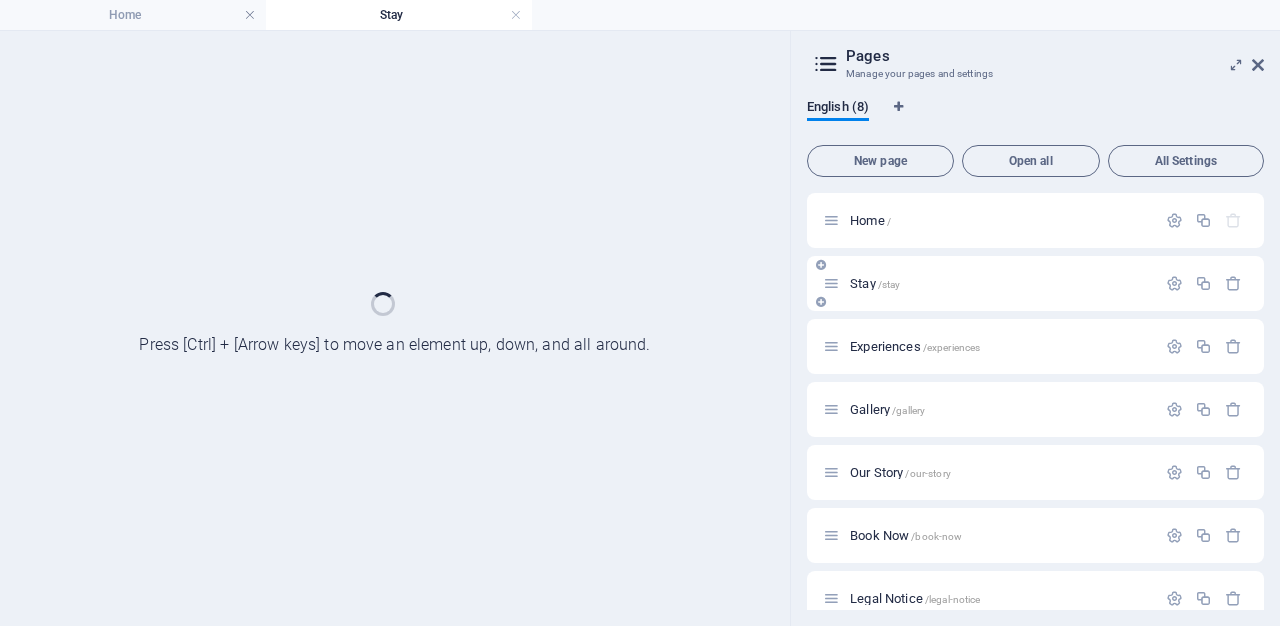 click on "Stay /stay" at bounding box center [1035, 283] 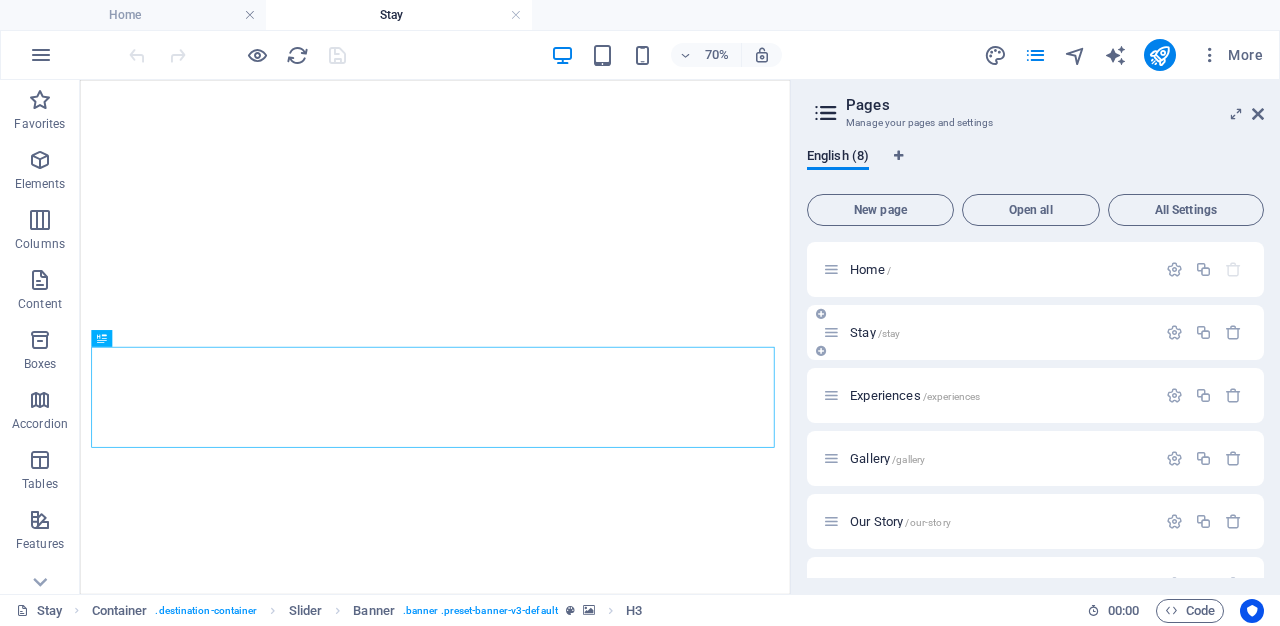 click on "Stay /stay" at bounding box center [1035, 332] 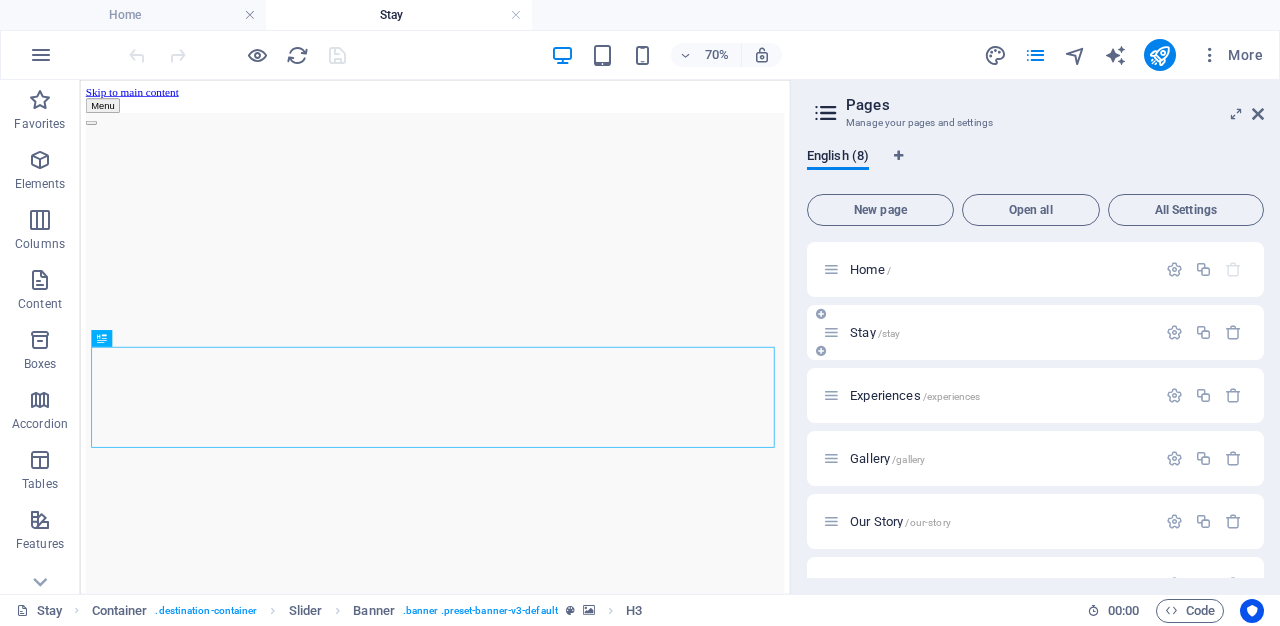 scroll, scrollTop: 0, scrollLeft: 0, axis: both 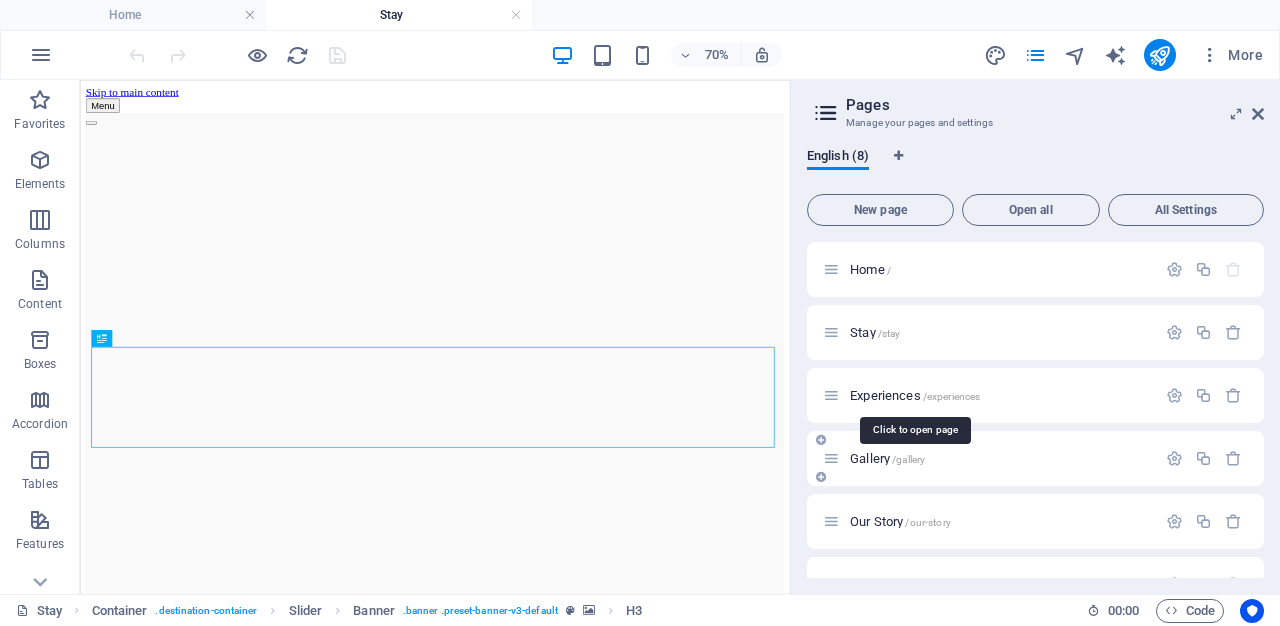 click on "Experiences /experiences" at bounding box center (915, 395) 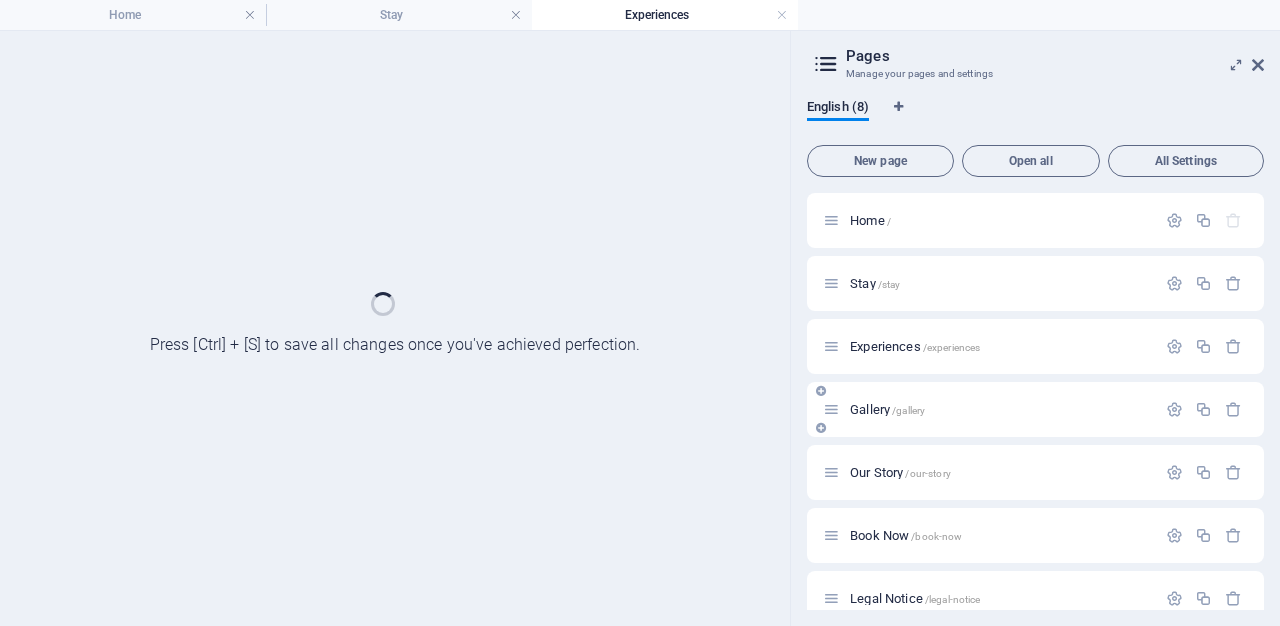 click on "Gallery /gallery" at bounding box center (1035, 409) 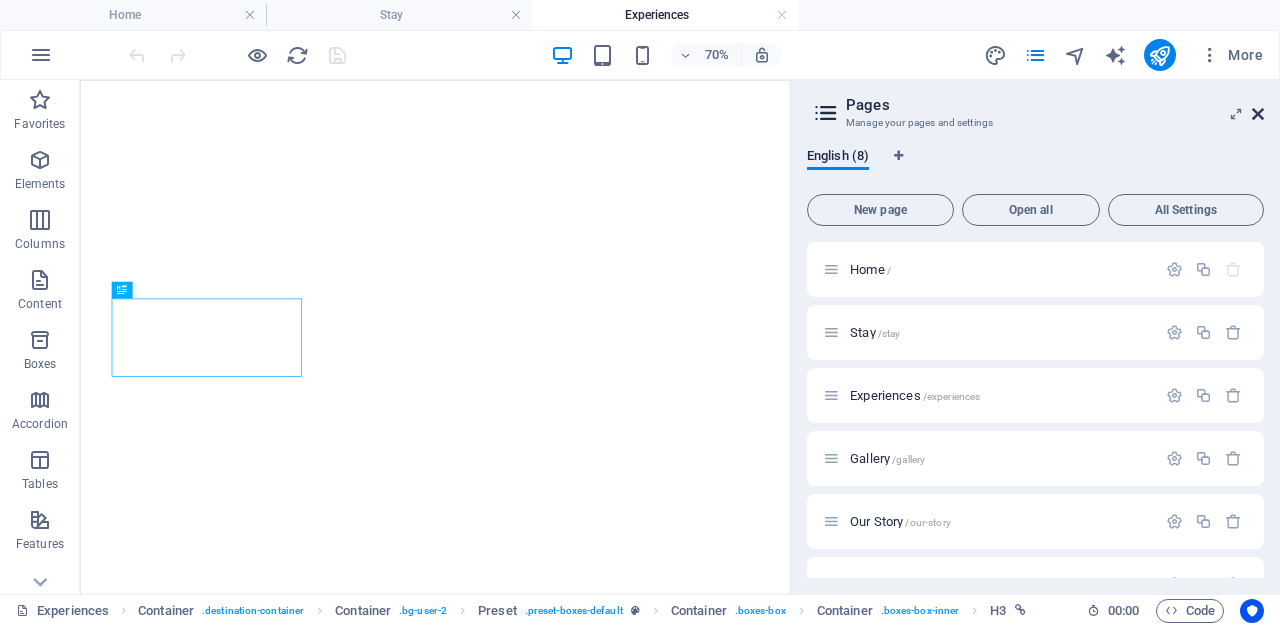 click at bounding box center (1258, 114) 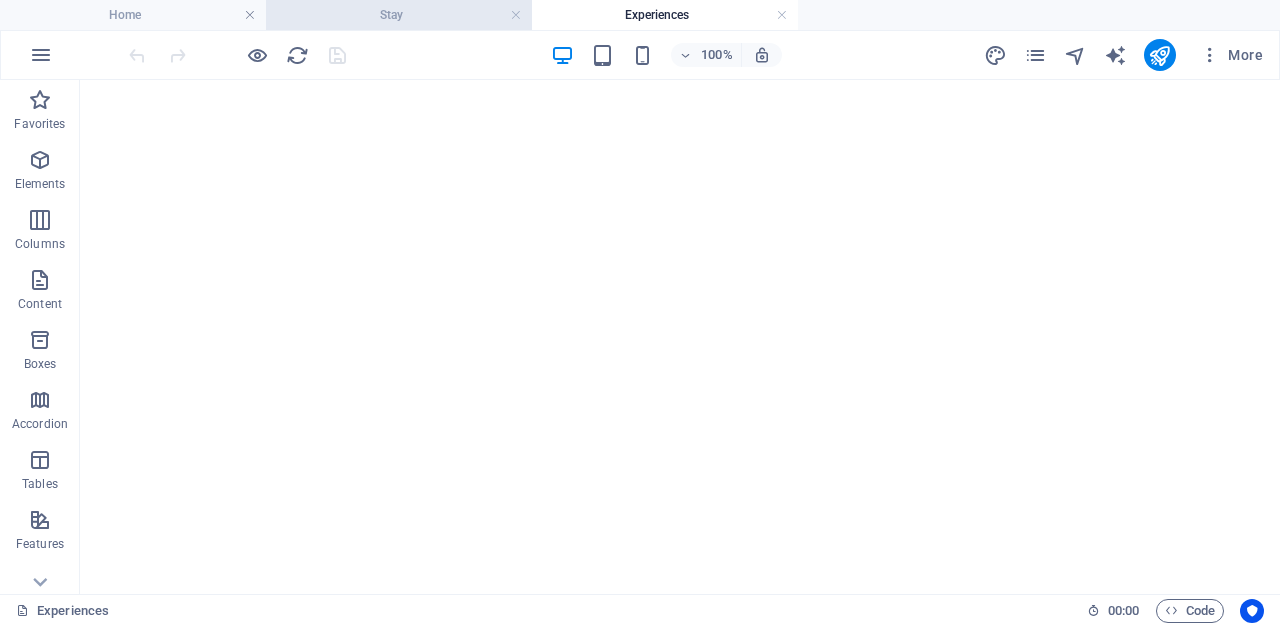 click on "Stay" at bounding box center (399, 15) 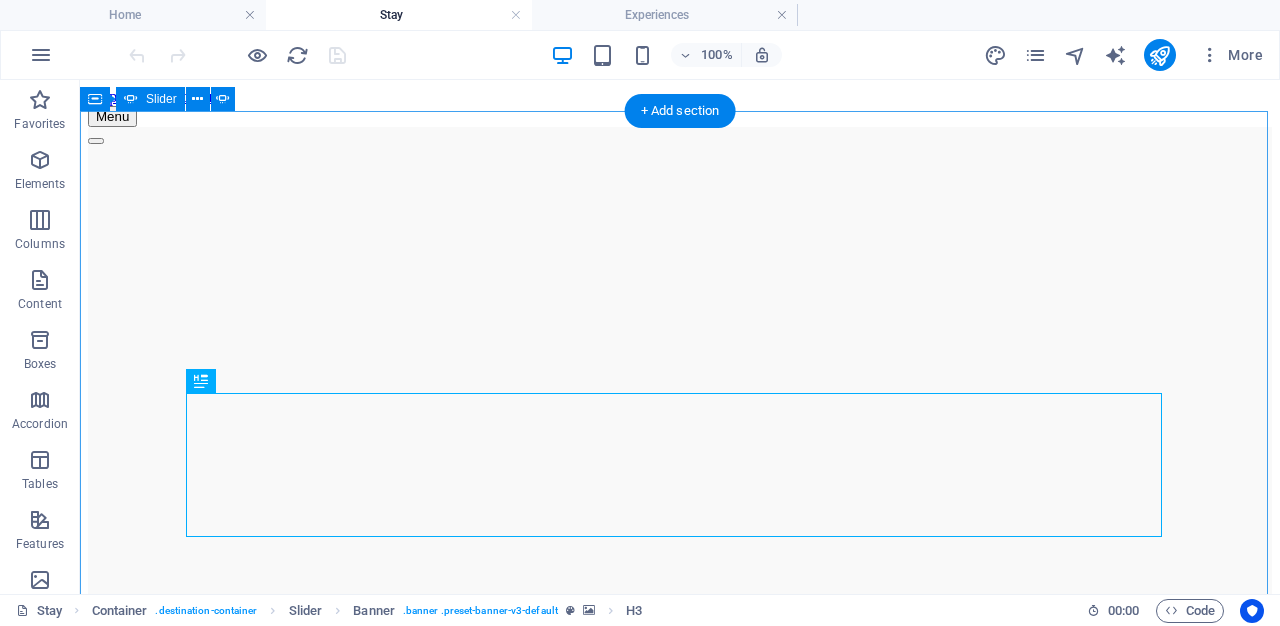 click at bounding box center (96, 759) 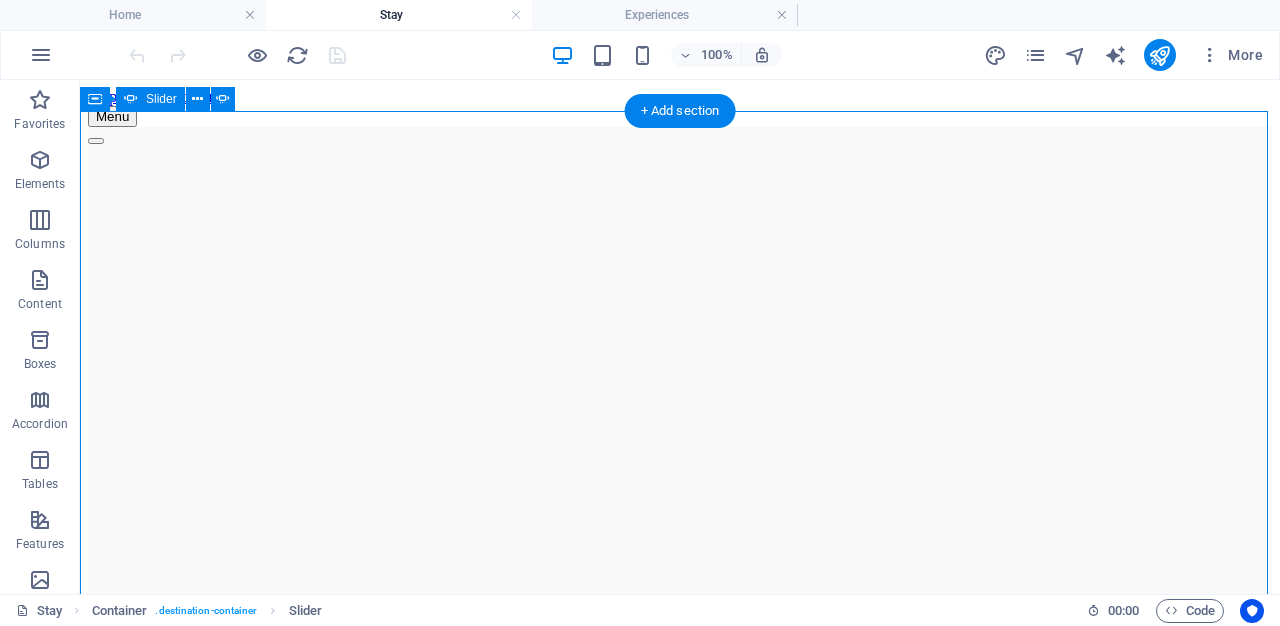 click at bounding box center (-2882, 1773) 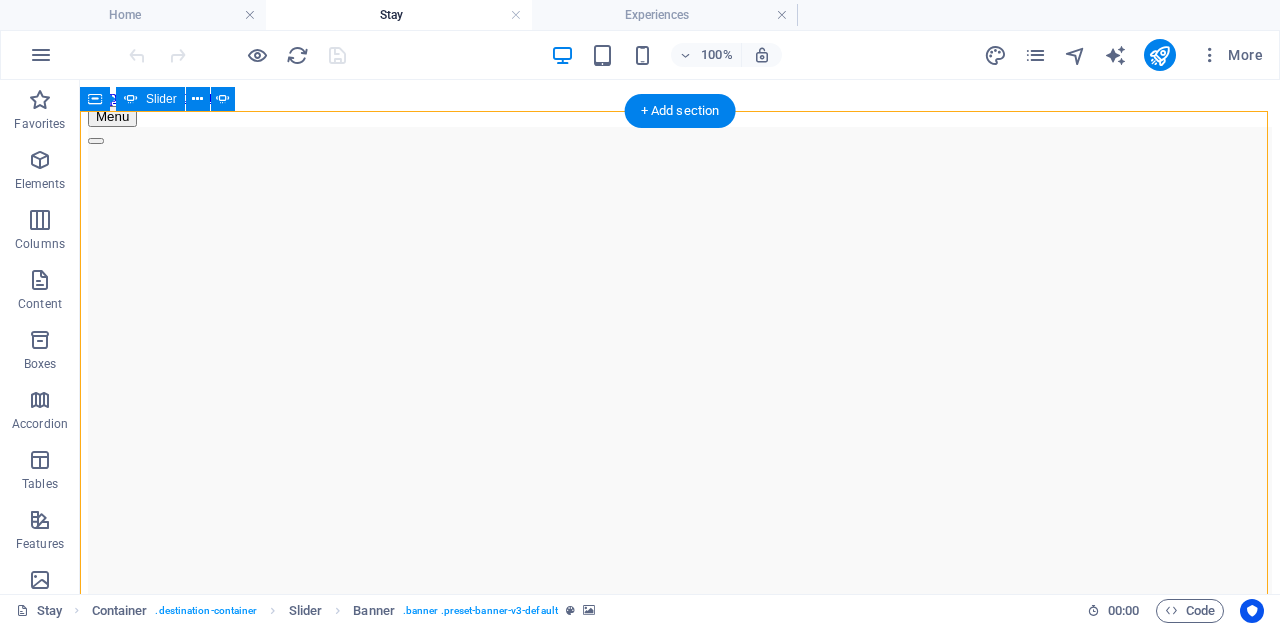 click at bounding box center [96, 673] 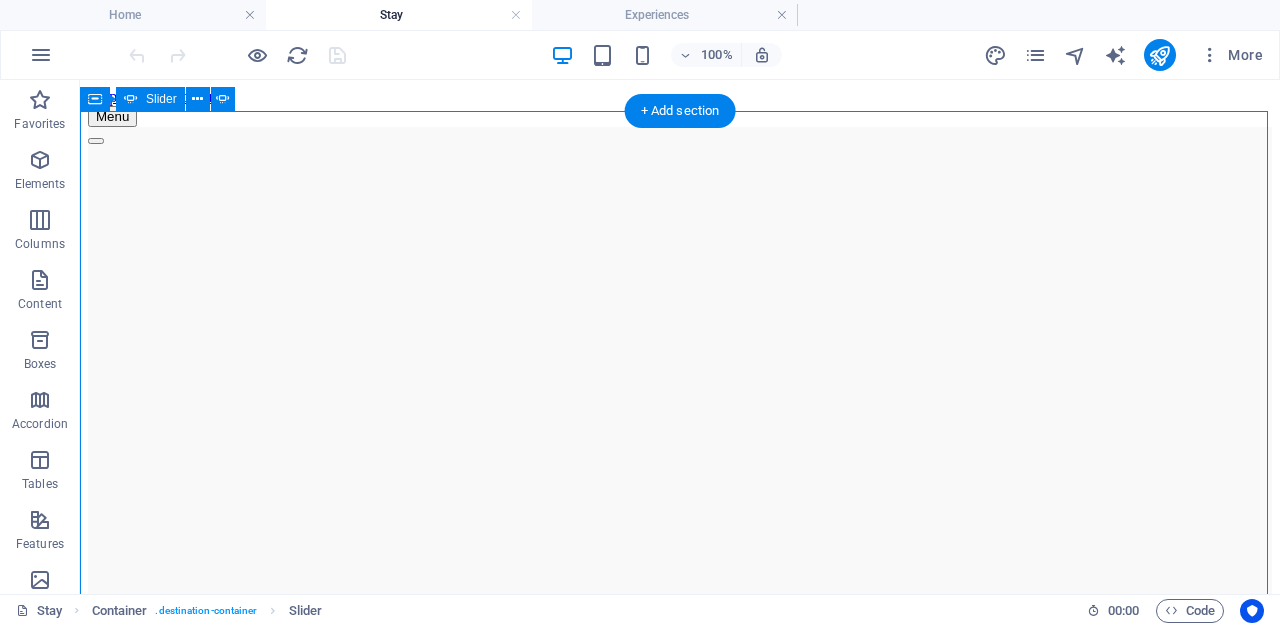 click at bounding box center (96, 673) 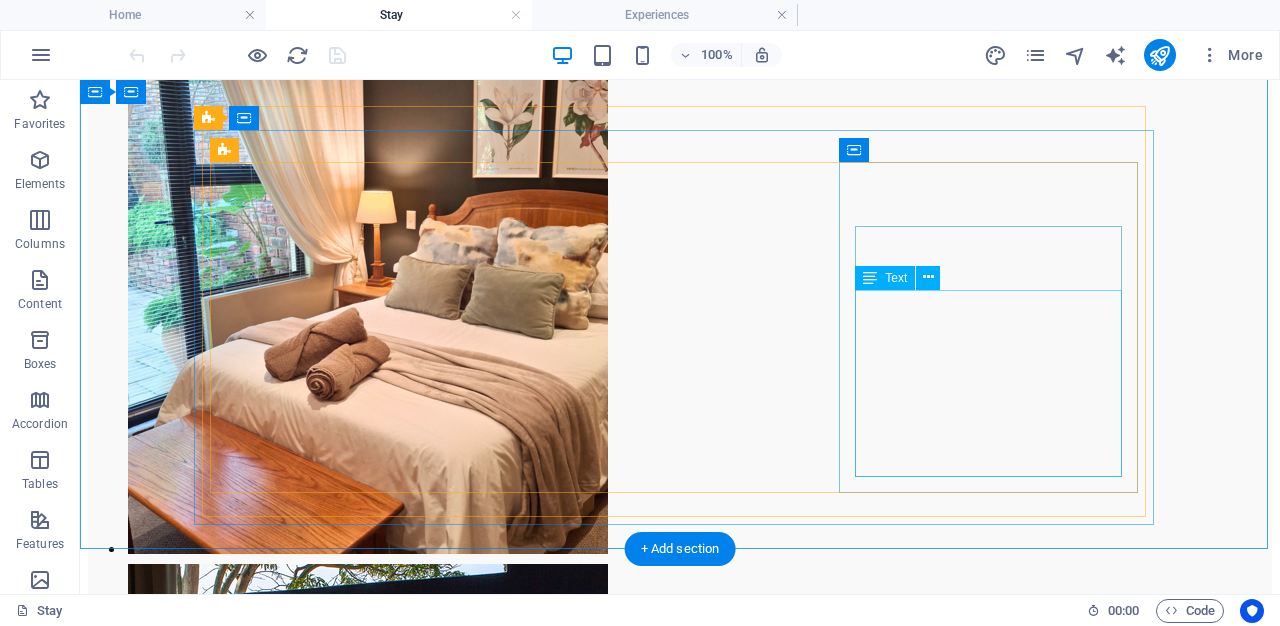 scroll, scrollTop: 2676, scrollLeft: 0, axis: vertical 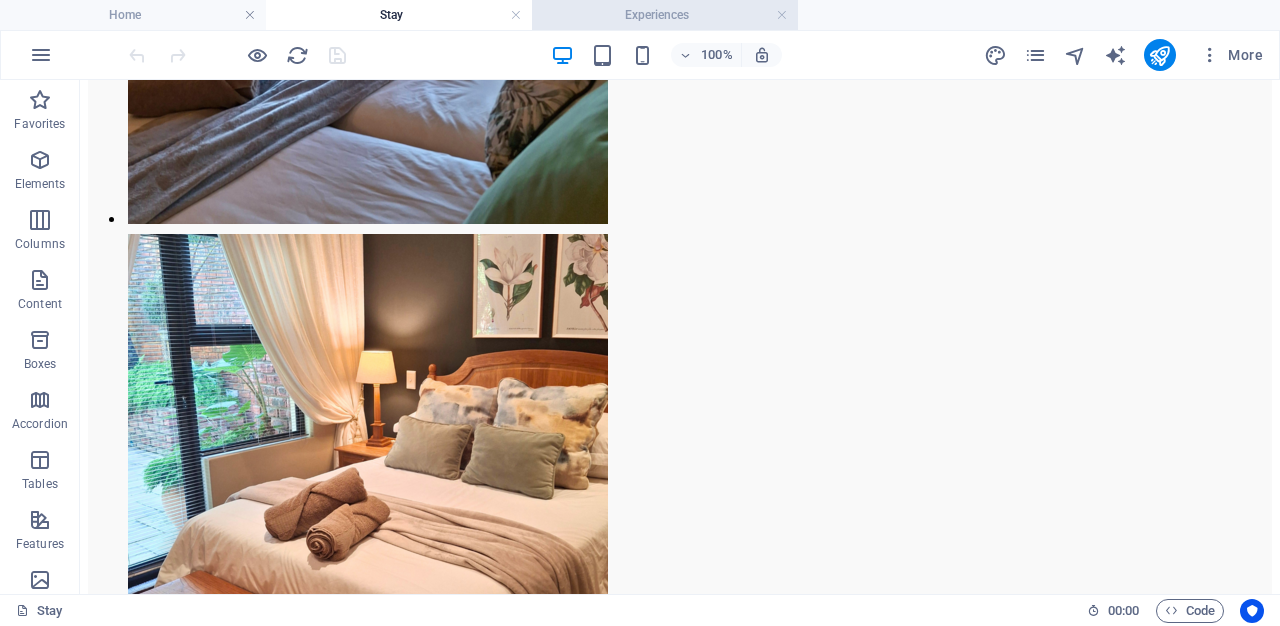 click on "Experiences" at bounding box center (665, 15) 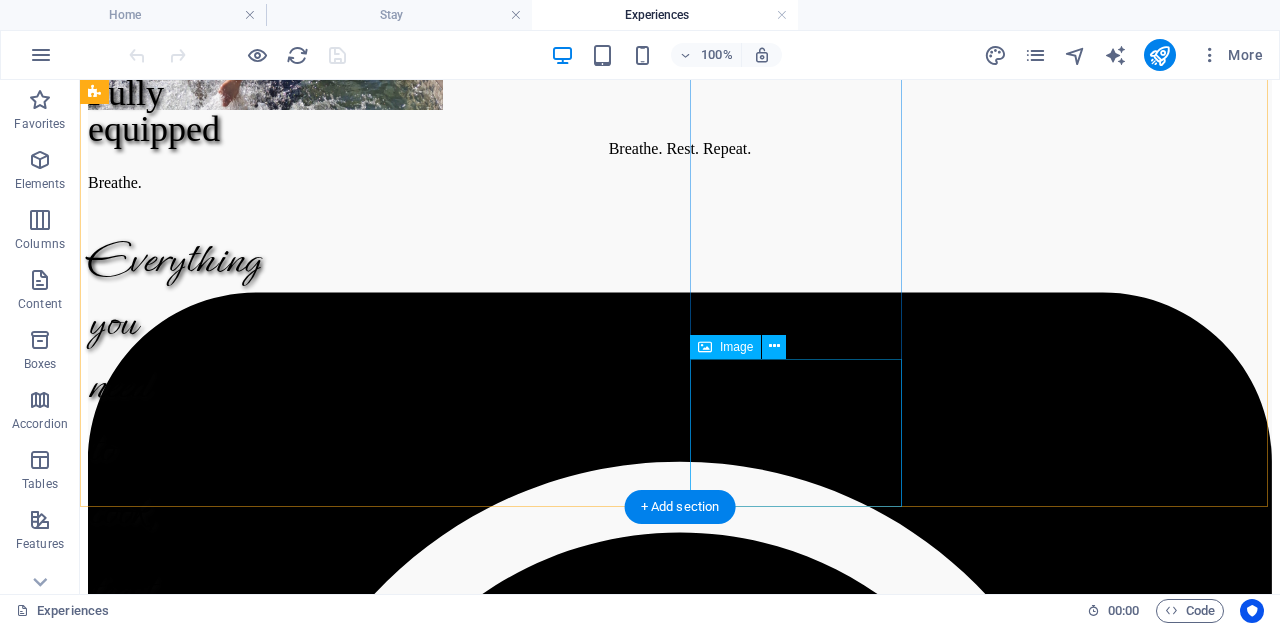 scroll, scrollTop: 5002, scrollLeft: 0, axis: vertical 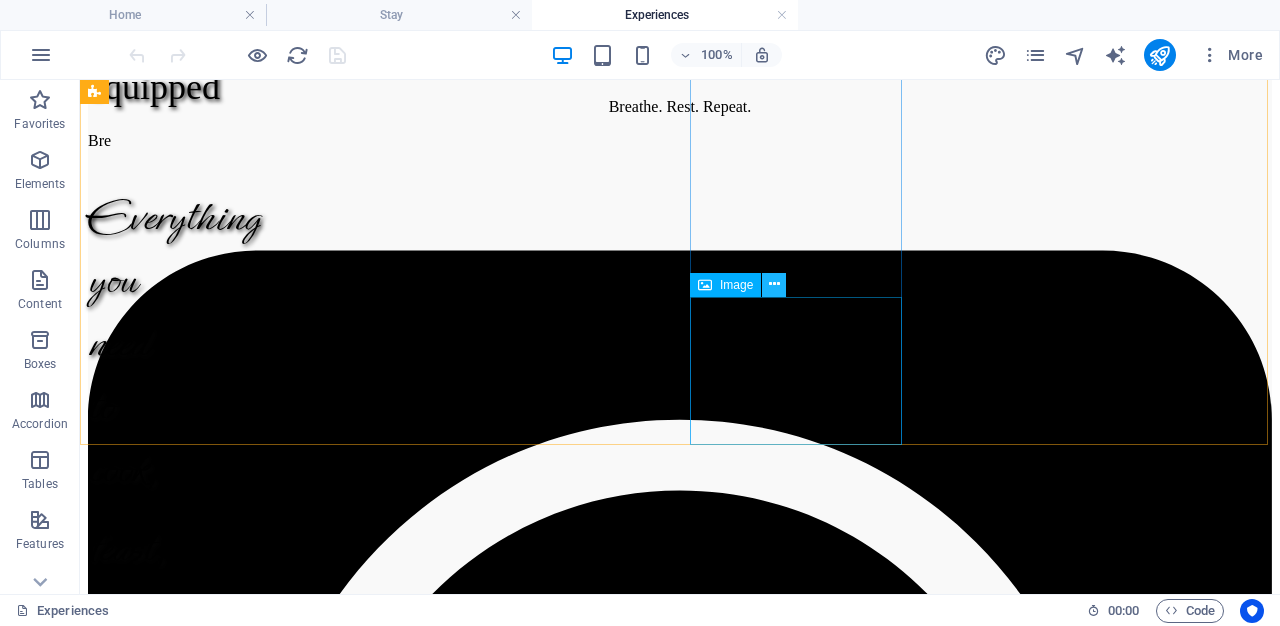click at bounding box center [774, 284] 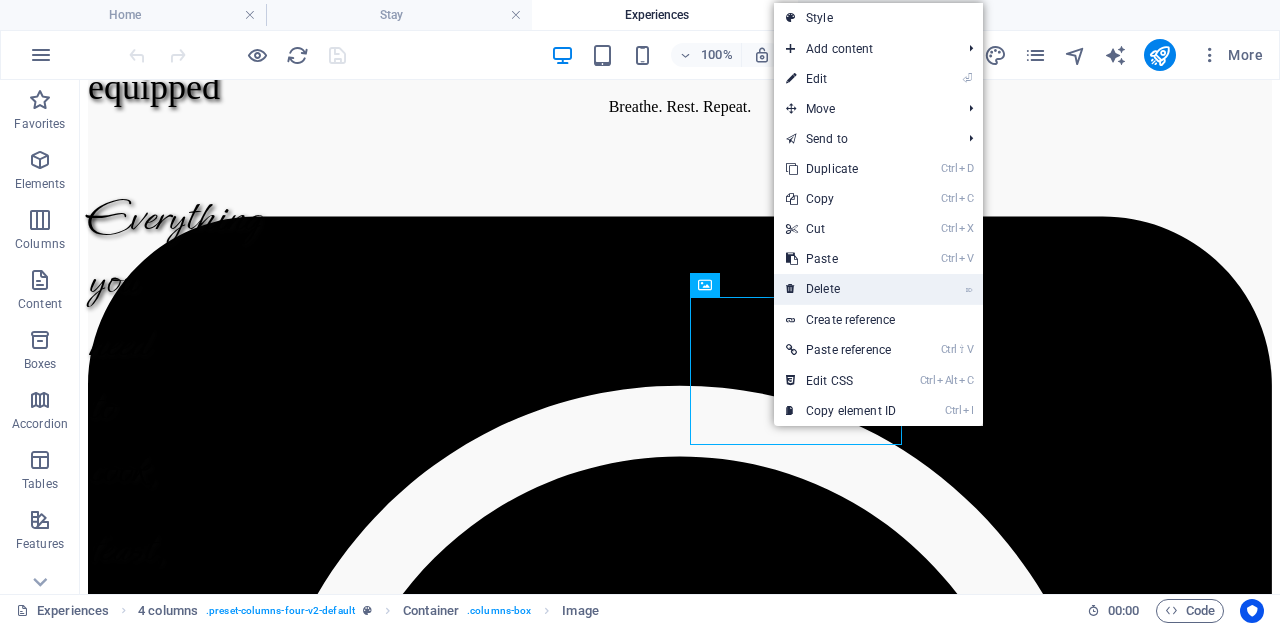 drag, startPoint x: 808, startPoint y: 288, endPoint x: 681, endPoint y: 297, distance: 127.3185 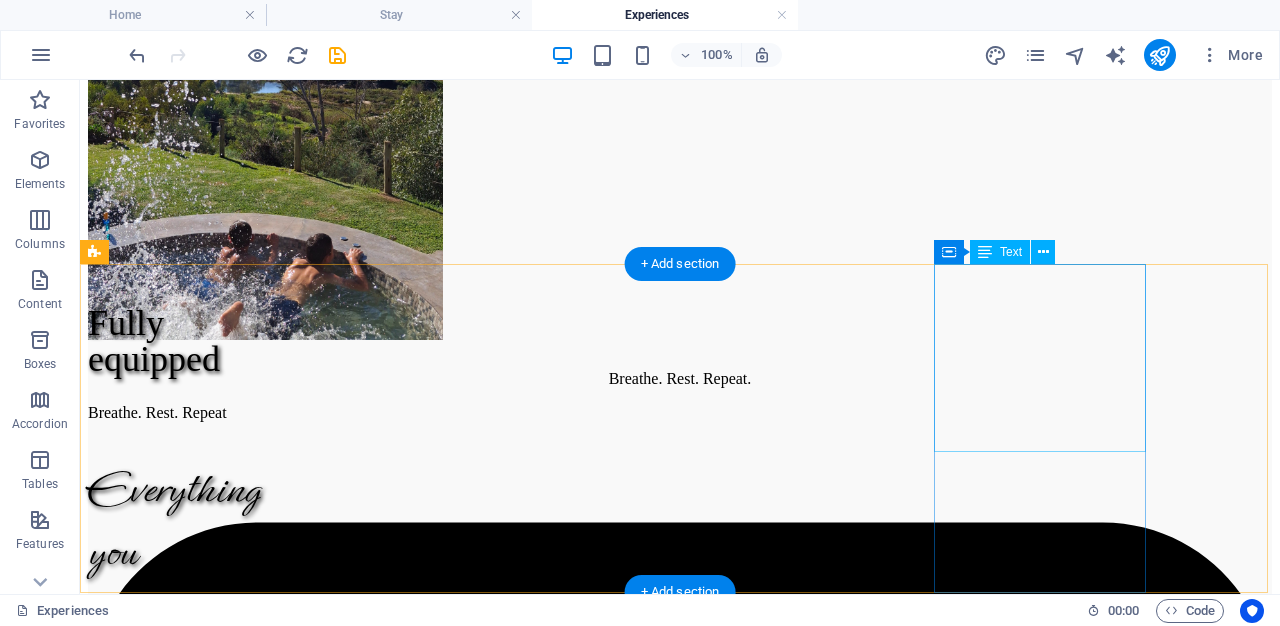 scroll, scrollTop: 4602, scrollLeft: 0, axis: vertical 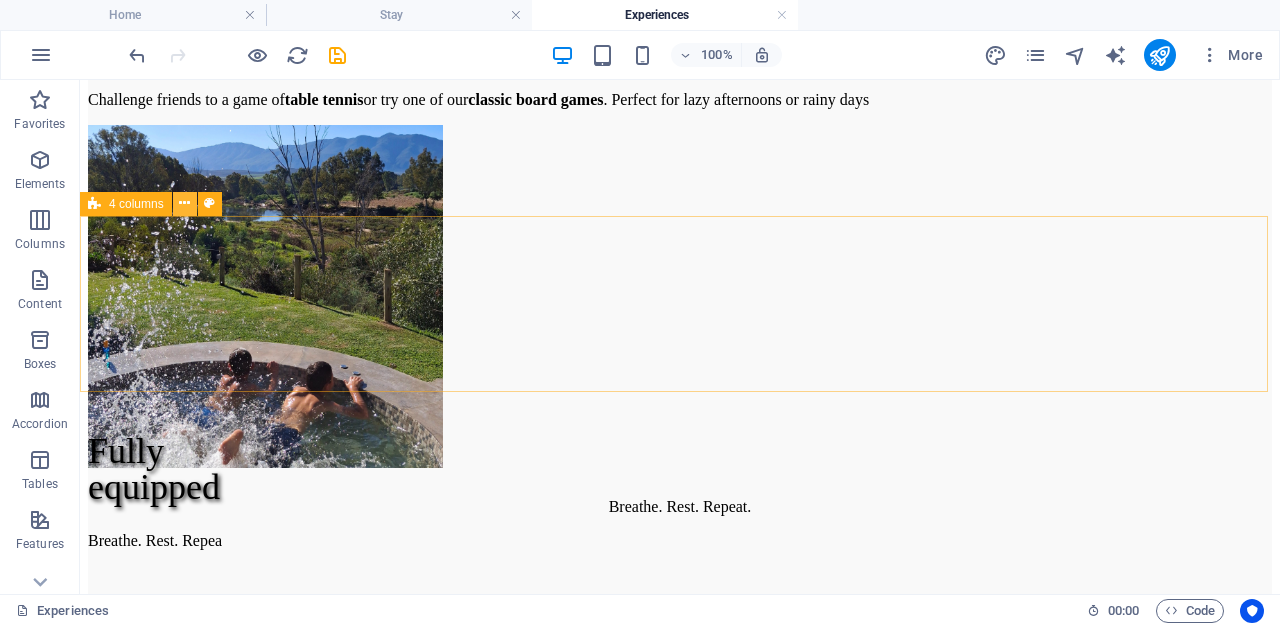 click at bounding box center (185, 204) 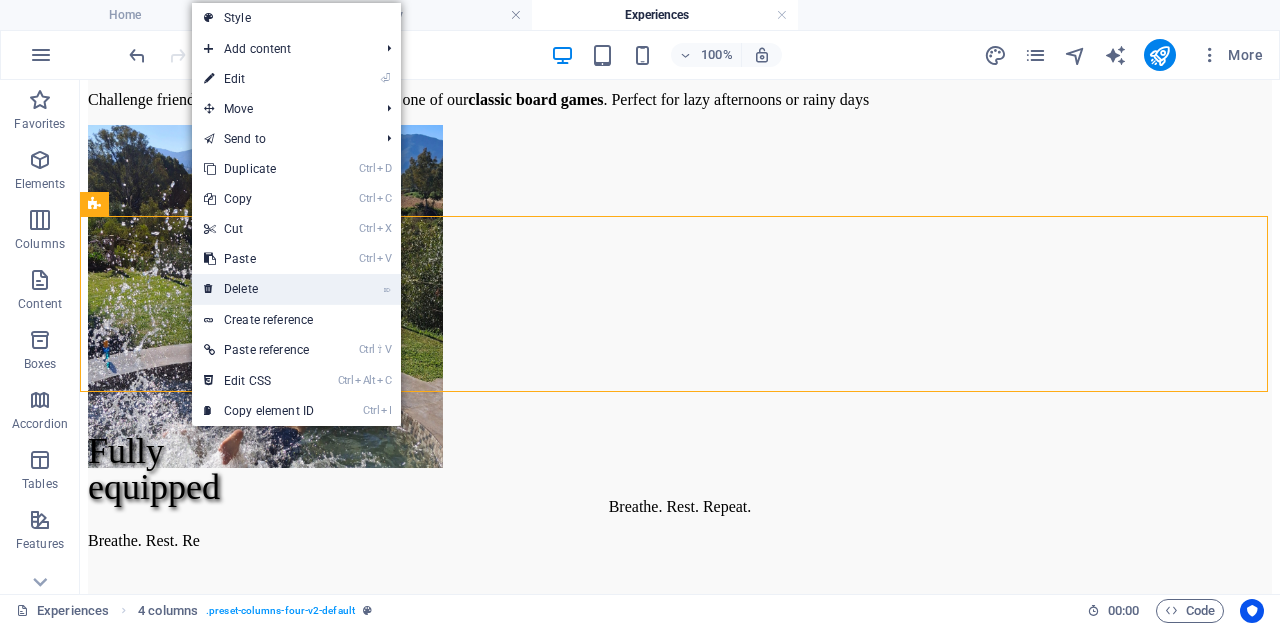 click on "⌦  Delete" at bounding box center (259, 289) 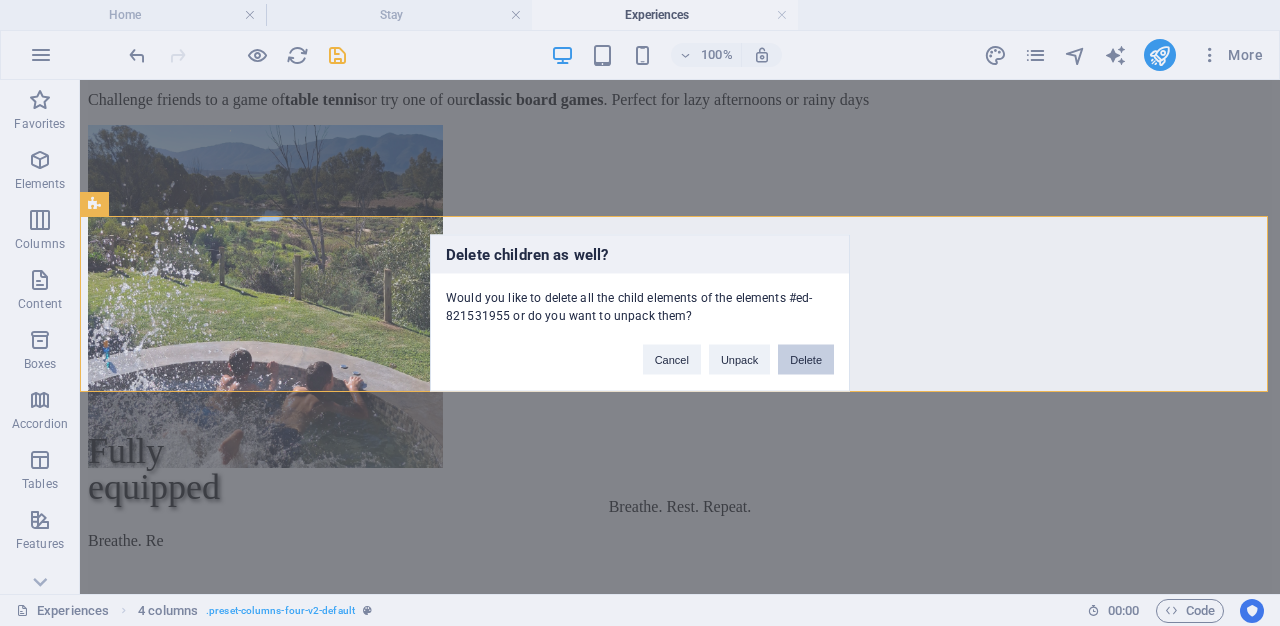 click on "Delete" at bounding box center [806, 360] 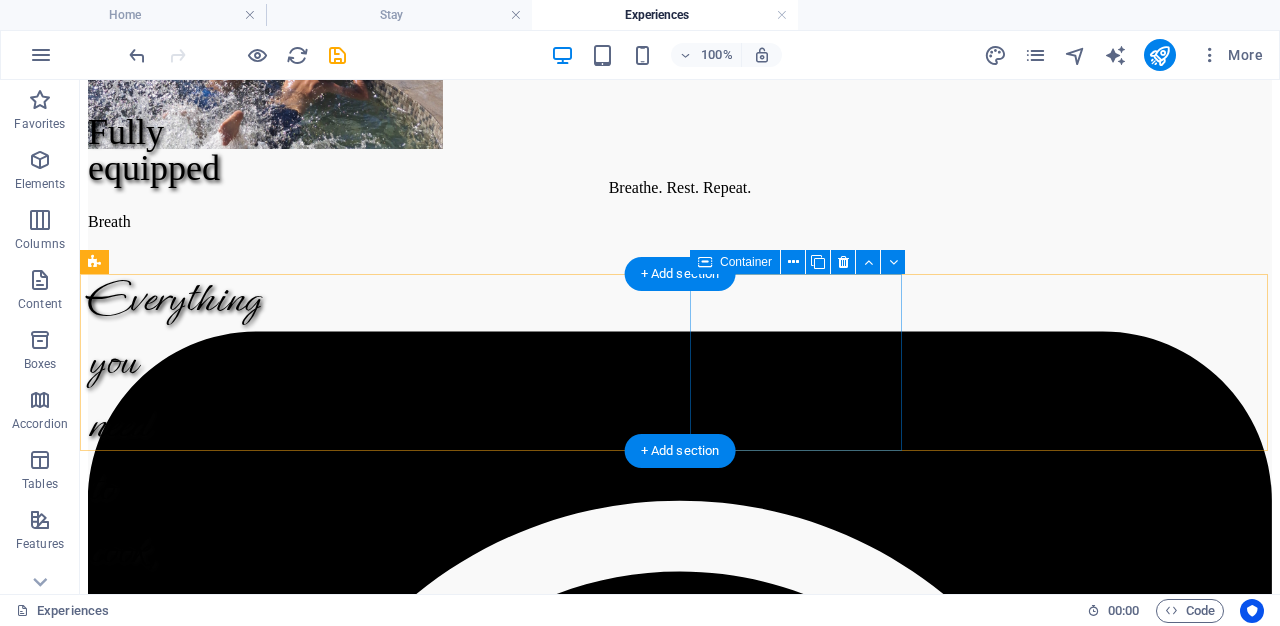 scroll, scrollTop: 4922, scrollLeft: 0, axis: vertical 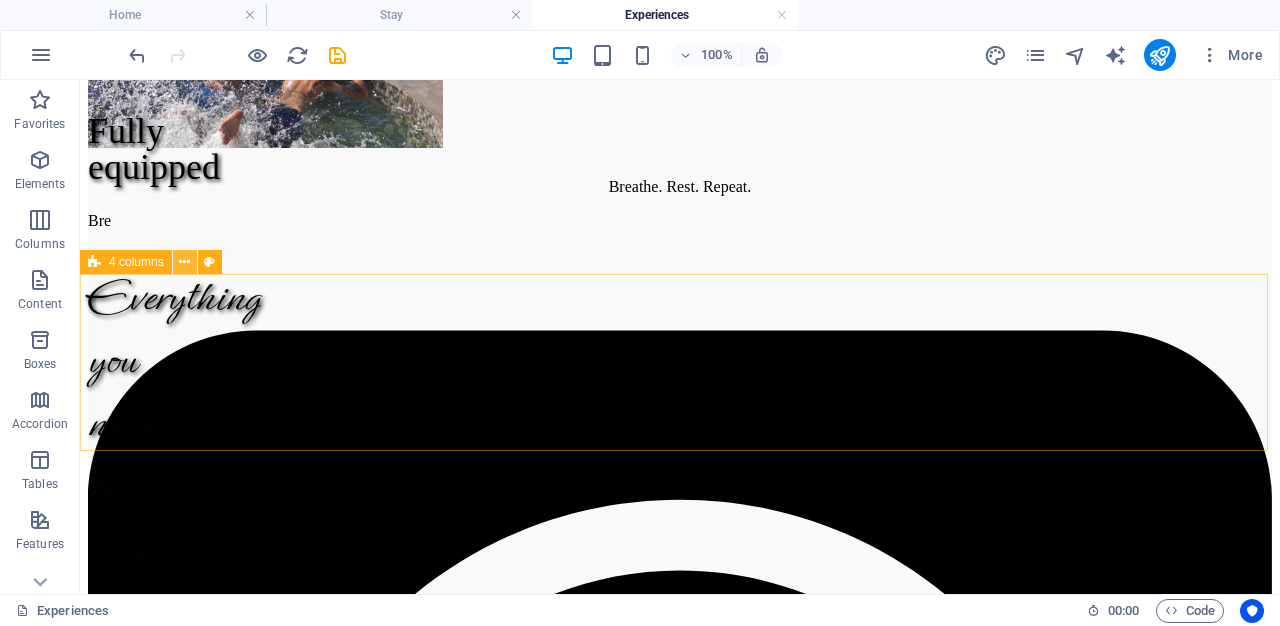 click at bounding box center (184, 262) 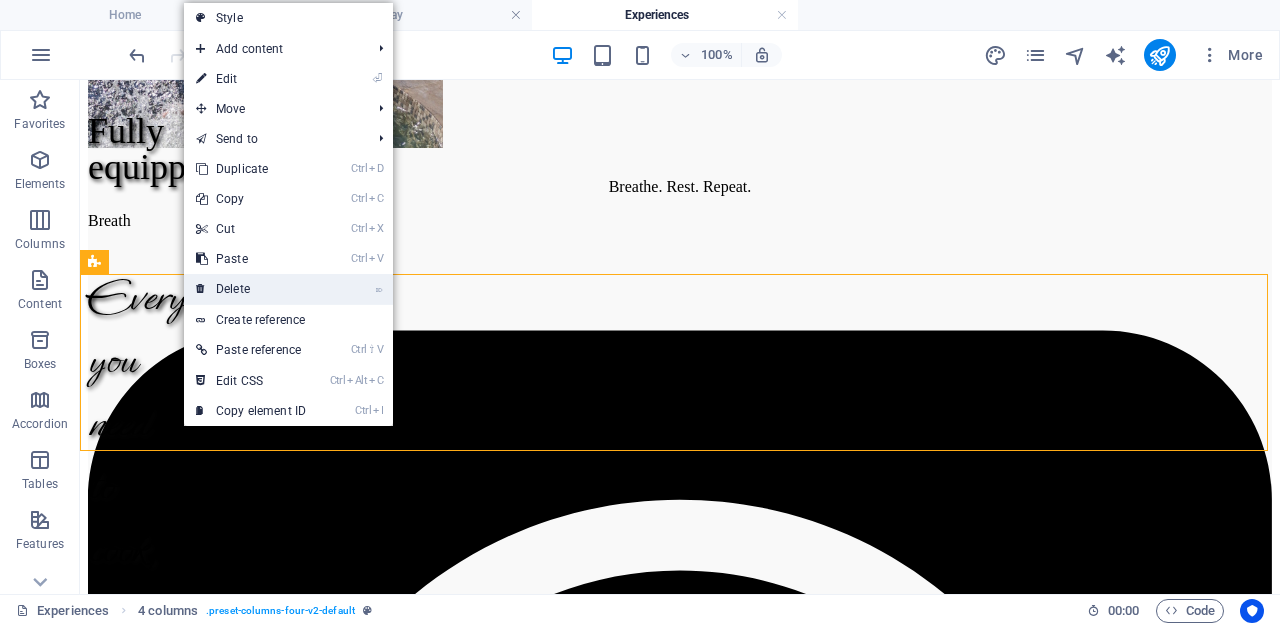 click on "⌦  Delete" at bounding box center (251, 289) 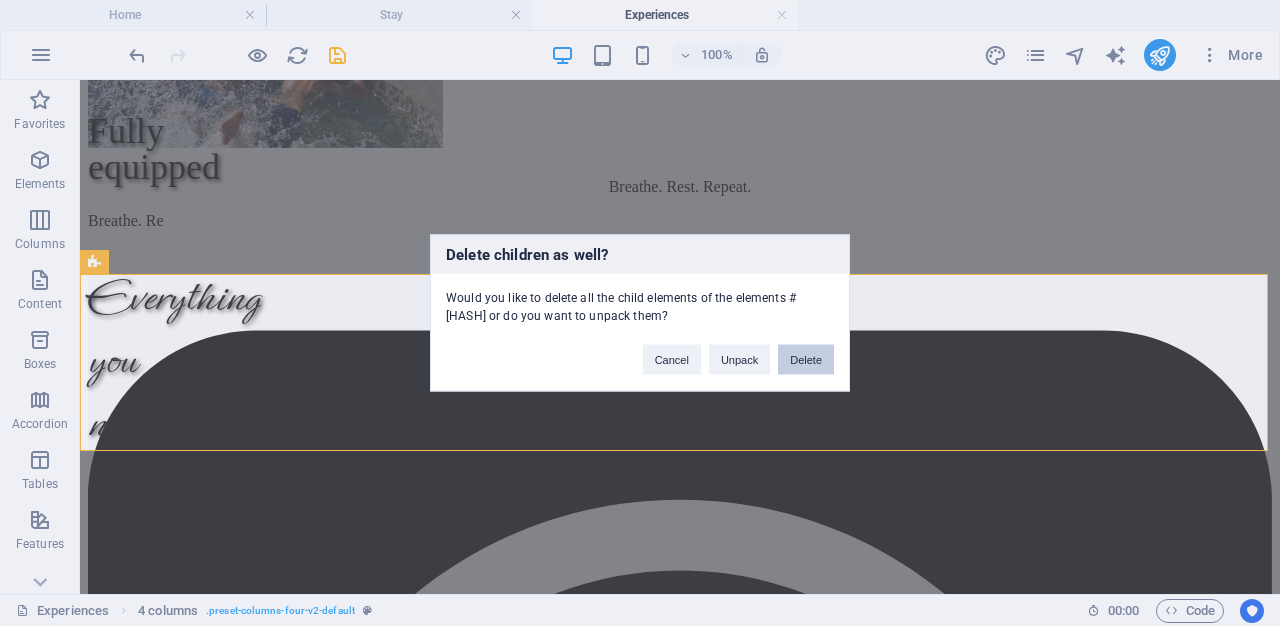 click on "Delete" at bounding box center [806, 360] 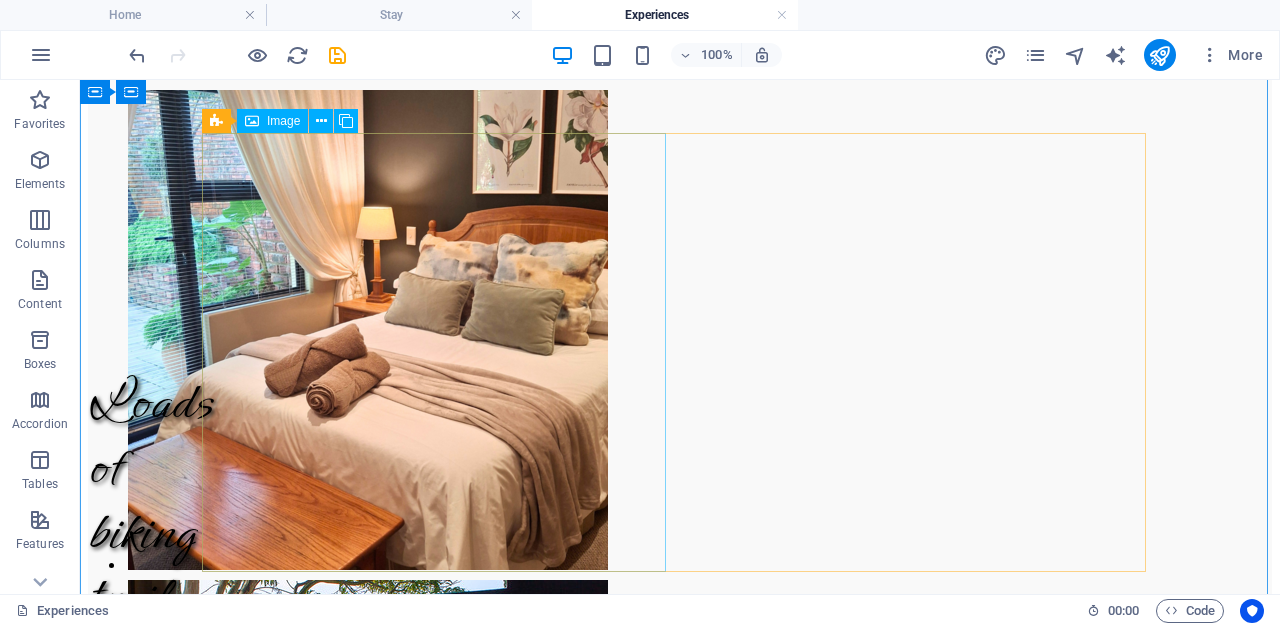 scroll, scrollTop: 1920, scrollLeft: 0, axis: vertical 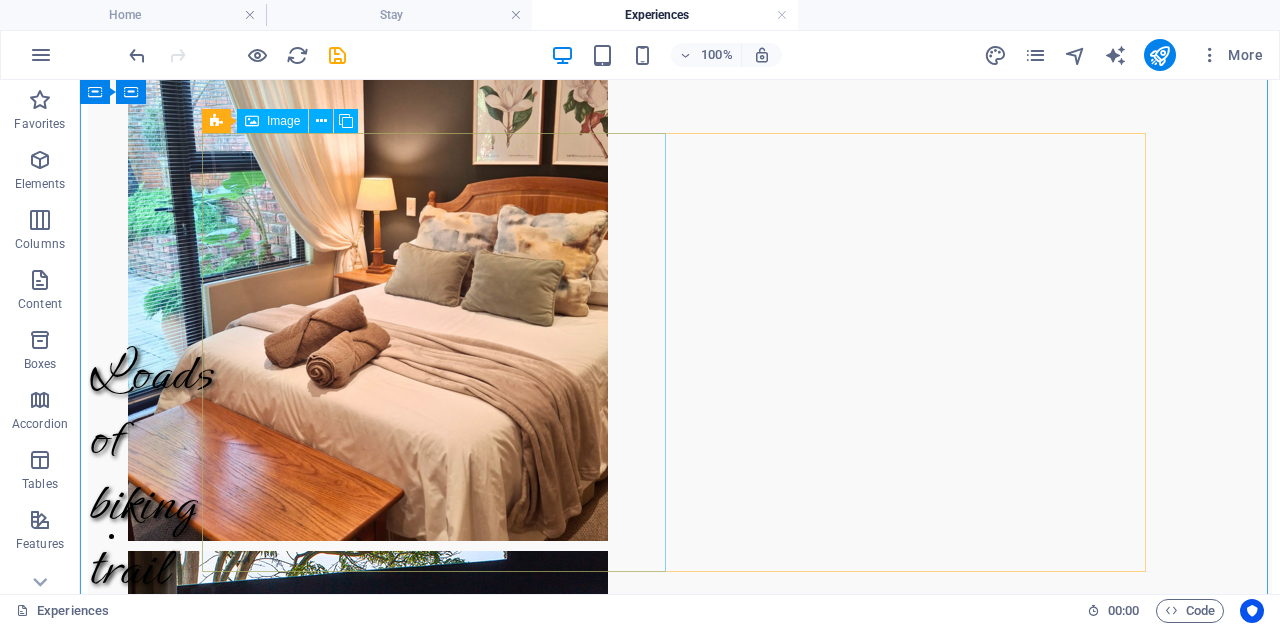 click at bounding box center [265, 2259] 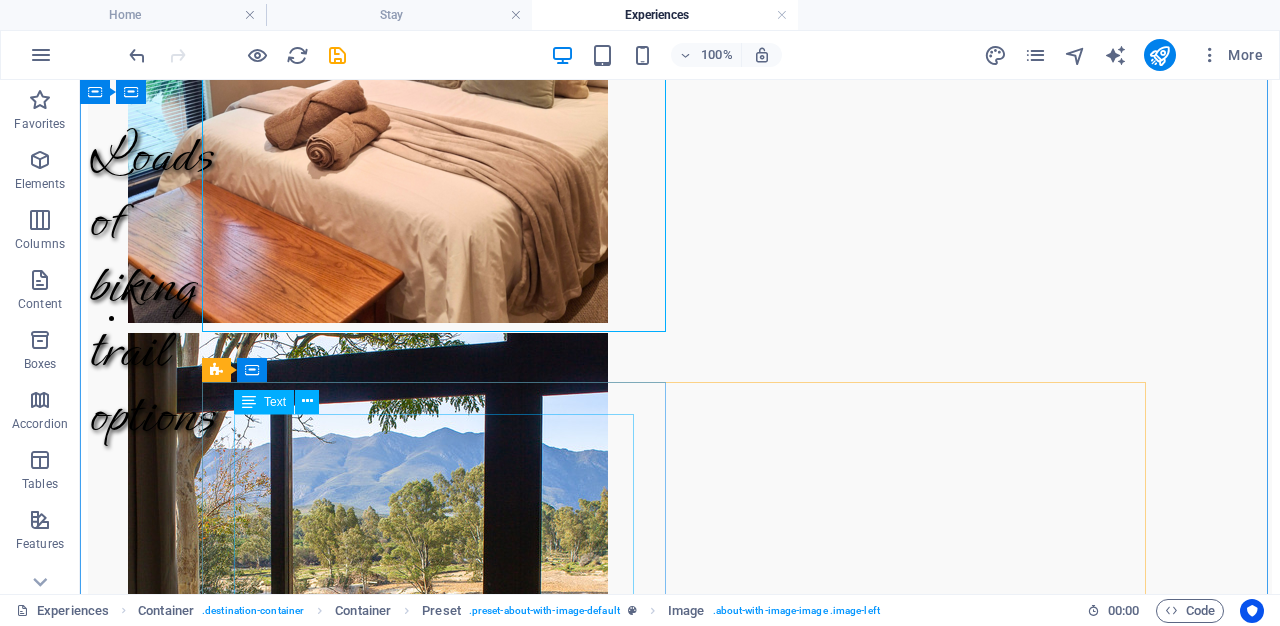 scroll, scrollTop: 2160, scrollLeft: 0, axis: vertical 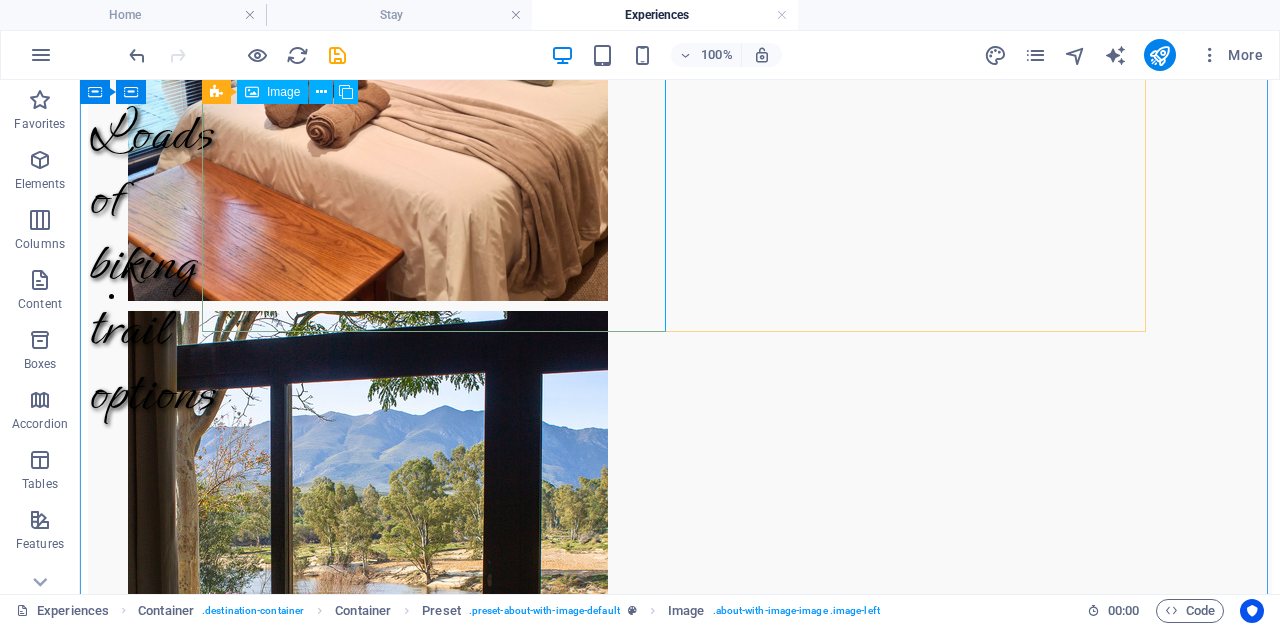 click at bounding box center [265, 2019] 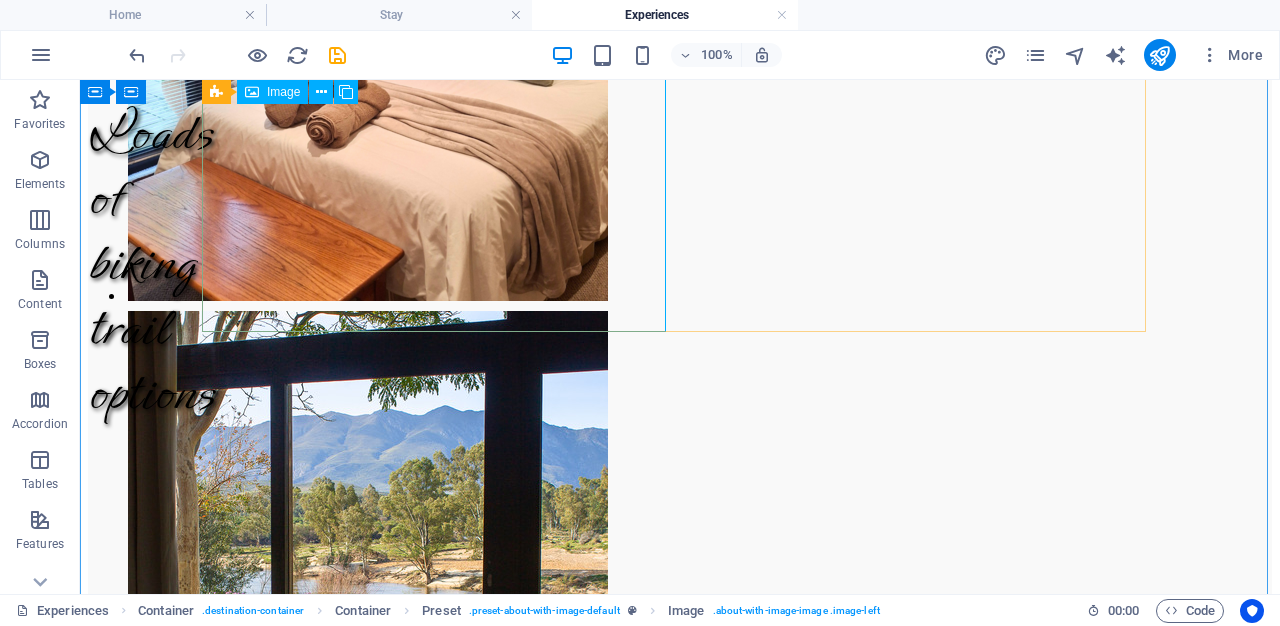 click at bounding box center [265, 2019] 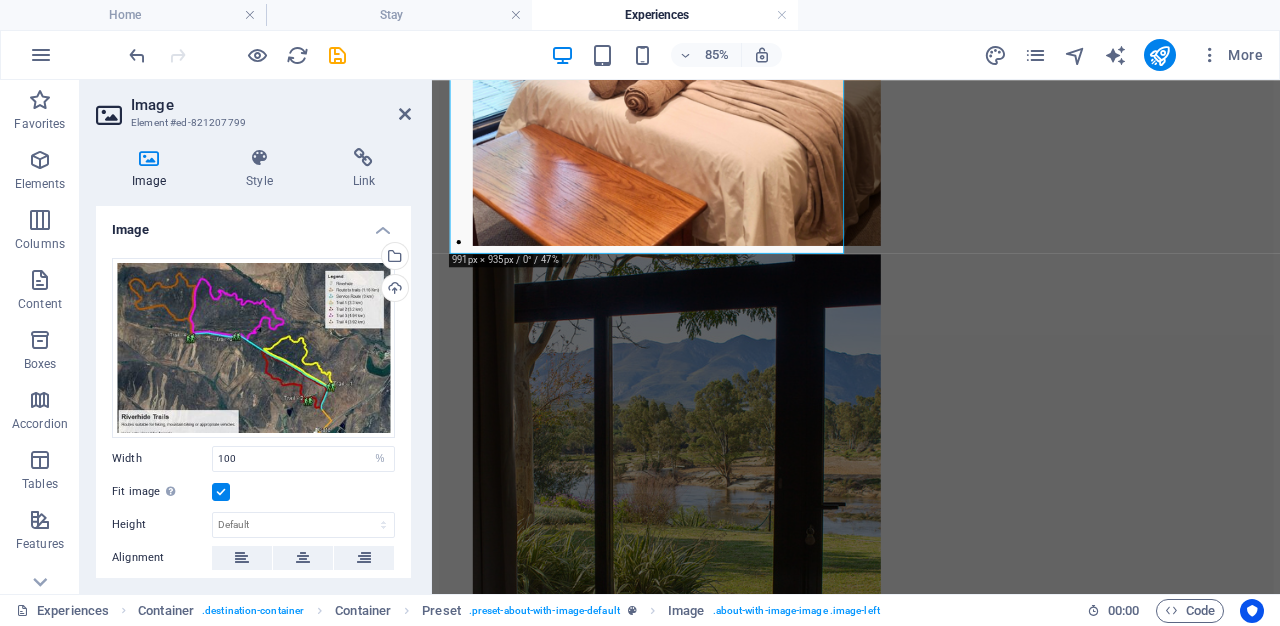scroll, scrollTop: 2924, scrollLeft: 0, axis: vertical 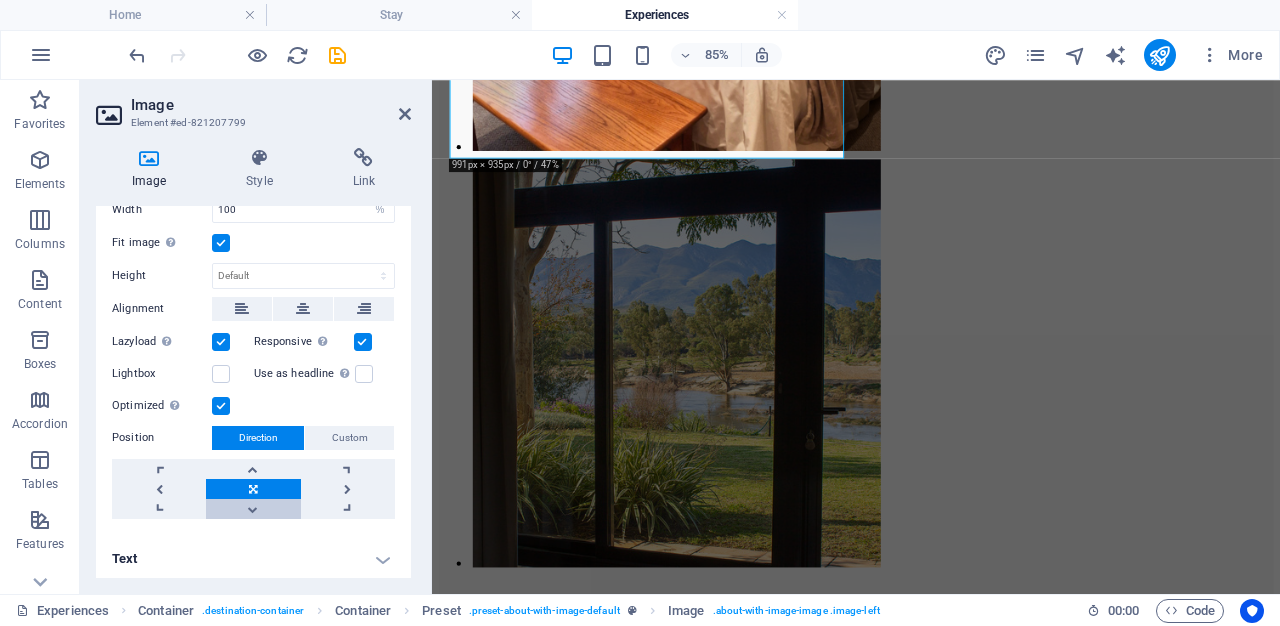 click at bounding box center [253, 509] 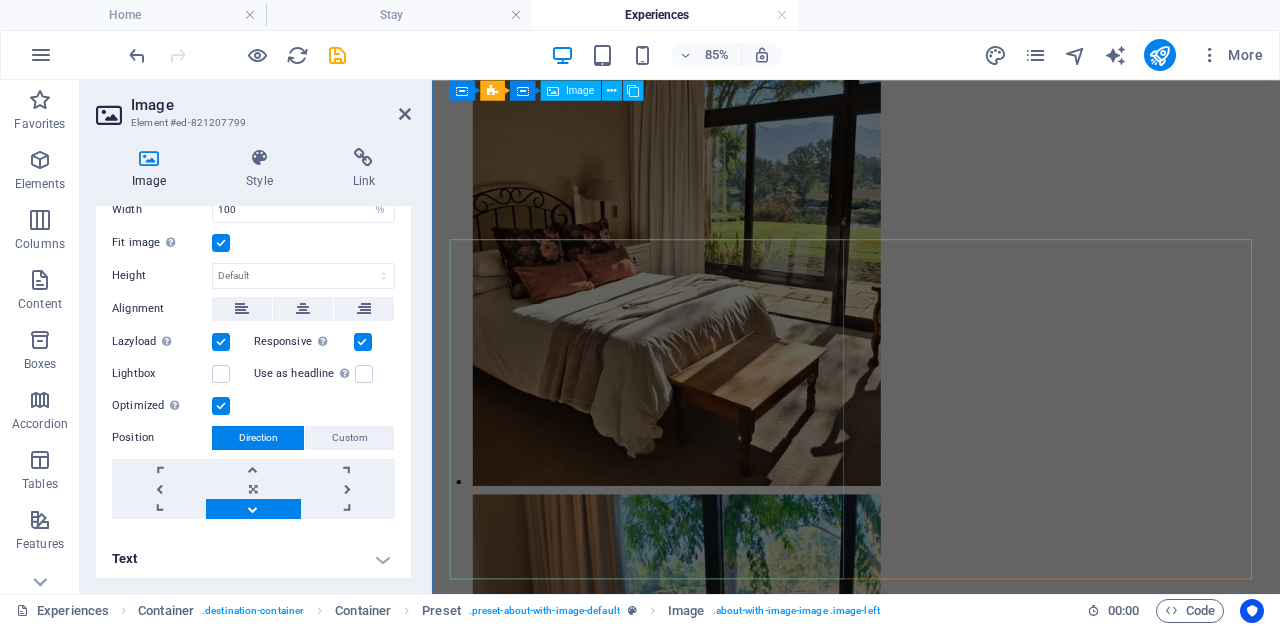 scroll, scrollTop: 1484, scrollLeft: 0, axis: vertical 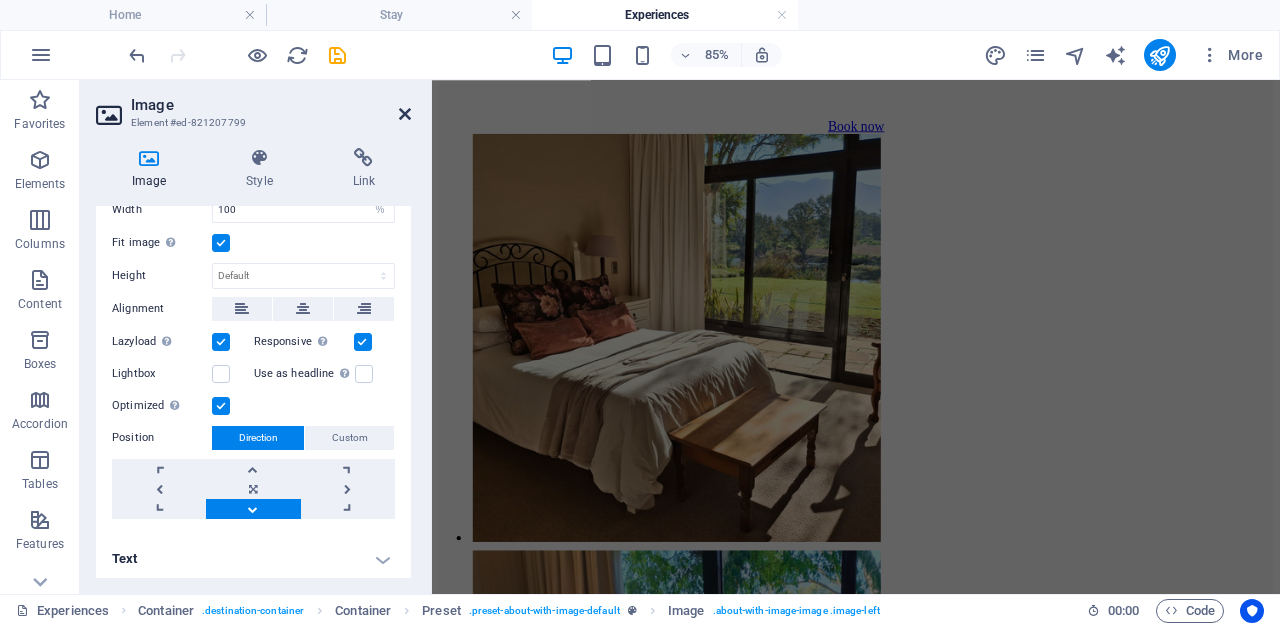 click at bounding box center (405, 114) 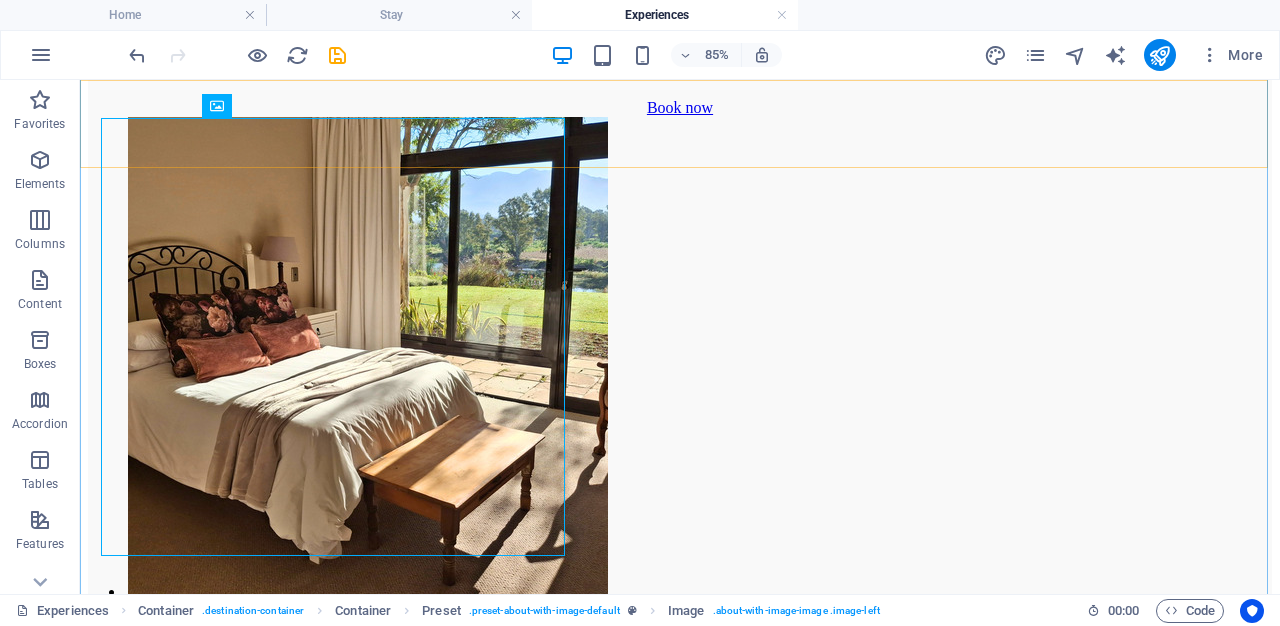 scroll, scrollTop: 2535, scrollLeft: 0, axis: vertical 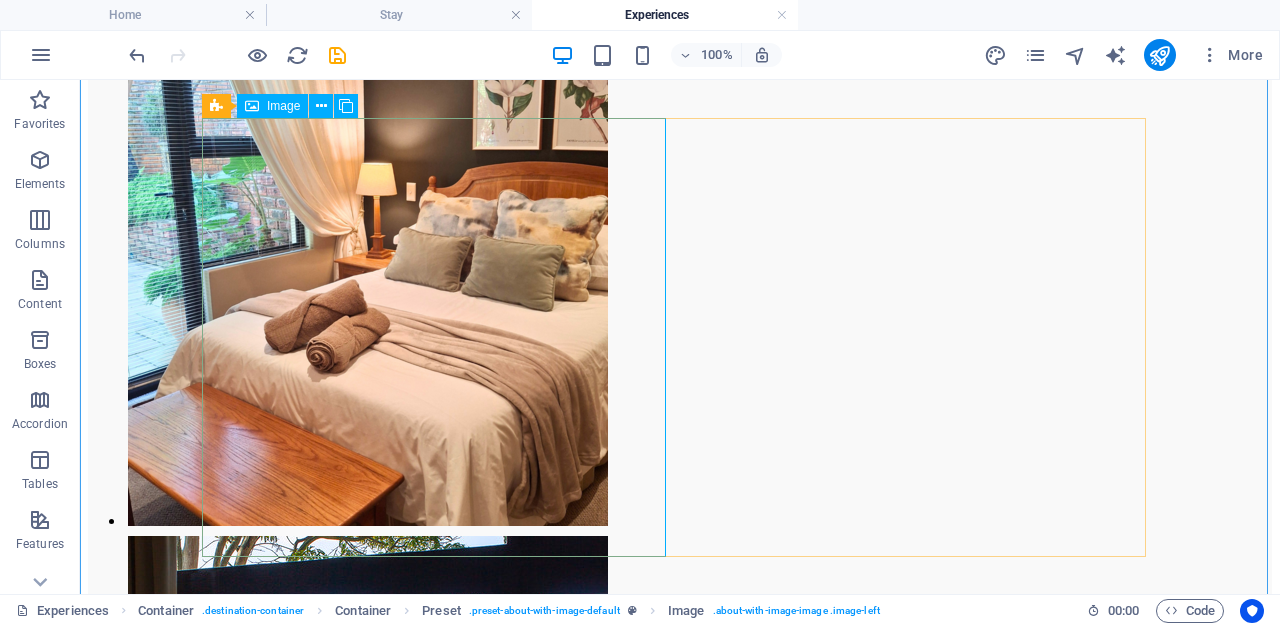 click at bounding box center (265, 2244) 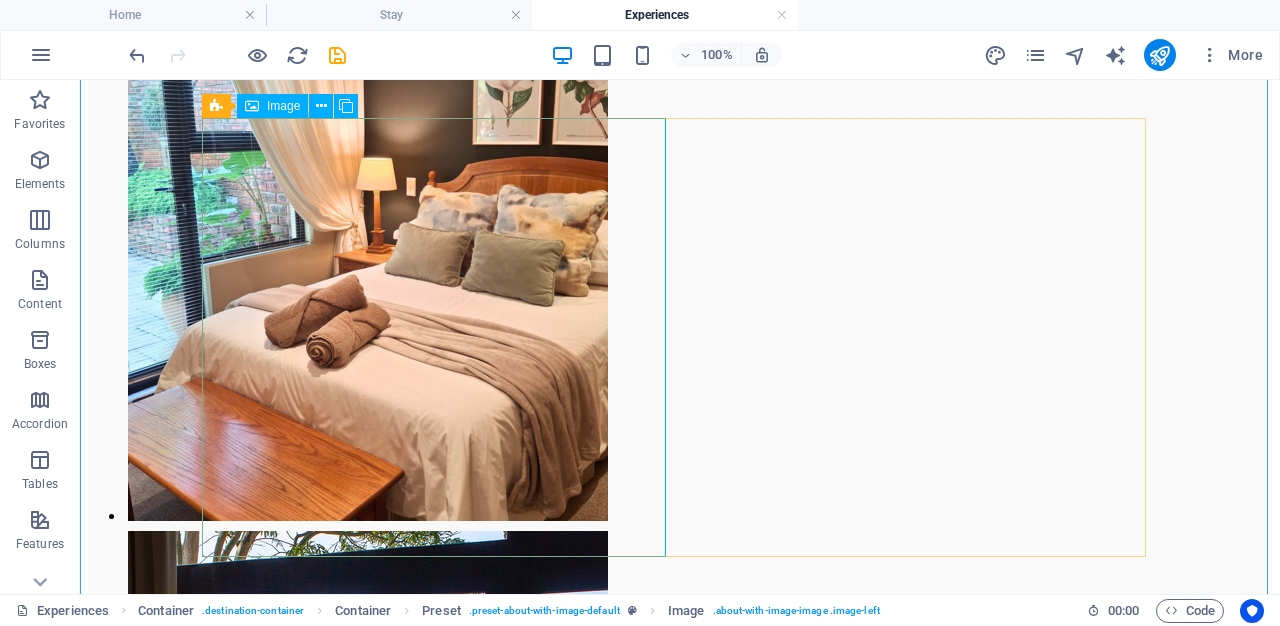 select on "%" 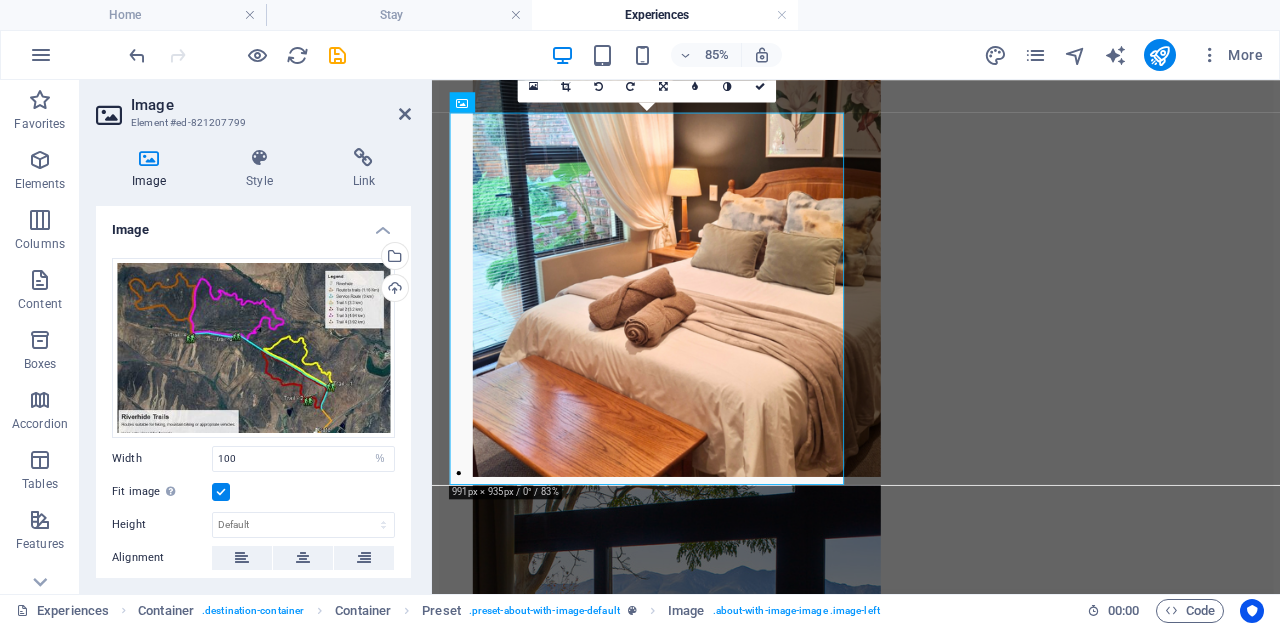 click at bounding box center (221, 492) 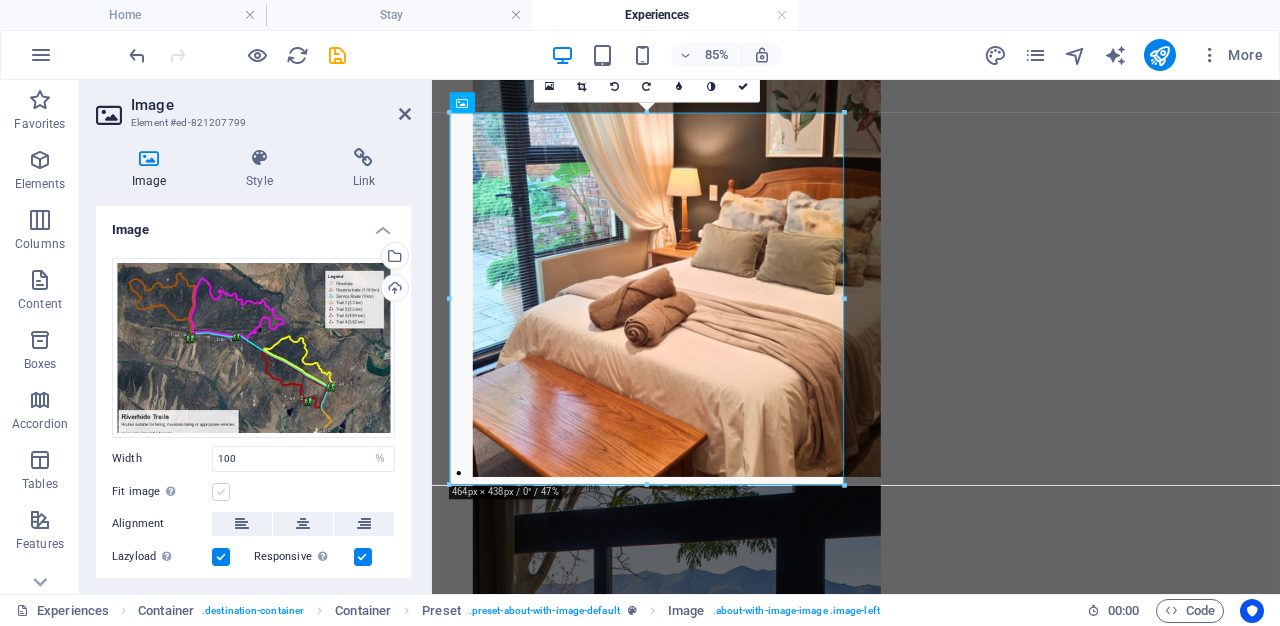 click at bounding box center [221, 492] 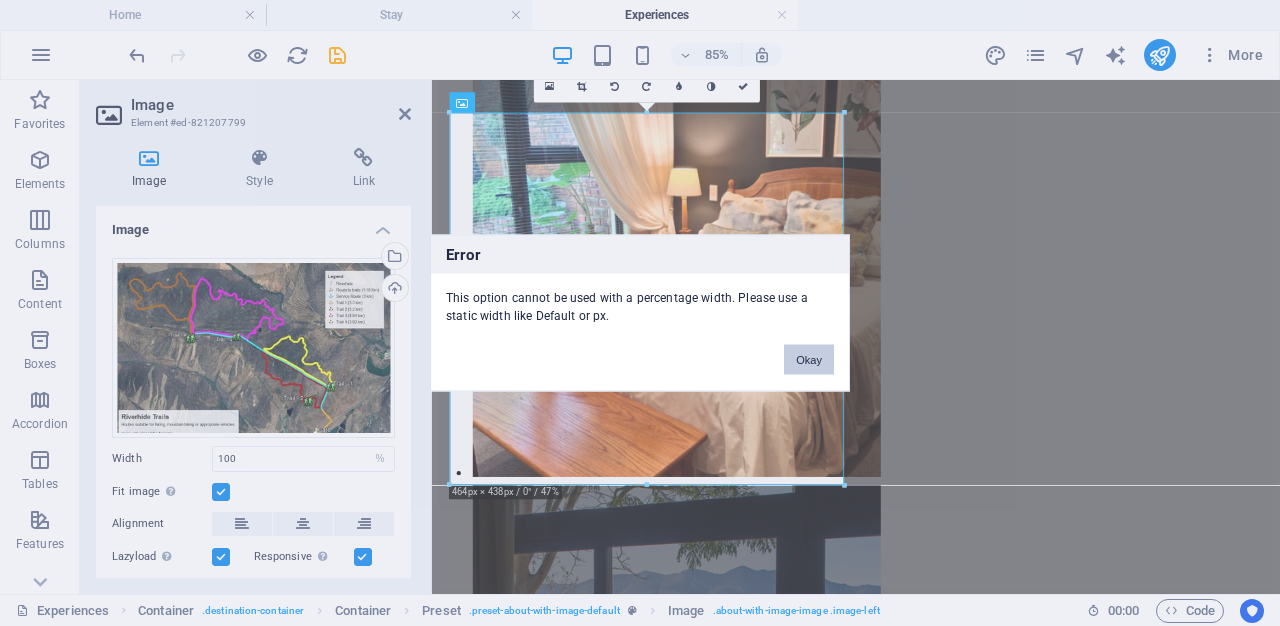 click on "Okay" at bounding box center (809, 360) 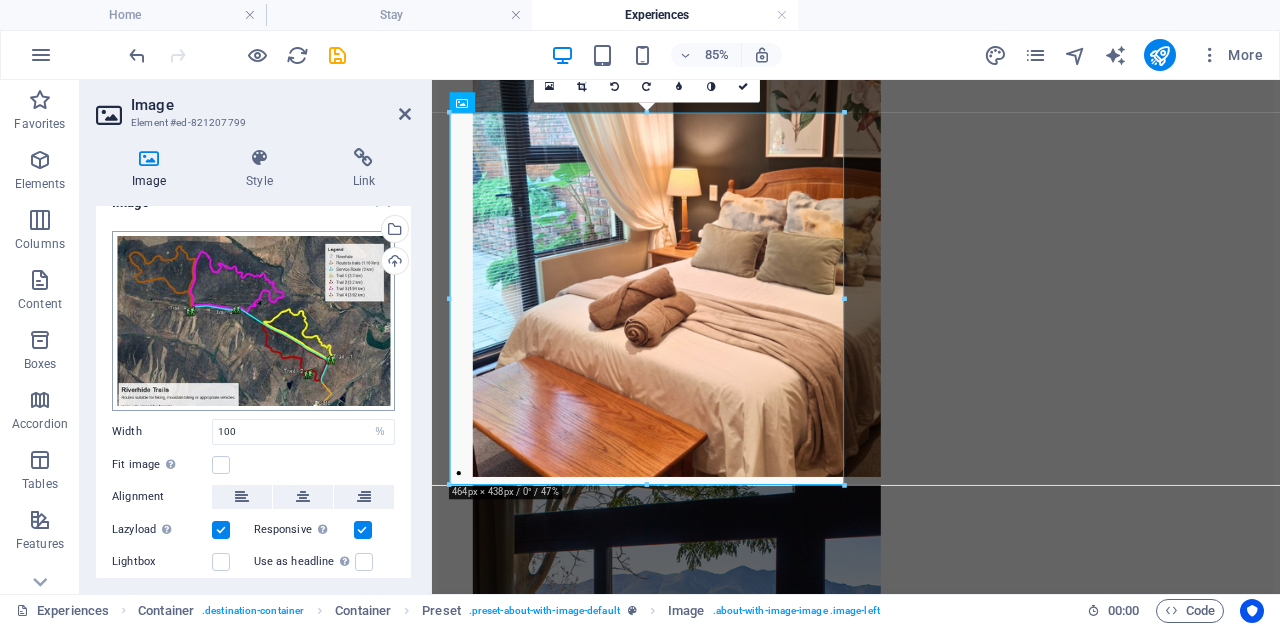 scroll, scrollTop: 0, scrollLeft: 0, axis: both 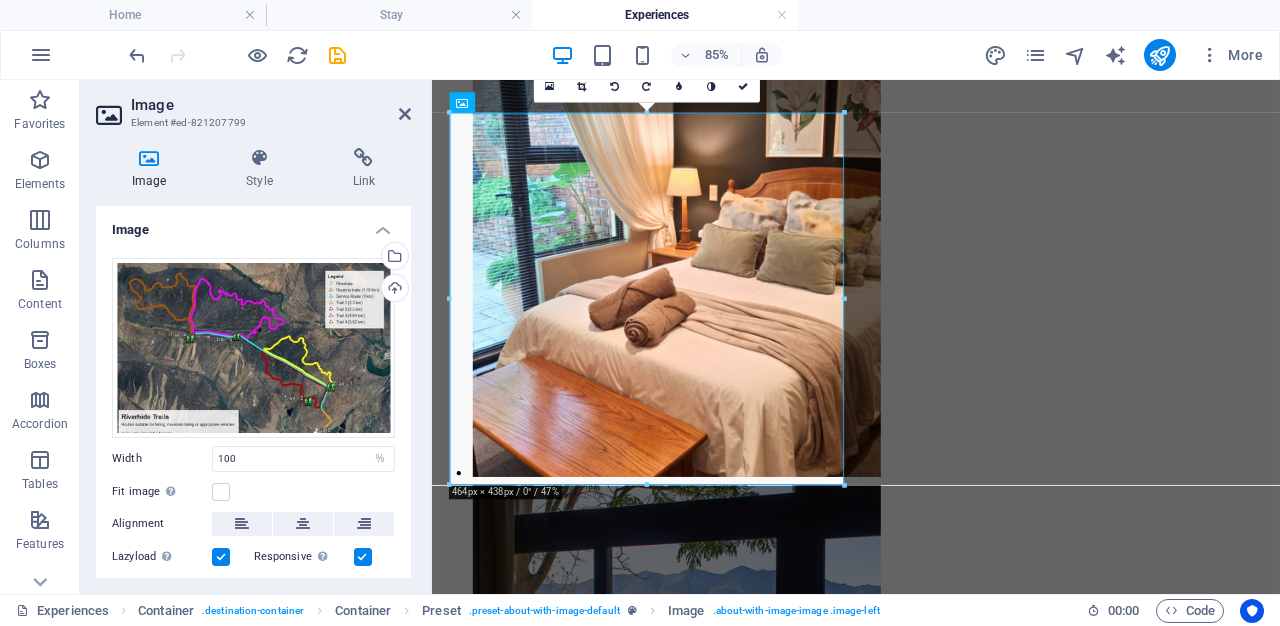 click on "Image Element #[HASH] Image Style Link Image Drag files here, click to choose files or select files from Files or our free stock photos & videos Select files from the file manager, stock photos, or upload file(s) Upload Width 100 Default auto px rem % em vh vw Fit image Automatically fit image to a fixed width and height Height Default auto px Alignment Lazyload Loading images after the page loads improves page speed. Responsive Automatically load retina image and smartphone optimized sizes. Lightbox Use as headline The image will be wrapped in an H1 headline tag. Useful for giving alternative text the weight of an H1 headline, e.g. for the logo. Leave unchecked if uncertain. Optimized Images are compressed to improve page speed. Position Direction Custom X offset 50 px rem % vh vw Y offset 50 px rem % vh vw Text Float No float Image left Image right Determine how text should behave around the image. Text Alternative text Image caption Paragraph Format Normal Heading 1 Heading 2 Heading 3 Heading 4 Code" at bounding box center [256, 337] 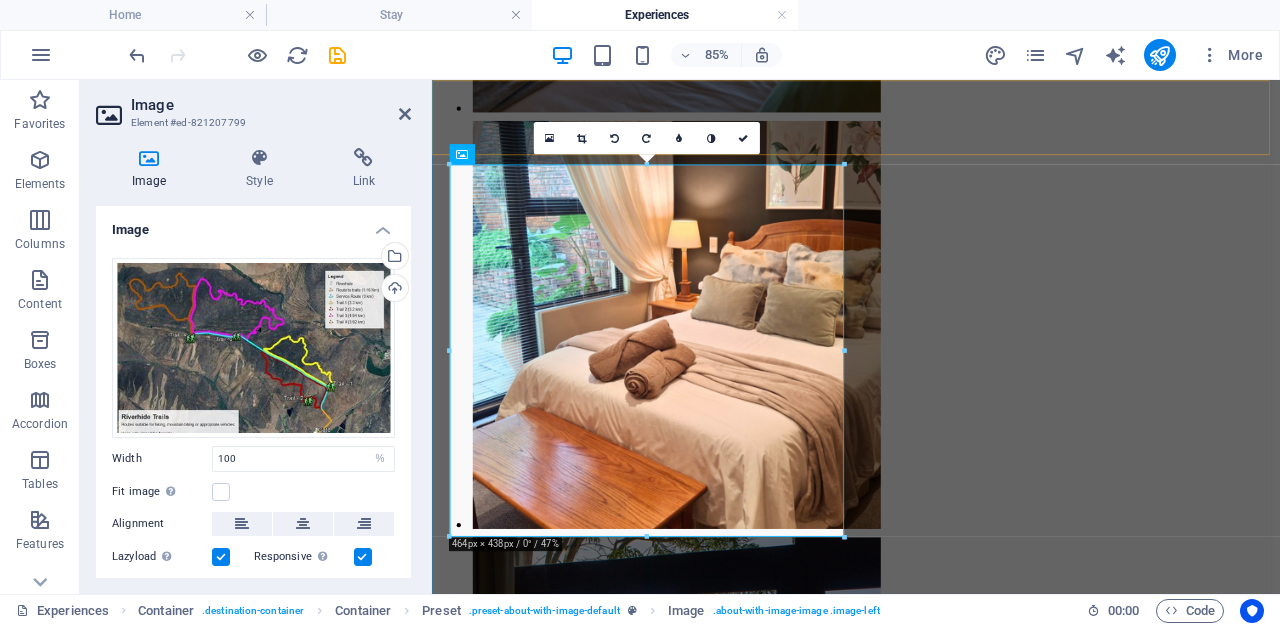 scroll, scrollTop: 2460, scrollLeft: 0, axis: vertical 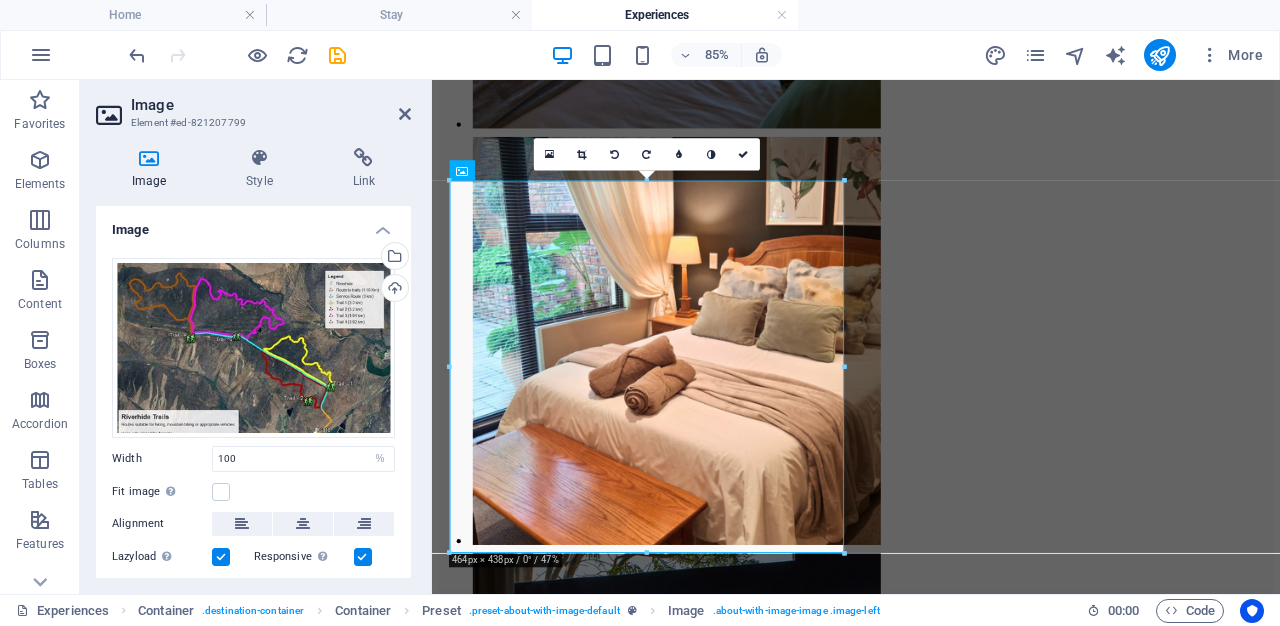 click on "Image Element #[HASH] Image Style Link Image Drag files here, click to choose files or select files from Files or our free stock photos & videos Select files from the file manager, stock photos, or upload file(s) Upload Width 100 Default auto px rem % em vh vw Fit image Automatically fit image to a fixed width and height Height Default auto px Alignment Lazyload Loading images after the page loads improves page speed. Responsive Automatically load retina image and smartphone optimized sizes. Lightbox Use as headline The image will be wrapped in an H1 headline tag. Useful for giving alternative text the weight of an H1 headline, e.g. for the logo. Leave unchecked if uncertain. Optimized Images are compressed to improve page speed. Position Direction Custom X offset 50 px rem % vh vw Y offset 50 px rem % vh vw Text Float No float Image left Image right Determine how text should behave around the image. Text Alternative text Image caption Paragraph Format Normal Heading 1 Heading 2 Heading 3 Heading 4 Code" at bounding box center [256, 337] 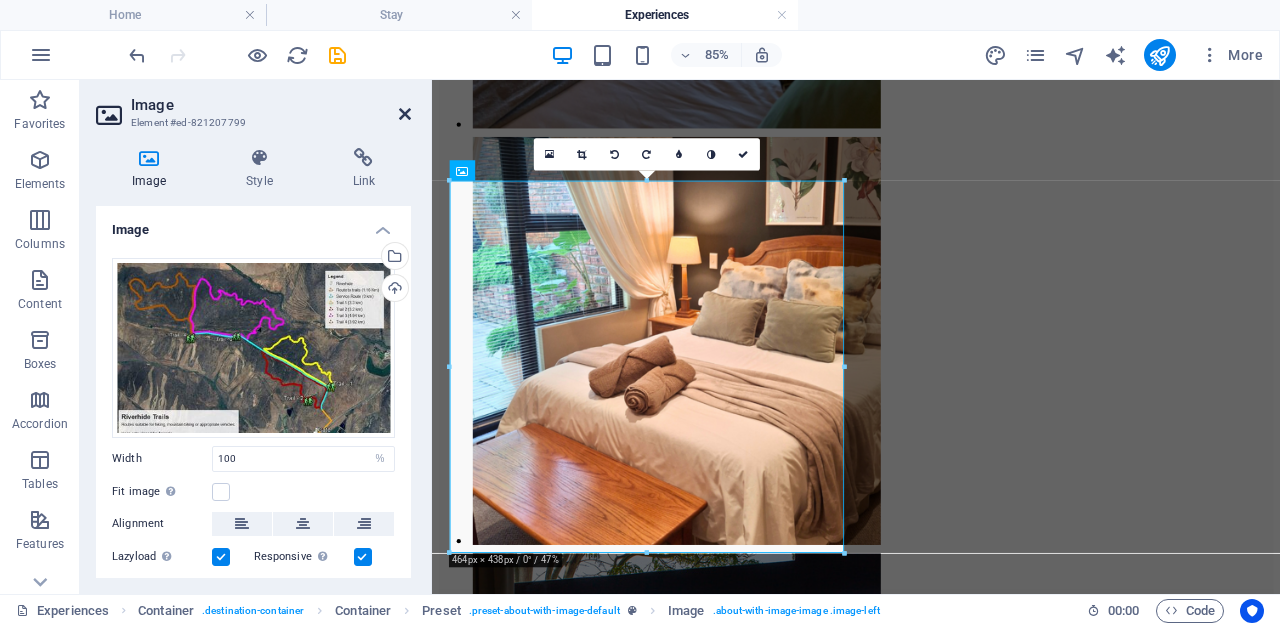 click at bounding box center (405, 114) 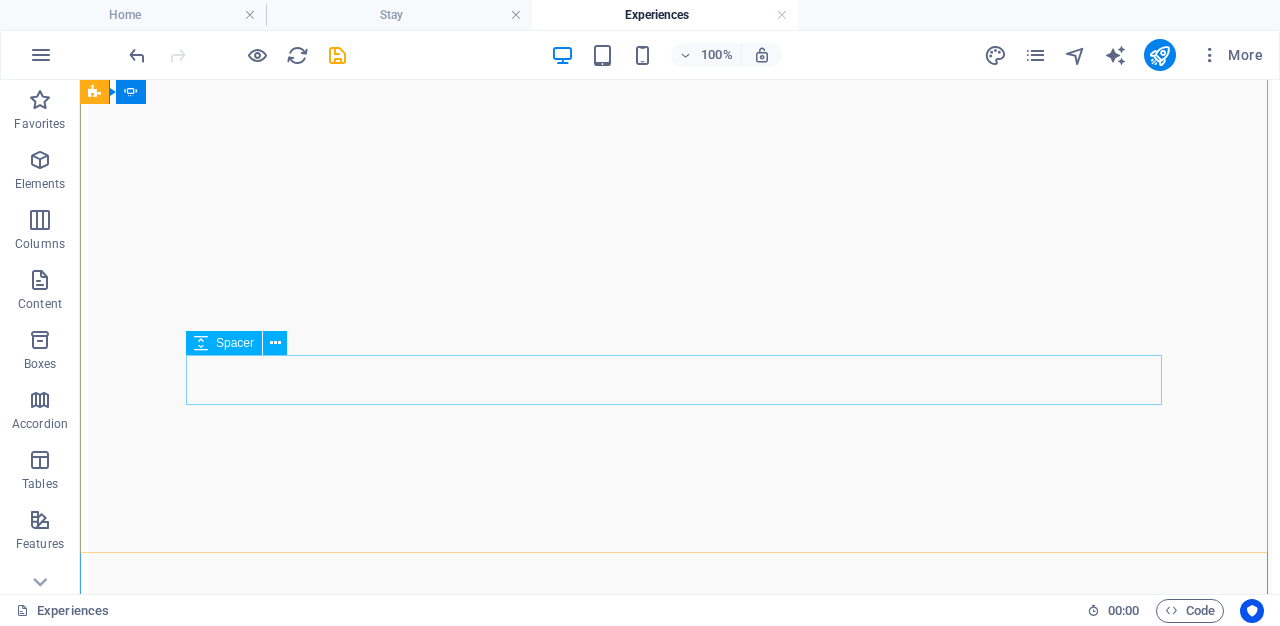 scroll, scrollTop: 0, scrollLeft: 0, axis: both 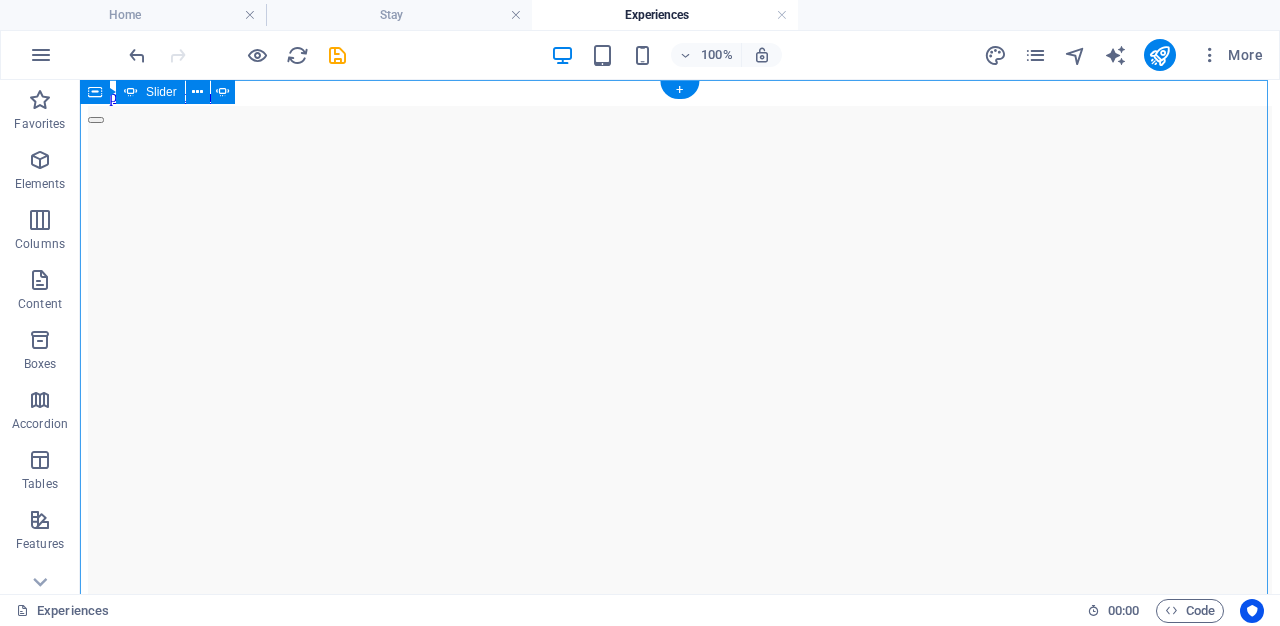 click at bounding box center [96, 738] 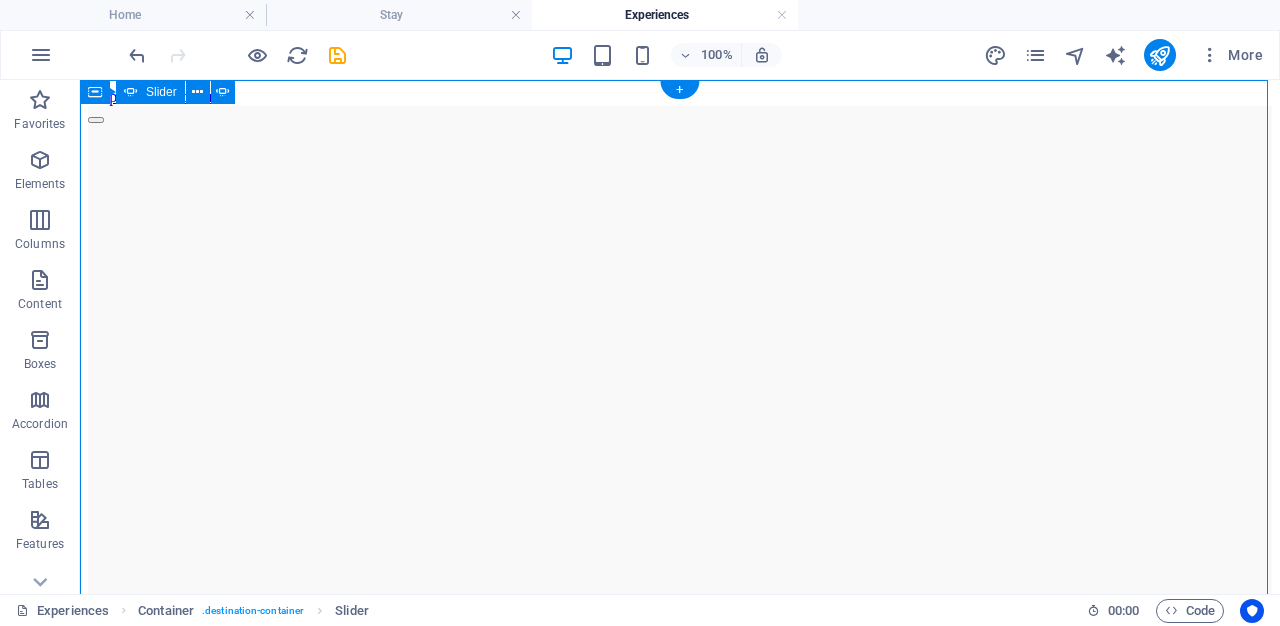 click at bounding box center [96, 652] 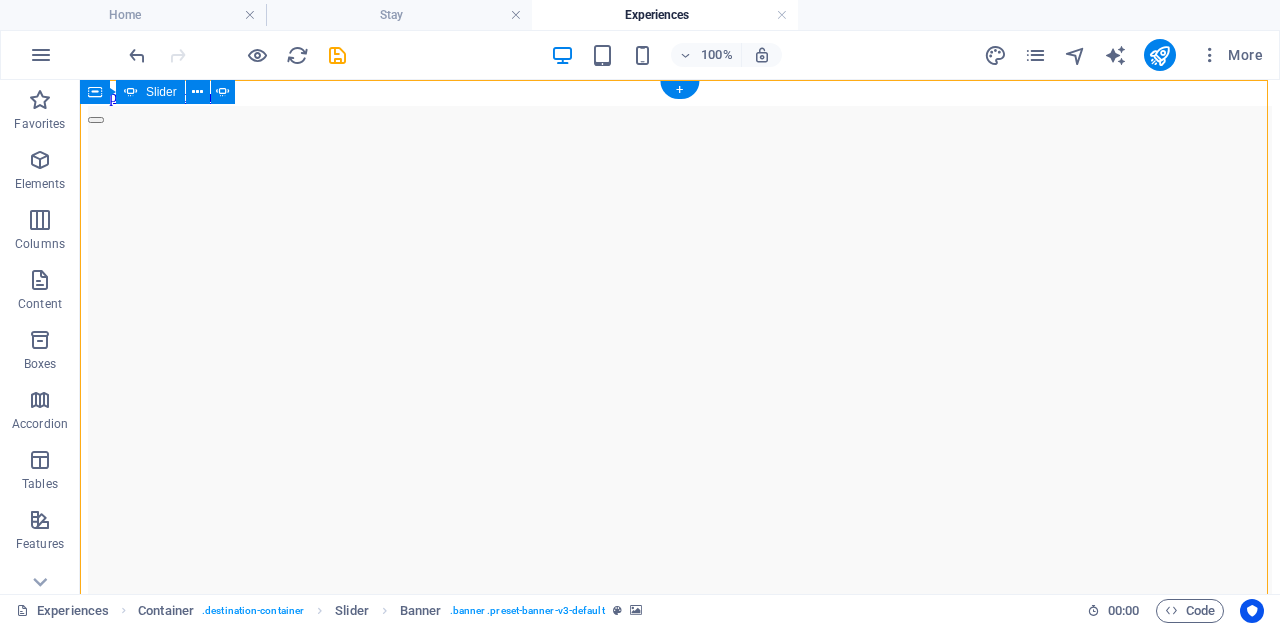 click at bounding box center (96, 738) 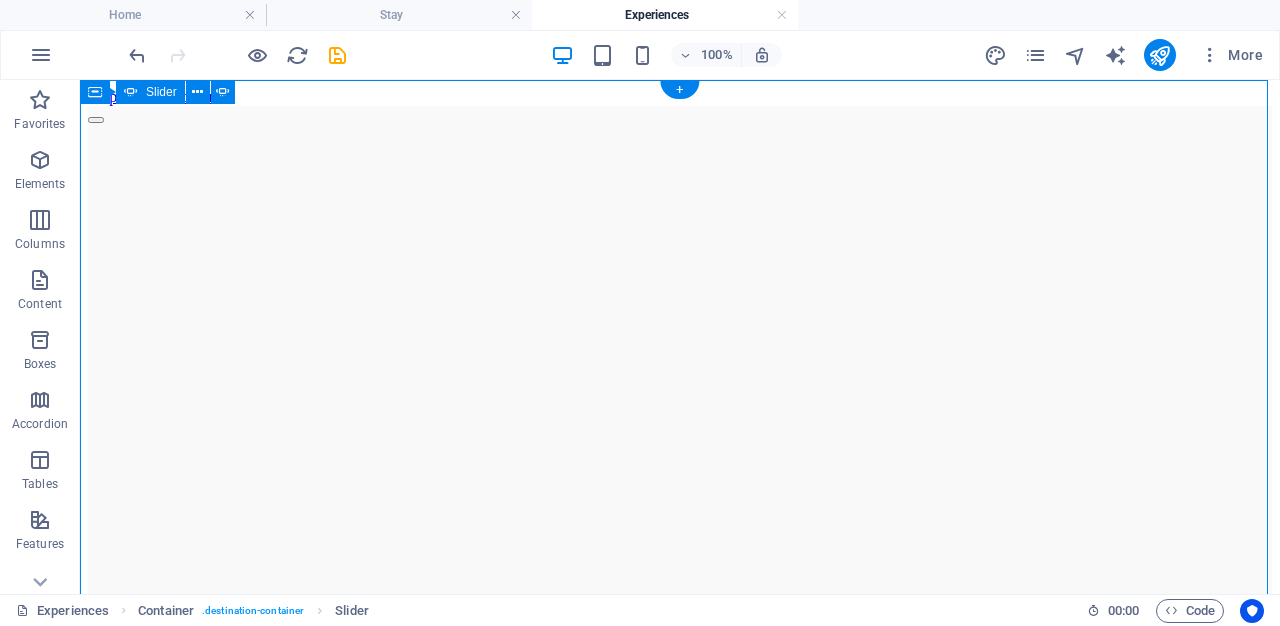 click at bounding box center (-2882, 1752) 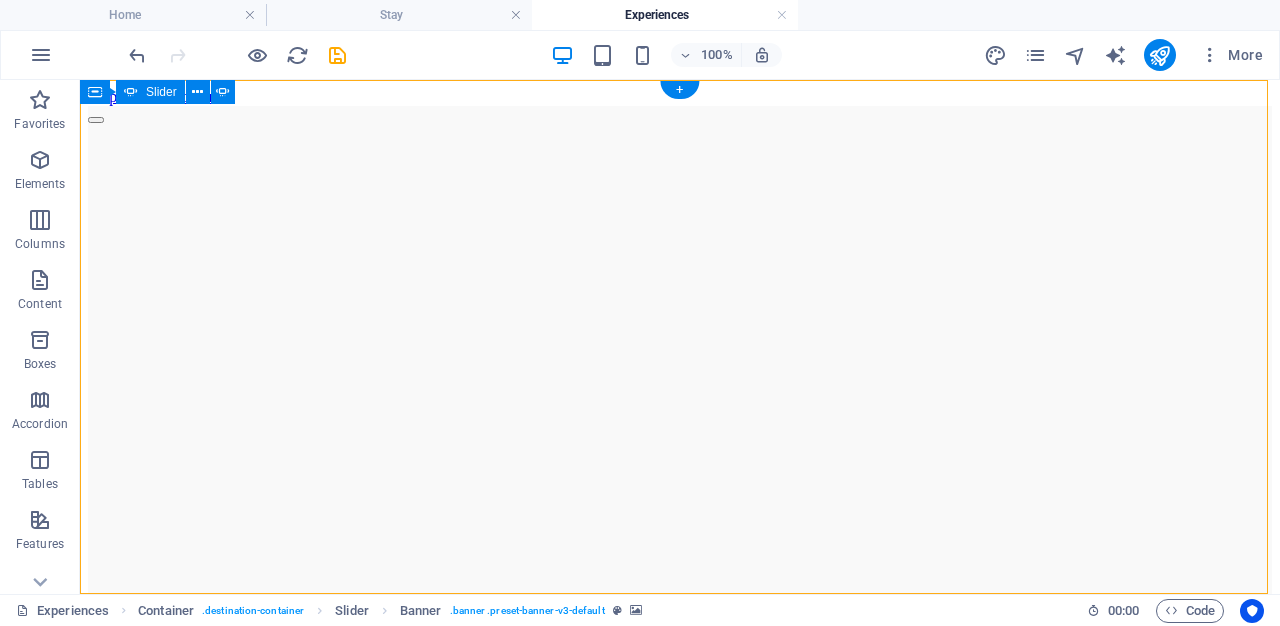 click at bounding box center [96, 652] 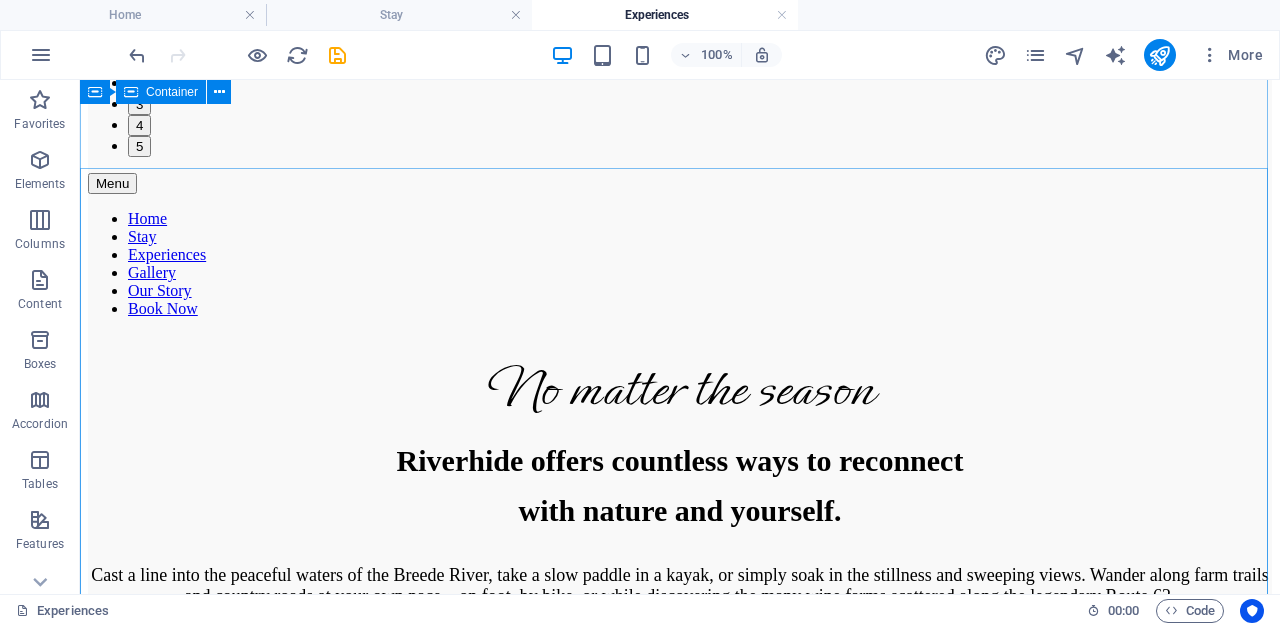 scroll, scrollTop: 560, scrollLeft: 0, axis: vertical 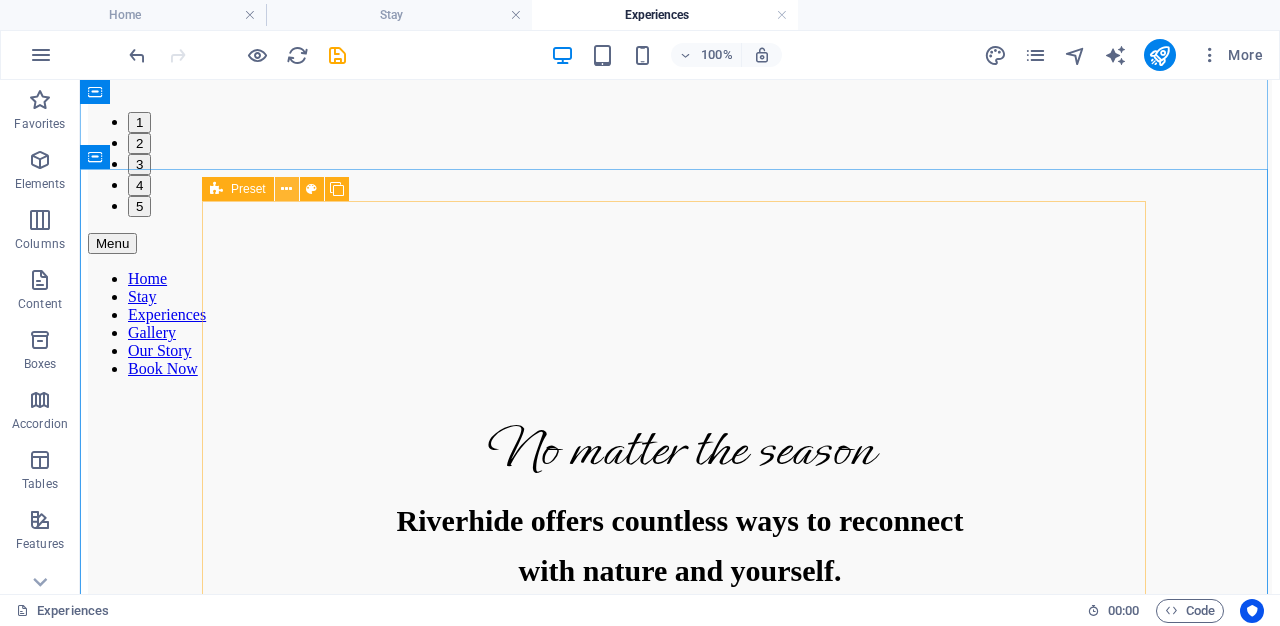 click at bounding box center [286, 189] 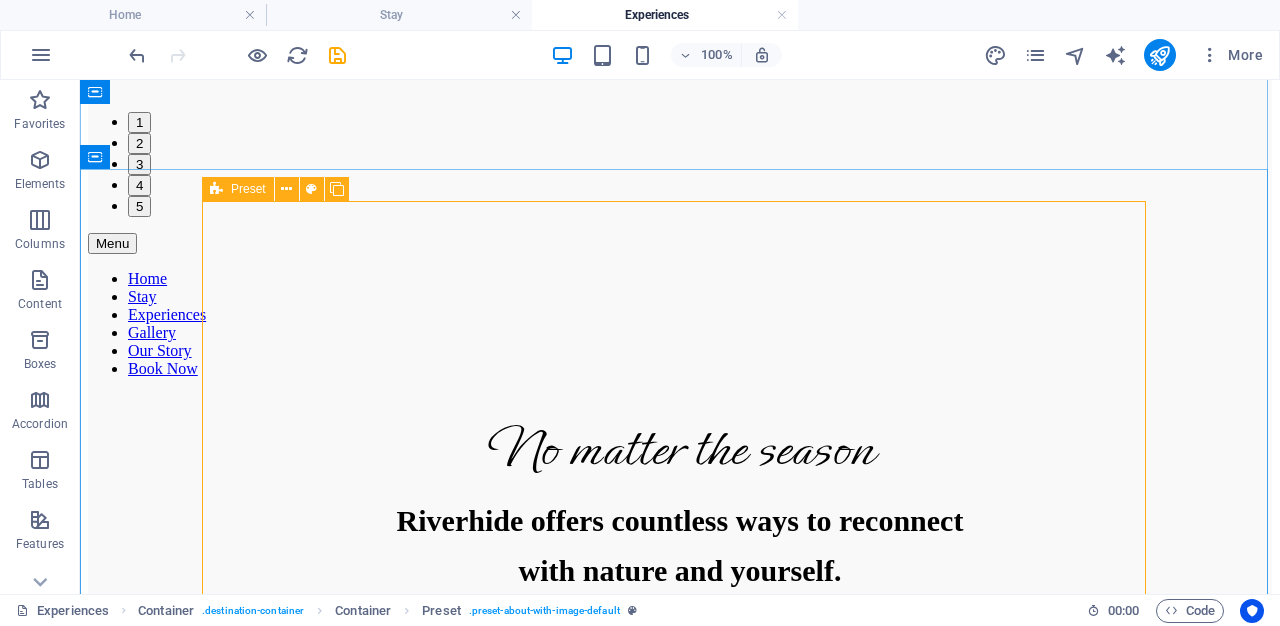 click on "Preset" at bounding box center [238, 189] 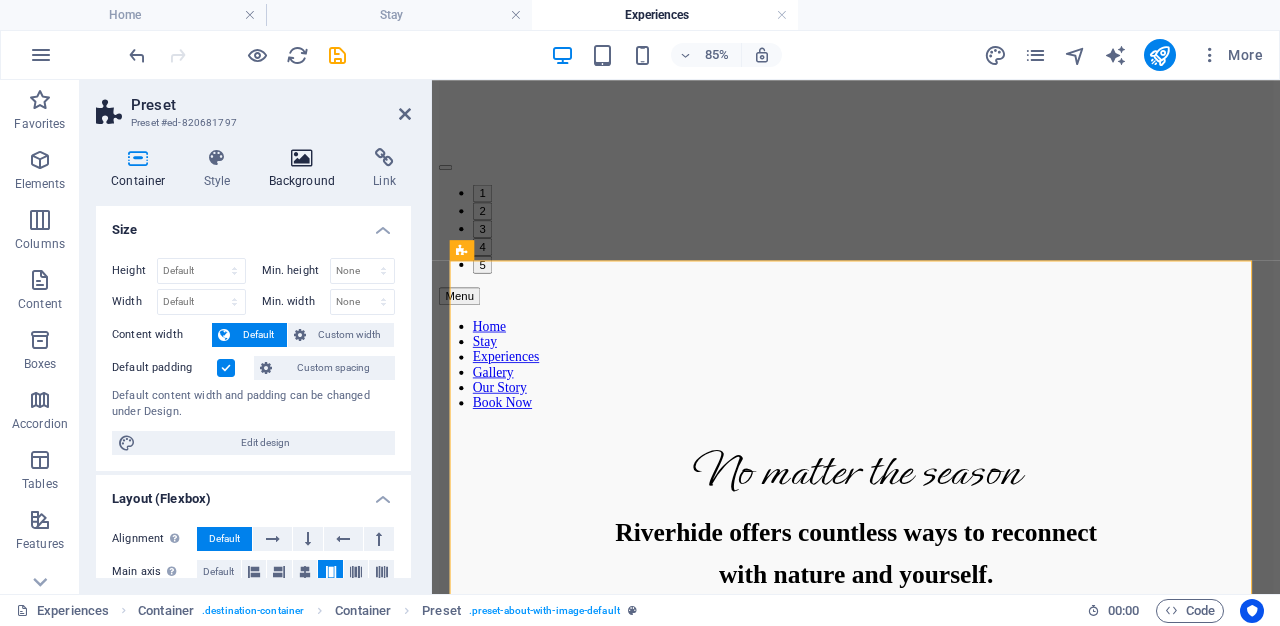 click at bounding box center (302, 158) 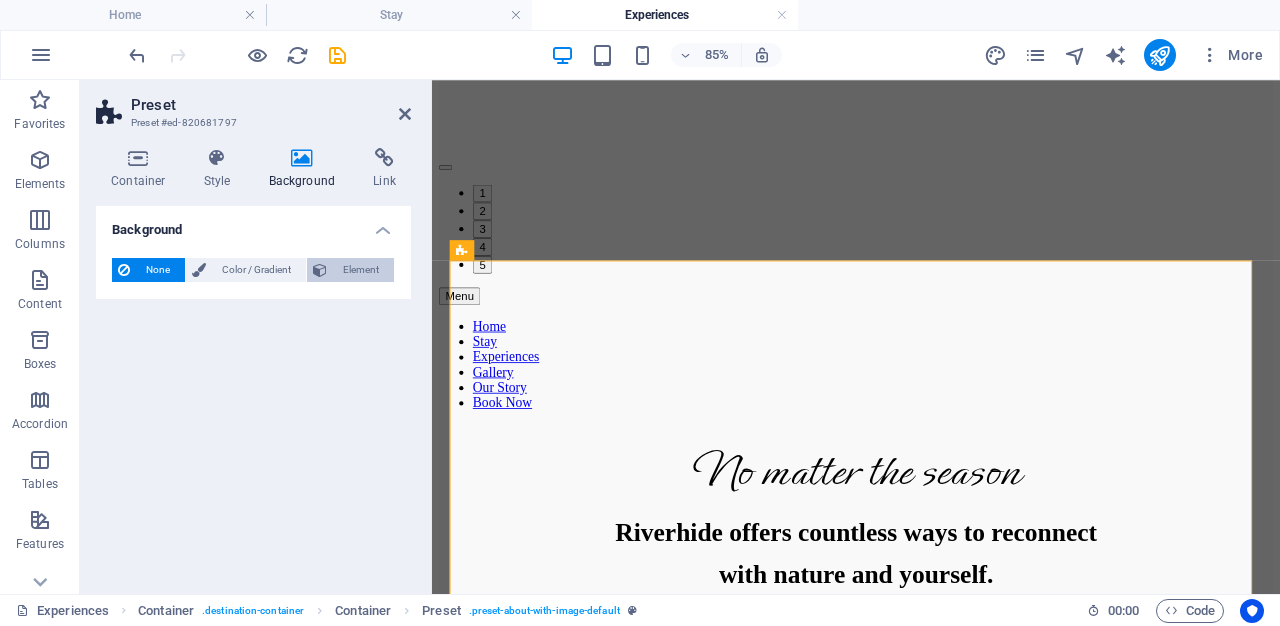 click on "Element" at bounding box center (360, 270) 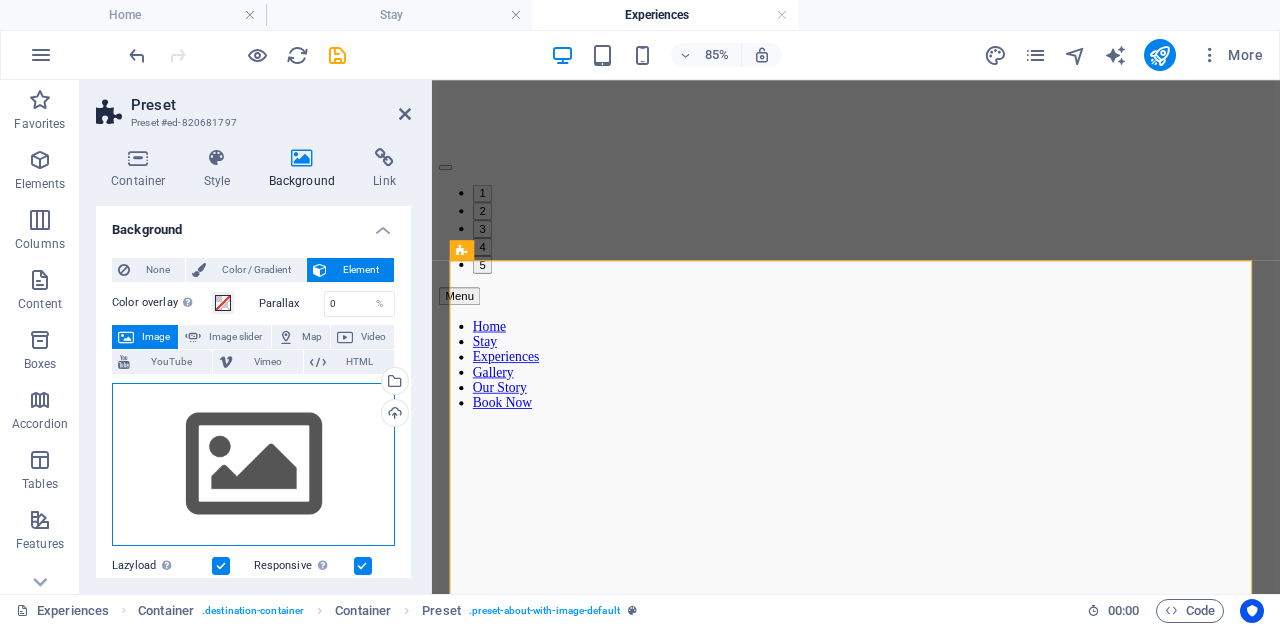 click on "Drag files here, click to choose files or select files from Files or our free stock photos & videos" at bounding box center [253, 465] 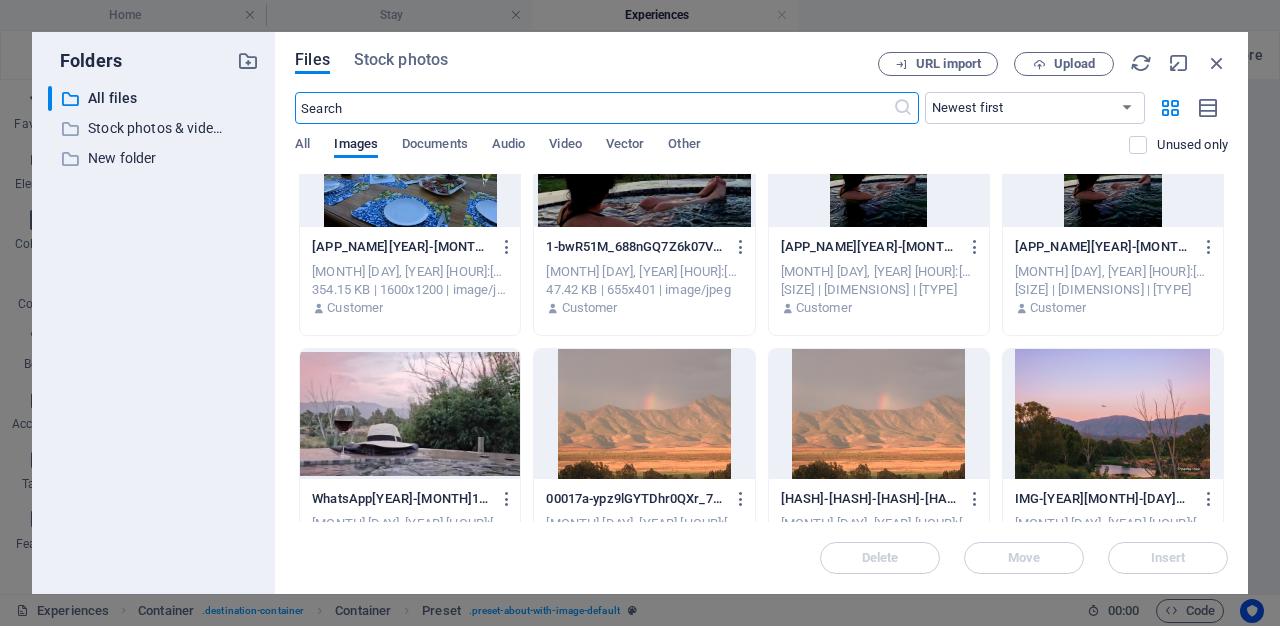 scroll, scrollTop: 10160, scrollLeft: 0, axis: vertical 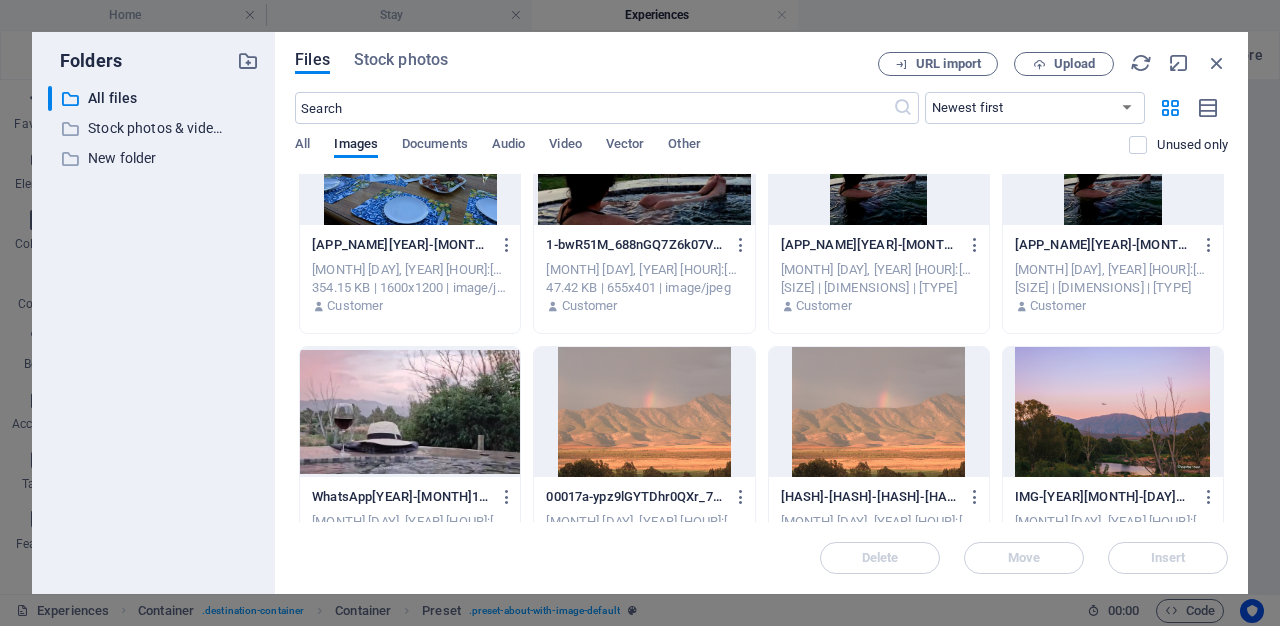 click at bounding box center [644, 412] 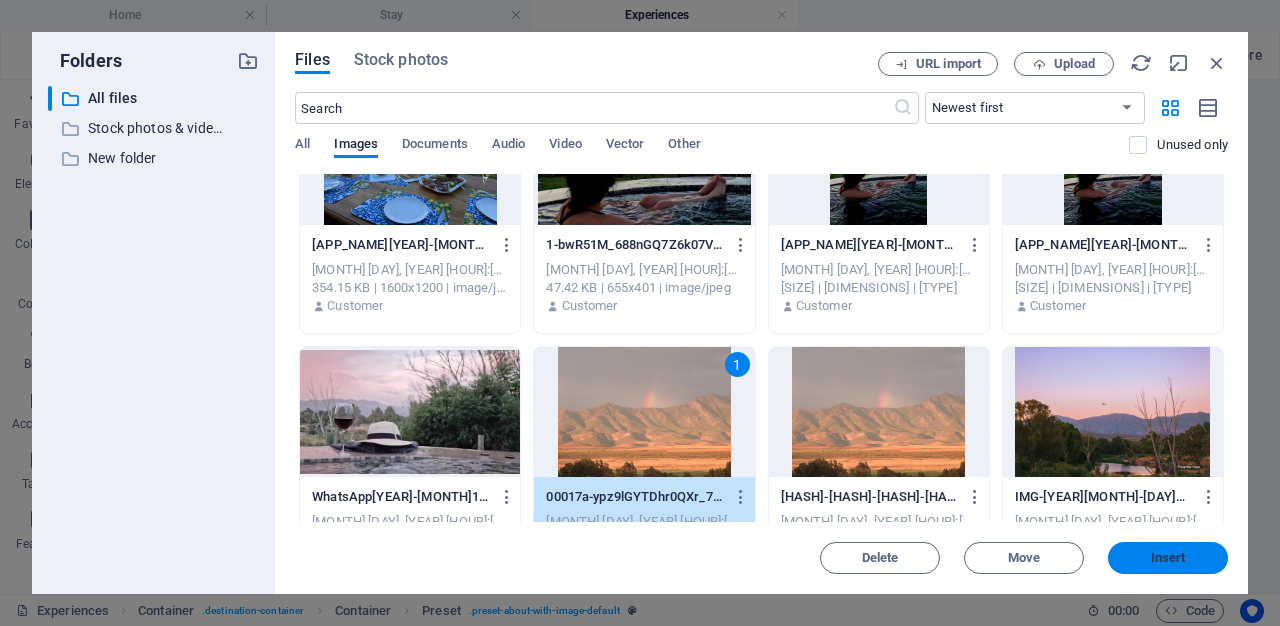 click on "Insert" at bounding box center [1168, 558] 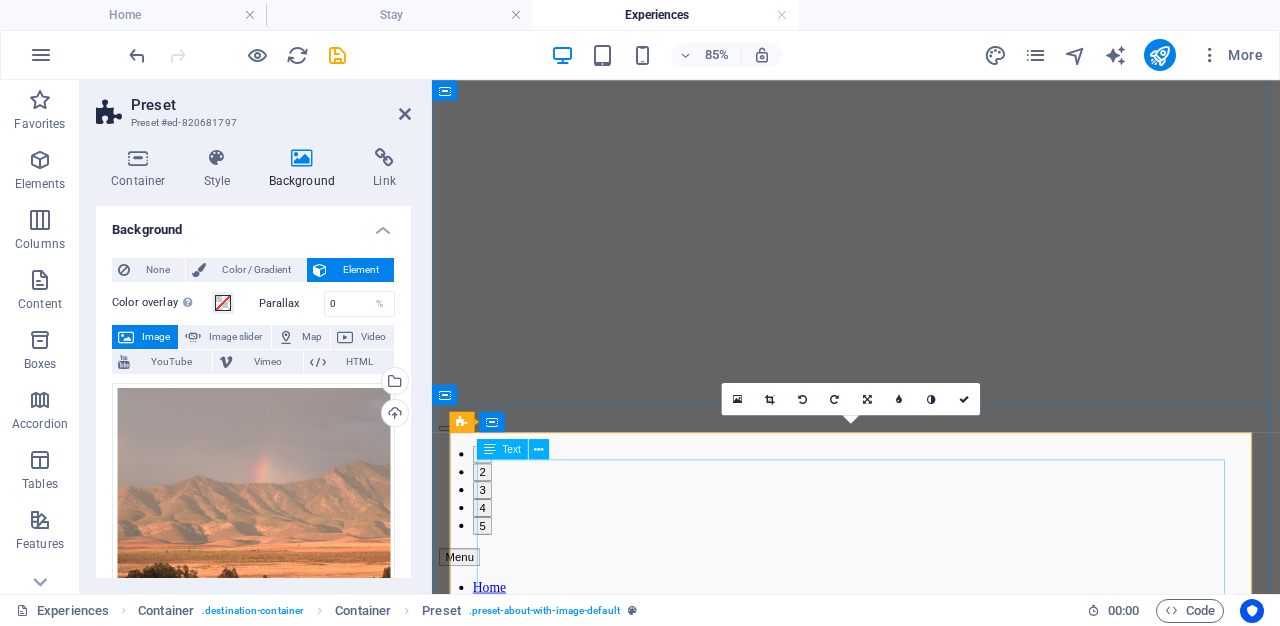 scroll, scrollTop: 0, scrollLeft: 0, axis: both 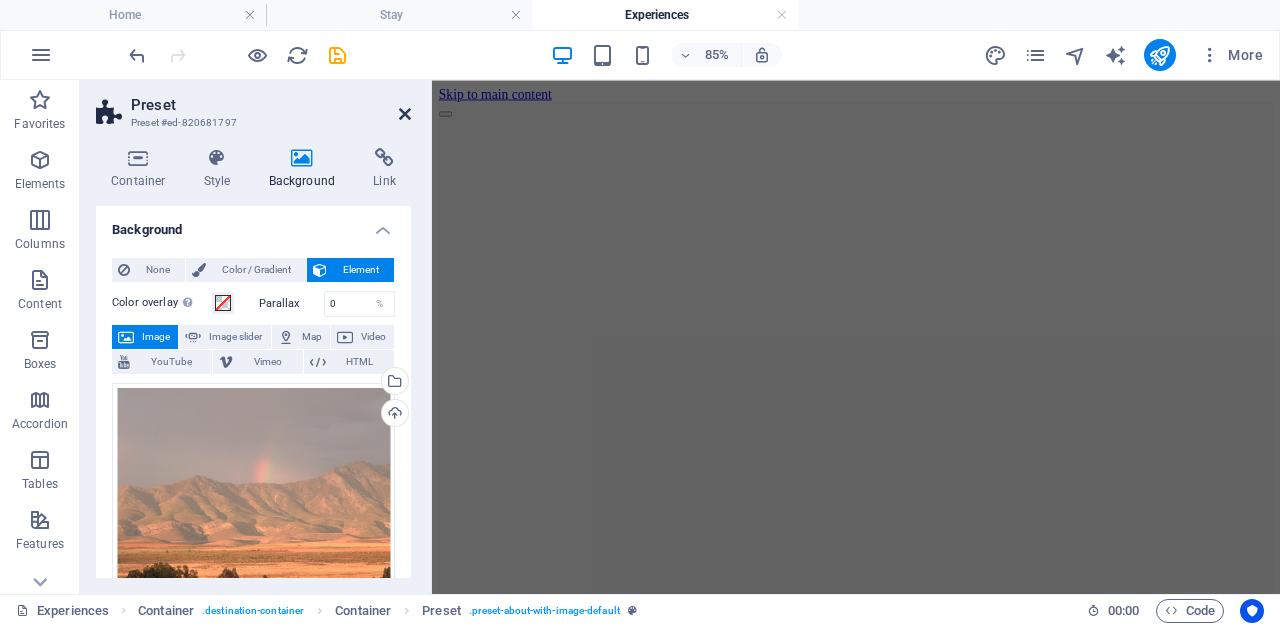 click at bounding box center (405, 114) 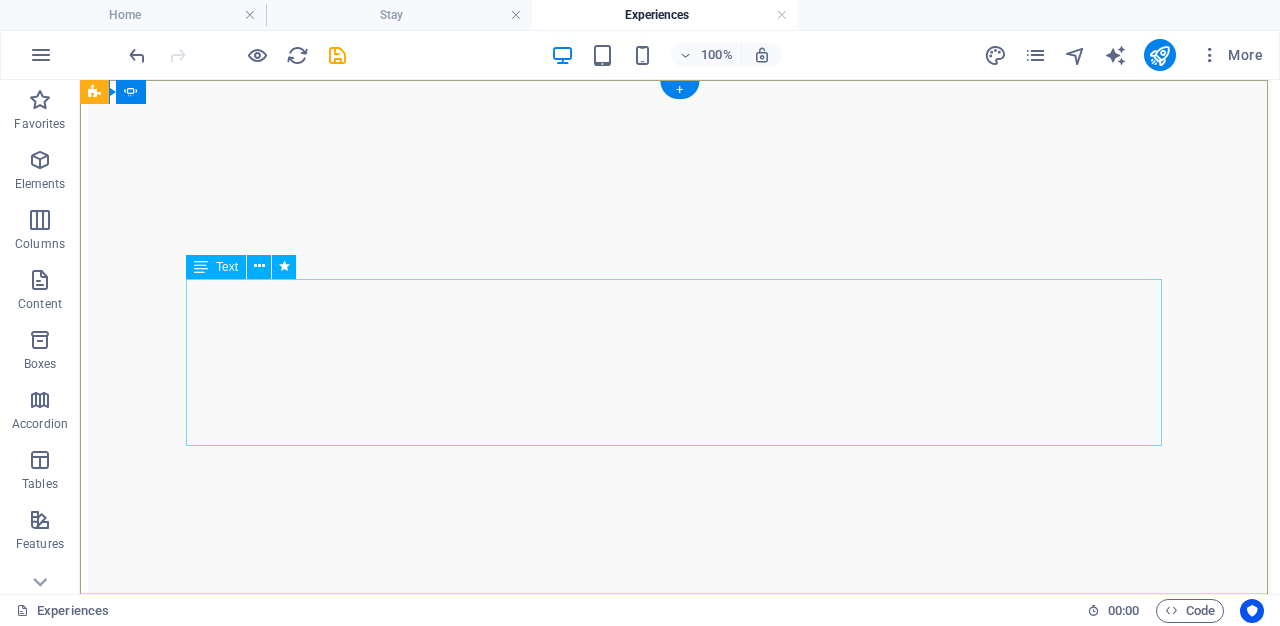 scroll, scrollTop: 0, scrollLeft: 0, axis: both 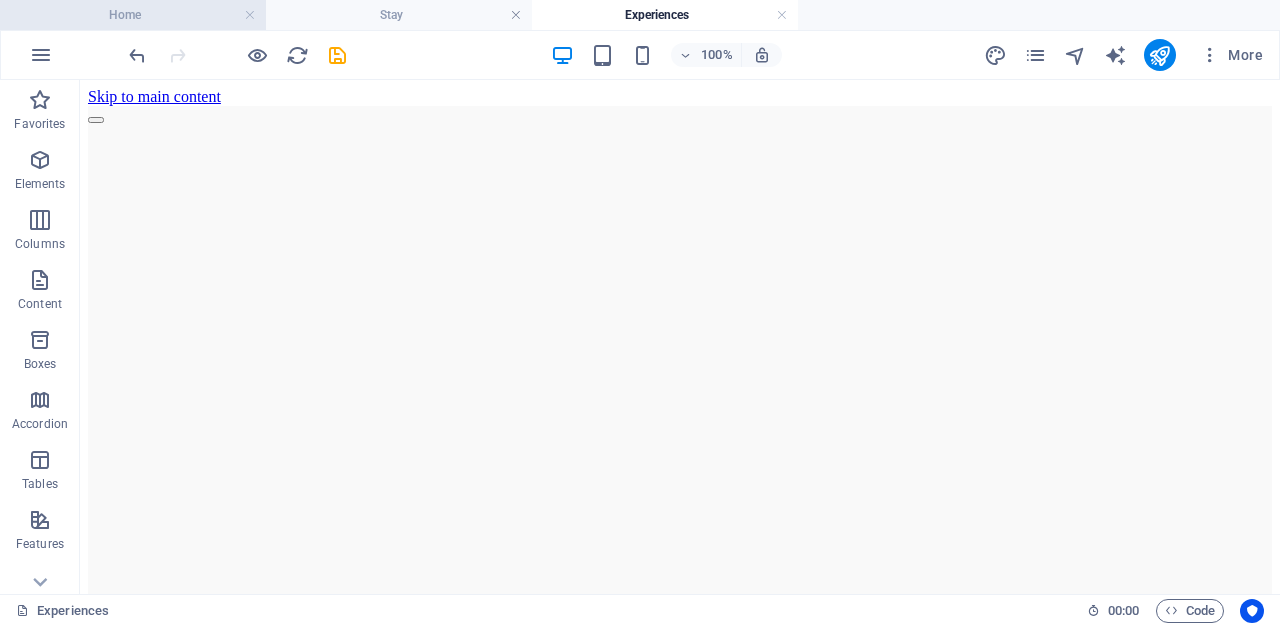 click on "Home" at bounding box center [133, 15] 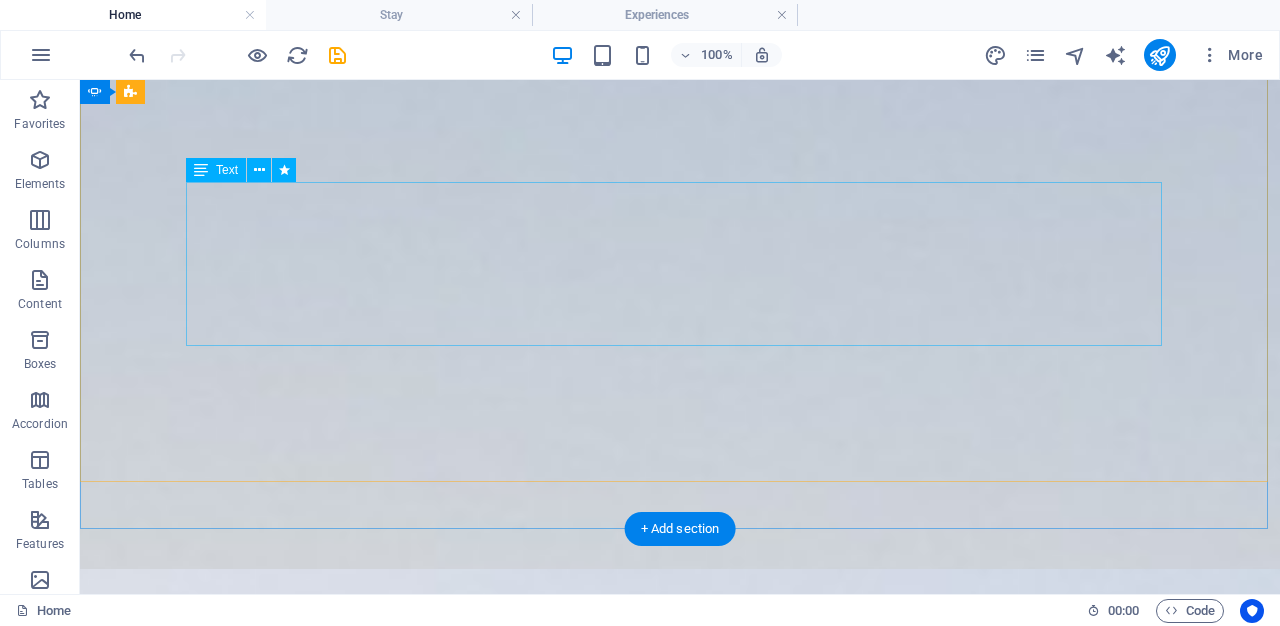 scroll, scrollTop: 0, scrollLeft: 0, axis: both 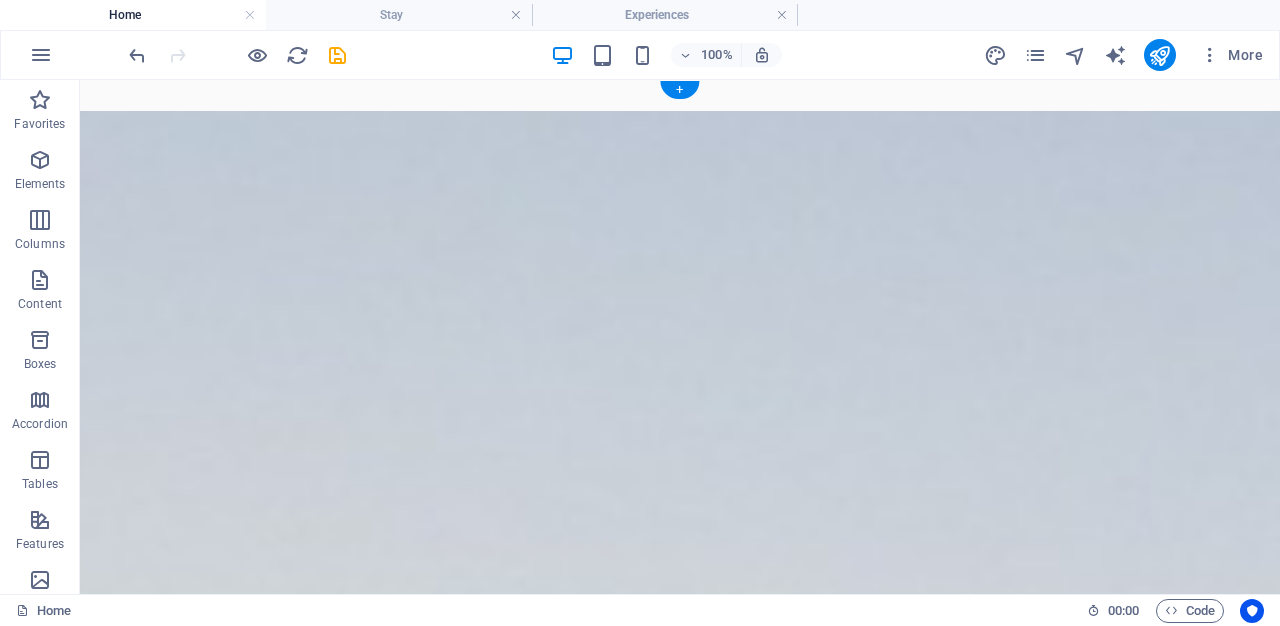 click at bounding box center [80, 650] 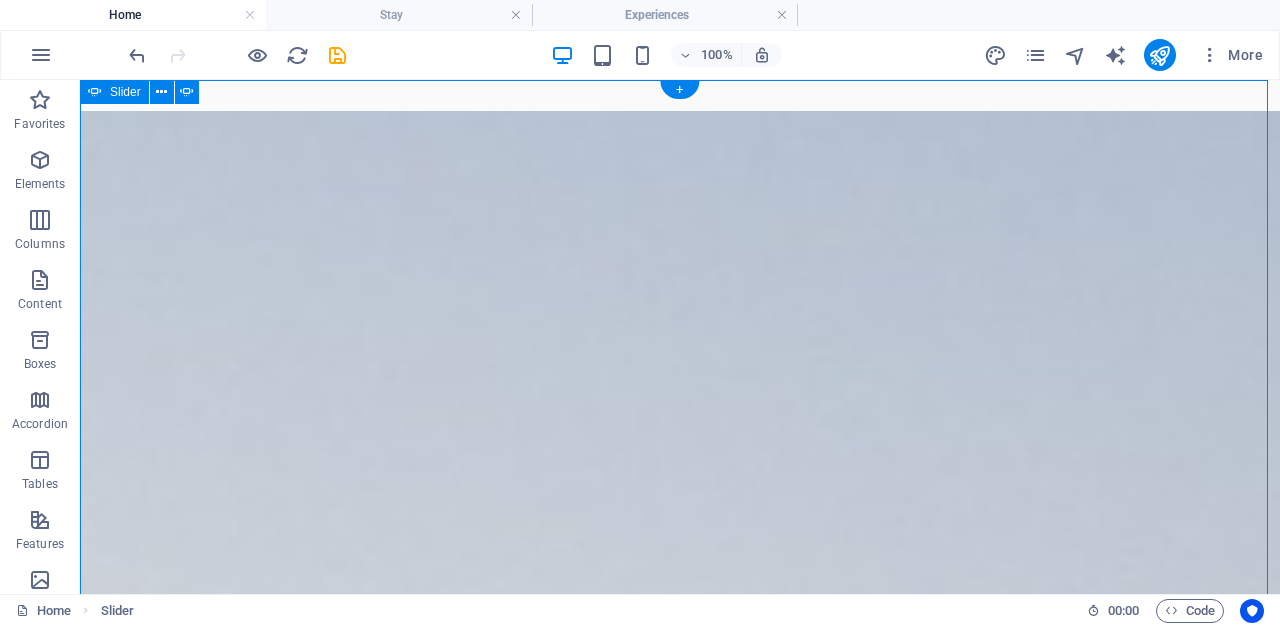 click at bounding box center (80, 658) 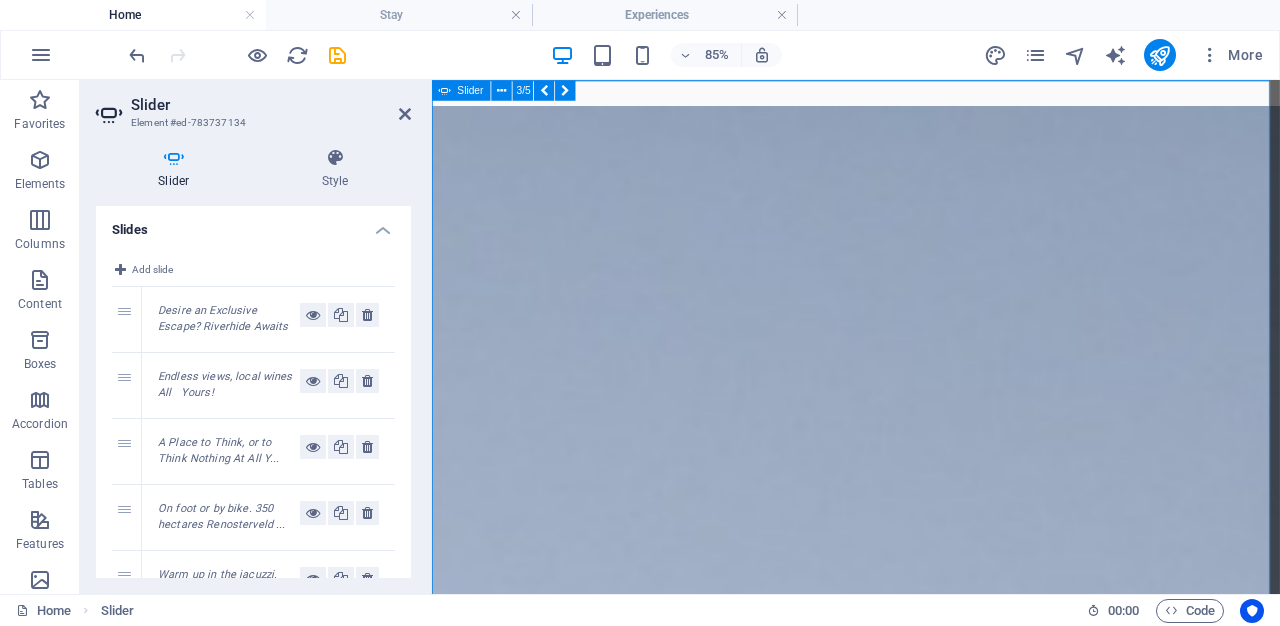 click at bounding box center (432, 740) 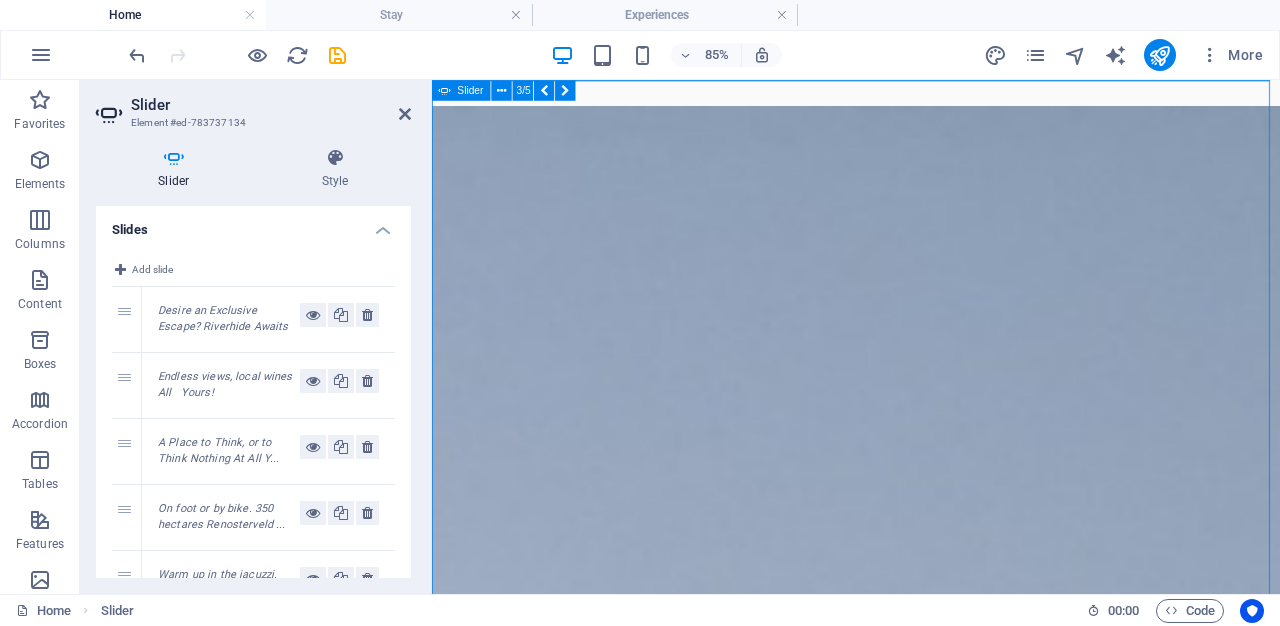 click at bounding box center [432, 740] 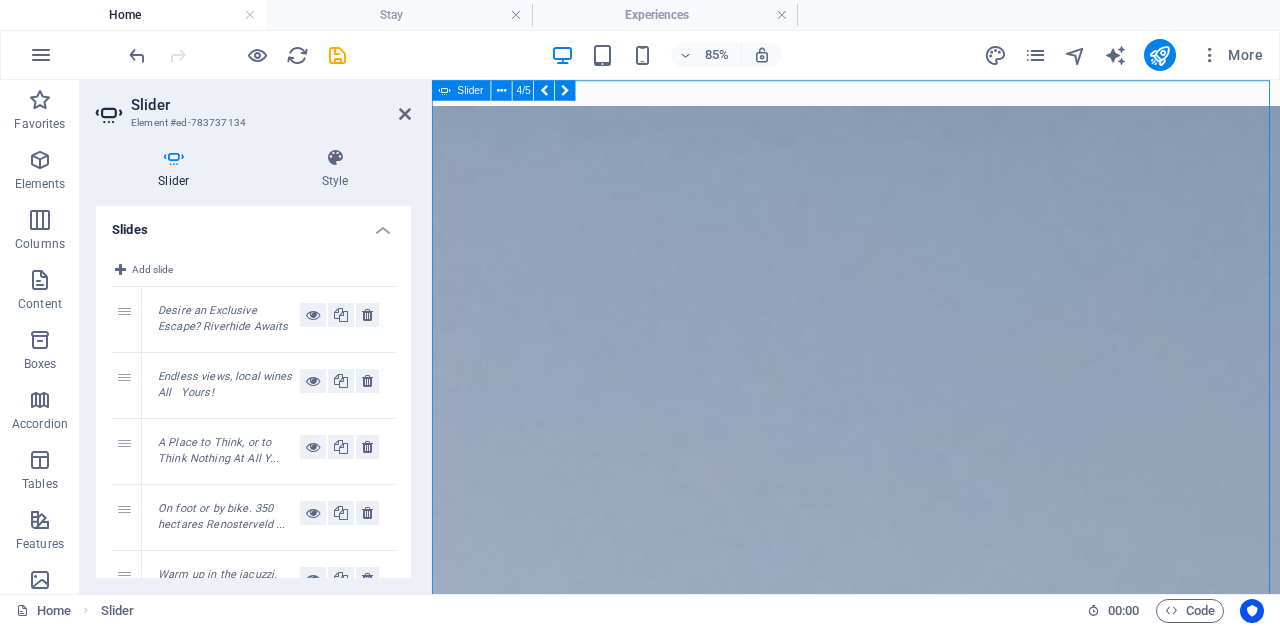 click at bounding box center [432, 740] 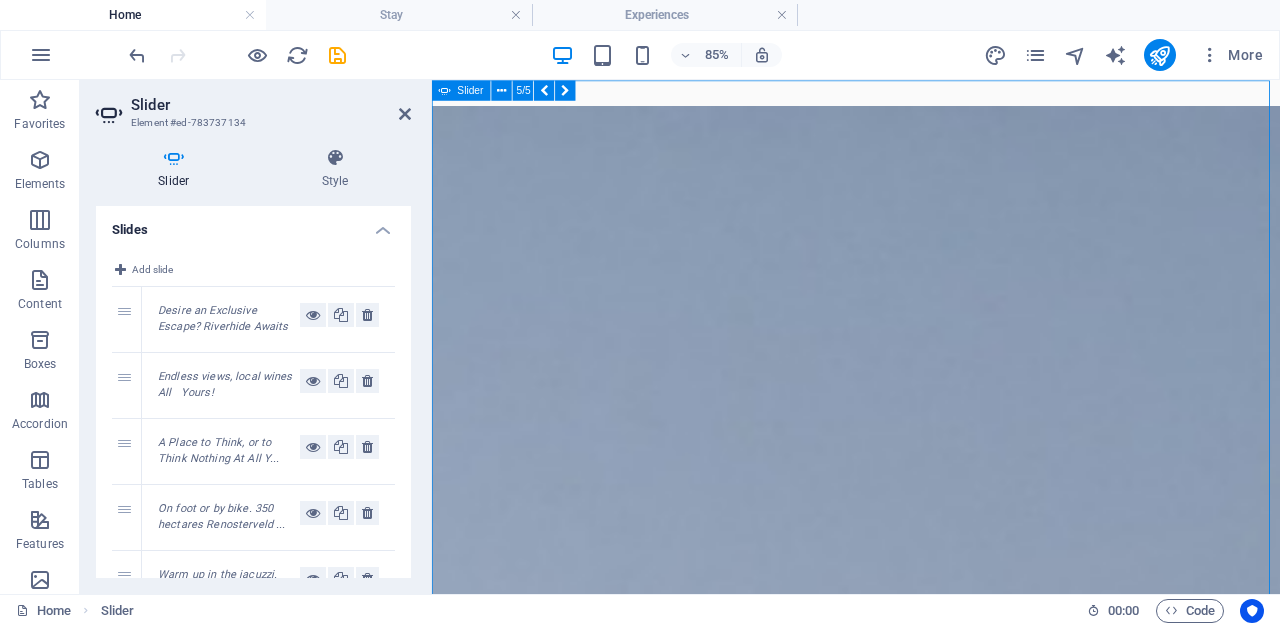 click on "On foot or by bike. 350 hectares Renosterveld Ready to be explored! Warm up in the jacuzzi. Stay for the view Bubbles & Bliss! Desire an Exclusive Escape? Riverhide Awaits Endless views, local wines All Yours! A Place to Think, or to Think Nothing At All Your own river Your own rhythm On foot or by bike. 350 hectares Renosterveld Ready to be explored! Warm up in the jacuzzi. Stay for the view Bubbles & Bliss! Desire an Exclusive Escape? Riverhide Awaits Endless views, local wines All Yours! 1 2 3 4 5" at bounding box center (931, 491) 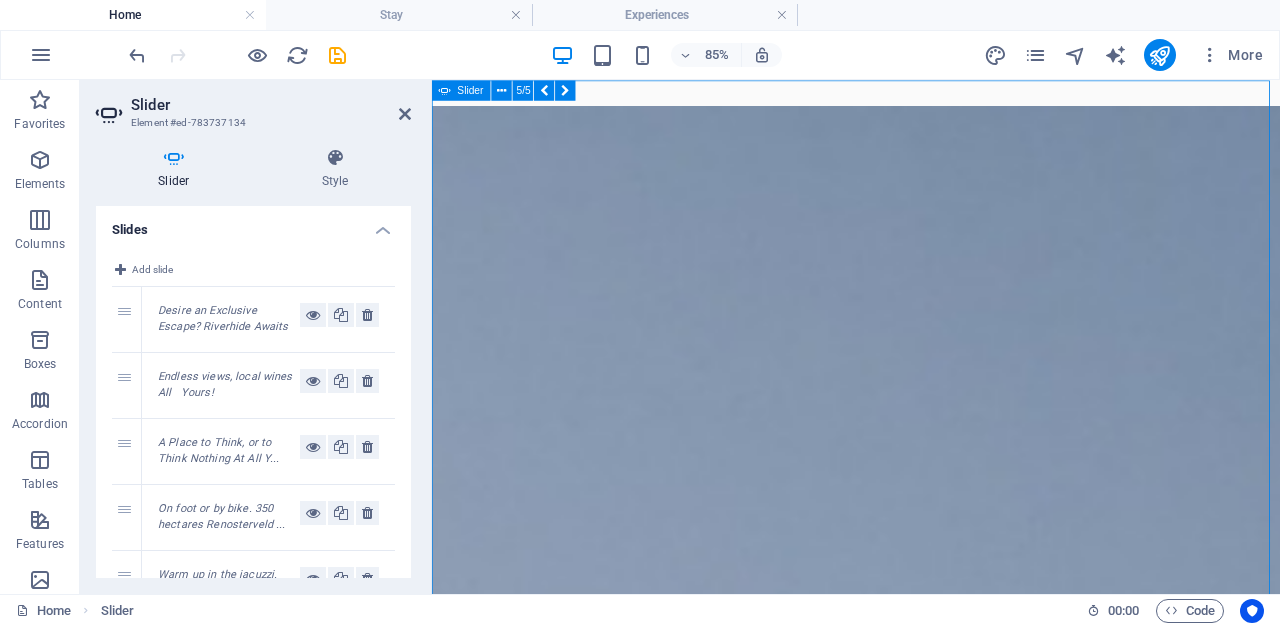 click at bounding box center (432, 740) 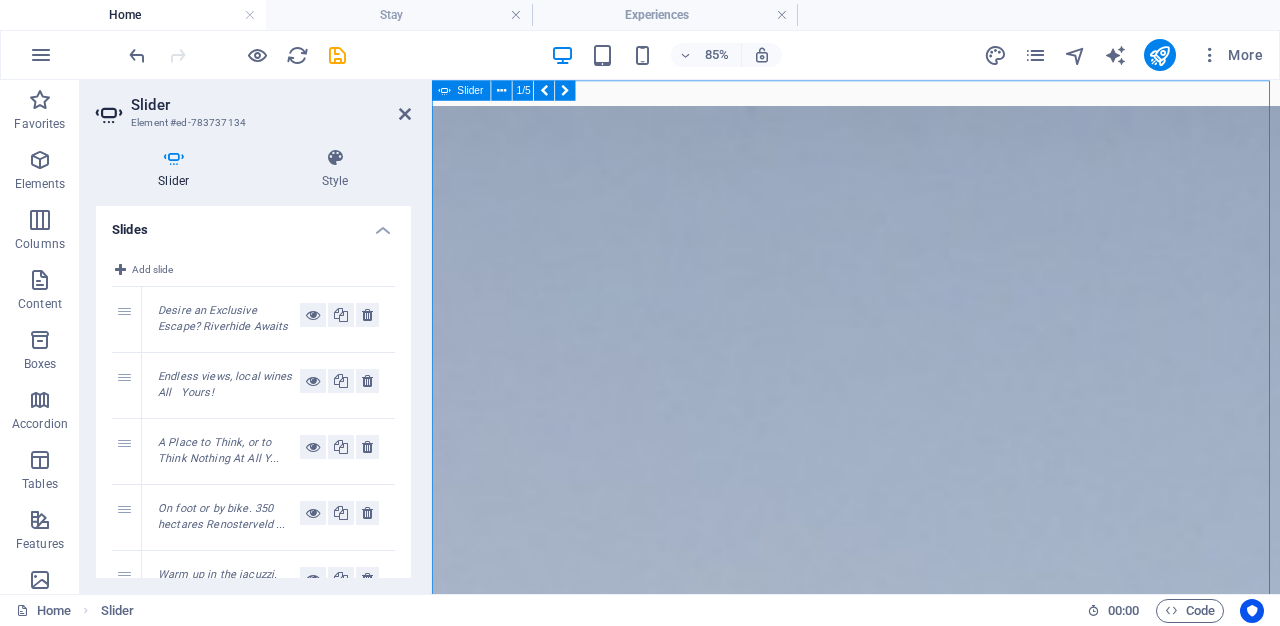 click at bounding box center (432, 740) 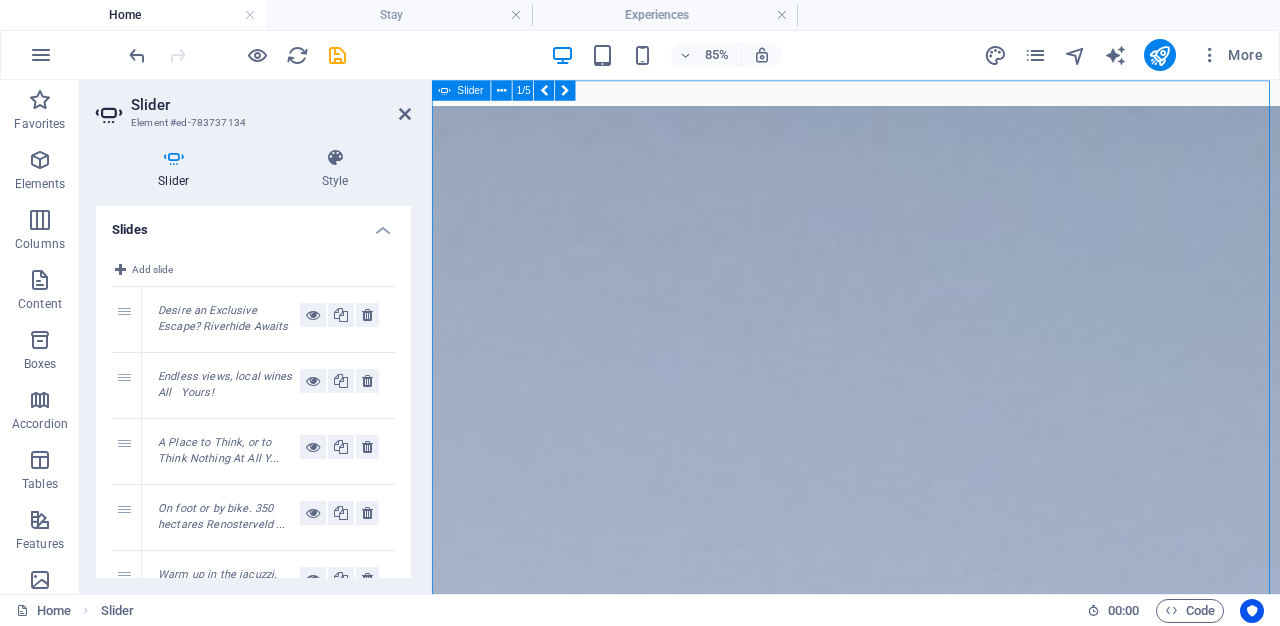 click at bounding box center [432, 740] 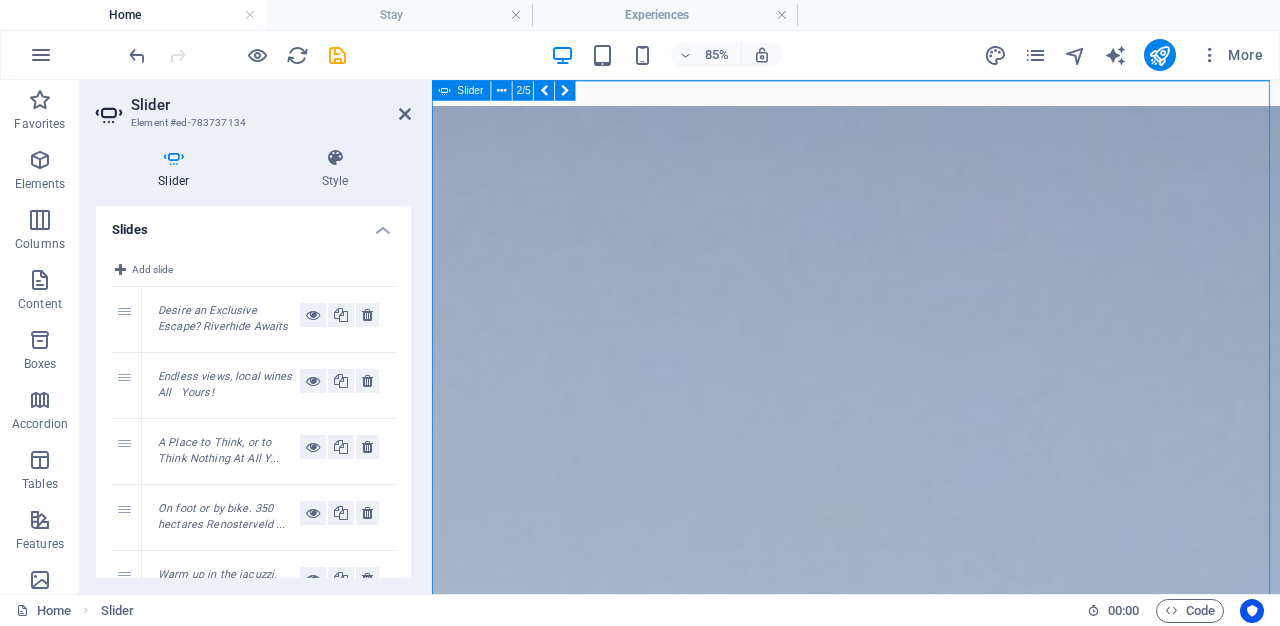 click at bounding box center (432, 740) 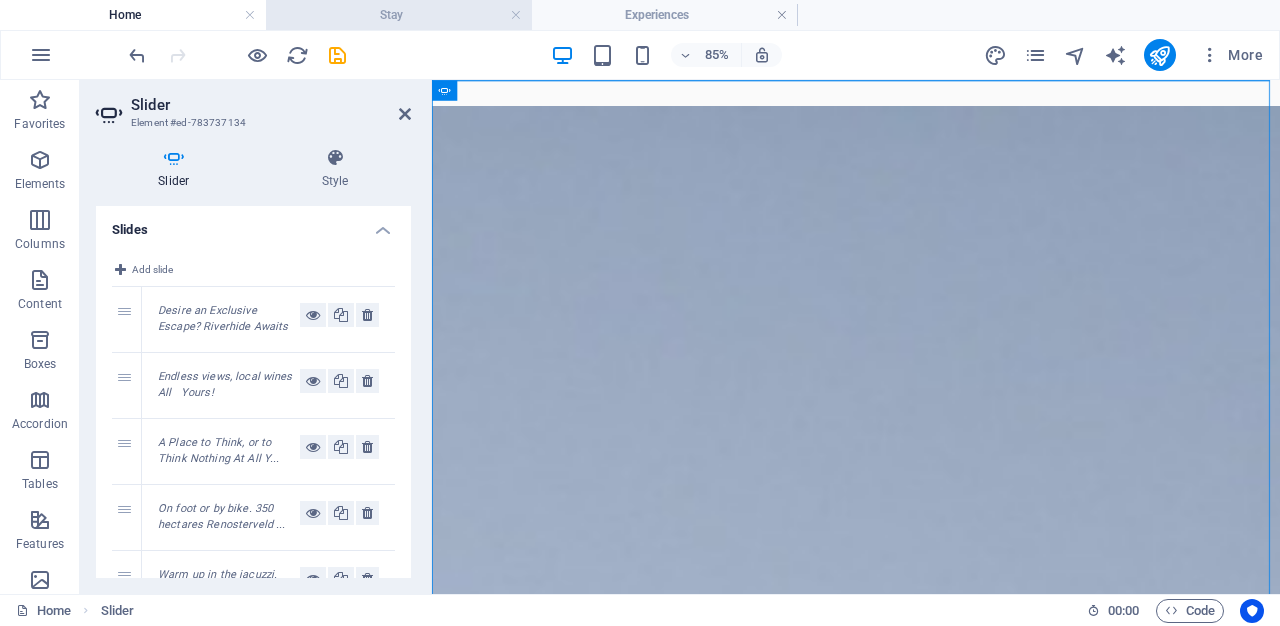 click on "Stay" at bounding box center (399, 15) 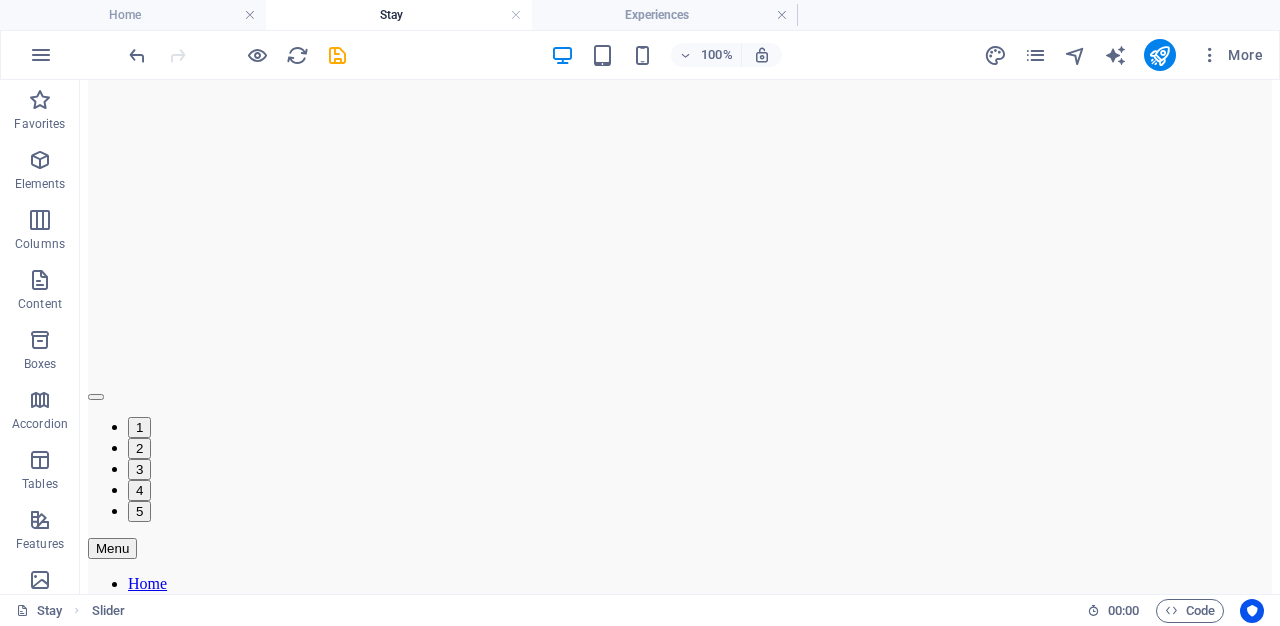 scroll, scrollTop: 0, scrollLeft: 0, axis: both 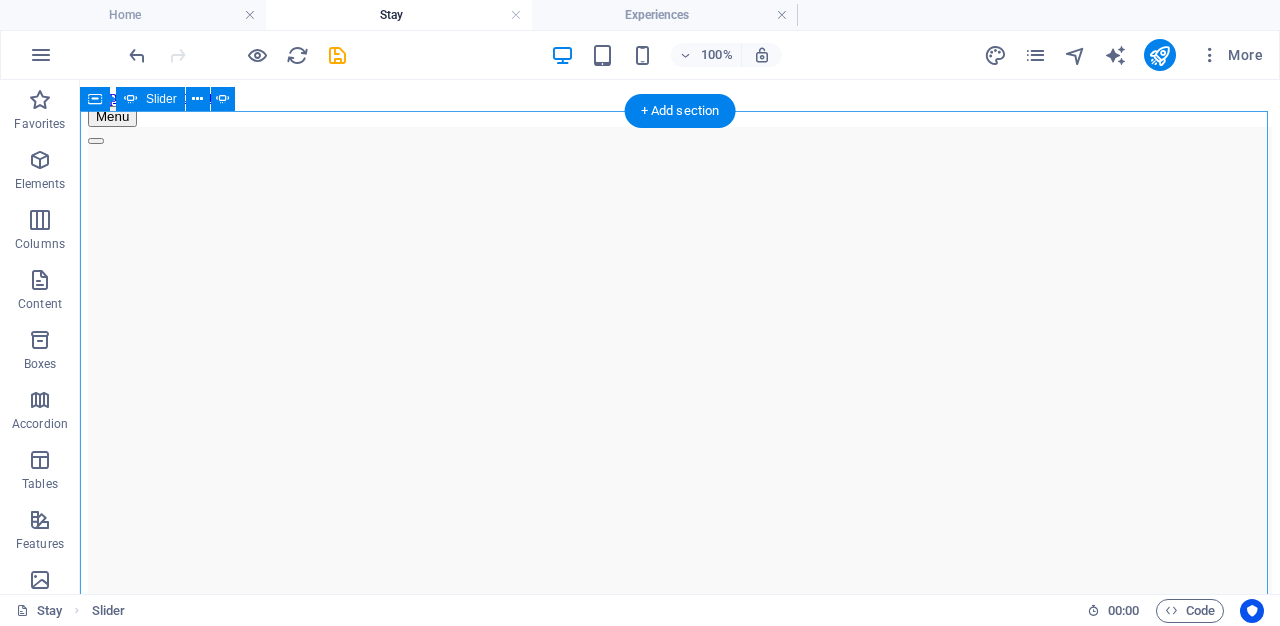 click at bounding box center (96, 673) 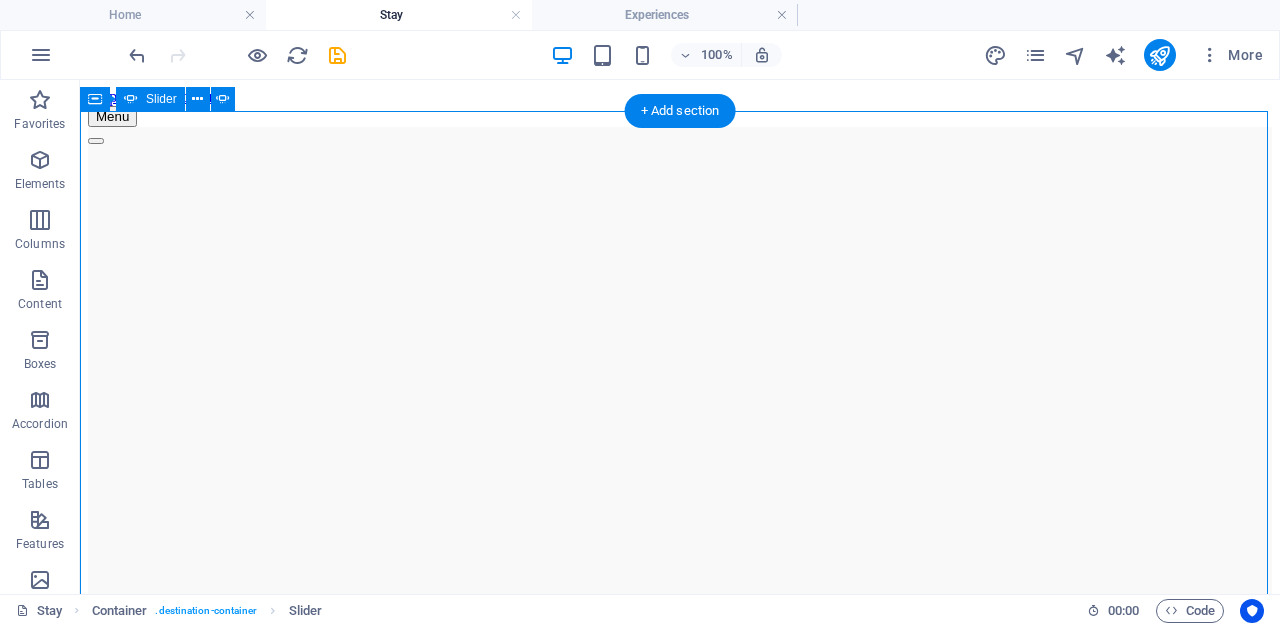 click at bounding box center [96, 673] 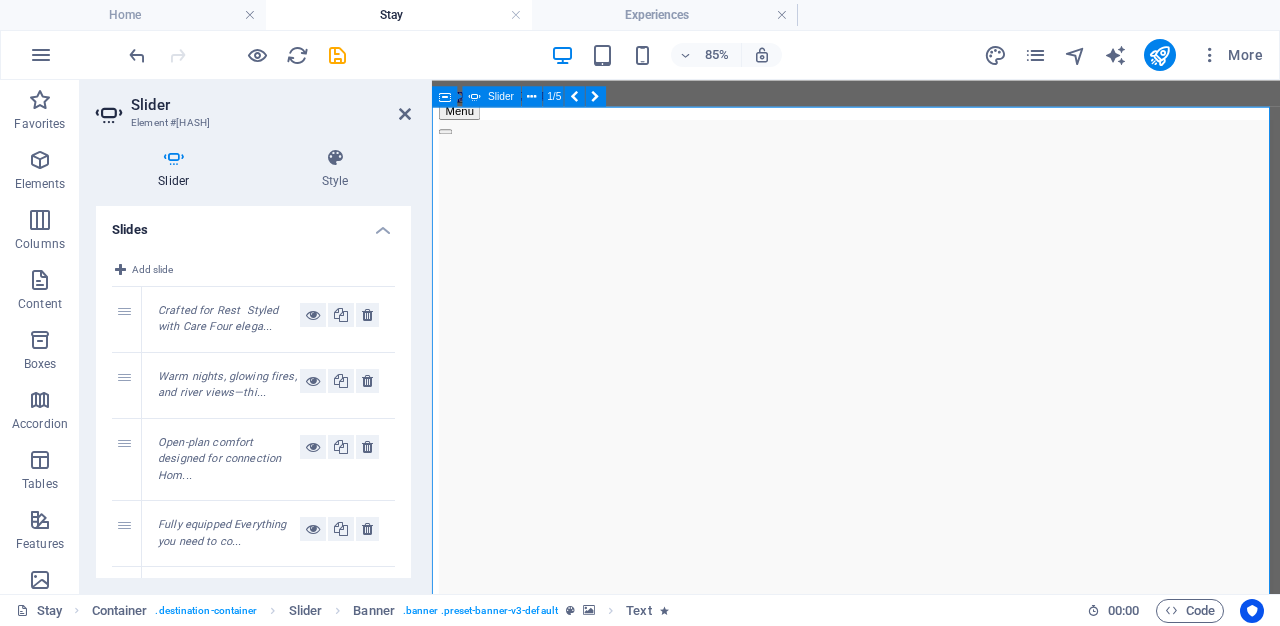 click at bounding box center (448, 764) 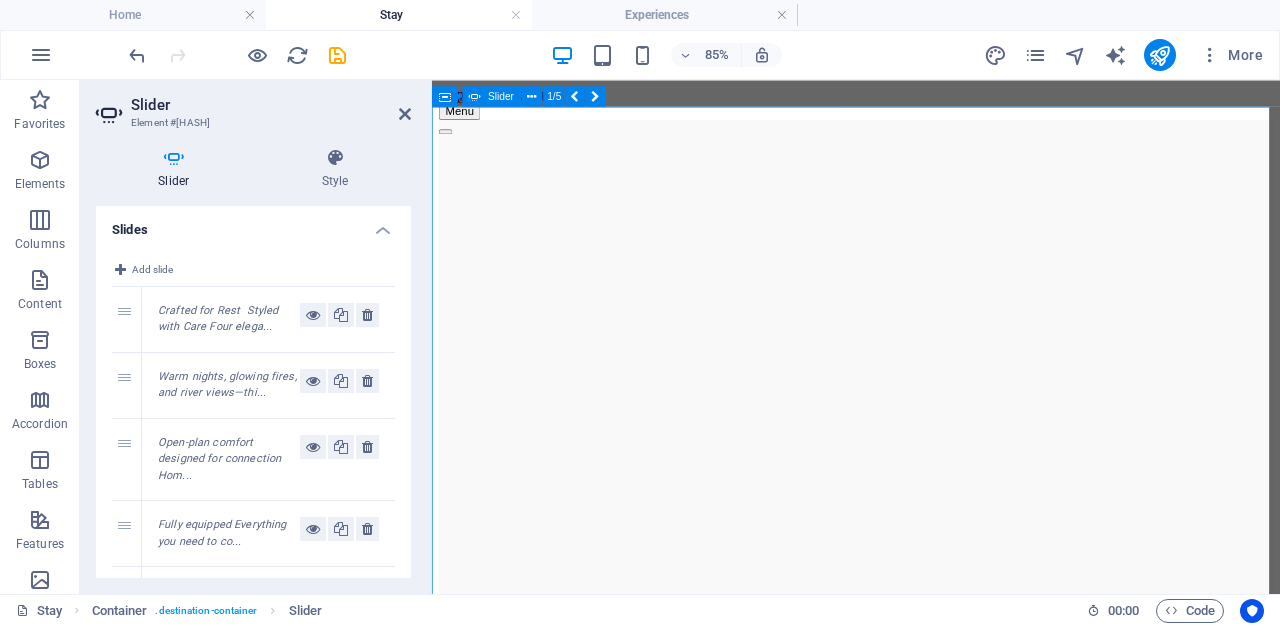 click at bounding box center (448, 764) 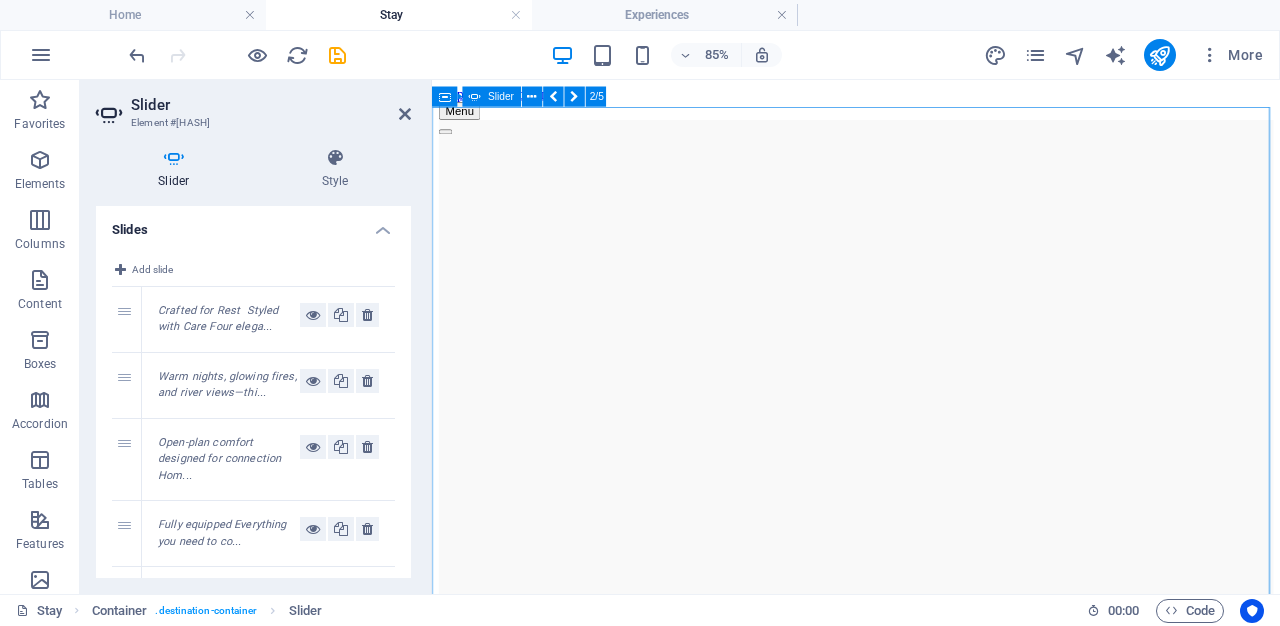 click at bounding box center (448, 764) 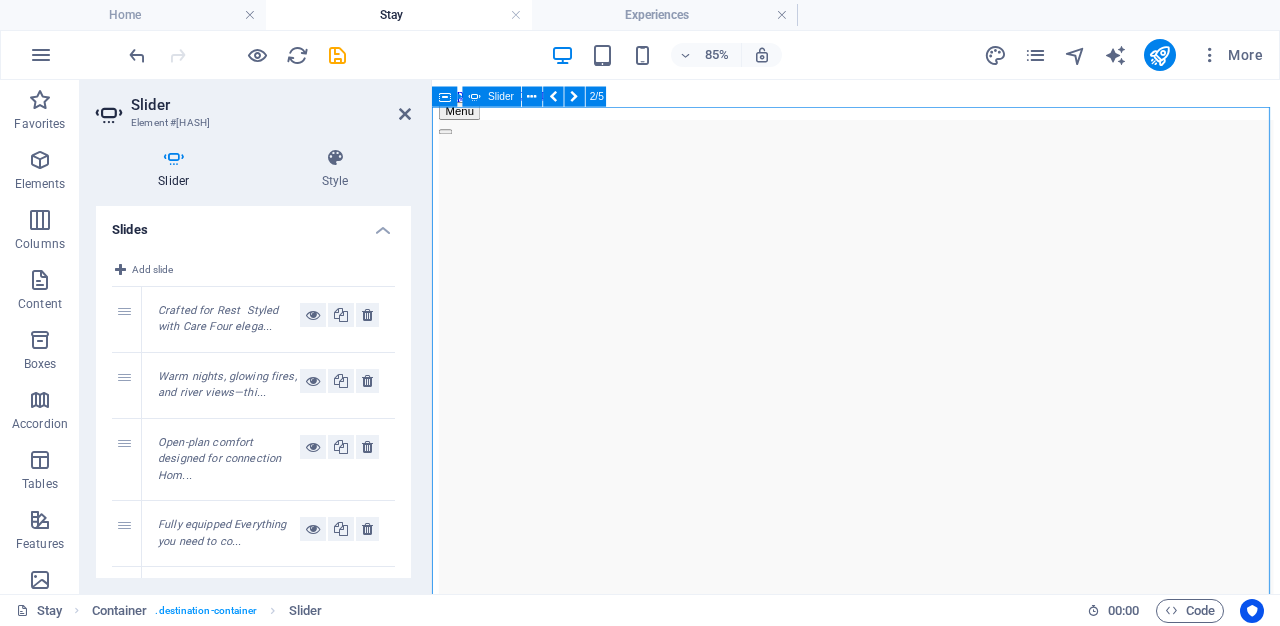 click at bounding box center [448, 764] 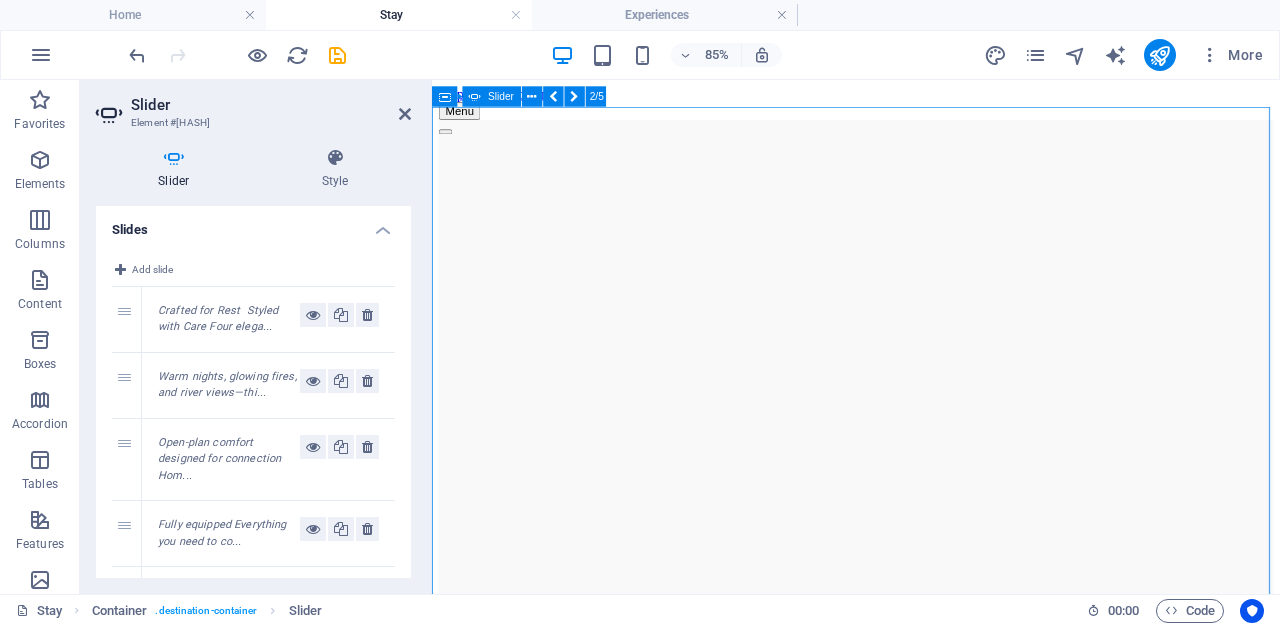 click at bounding box center (448, 764) 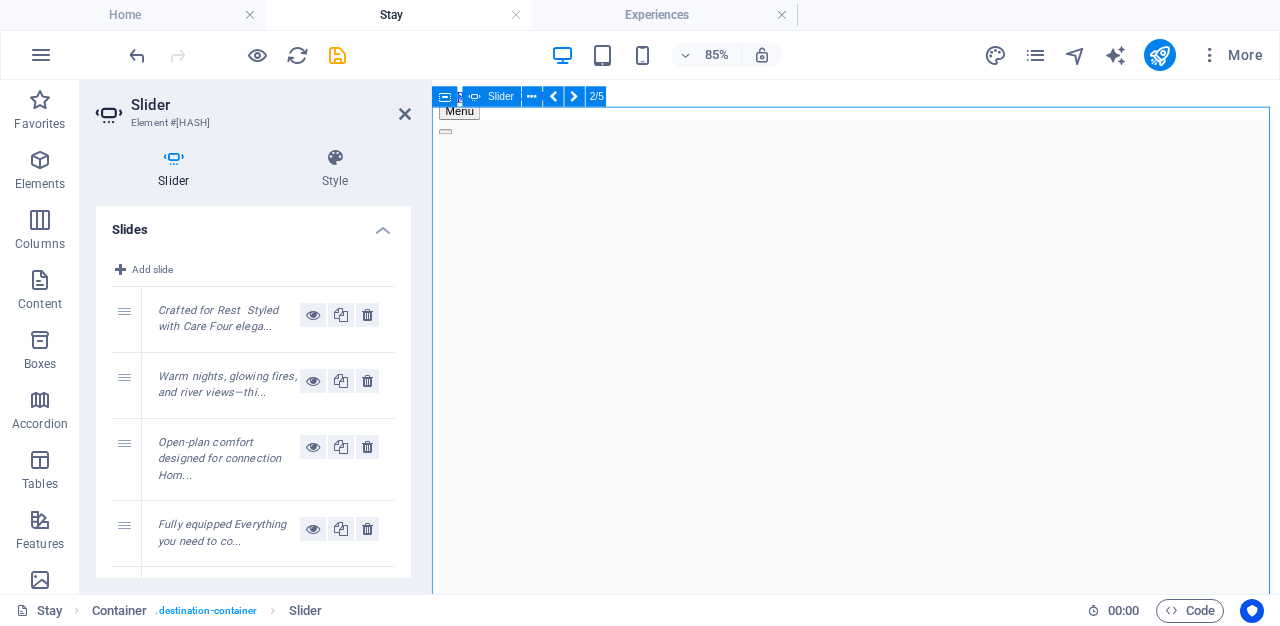 click at bounding box center [448, 764] 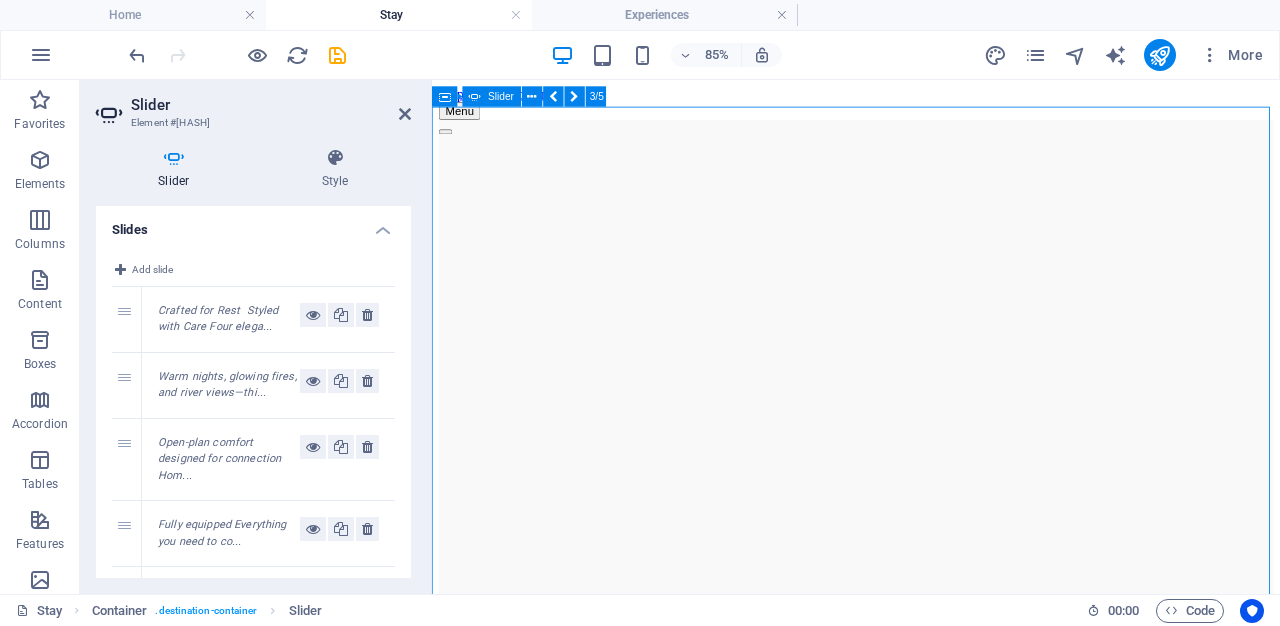 click at bounding box center (448, 764) 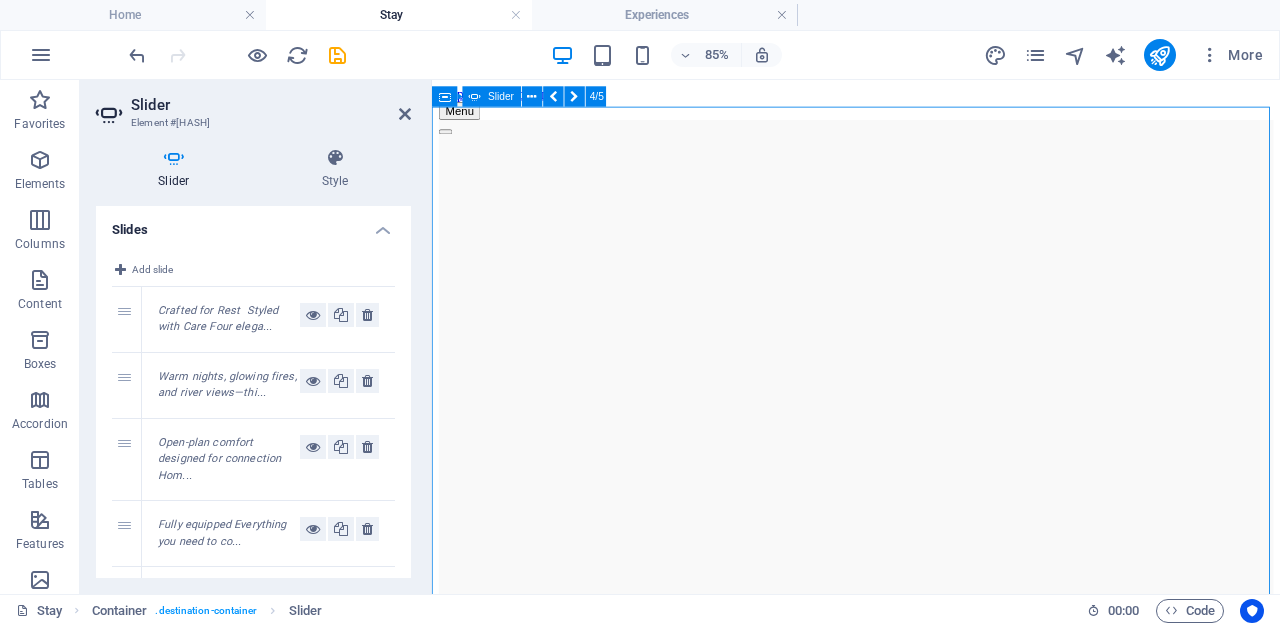 click at bounding box center (448, 764) 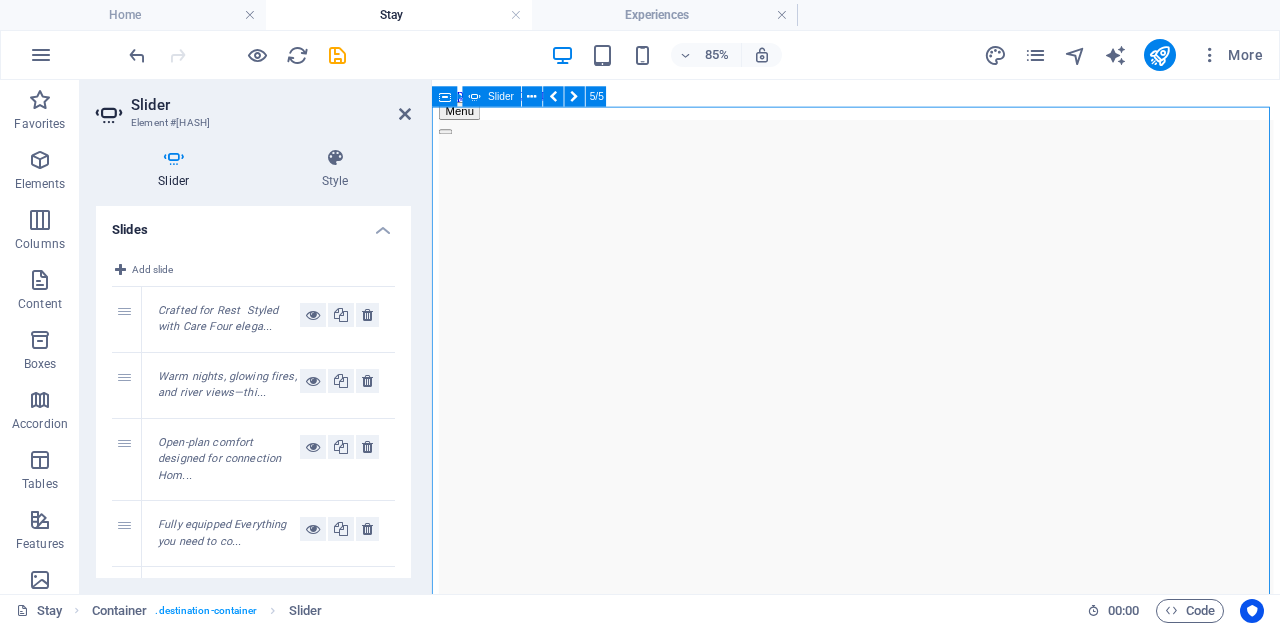click at bounding box center [448, 764] 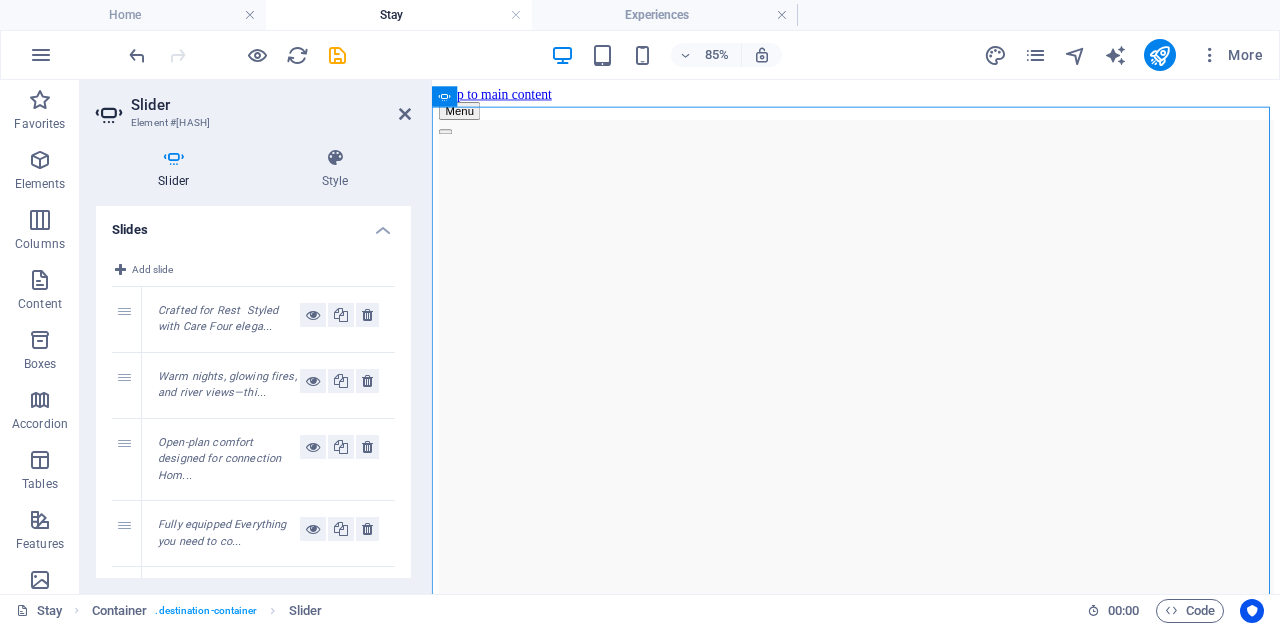 drag, startPoint x: 656, startPoint y: 6, endPoint x: 614, endPoint y: 40, distance: 54.037025 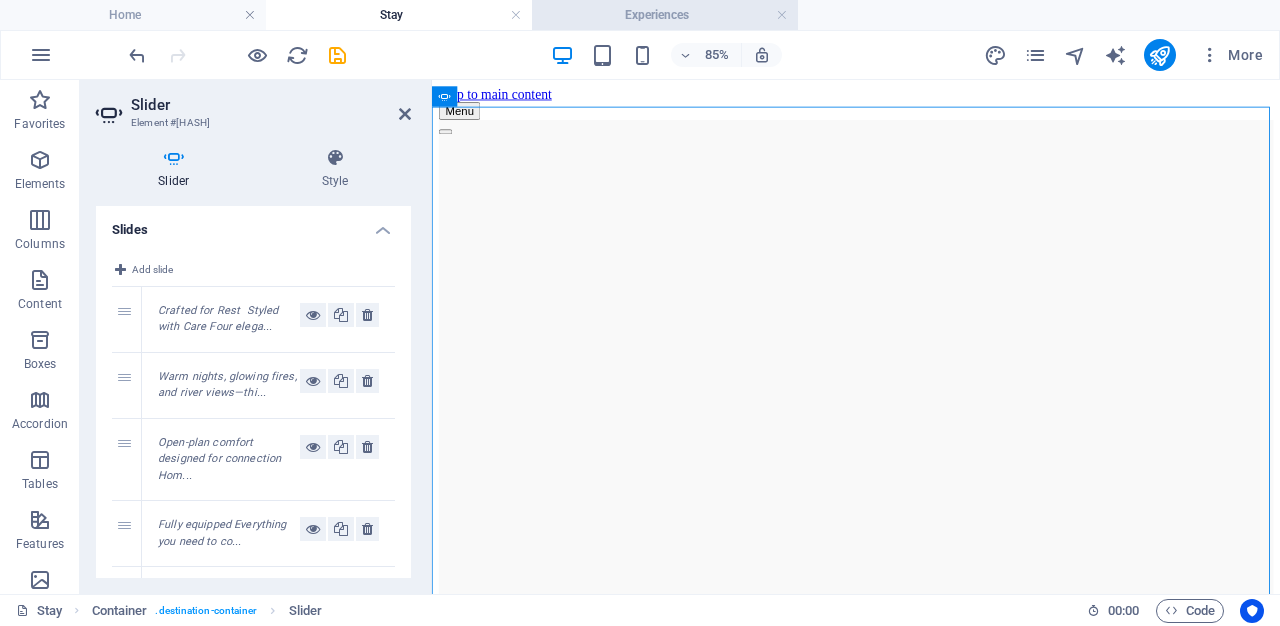 drag, startPoint x: 632, startPoint y: 13, endPoint x: 631, endPoint y: 23, distance: 10.049875 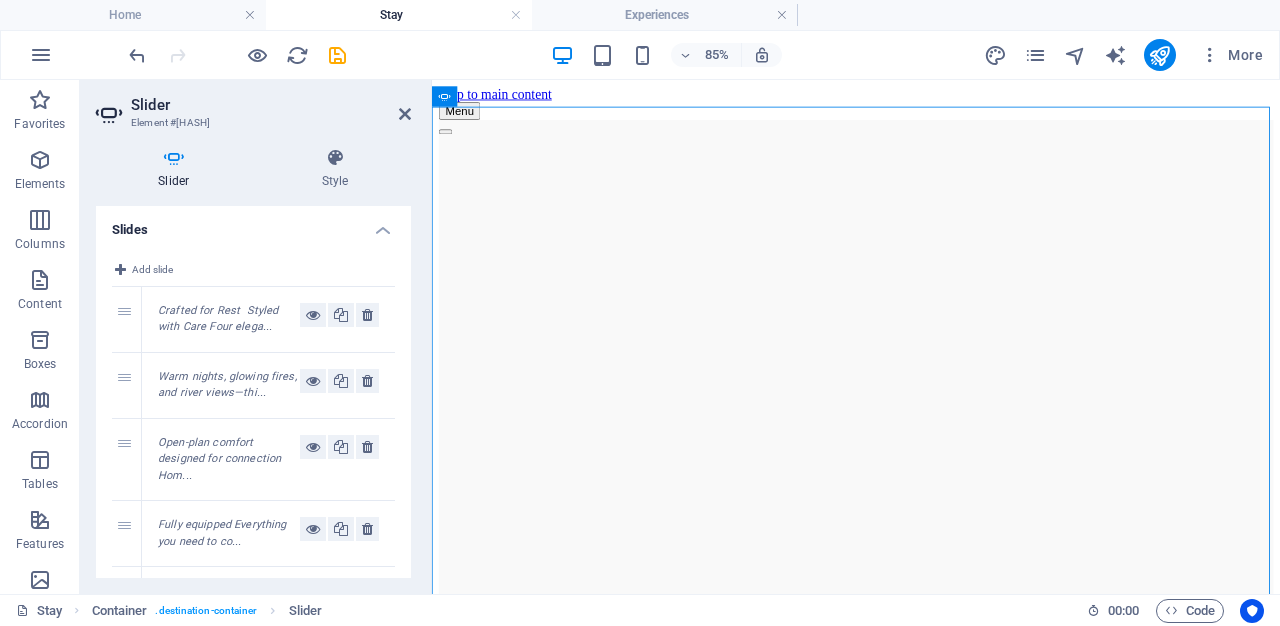 click on "Experiences" at bounding box center [665, 15] 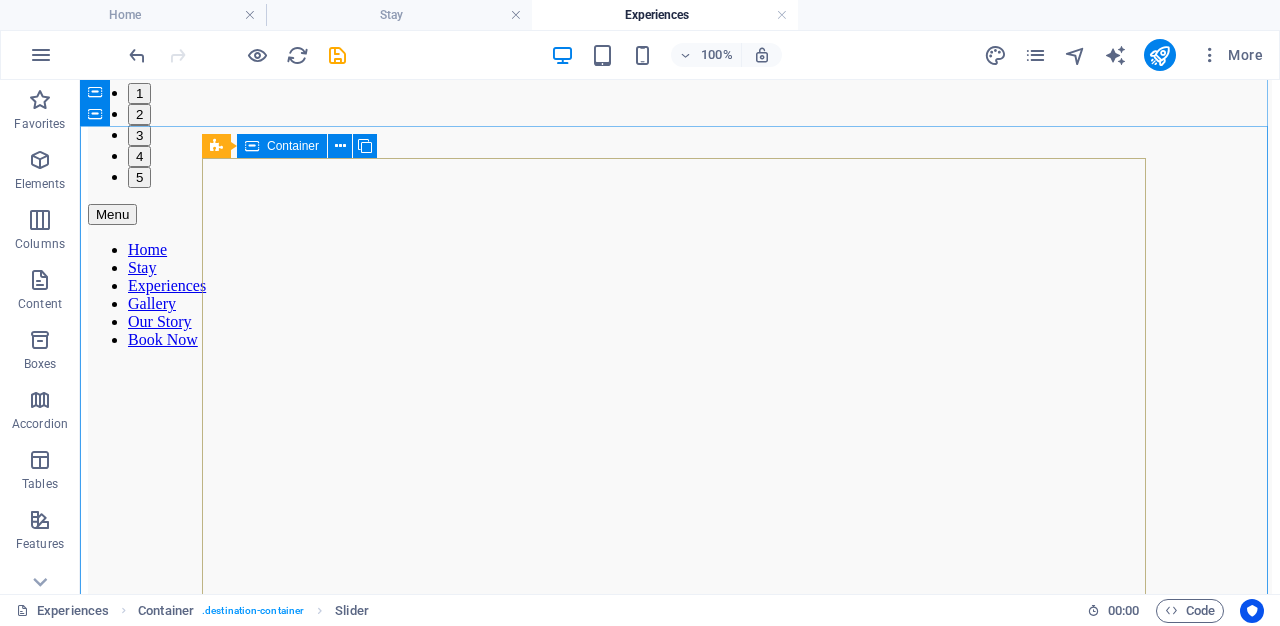 scroll, scrollTop: 560, scrollLeft: 0, axis: vertical 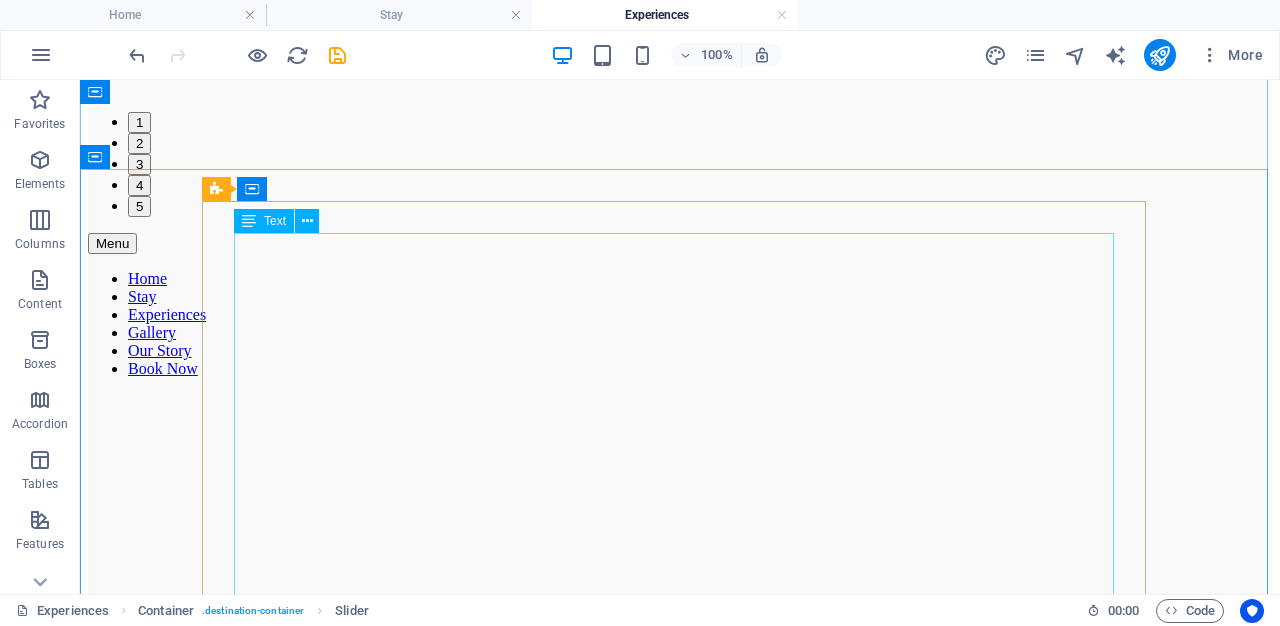 click on "No matter the season   Riverhide offers countless ways to reconnect  with nature and yourself. Cast a line into the peaceful waters of the Breede River, take a slow paddle in a kayak, or simply soak in the stillness and sweeping views. Wander along farm trails and country roads at your own pace—on foot, by bike, or while discovering the many wine farms scattered along the legendary Route 62. For the ultimate unwind, slip into the jacuzzi , while the haunting call of the fish eagle echoes through the valley. At Riverhide, time slows down .. so you can breathe, rest, and just be." at bounding box center [680, 1302] 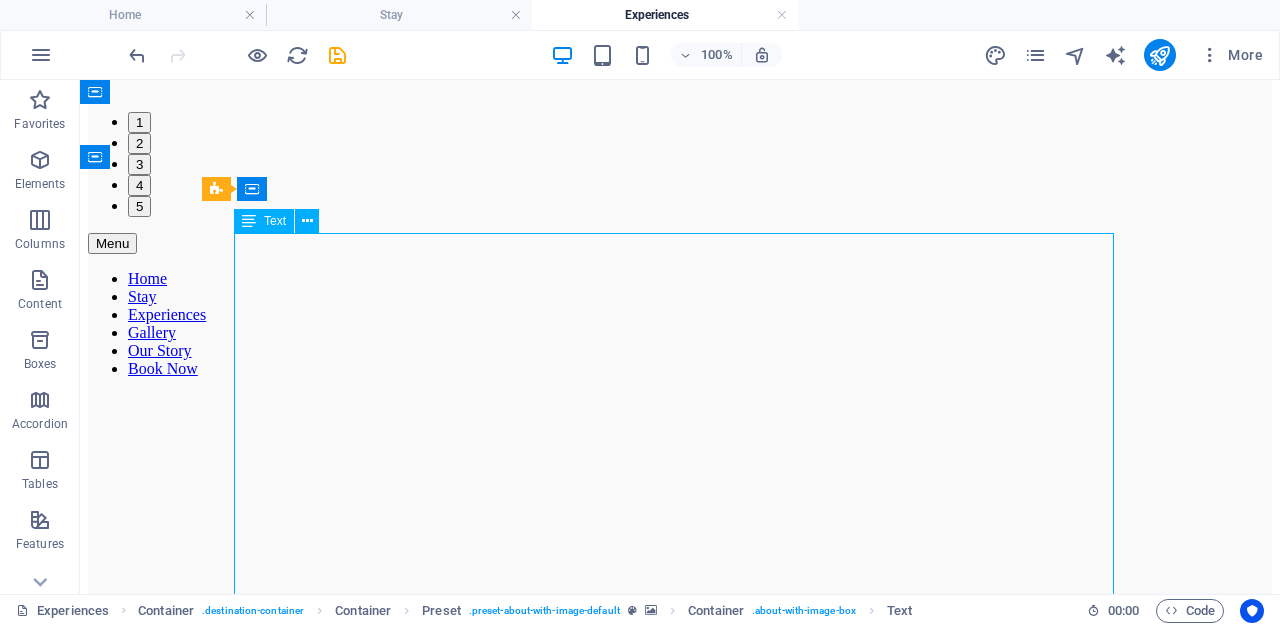click on "No matter the season   Riverhide offers countless ways to reconnect  with nature and yourself. Cast a line into the peaceful waters of the Breede River, take a slow paddle in a kayak, or simply soak in the stillness and sweeping views. Wander along farm trails and country roads at your own pace—on foot, by bike, or while discovering the many wine farms scattered along the legendary Route 62. For the ultimate unwind, slip into the jacuzzi , while the haunting call of the fish eagle echoes through the valley. At Riverhide, time slows down .. so you can breathe, rest, and just be." at bounding box center [680, 1302] 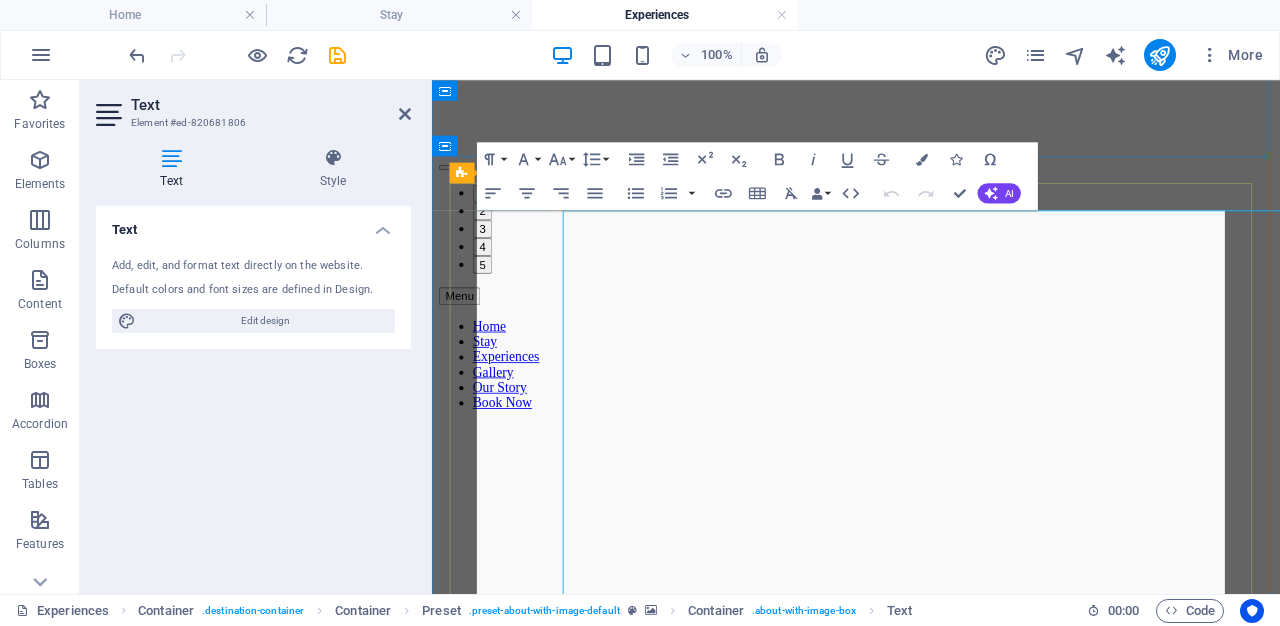 scroll, scrollTop: 650, scrollLeft: 0, axis: vertical 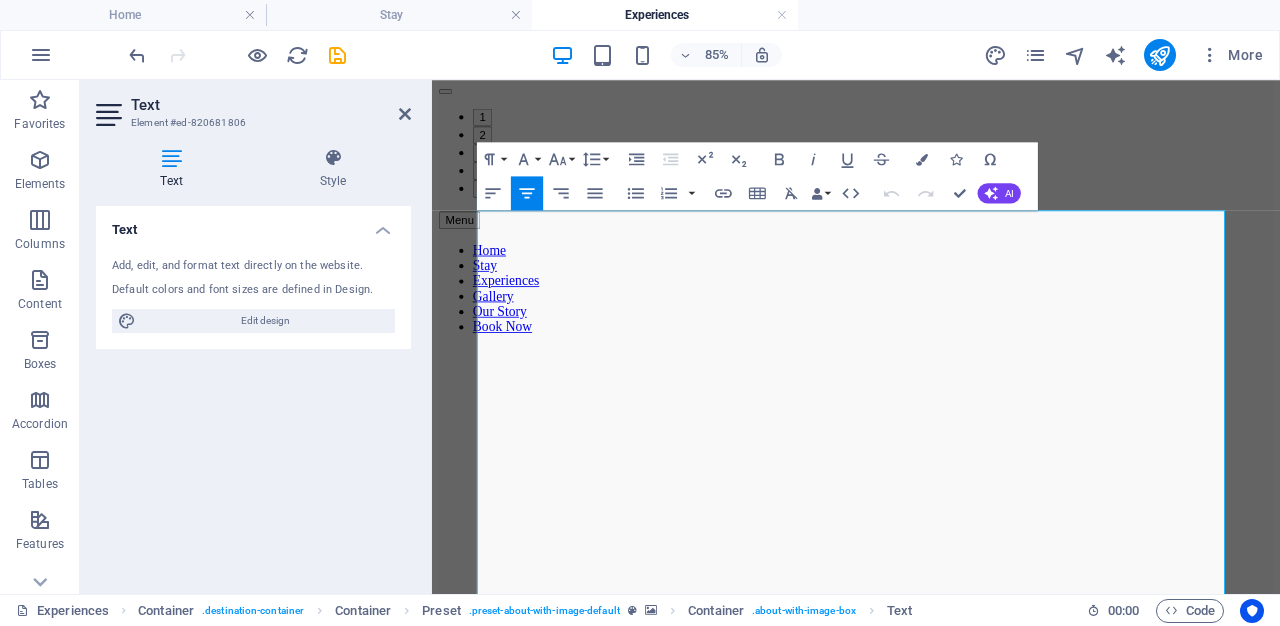 click on "Text Element #[HASH] Text Style Text Add, edit, and format text directly on the website. Default colors and font sizes are defined in Design. Edit design Alignment Left aligned Centered Right aligned Preset Element Layout How this element expands within the layout (Flexbox). Size Default auto px % 1/1 1/2 1/3 1/4 1/5 1/6 1/7 1/8 1/9 1/10 Grow Shrink Order Container layout Visible Visible Opacity 100 % Overflow Spacing Margin Default auto px % rem vw vh Custom Custom auto px % rem vw vh auto px % rem vw vh auto px % rem vw vh auto px % rem vw vh Padding Default px rem % vh vw Custom Custom px rem % vh vw px rem % vh vw px rem % vh vw px rem % vh vw Border Style              - Width 1 auto px rem % vh vw Custom Custom 1 auto px rem % vh vw 1 auto px rem % vh vw 1 auto px rem % vh vw 1 auto px rem % vh vw  - Color Round corners Default px rem % vh vw Custom Custom px rem % vh vw px rem % vh vw px rem % vh vw px rem % vh vw Shadow Default None Outside Inside Color X offset 0 px rem vh vw Y offset" at bounding box center [256, 337] 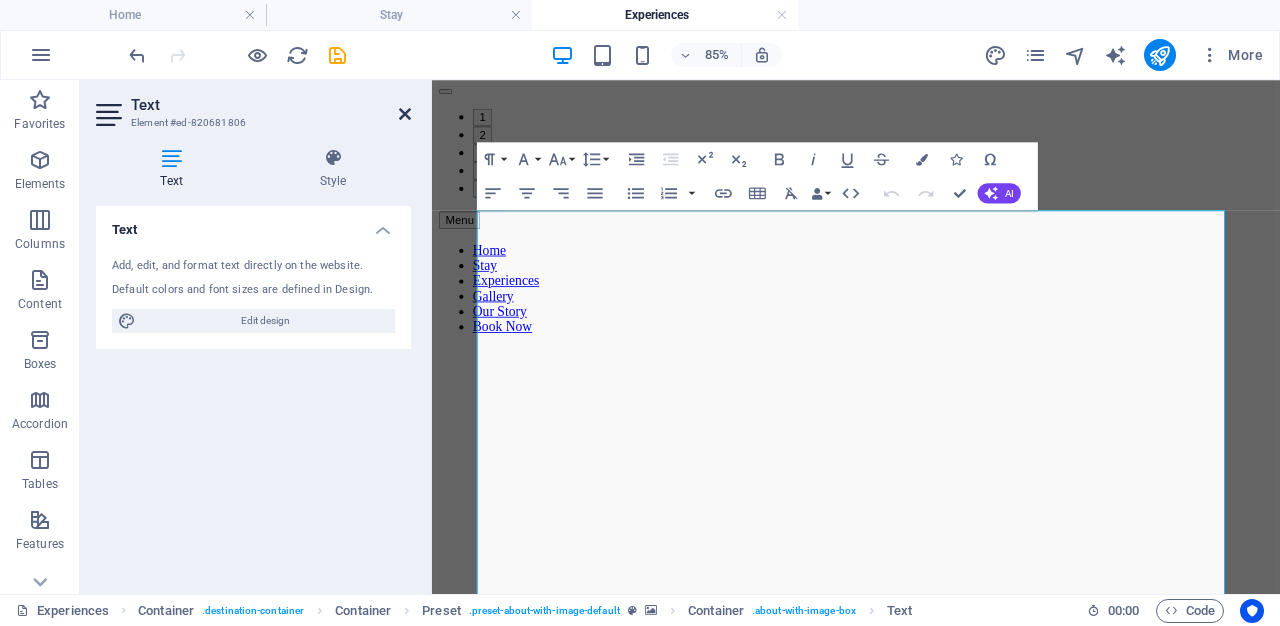 click at bounding box center (405, 114) 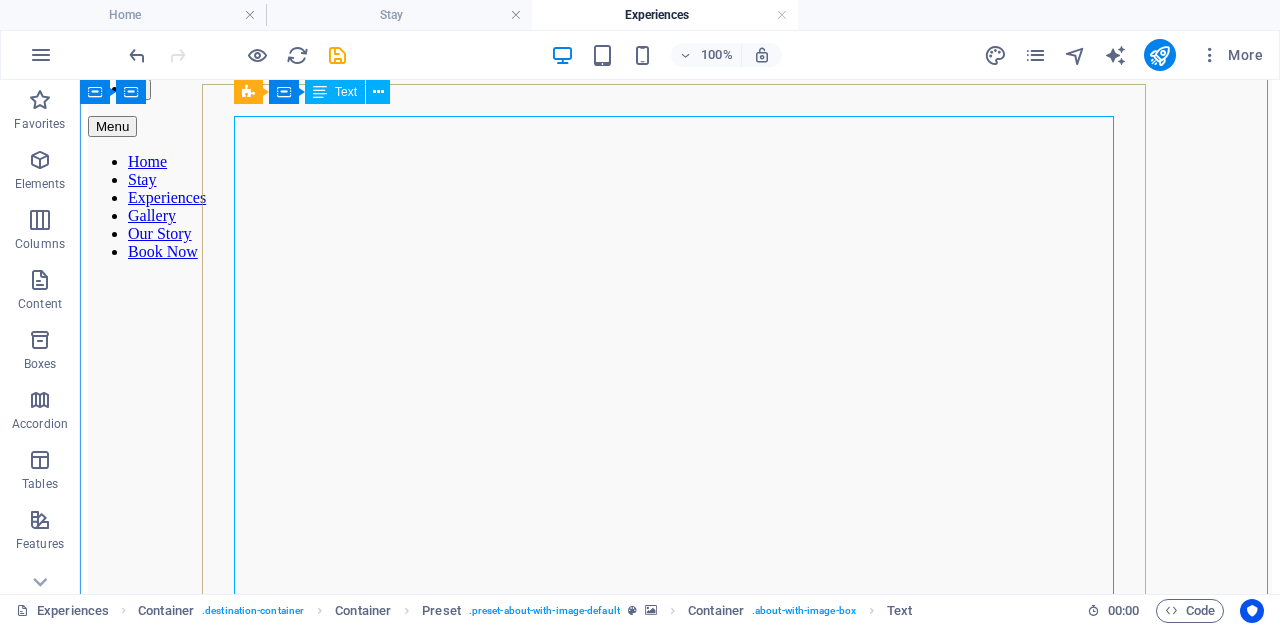 scroll, scrollTop: 570, scrollLeft: 0, axis: vertical 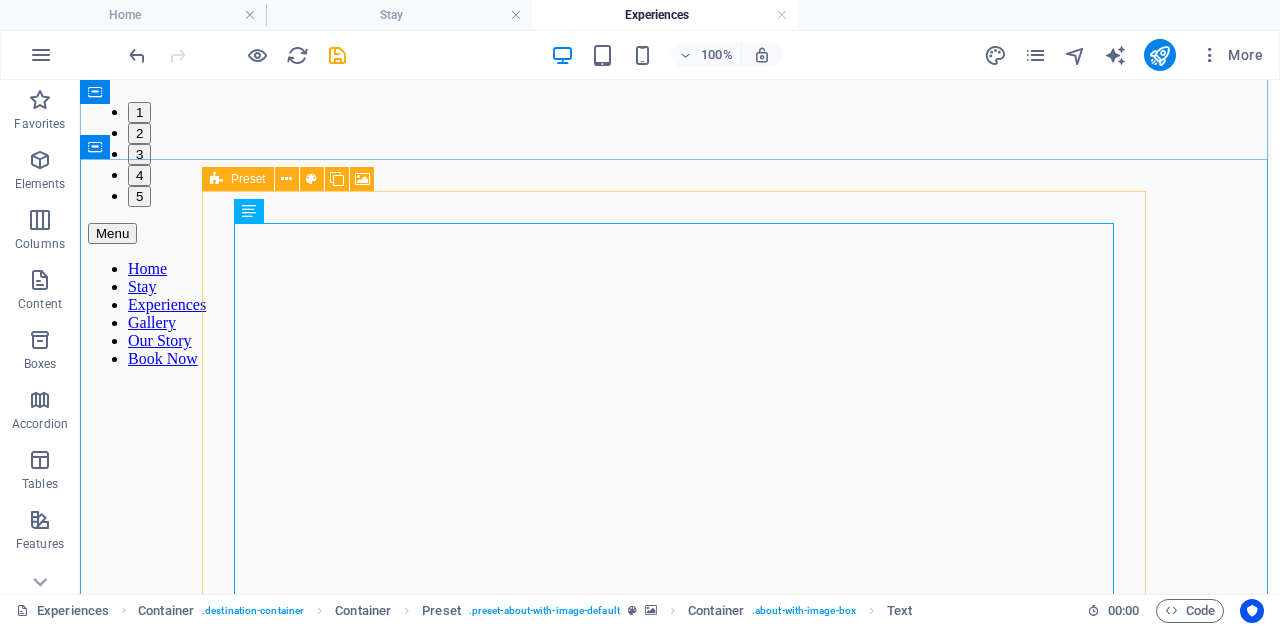 click on "Preset" at bounding box center [238, 179] 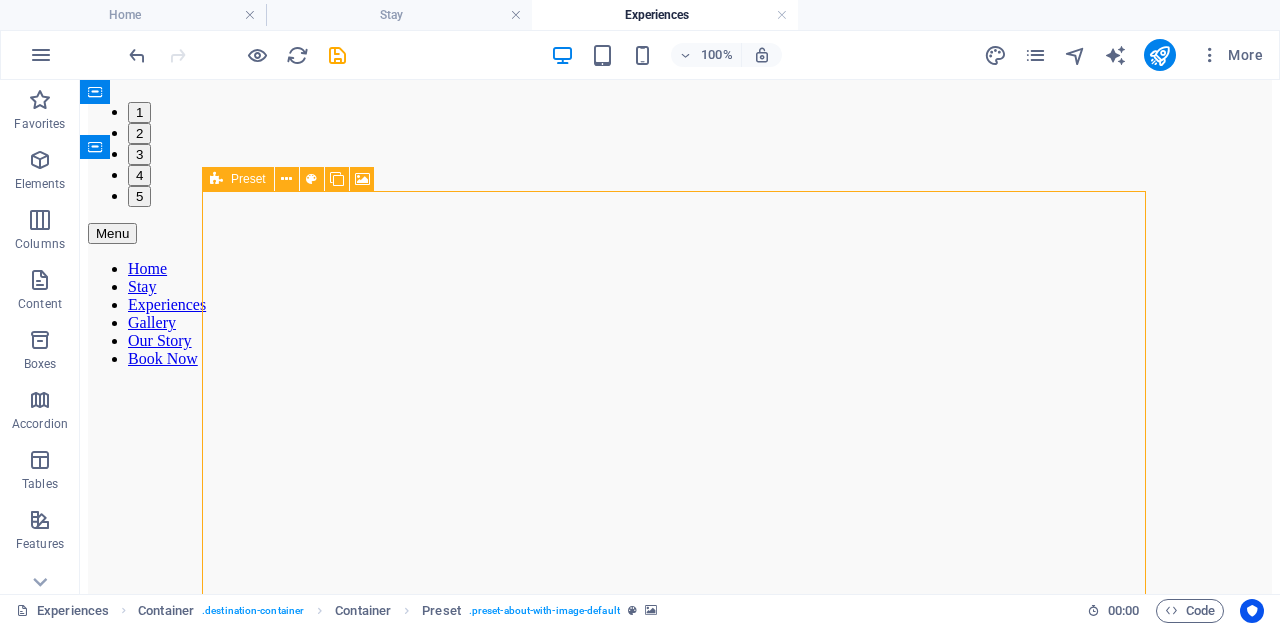 click on "Preset" at bounding box center (238, 179) 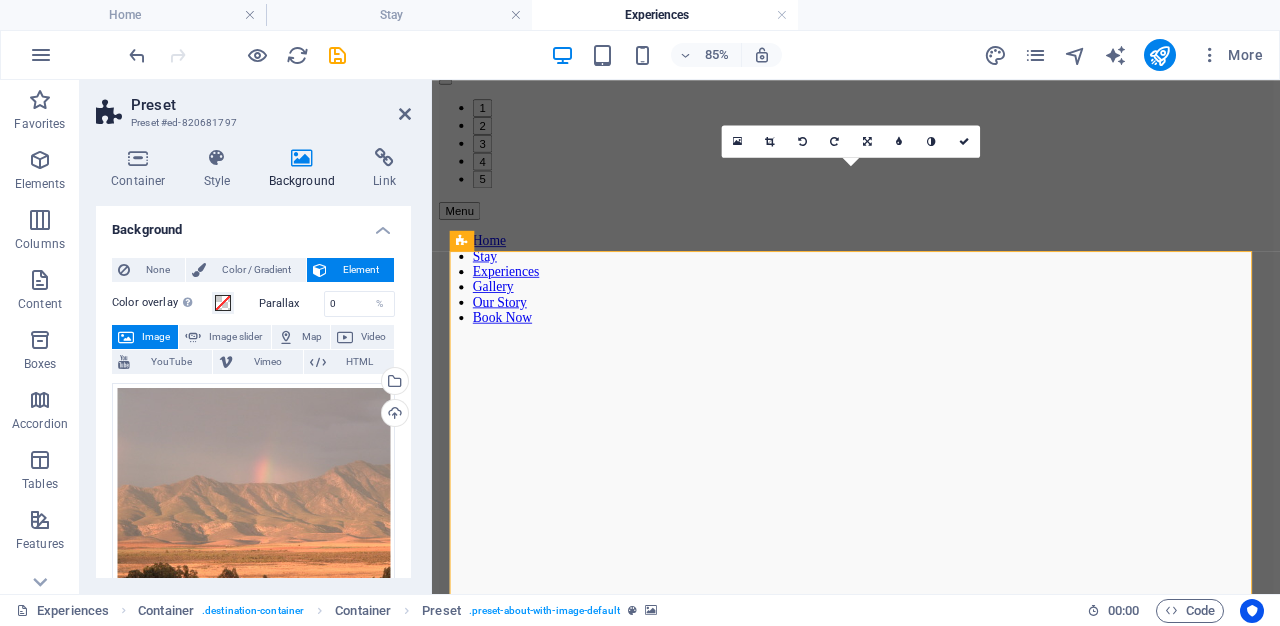 scroll, scrollTop: 660, scrollLeft: 0, axis: vertical 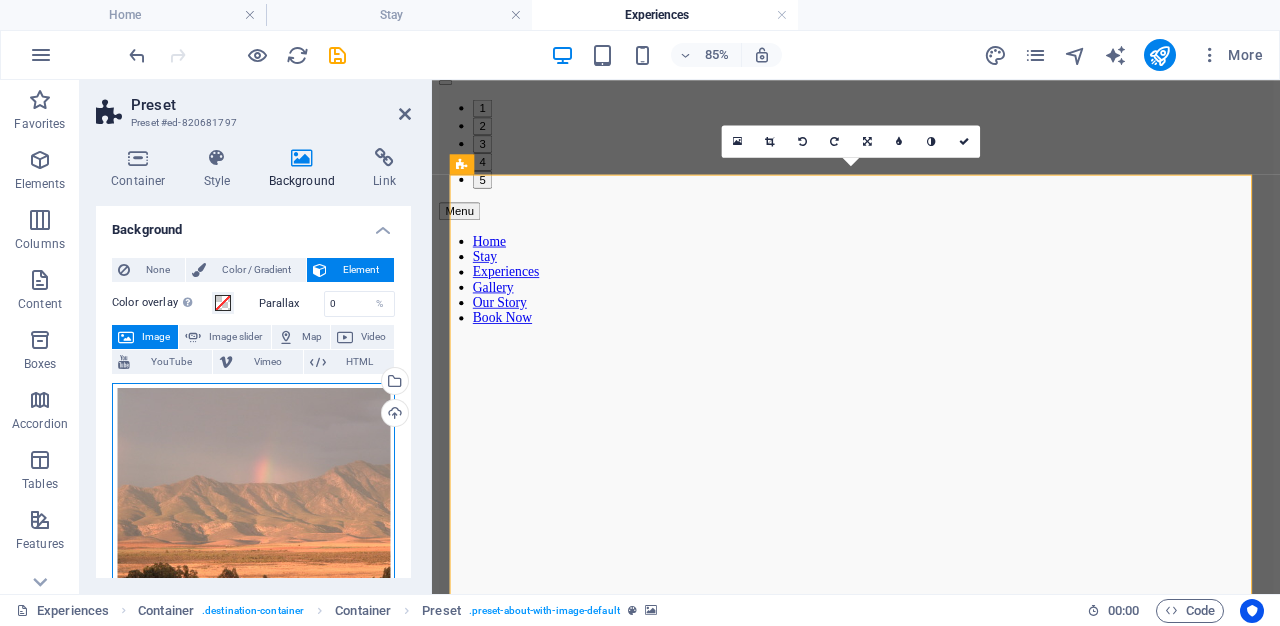 click on "Drag files here, click to choose files or select files from Files or our free stock photos & videos" at bounding box center [253, 490] 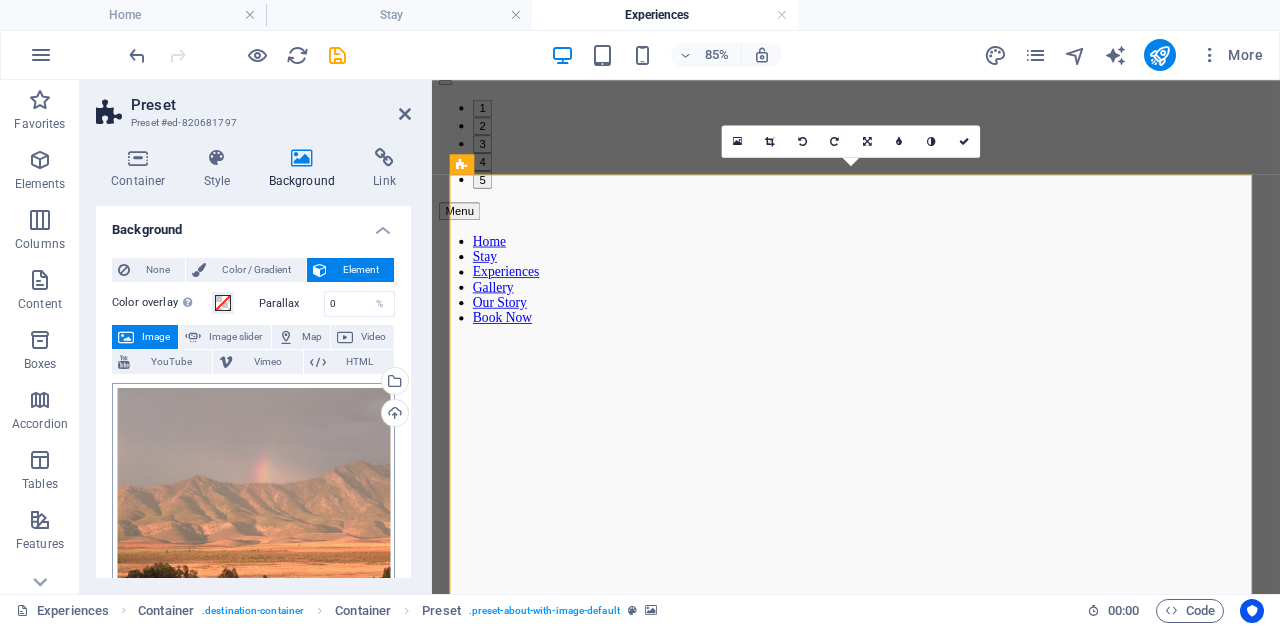 click on "www.riverhide.co.za Home Stay Experiences Favorites Elements Columns Content Boxes Accordion Tables Features Images Slider Header Footer Forms Marketing Collections Slider Element #[HASH] Slider Style Slides Add slide 1 Desire an Exclusive
Escape?
Riverhide Awaits 2 Endless views, local wines
All  Yours!
3 A Place to Think,
or to Think Nothing At All
Y... 4 On foot or by bike.
350 hectares Renosterveld
... 5 Warm up in the jacuzzi.
Stay for the view
Bub... Display options Slides to show 1 Slides to scroll 1 Width Default px % rem em vw vh Adaptive height Automatically adjust the height for single slide horizontal sliders Navigate Select another slider to be navigated by this one
Center mode Enables centered view with partial previous/next slide. Use with odd numbered "Slides to show" counts. Center padding Not visible while "Variable width" is activated" at bounding box center (640, 313) 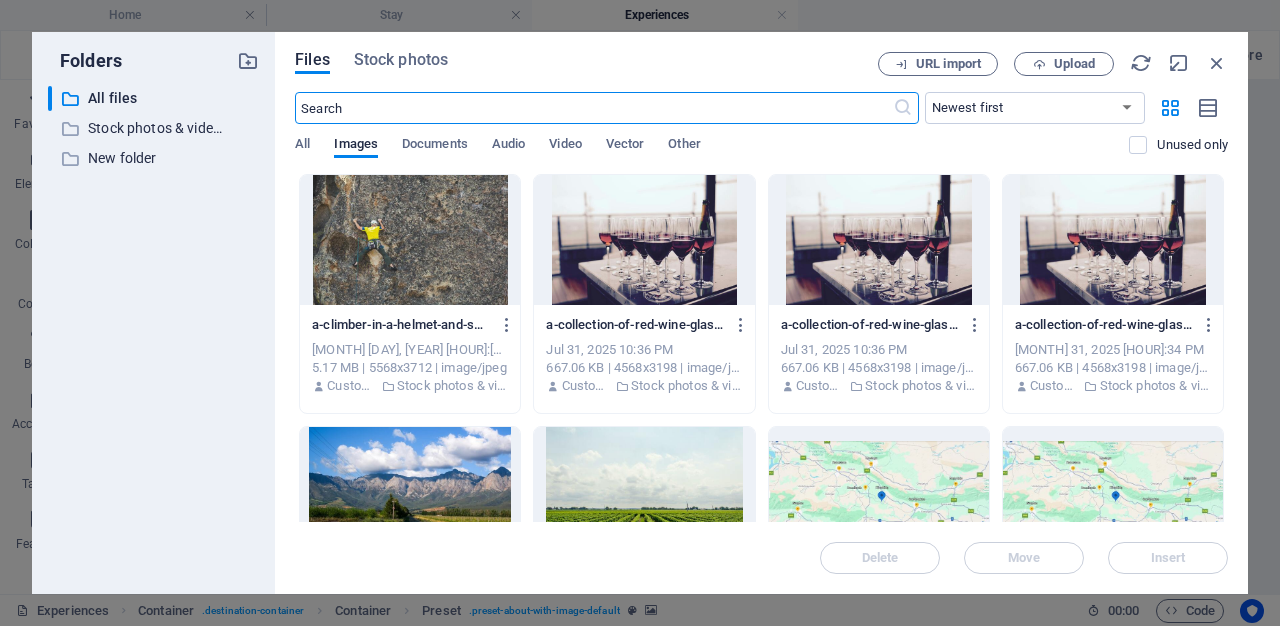 scroll, scrollTop: 1525, scrollLeft: 0, axis: vertical 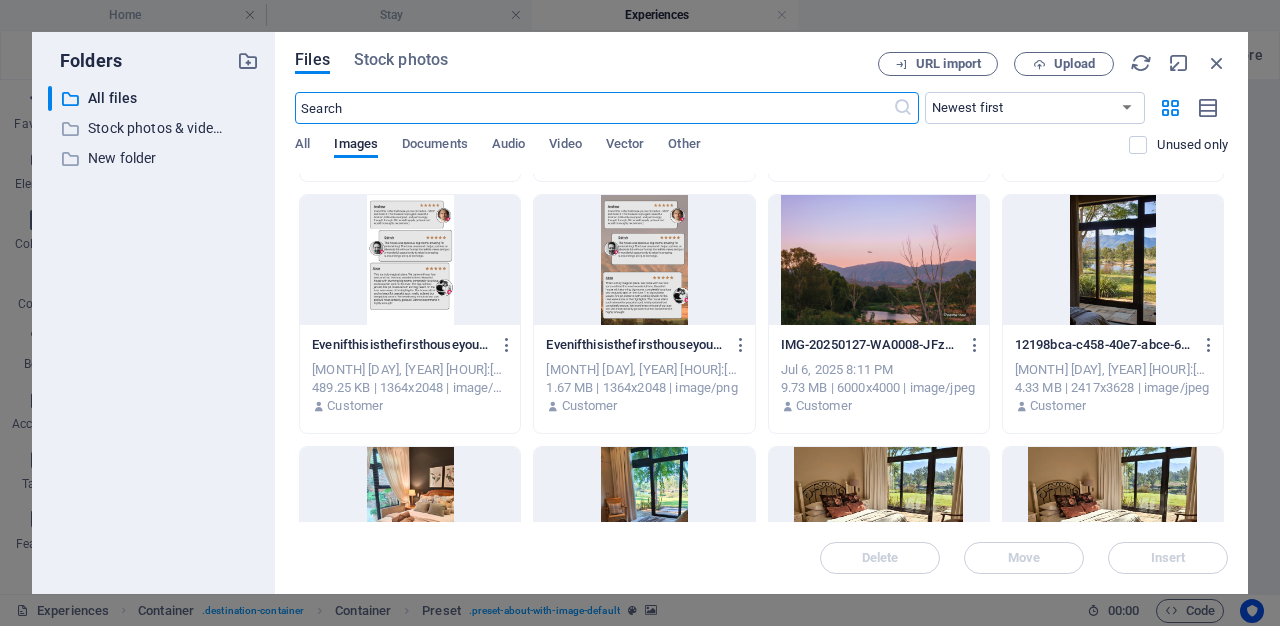 click at bounding box center (879, 260) 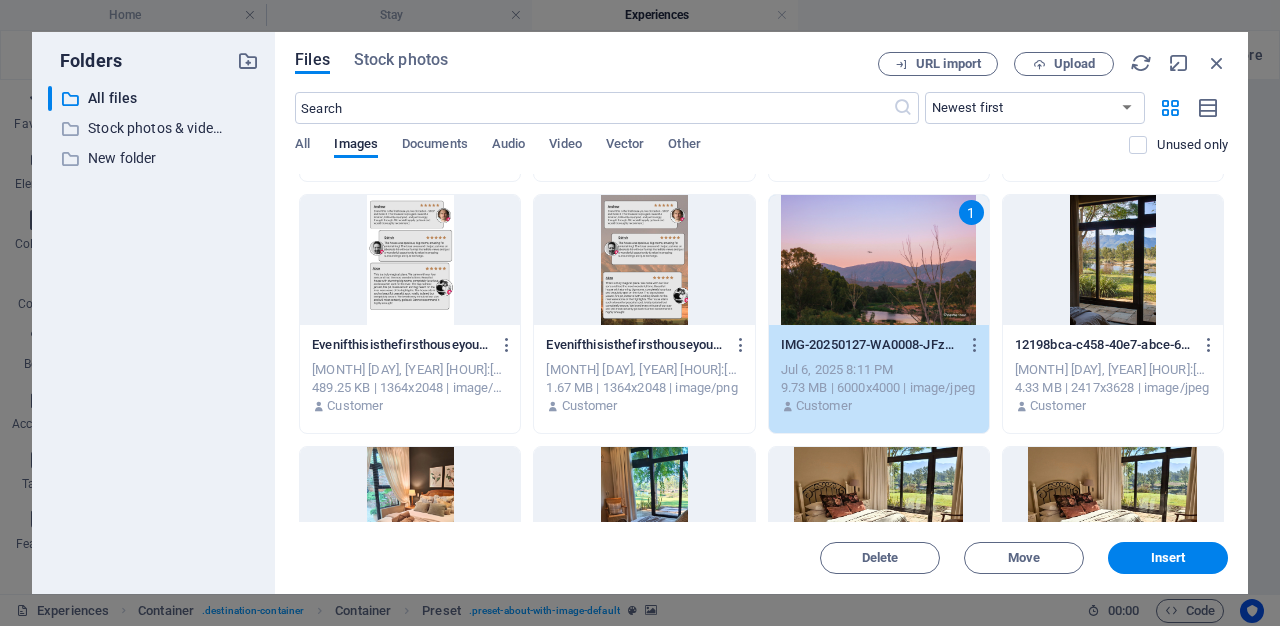 click on "1" at bounding box center [879, 260] 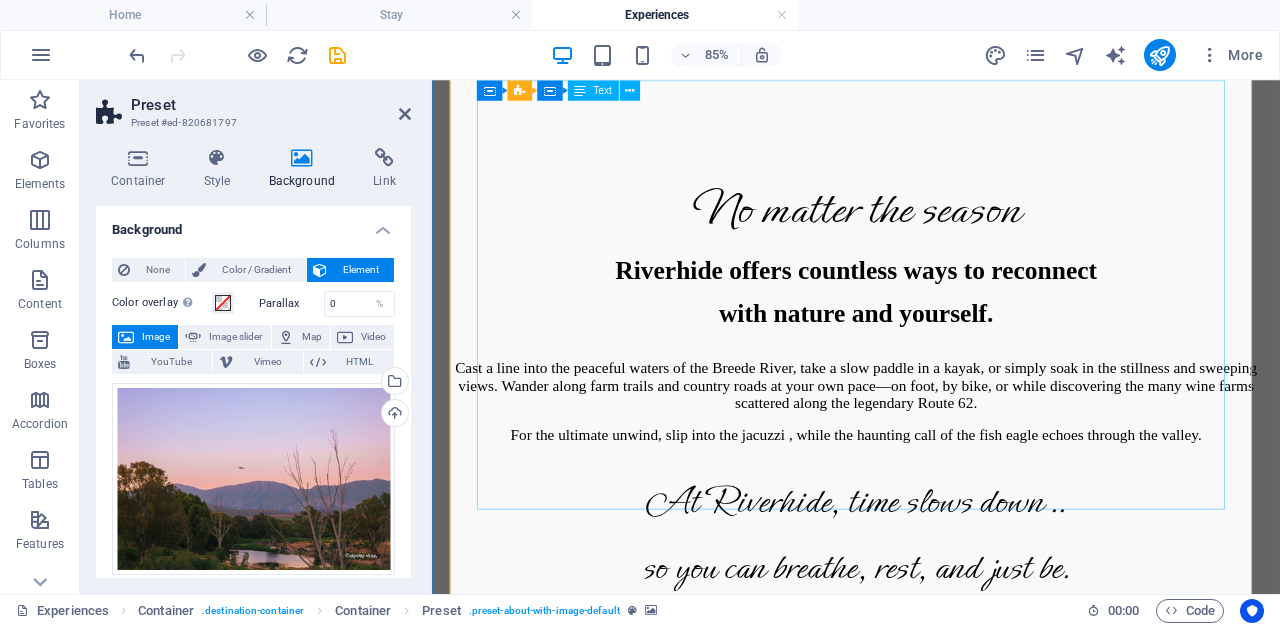 scroll, scrollTop: 804, scrollLeft: 0, axis: vertical 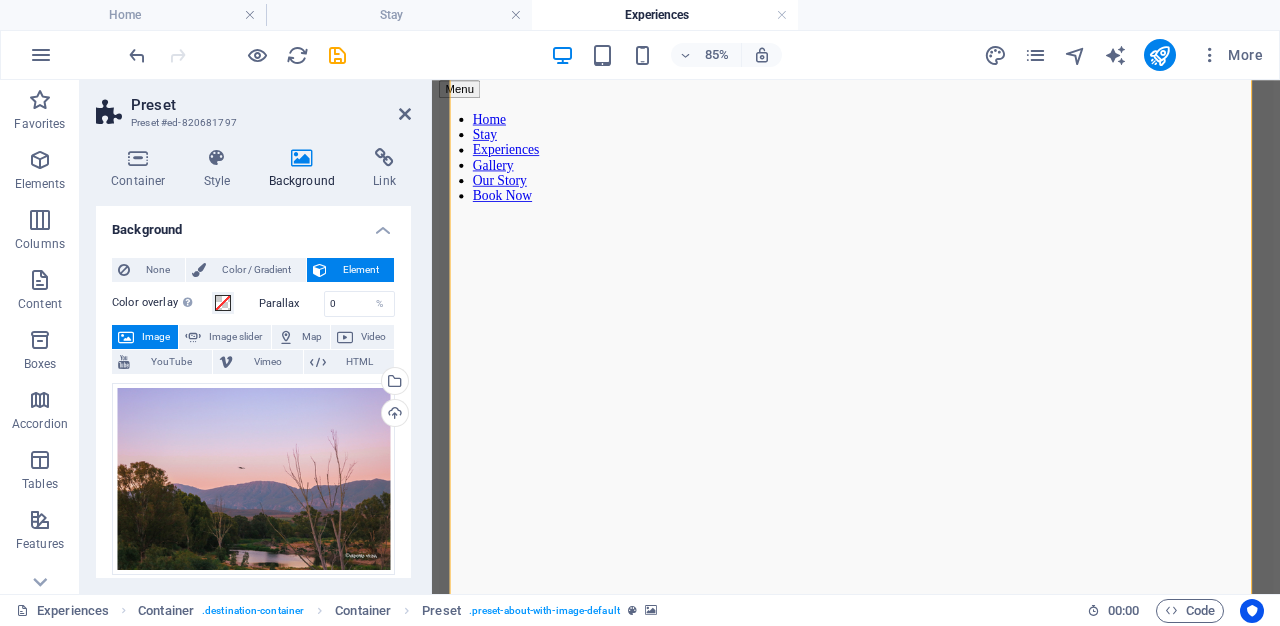 click on "Preset Preset #ed-820681797
Container Style Background Link Size Height Default px rem % vh vw Min. height None px rem % vh vw Width Default px rem % em vh vw Min. width None px rem % vh vw Content width Default Custom width Width Default px rem % em vh vw Min. width None px rem % vh vw Default padding Custom spacing Default content width and padding can be changed under Design. Edit design Layout (Flexbox) Alignment Determines the flex direction. Default Main axis Determine how elements should behave along the main axis inside this container (justify content). Default Side axis Control the vertical direction of the element inside of the container (align items). Default Wrap Default On Off Fill Controls the distances and direction of elements on the y-axis across several lines (align content). Default Accessibility ARIA helps assistive technologies (like screen readers) to understand the role, state, and behavior of web elements Role The ARIA role defines the purpose of an element.  None None" at bounding box center [256, 337] 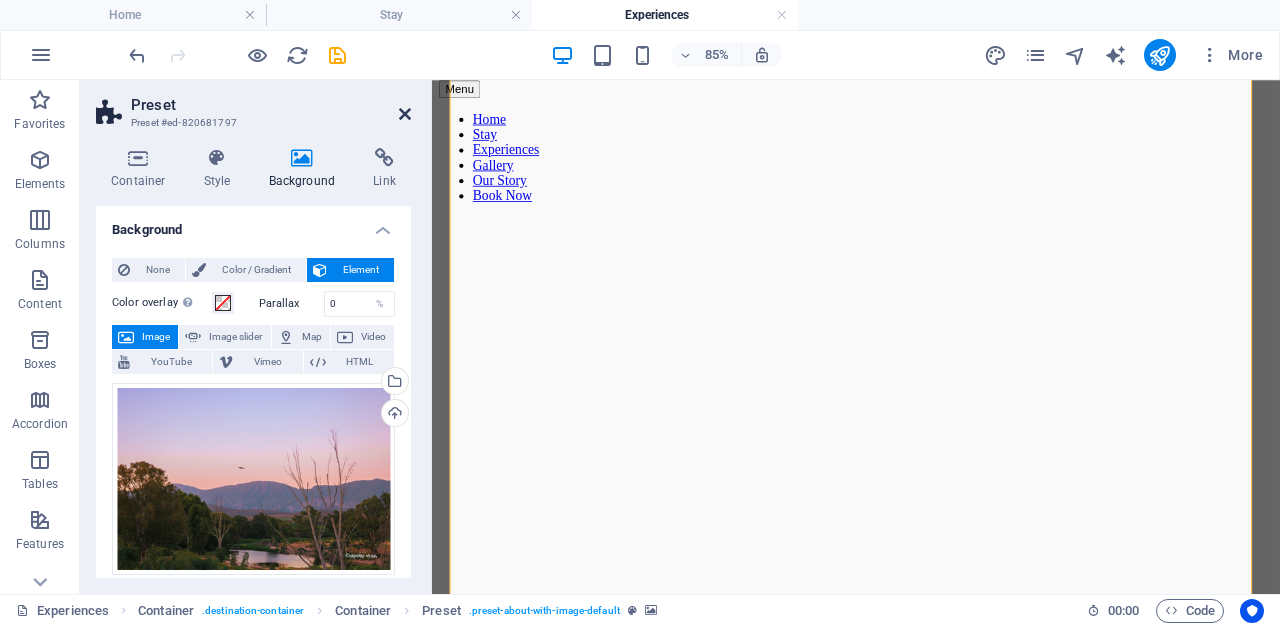 click at bounding box center [405, 114] 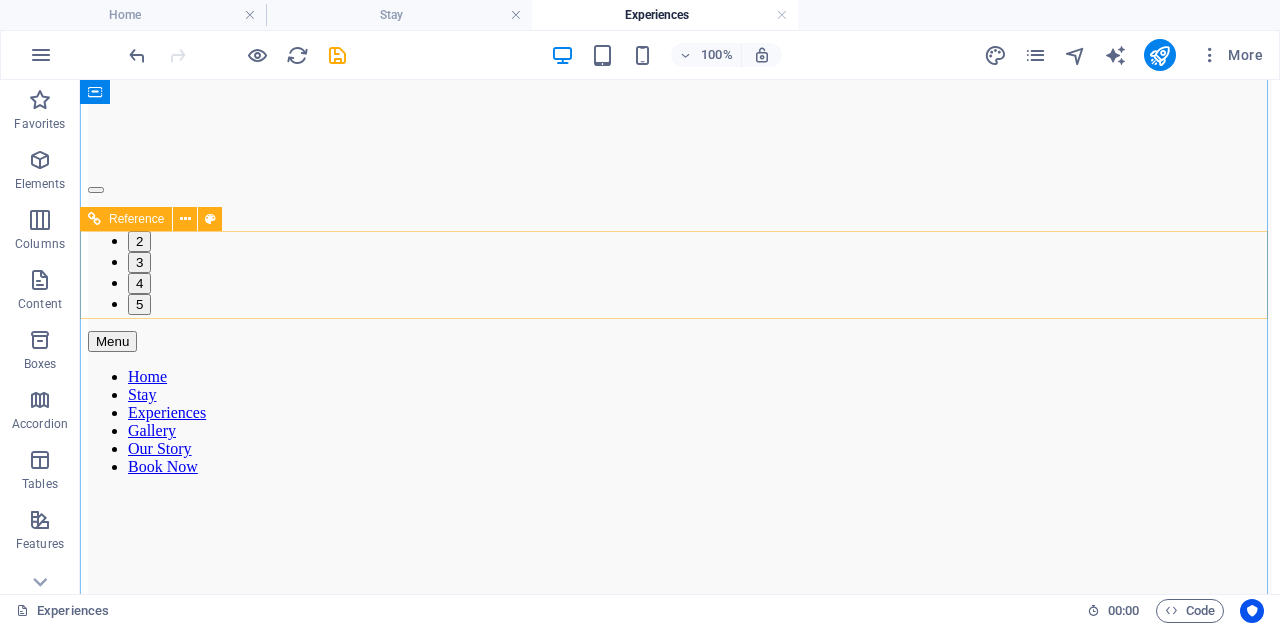 scroll, scrollTop: 480, scrollLeft: 0, axis: vertical 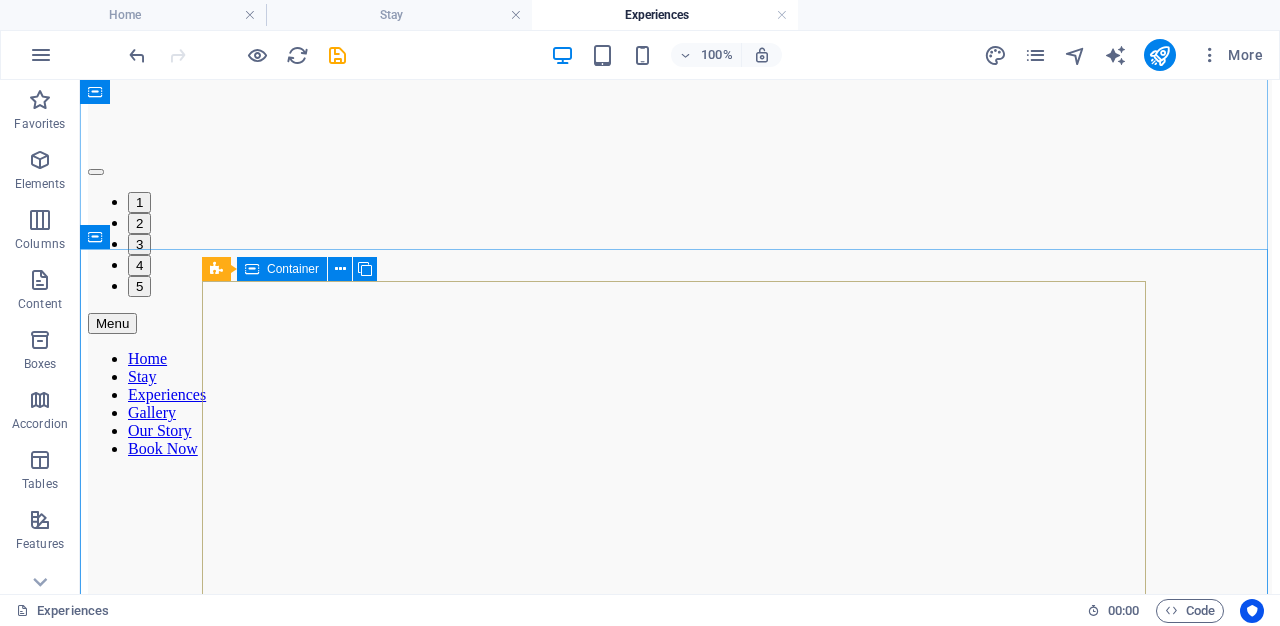 click on "No matter the season   Riverhide offers countless ways to reconnect  with nature and yourself. Cast a line into the peaceful waters of the Breede River, take a slow paddle in a kayak, or simply soak in the stillness and sweeping views. Wander along farm trails and country roads at your own pace—on foot, by bike, or while discovering the many wine farms scattered along the legendary Route 62. For the ultimate unwind, slip into the jacuzzi , while the haunting call of the fish eagle echoes through the valley. At Riverhide, time slows down .. so you can breathe, rest, and just be. Book now" at bounding box center (680, 1411) 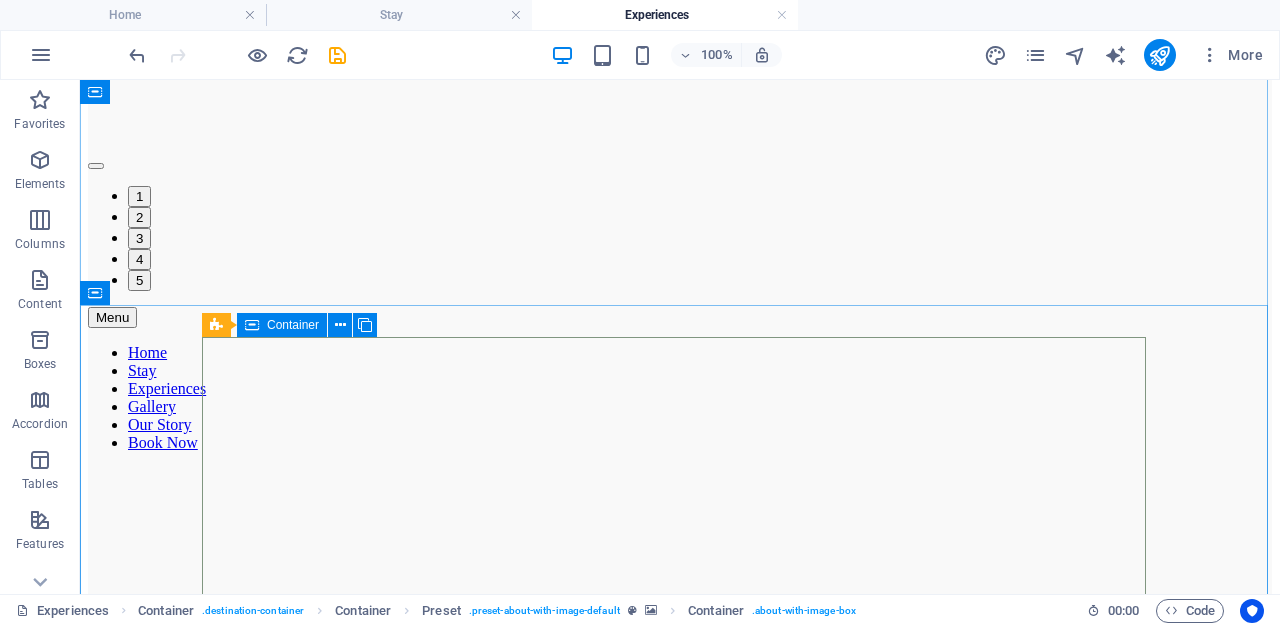 scroll, scrollTop: 640, scrollLeft: 0, axis: vertical 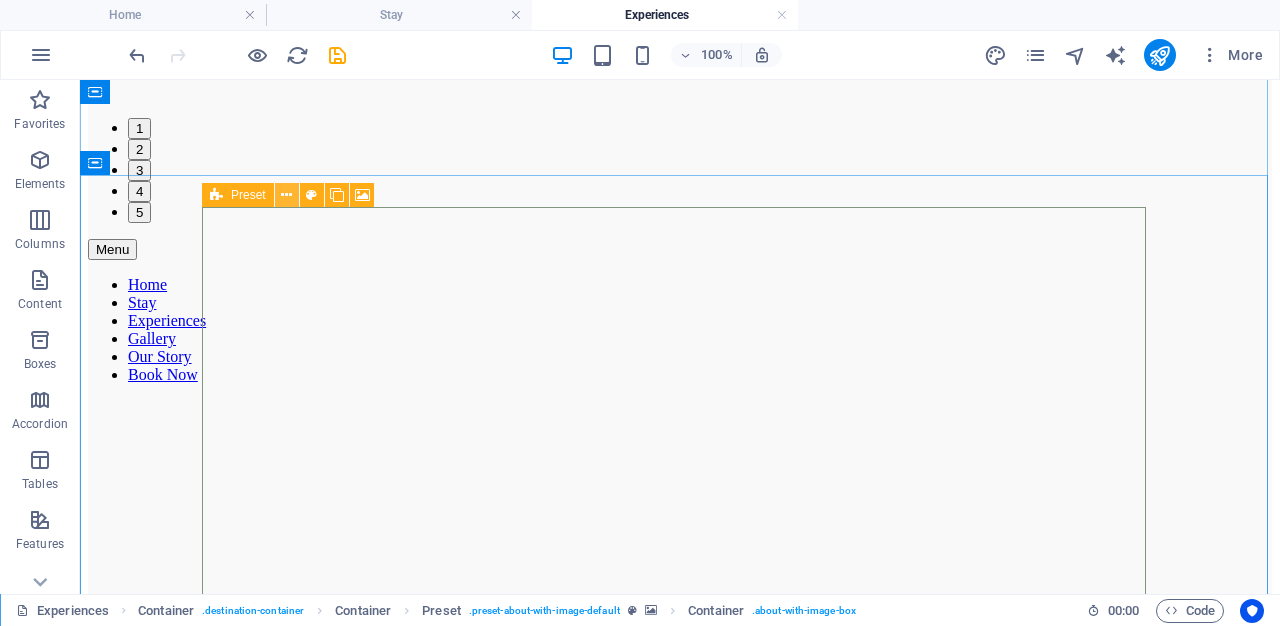 click at bounding box center [286, 195] 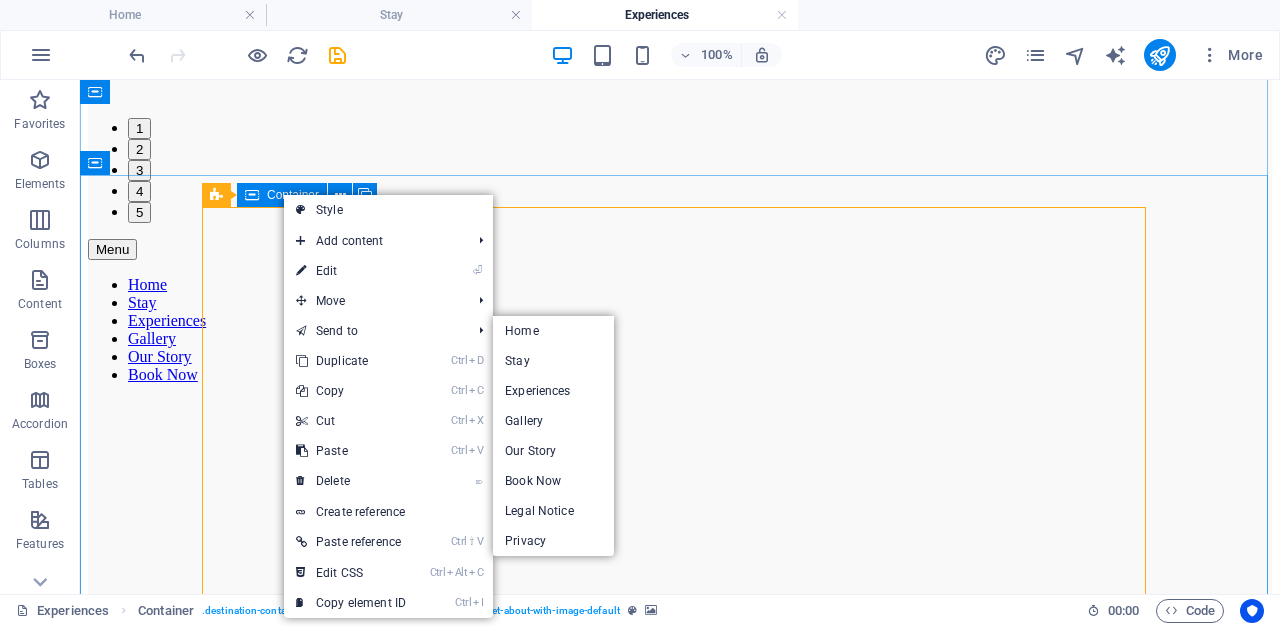 click on "No matter the season   Riverhide offers countless ways to reconnect  with nature and yourself. Cast a line into the peaceful waters of the Breede River, take a slow paddle in a kayak, or simply soak in the stillness and sweeping views. Wander along farm trails and country roads at your own pace—on foot, by bike, or while discovering the many wine farms scattered along the legendary Route 62. For the ultimate unwind, slip into the jacuzzi , while the haunting call of the fish eagle echoes through the valley. At Riverhide, time slows down .. so you can breathe, rest, and just be. Book now" at bounding box center (680, 1337) 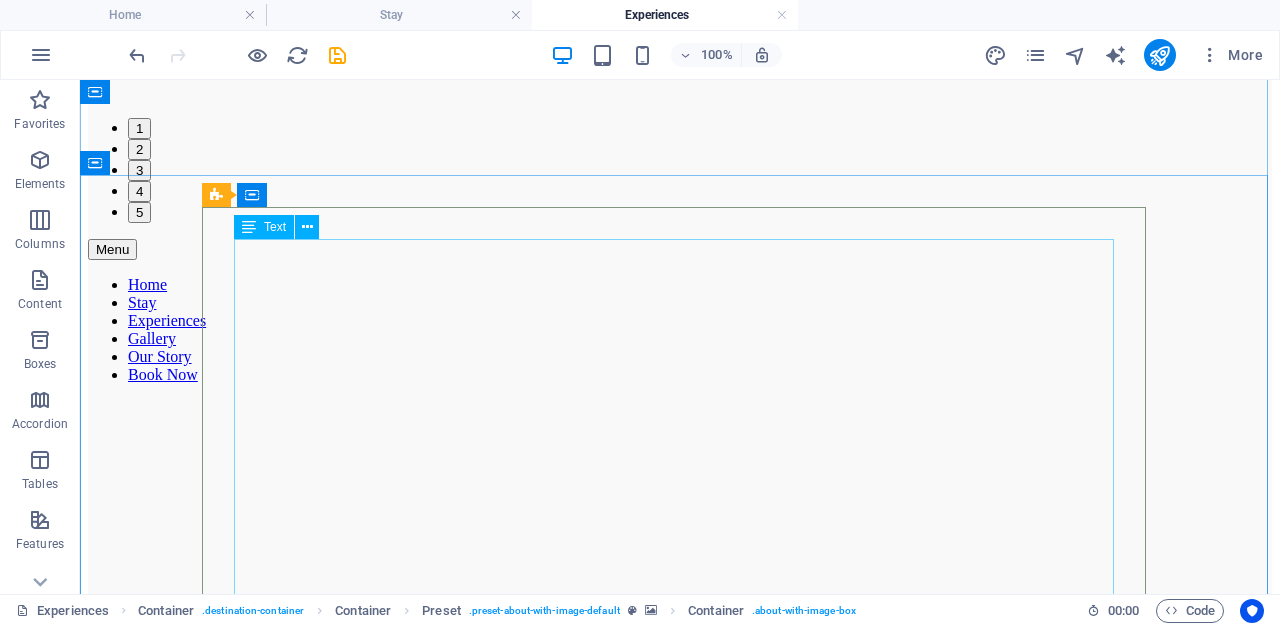 click on "No matter the season   Riverhide offers countless ways to reconnect  with nature and yourself. Cast a line into the peaceful waters of the Breede River, take a slow paddle in a kayak, or simply soak in the stillness and sweeping views. Wander along farm trails and country roads at your own pace—on foot, by bike, or while discovering the many wine farms scattered along the legendary Route 62. For the ultimate unwind, slip into the jacuzzi , while the haunting call of the fish eagle echoes through the valley. At Riverhide, time slows down .. so you can breathe, rest, and just be." at bounding box center (680, 1308) 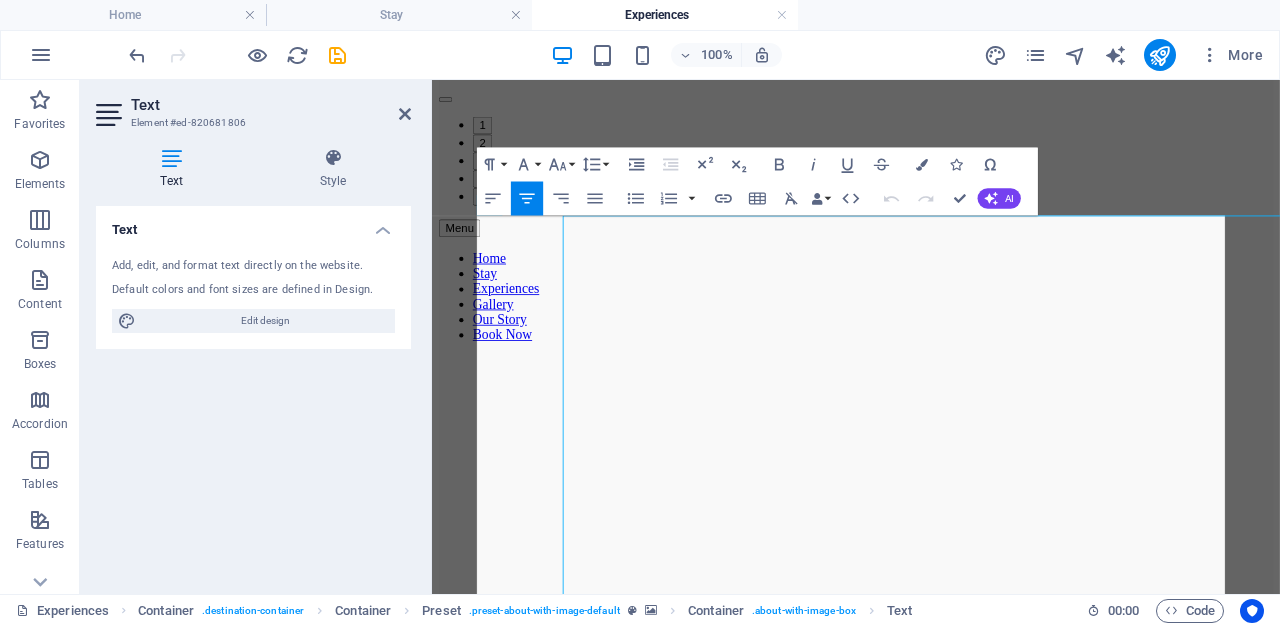 scroll, scrollTop: 644, scrollLeft: 0, axis: vertical 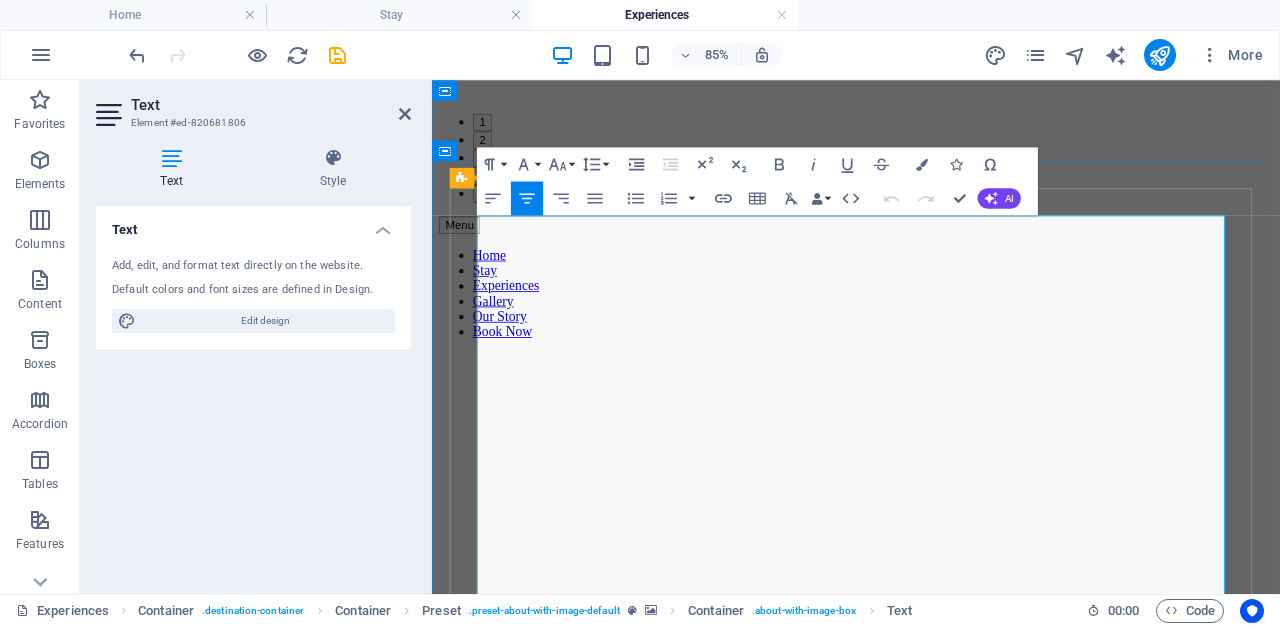 click on "No matter the season" at bounding box center [931, 1113] 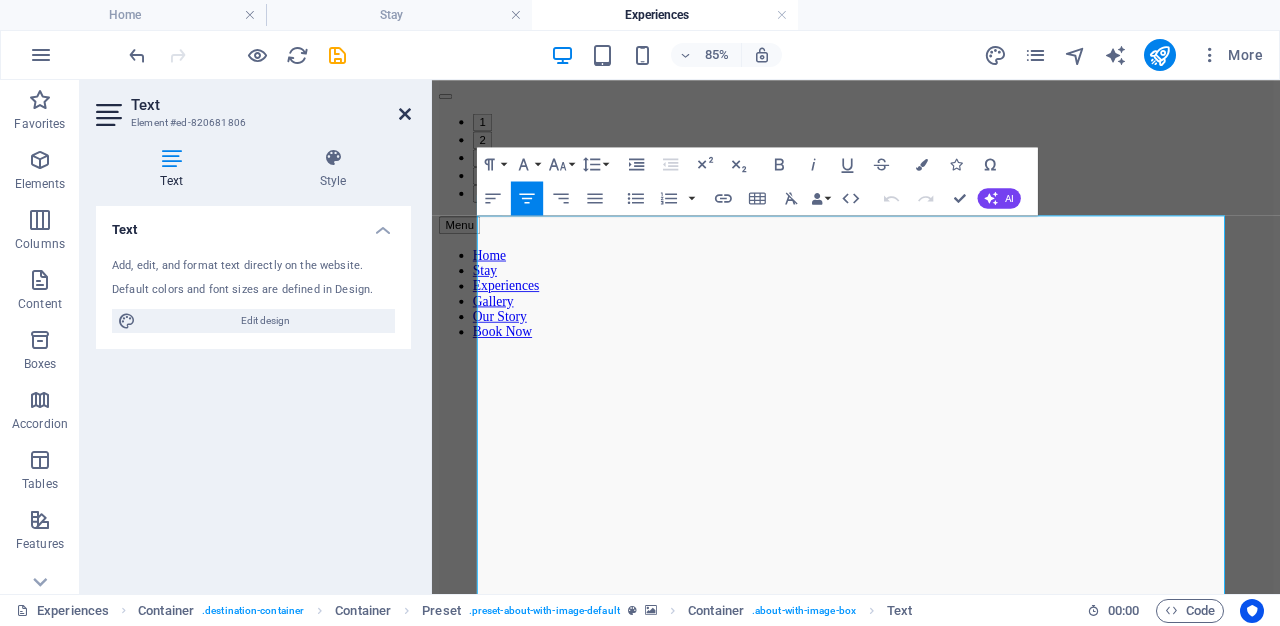 drag, startPoint x: 408, startPoint y: 117, endPoint x: 325, endPoint y: 43, distance: 111.19802 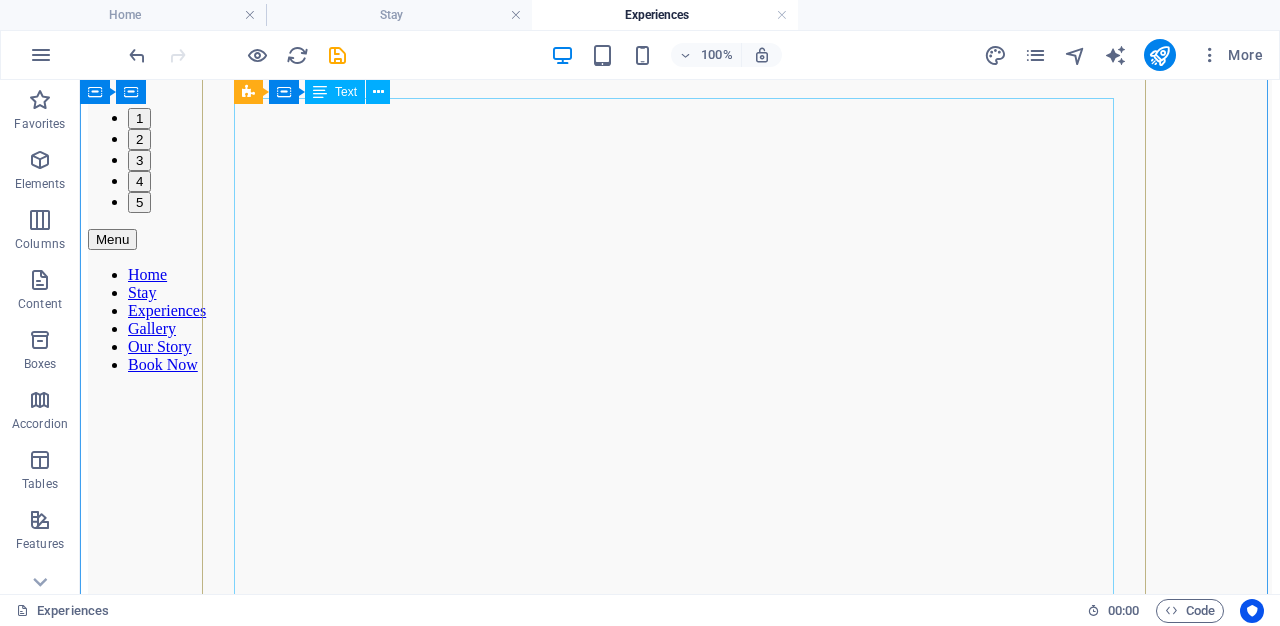 scroll, scrollTop: 644, scrollLeft: 0, axis: vertical 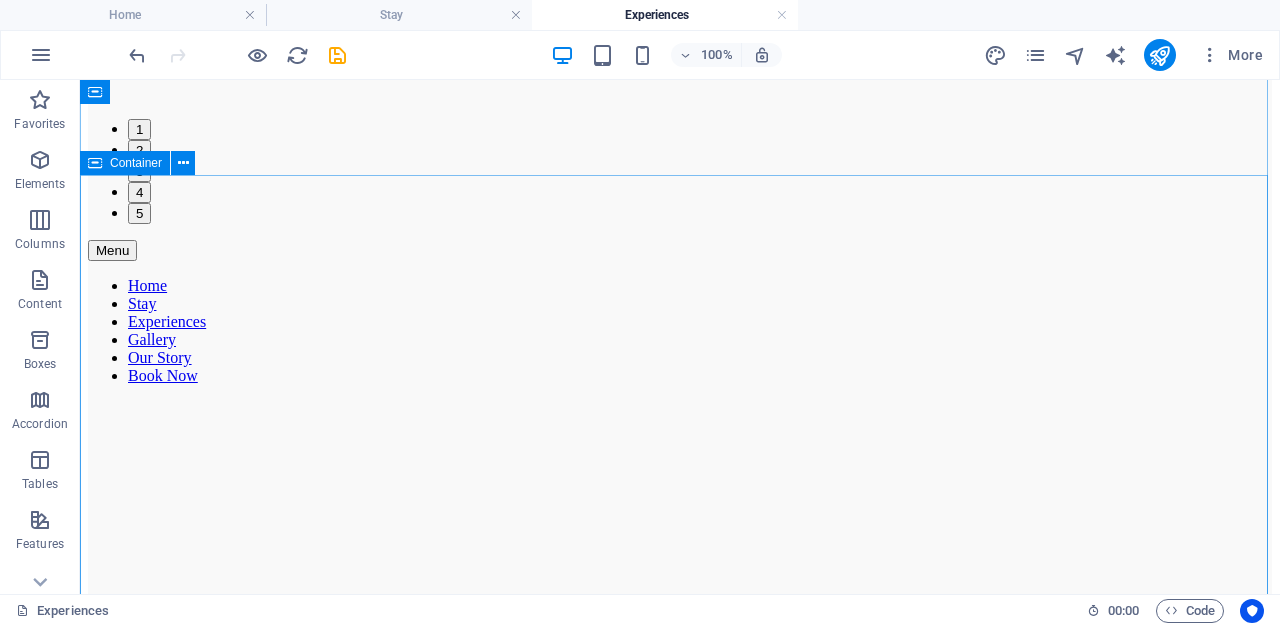 click on "No matter the season   Riverhide offers countless ways to reconnect  with nature and yourself. Cast a line into the peaceful waters of the Breede River, take a slow paddle in a kayak, or simply soak in the stillness and sweeping views. Wander along farm trails and country roads at your own pace—on foot, by bike, or while discovering the many wine farms scattered along the legendary Route 62. For the ultimate unwind, slip into the jacuzzi , while the haunting call of the fish eagle echoes through the valley. At Riverhide, time slows down .. so you can breathe, rest, and just be. Book now Things to Do at Riverhide Hiking & Biking Trails Venture into  350 hectares of pristine Renosterveld . Walk or cycle through veld trails or  explore via 4x4s or confident 2x4 SUVs. Gravel Road Cycling The surrounding  gravel farm roads  are ideal for scenic cycling. River Activities Fish in the tranquil Breede River- rods available on request . Or take the  inflatable kayak  for a peaceful paddle.  Unwind Completely ." at bounding box center [680, 3051] 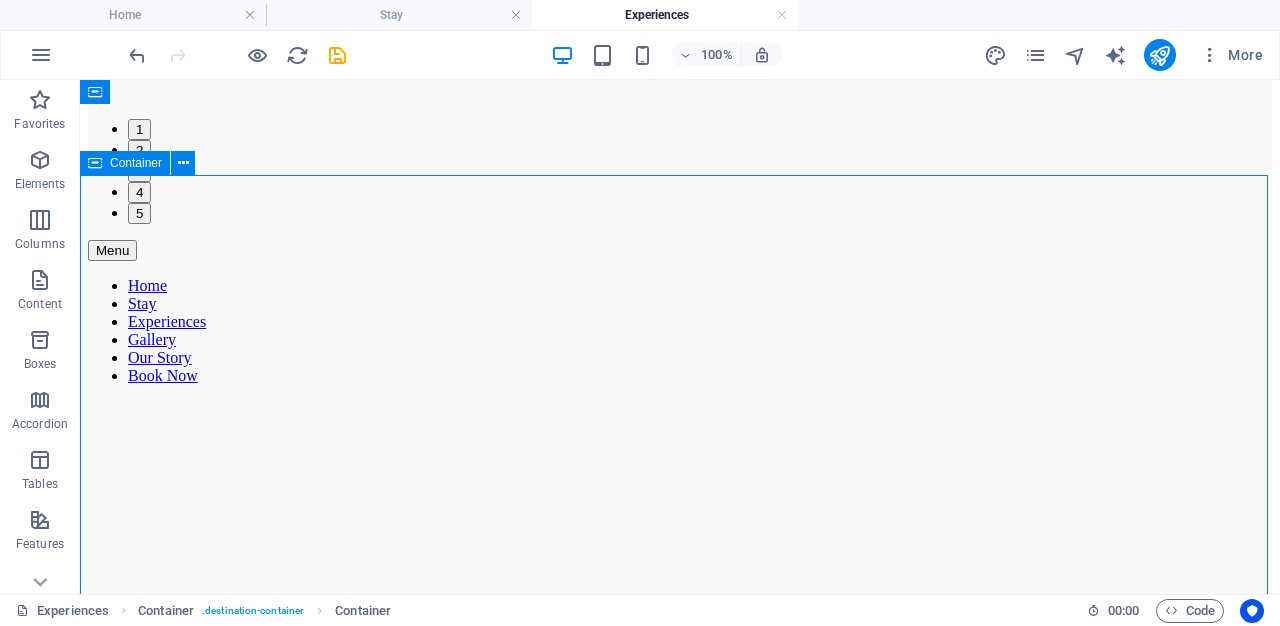 drag, startPoint x: 144, startPoint y: 322, endPoint x: 224, endPoint y: 402, distance: 113.137085 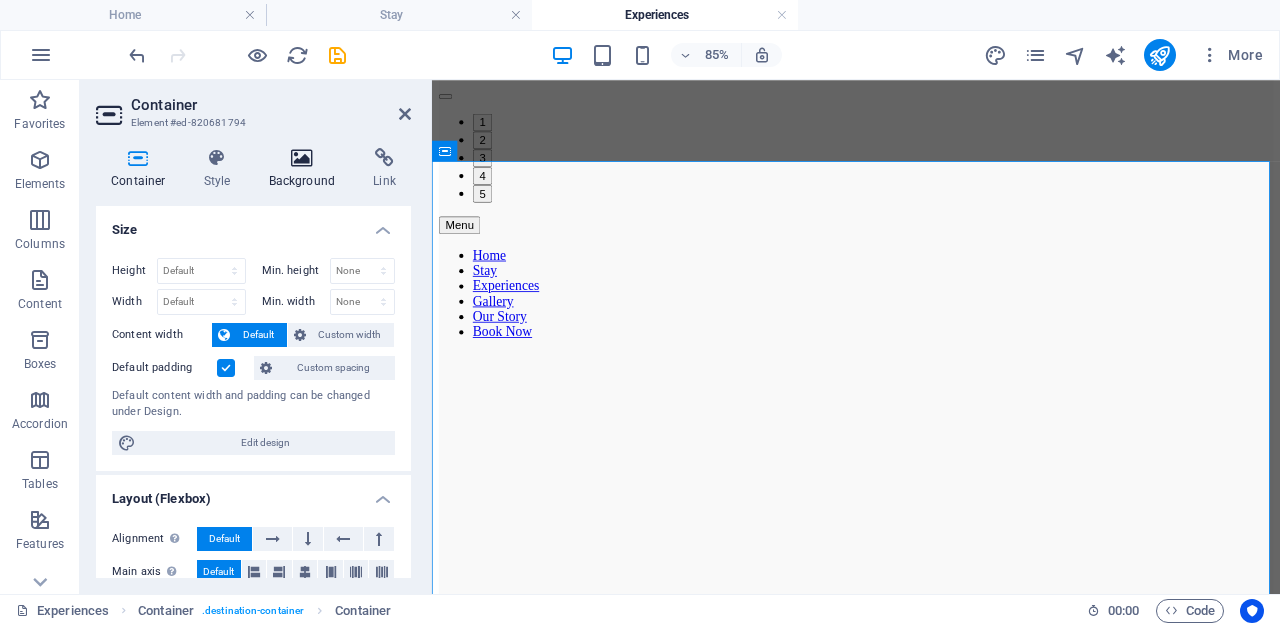 click on "Background" at bounding box center (306, 169) 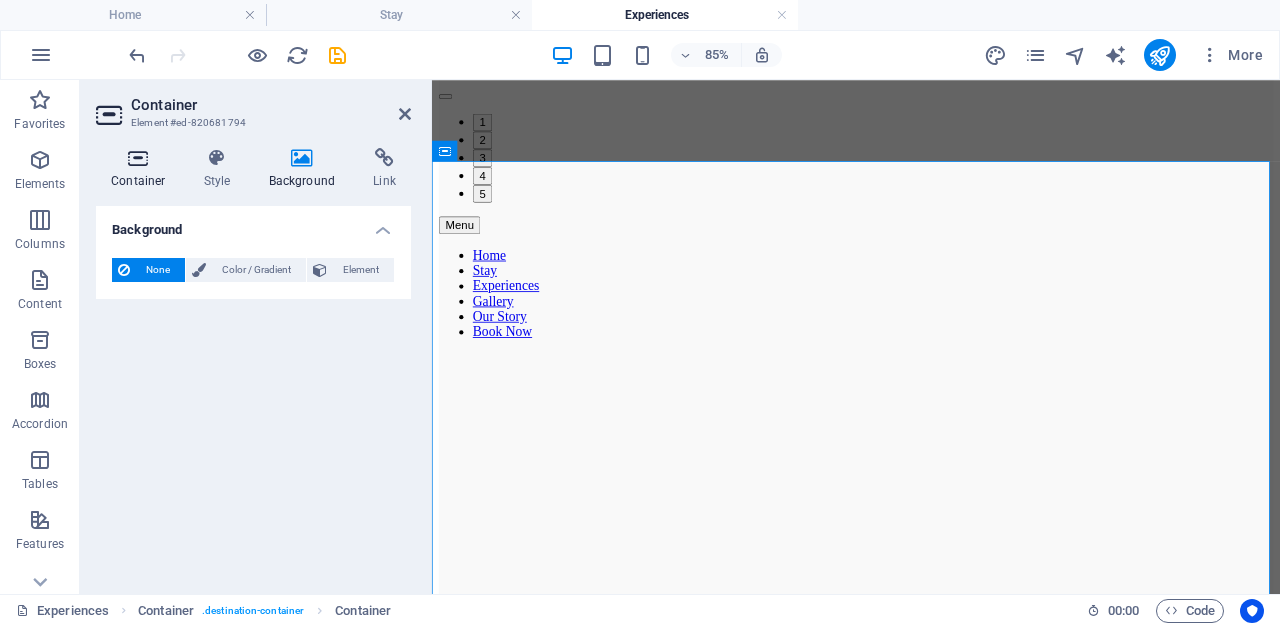 click on "Container" at bounding box center [142, 169] 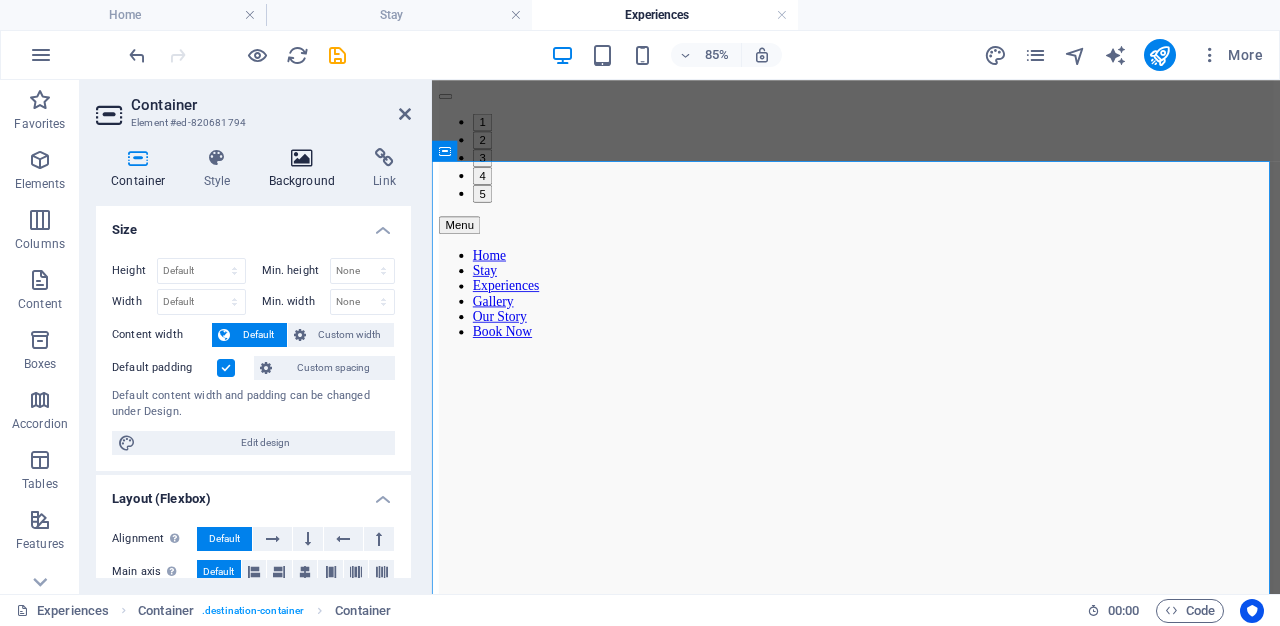 click on "Background" at bounding box center [306, 169] 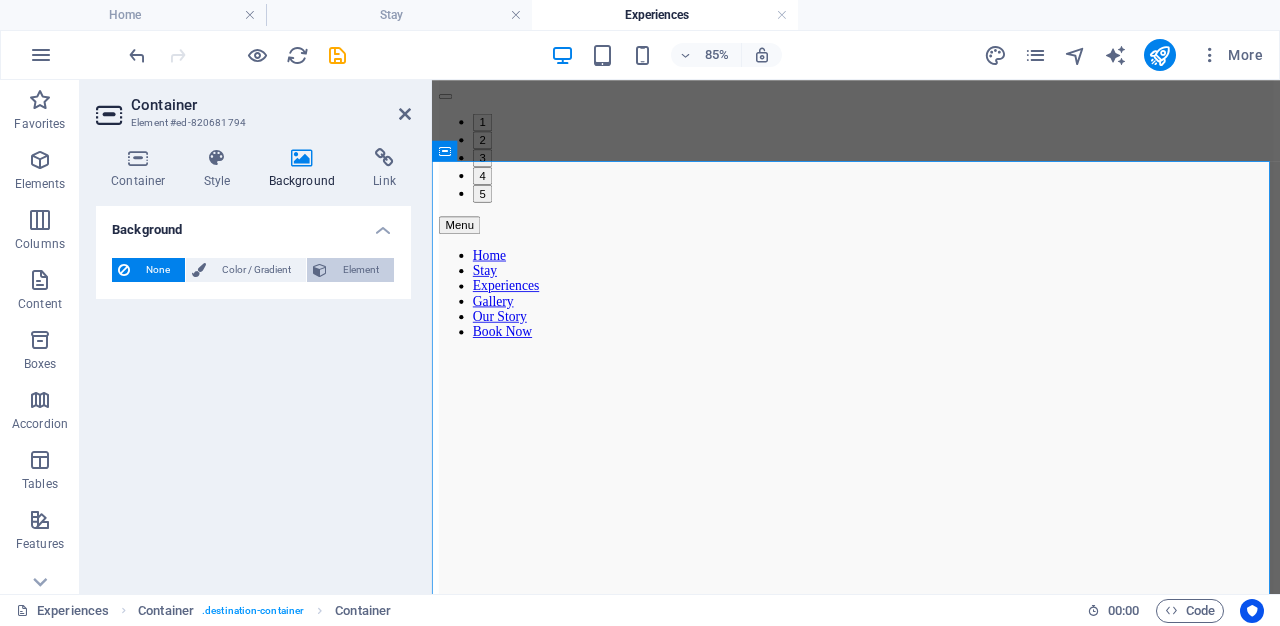 click on "Element" at bounding box center (360, 270) 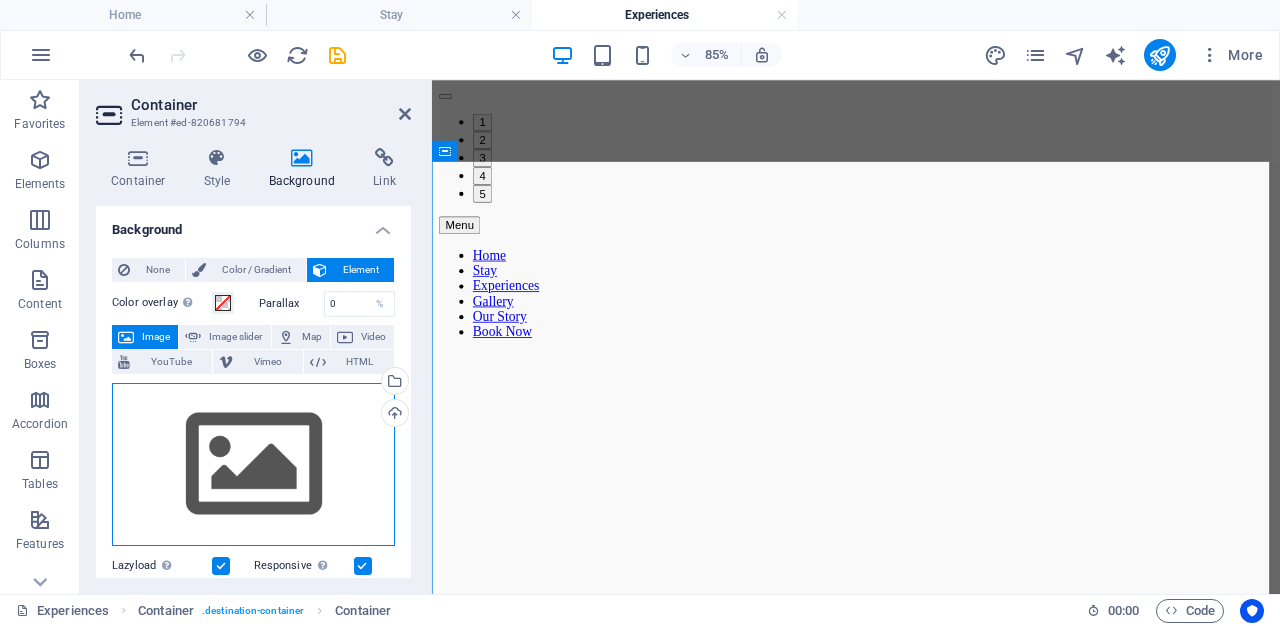 click on "Drag files here, click to choose files or select files from Files or our free stock photos & videos" at bounding box center (253, 465) 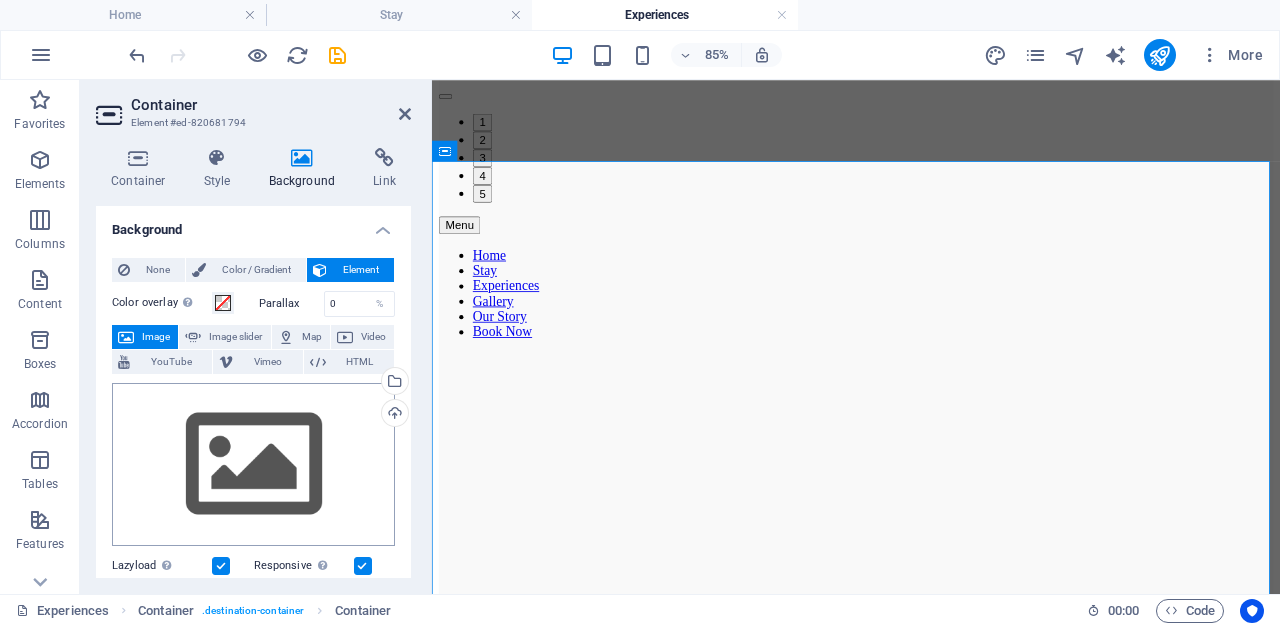 click on "www.riverhide.co.za Home Stay Experiences Favorites Elements Columns Content Boxes Accordion Tables Features Images Slider Header Footer Forms Marketing Collections Slider Element #[HASH] Slider Style Slides Add slide 1 Desire an Exclusive
Escape?
Riverhide Awaits 2 Endless views, local wines
All  Yours!
3 A Place to Think,
or to Think Nothing At All
Y... 4 On foot or by bike.
350 hectares Renosterveld
... 5 Warm up in the jacuzzi.
Stay for the view
Bub... Display options Slides to show 1 Slides to scroll 1 Width Default px % rem em vw vh Adaptive height Automatically adjust the height for single slide horizontal sliders Navigate Select another slider to be navigated by this one
Center mode Enables centered view with partial previous/next slide. Use with odd numbered "Slides to show" counts. Center padding Not visible while "Variable width" is activated" at bounding box center (640, 313) 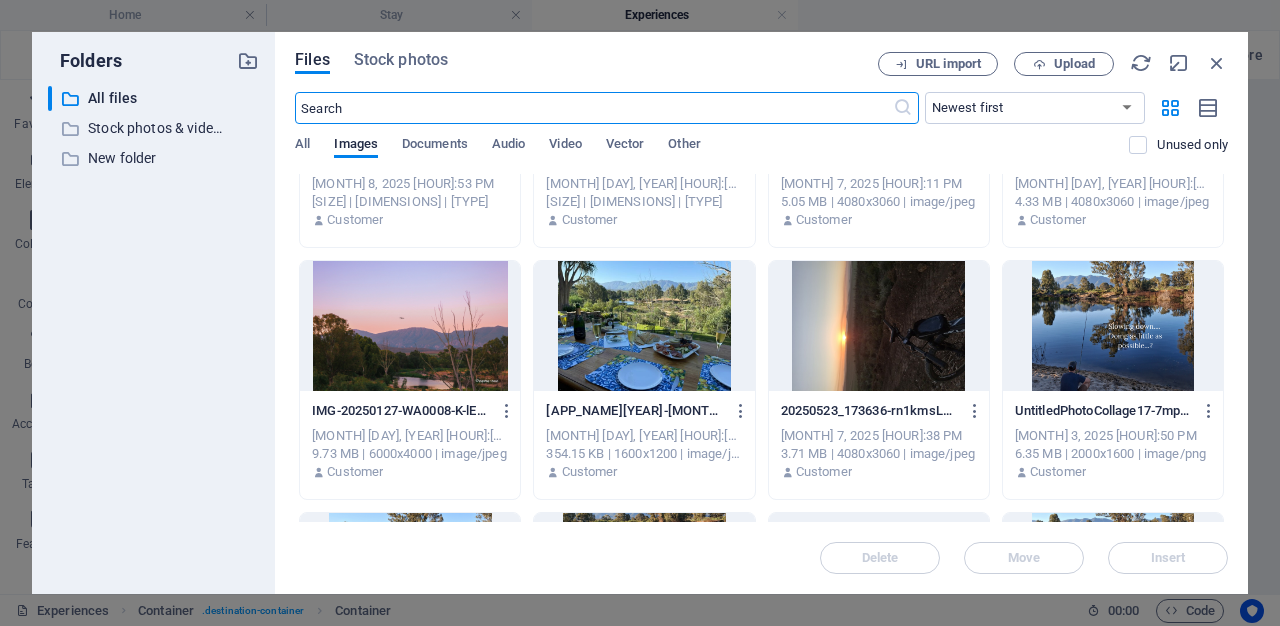 scroll, scrollTop: 6720, scrollLeft: 0, axis: vertical 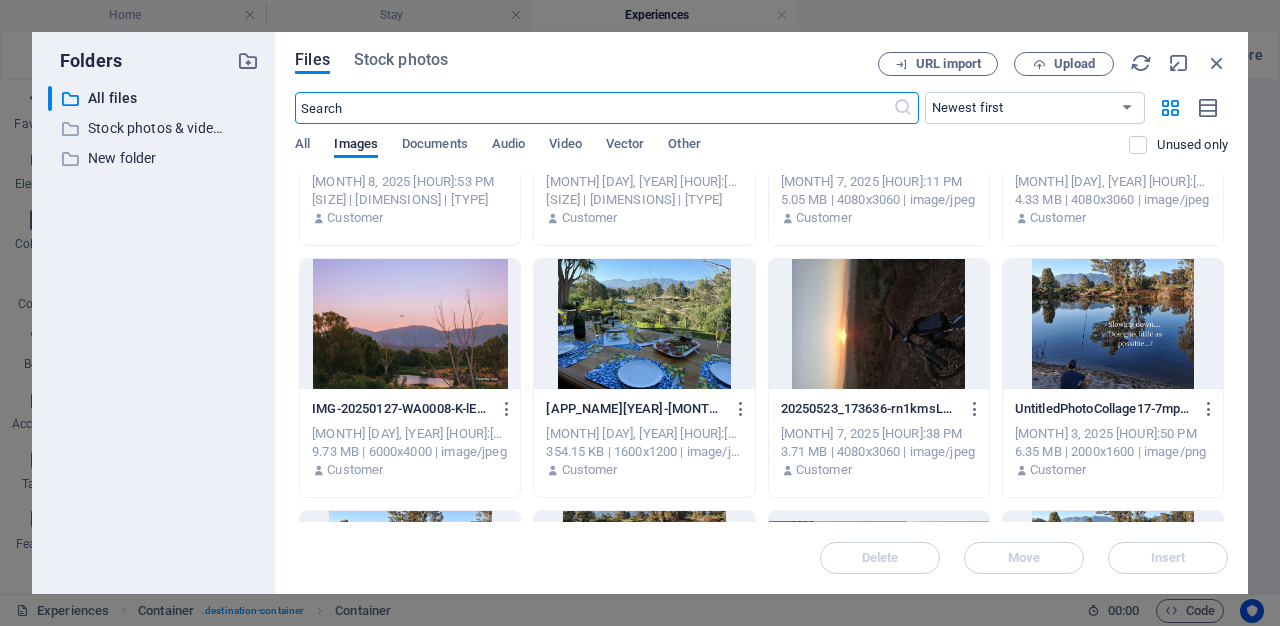 click at bounding box center (410, 324) 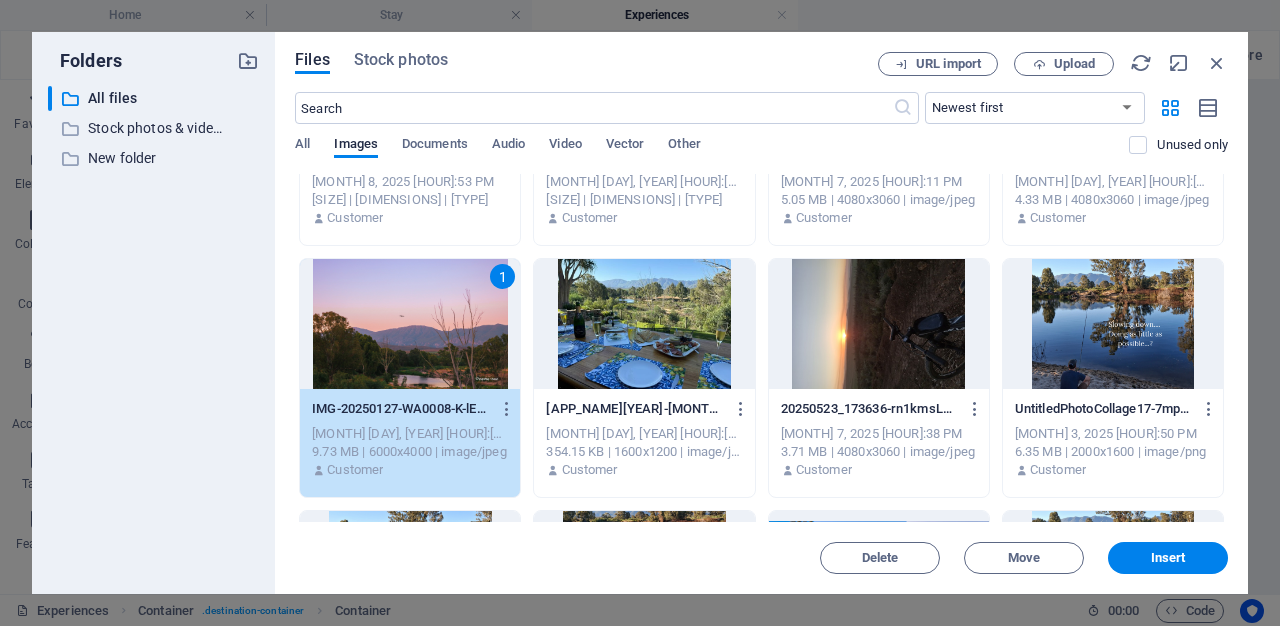 click on "1" at bounding box center [410, 324] 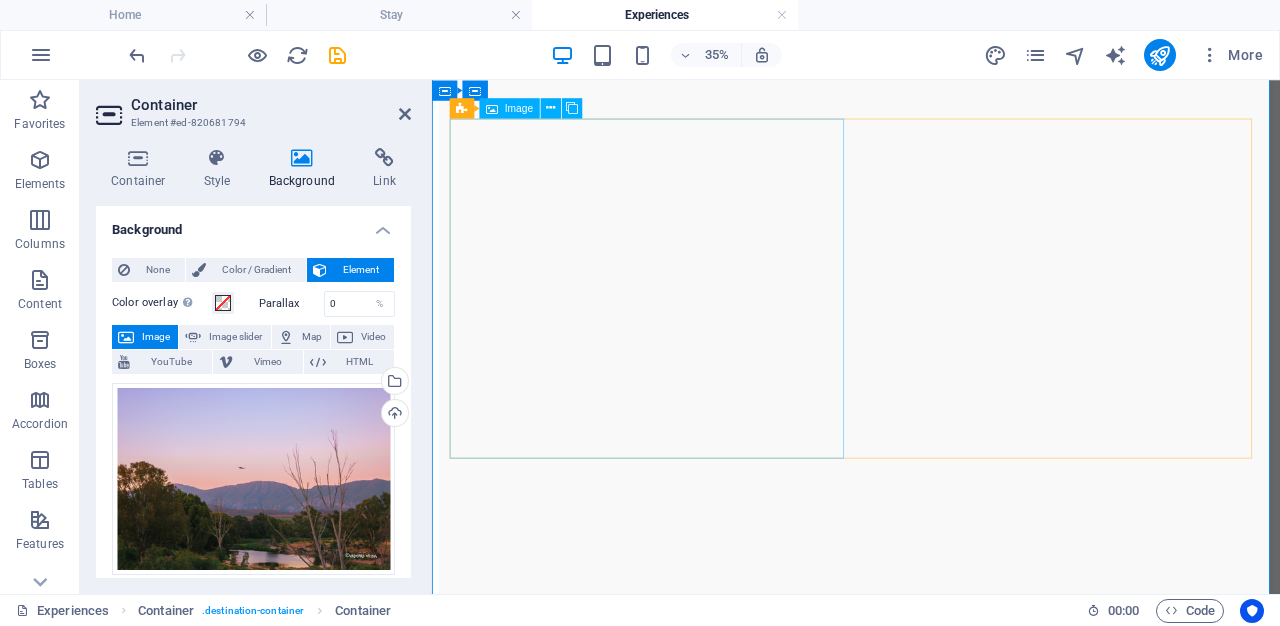 scroll, scrollTop: 2633, scrollLeft: 0, axis: vertical 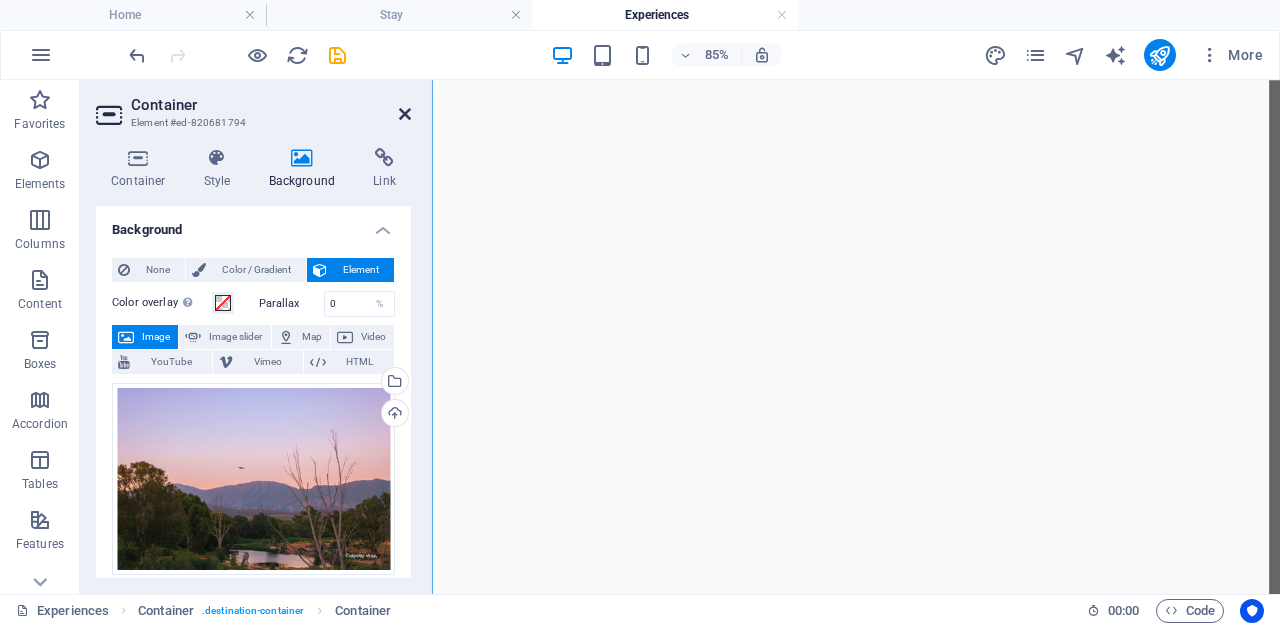 click at bounding box center [405, 114] 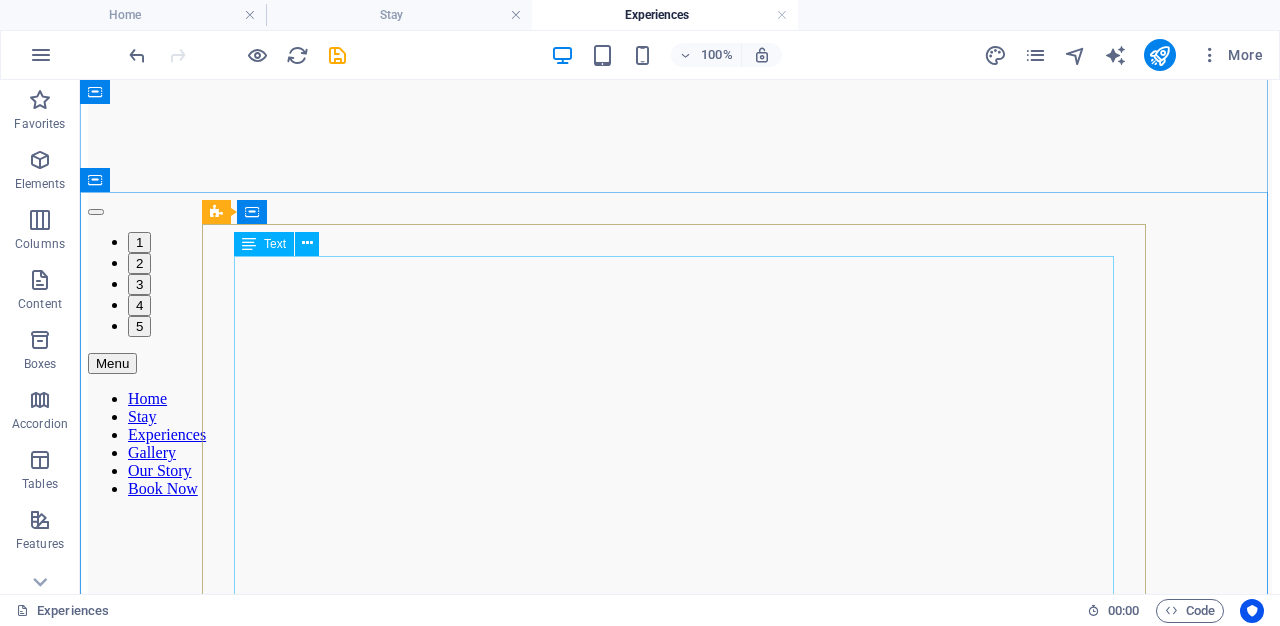 scroll, scrollTop: 383, scrollLeft: 0, axis: vertical 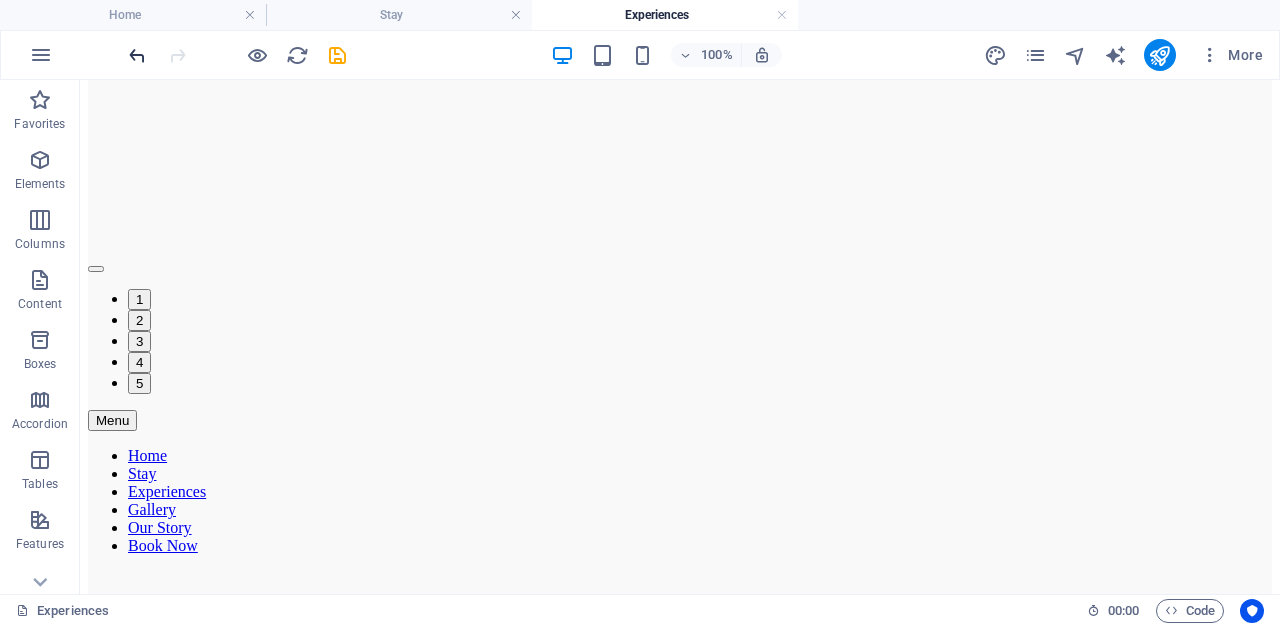 click at bounding box center (137, 55) 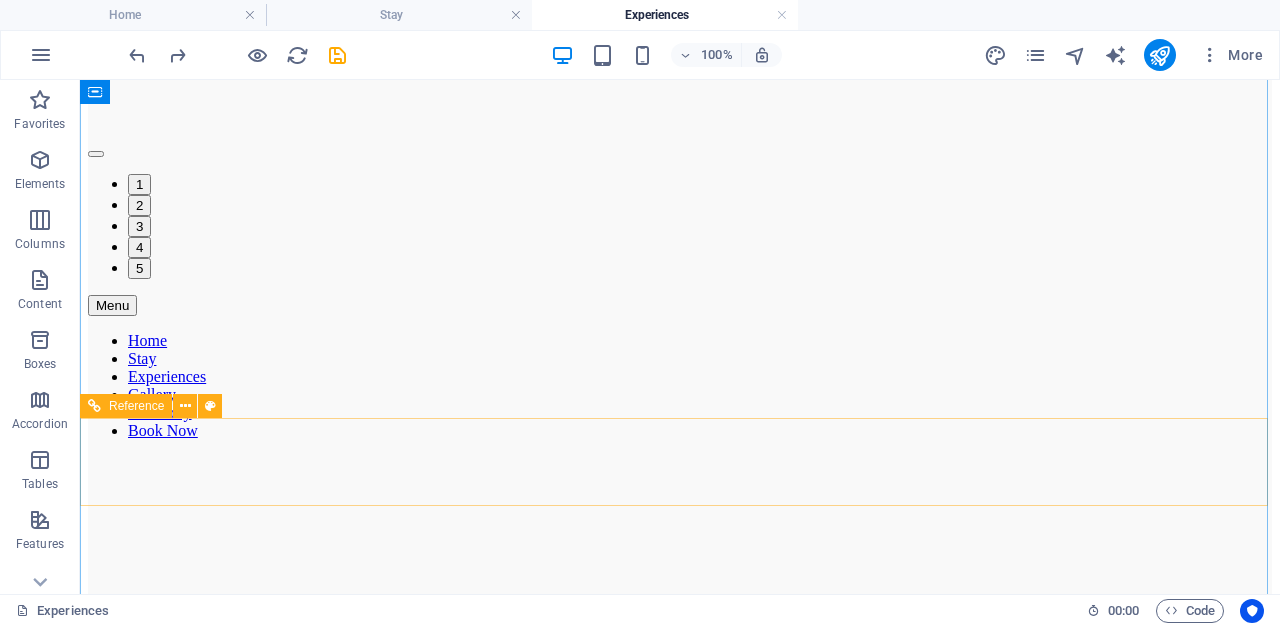 scroll, scrollTop: 223, scrollLeft: 0, axis: vertical 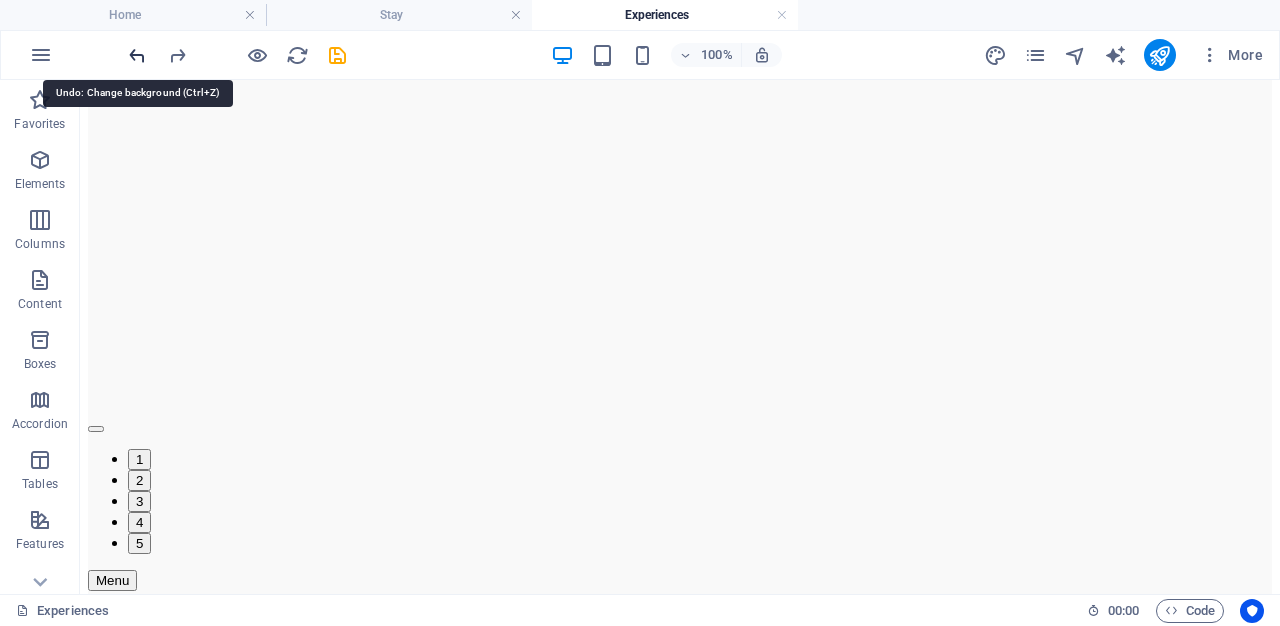 click at bounding box center [137, 55] 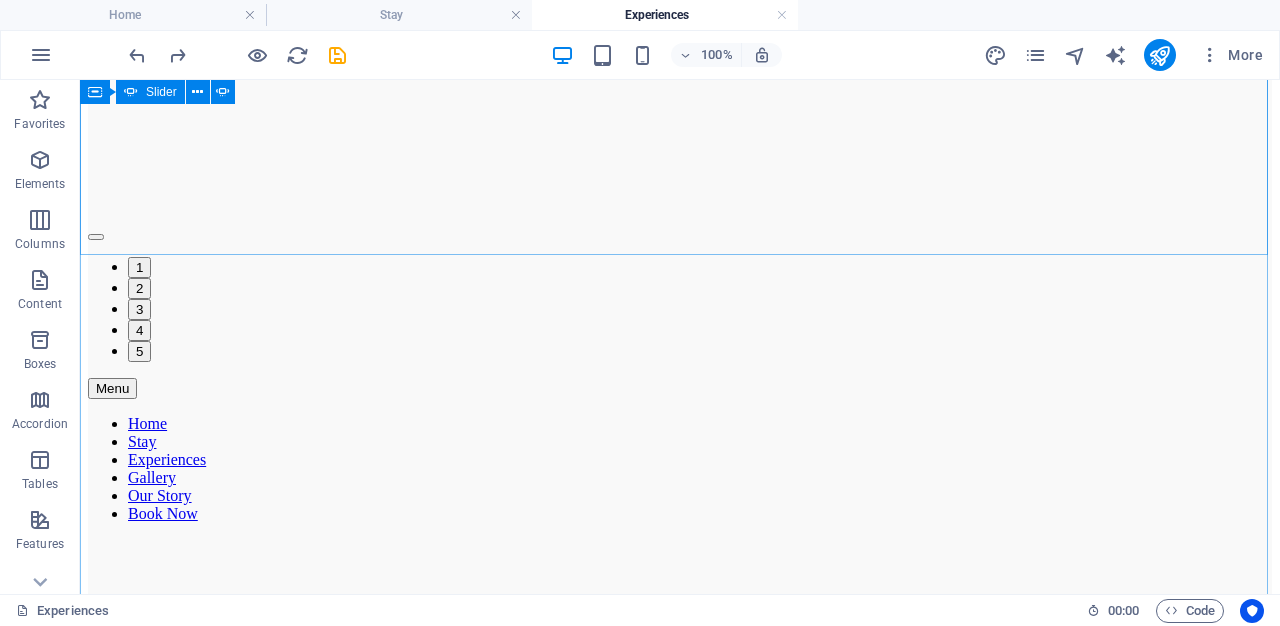 scroll, scrollTop: 383, scrollLeft: 0, axis: vertical 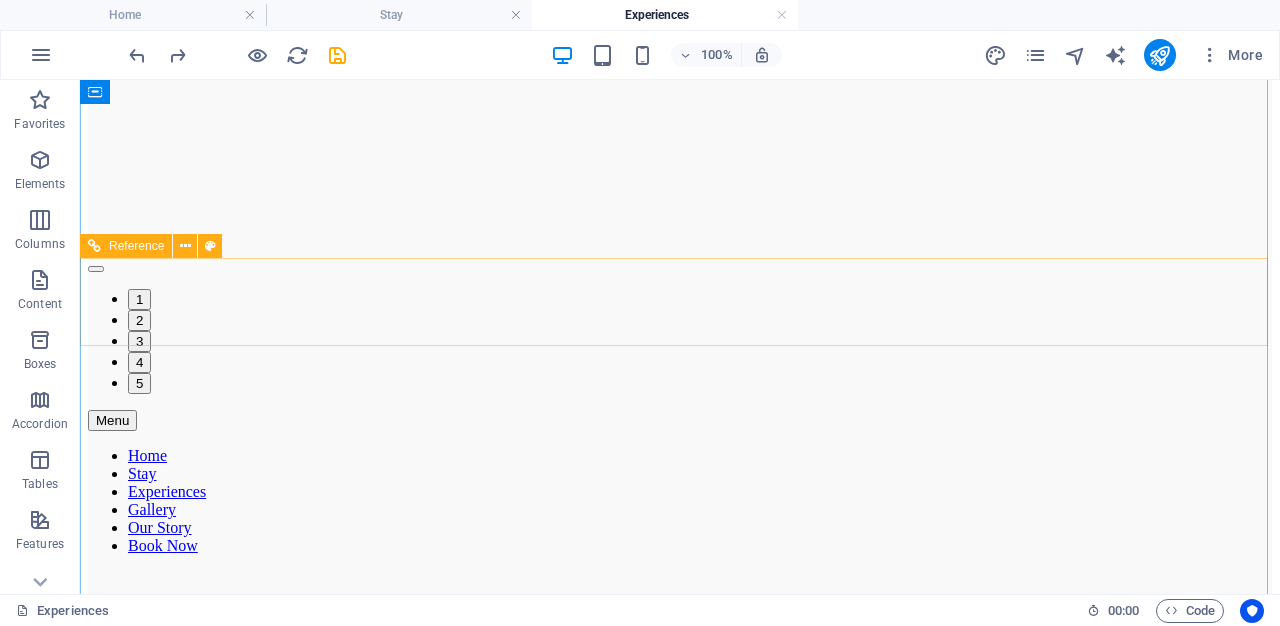 click on "Menu Home Stay Experiences  Gallery Our Story Book Now" at bounding box center [680, 482] 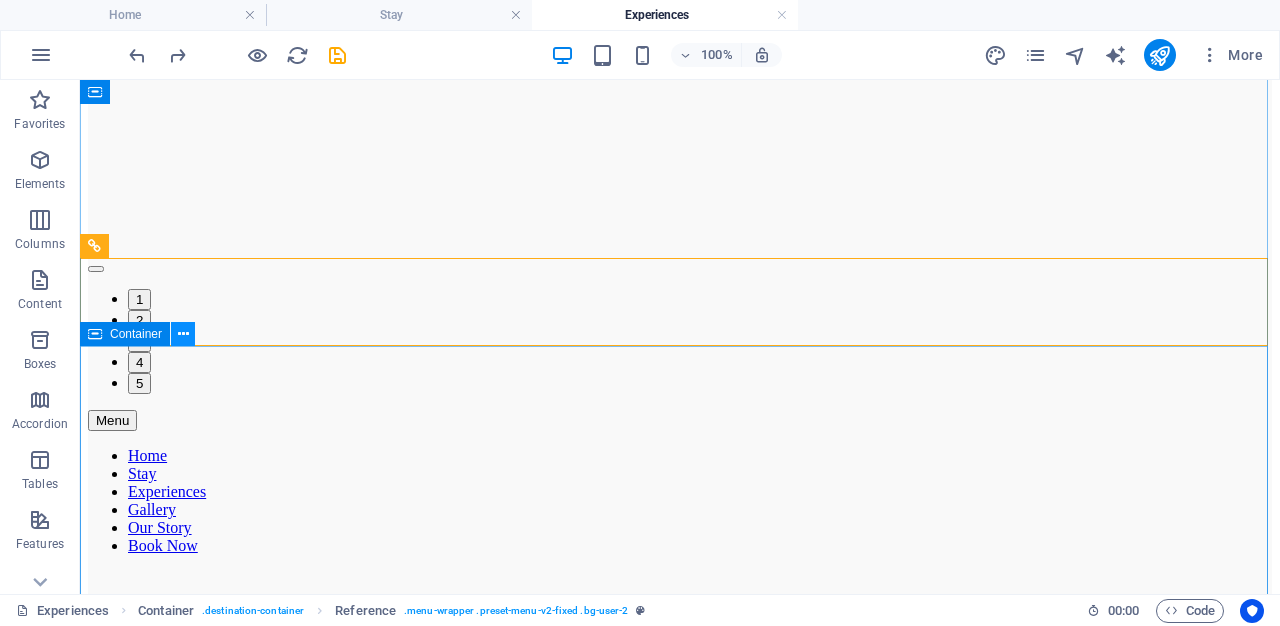 click at bounding box center (183, 334) 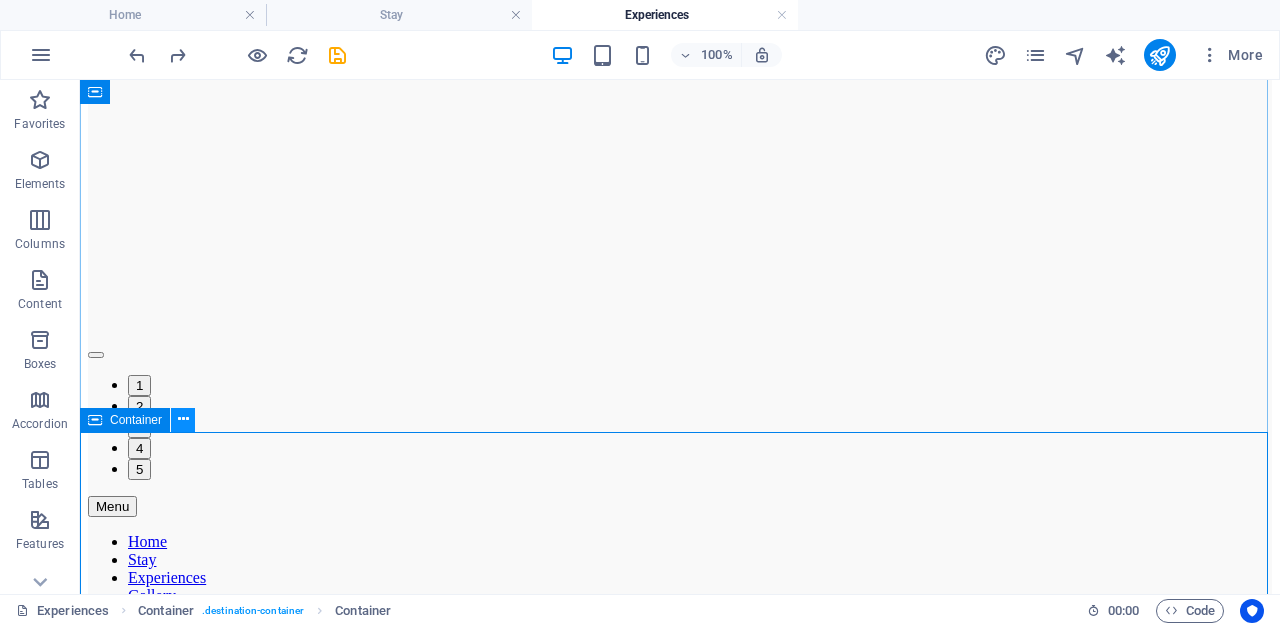 click at bounding box center (183, 419) 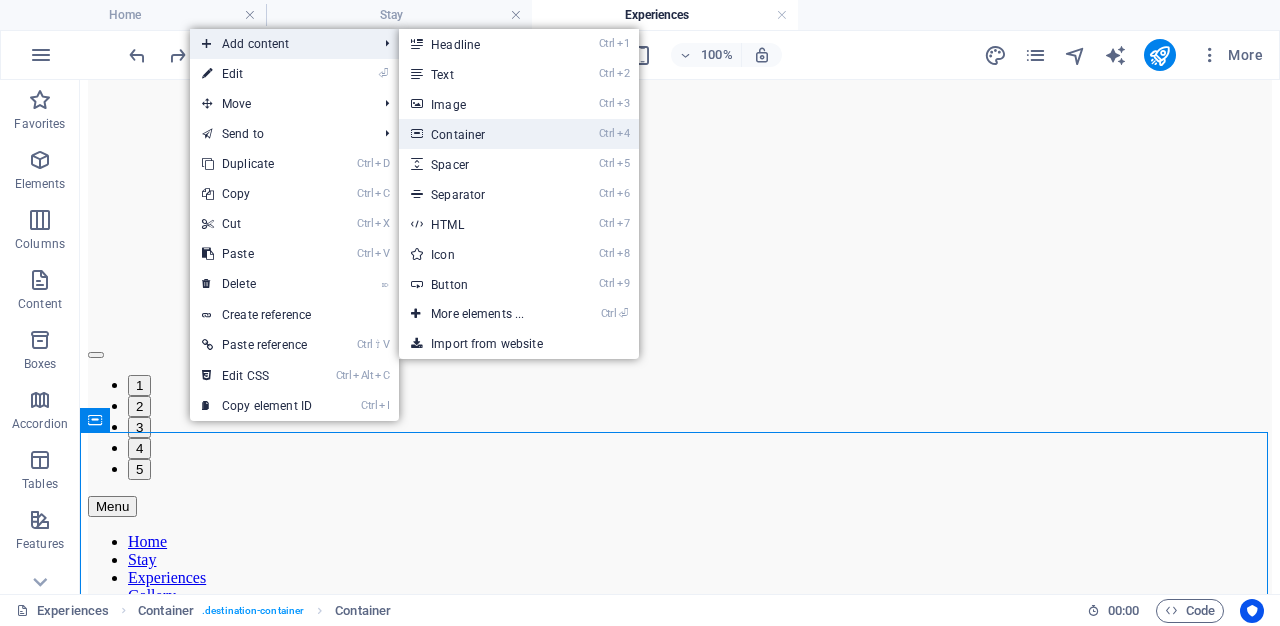 click on "Ctrl 4  Container" at bounding box center [481, 134] 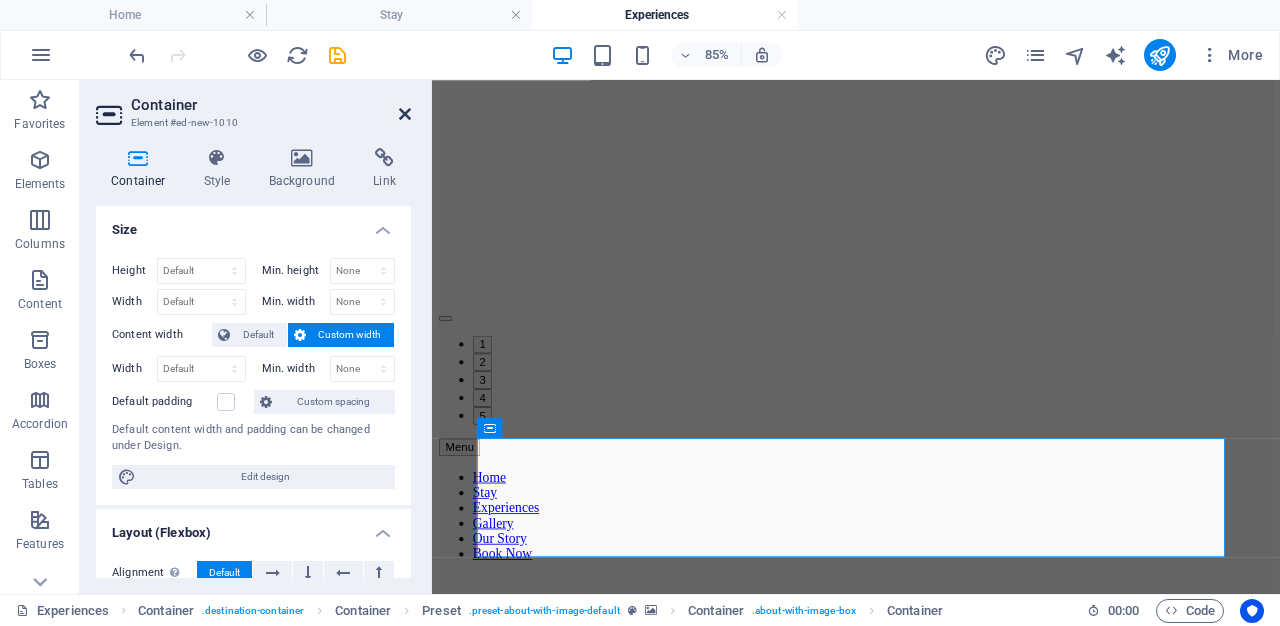click at bounding box center [405, 114] 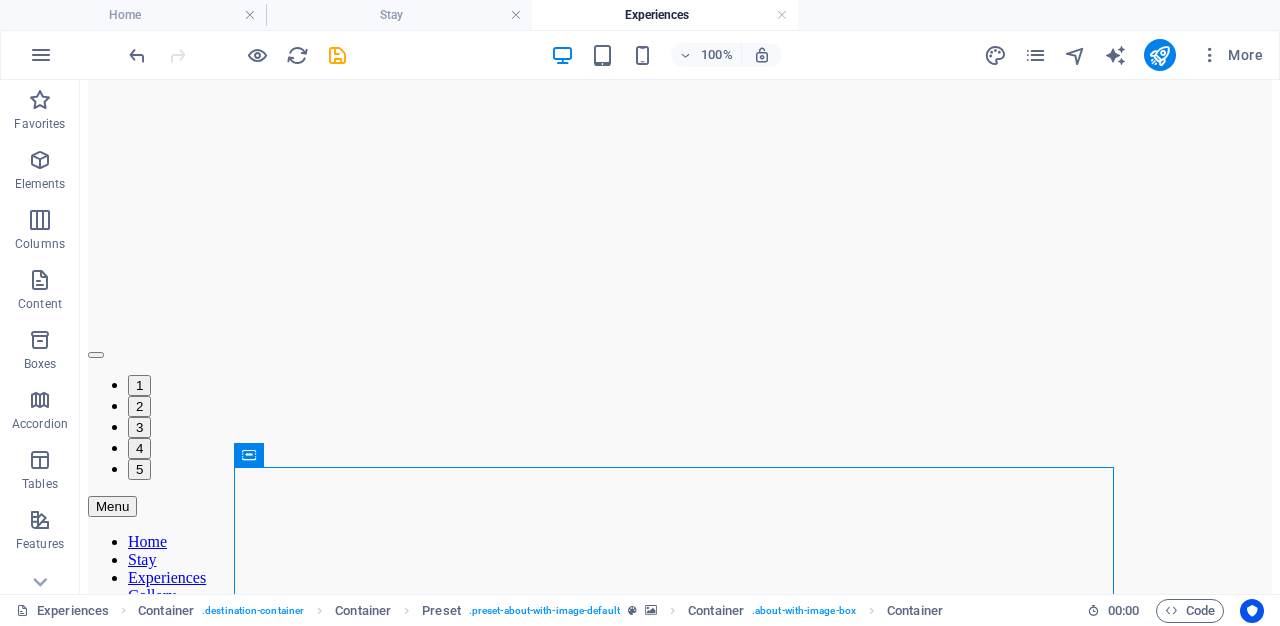 scroll, scrollTop: 412, scrollLeft: 0, axis: vertical 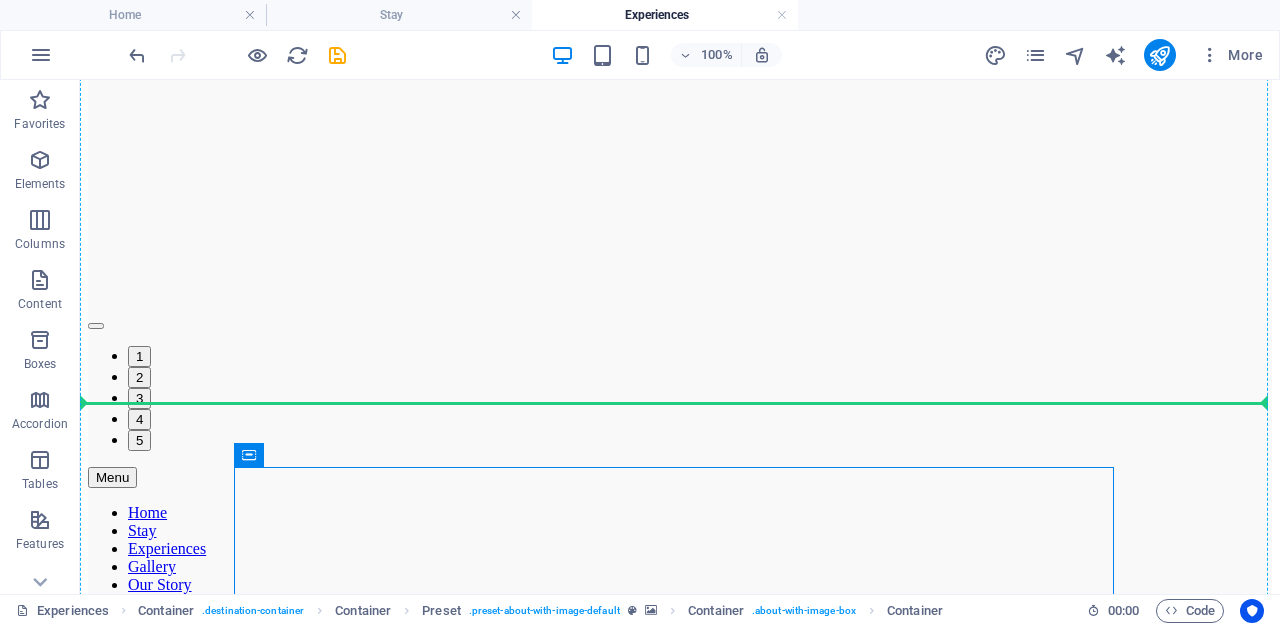 drag, startPoint x: 352, startPoint y: 567, endPoint x: 312, endPoint y: 408, distance: 163.95427 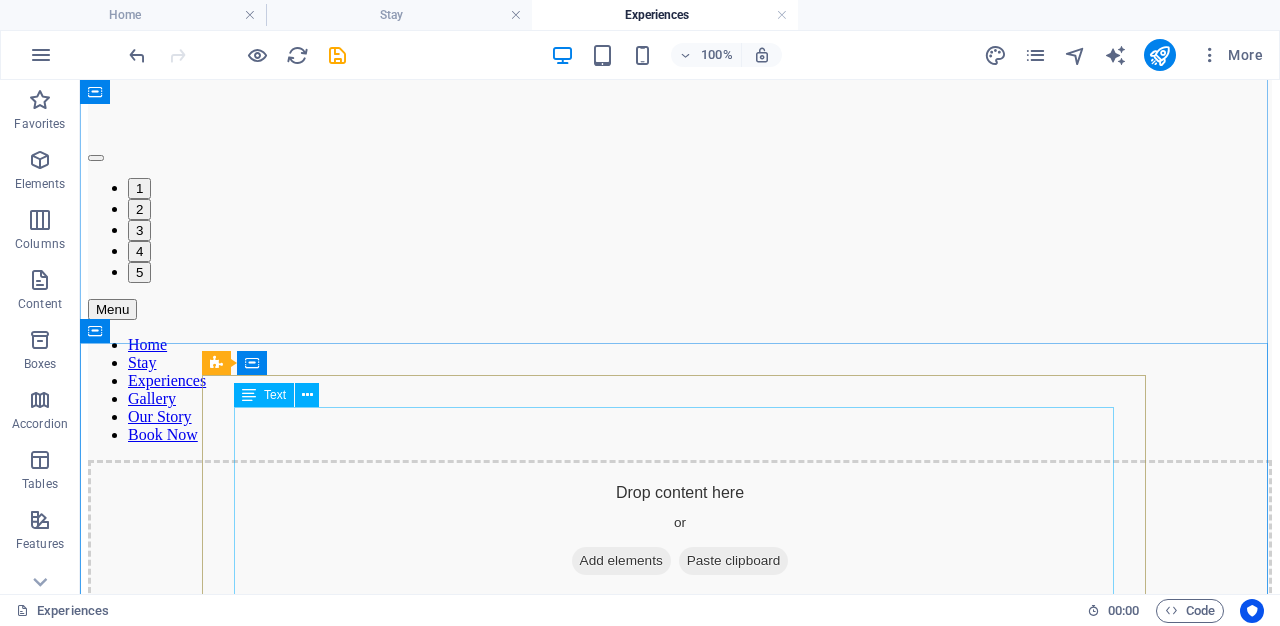 scroll, scrollTop: 572, scrollLeft: 0, axis: vertical 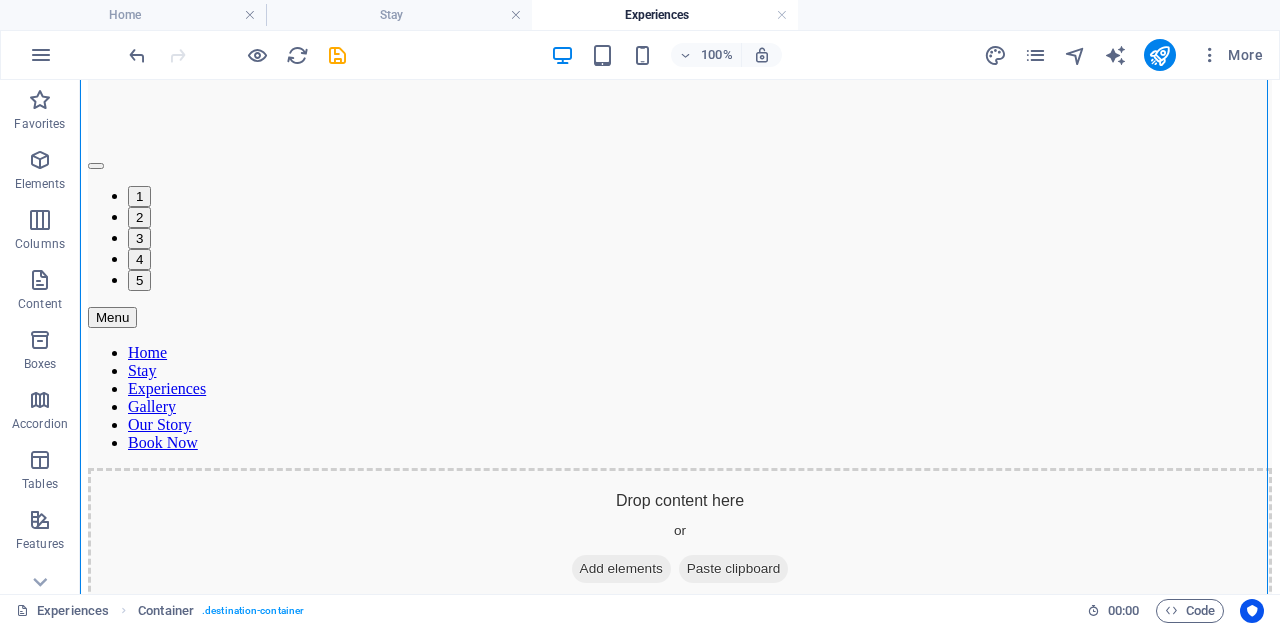 drag, startPoint x: 297, startPoint y: 485, endPoint x: 266, endPoint y: 302, distance: 185.60712 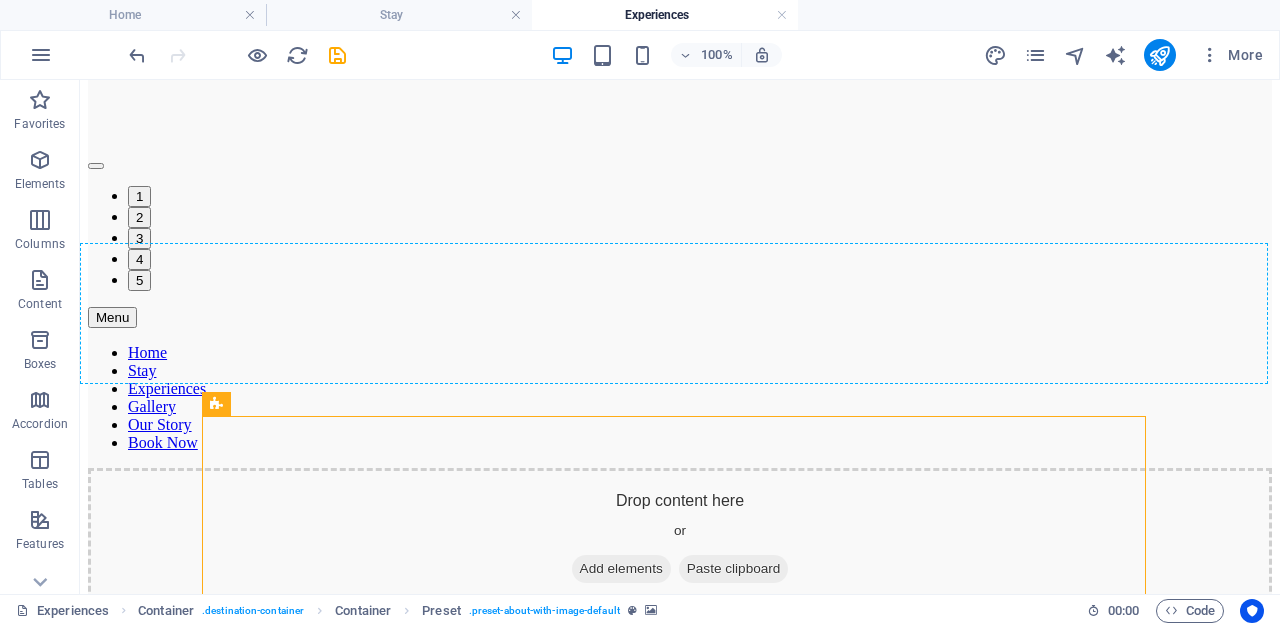 drag, startPoint x: 303, startPoint y: 483, endPoint x: 339, endPoint y: 307, distance: 179.64409 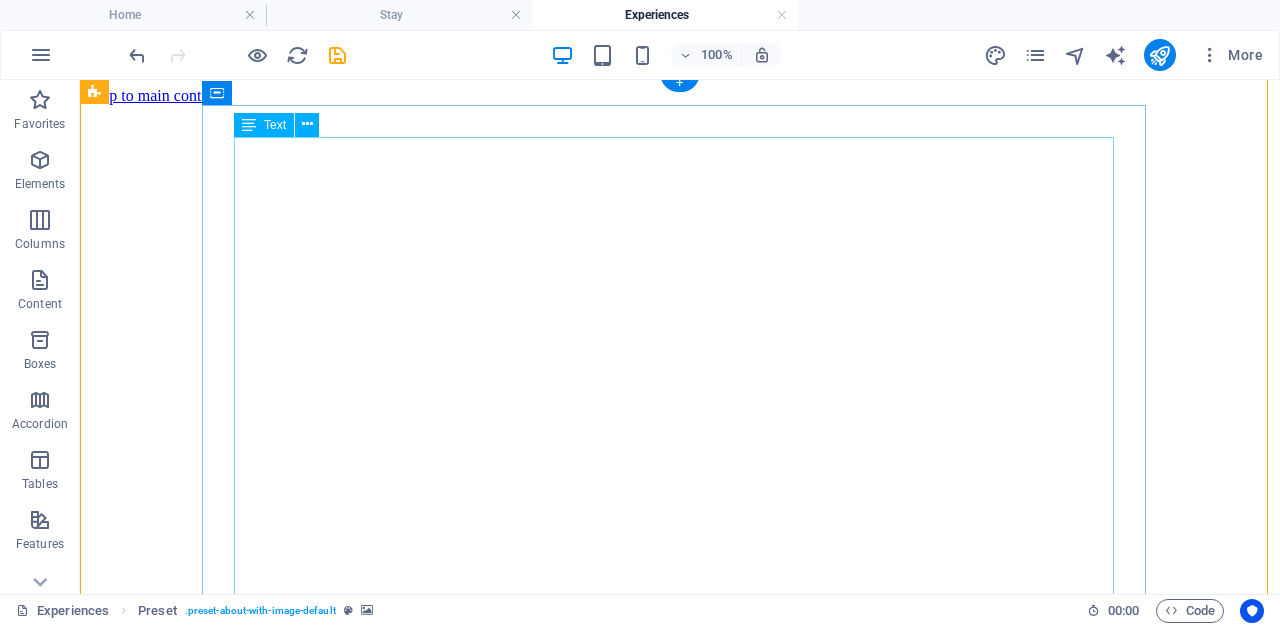 scroll, scrollTop: 0, scrollLeft: 0, axis: both 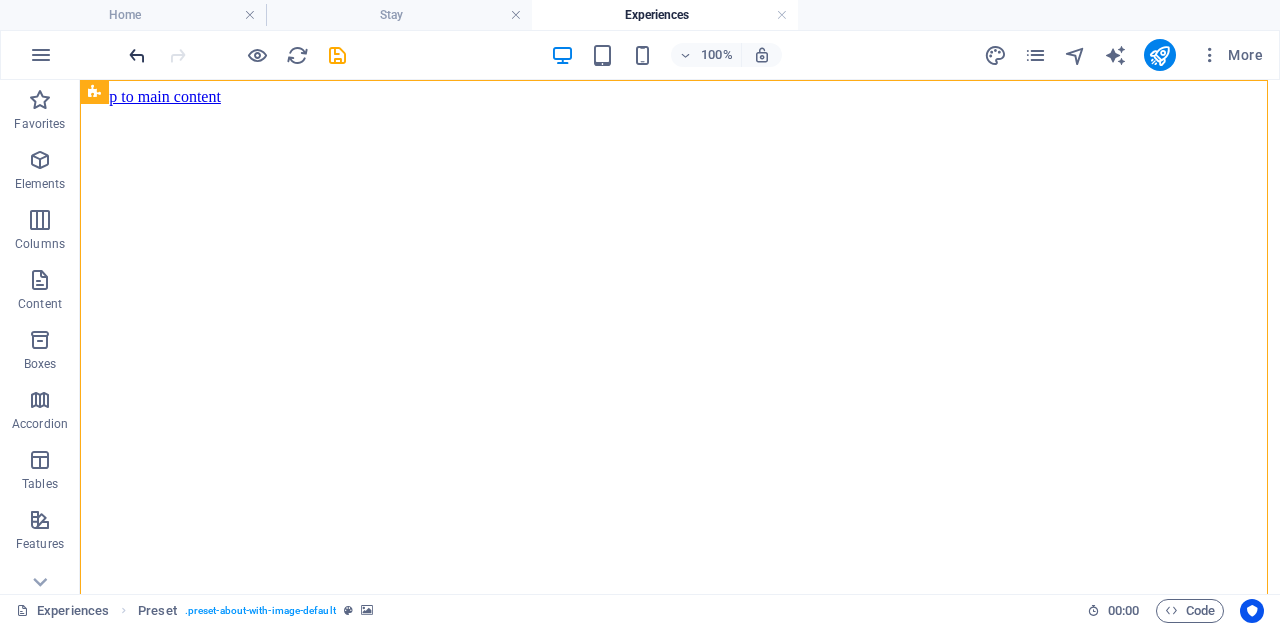 click at bounding box center (137, 55) 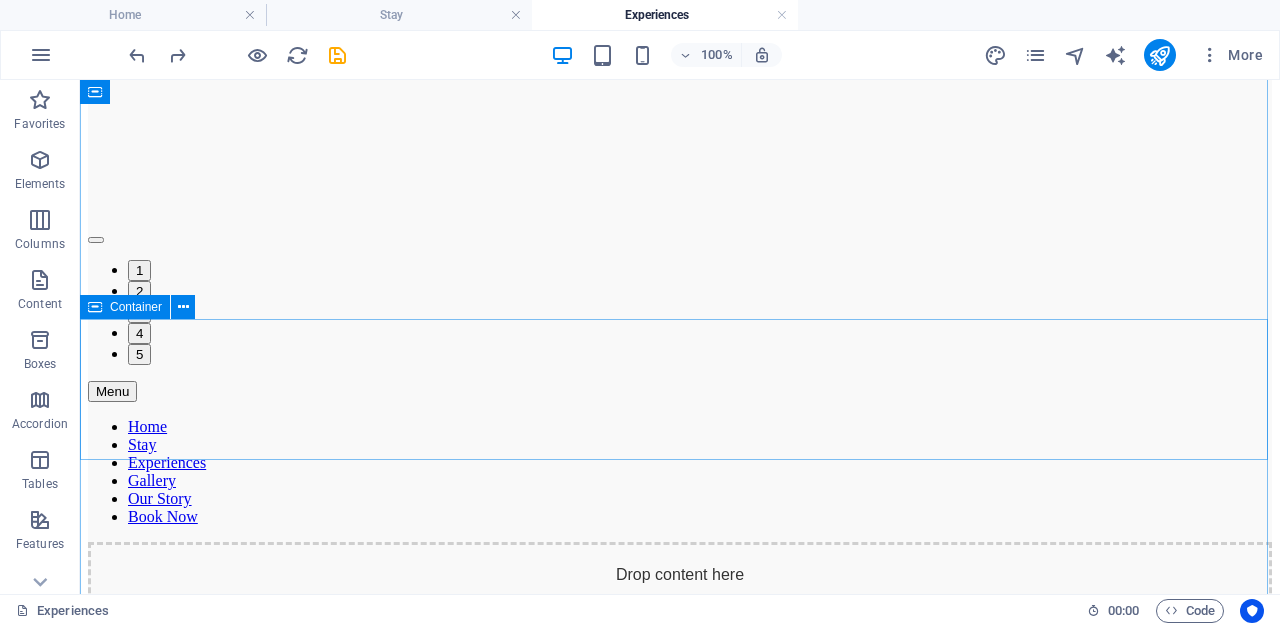 scroll, scrollTop: 499, scrollLeft: 0, axis: vertical 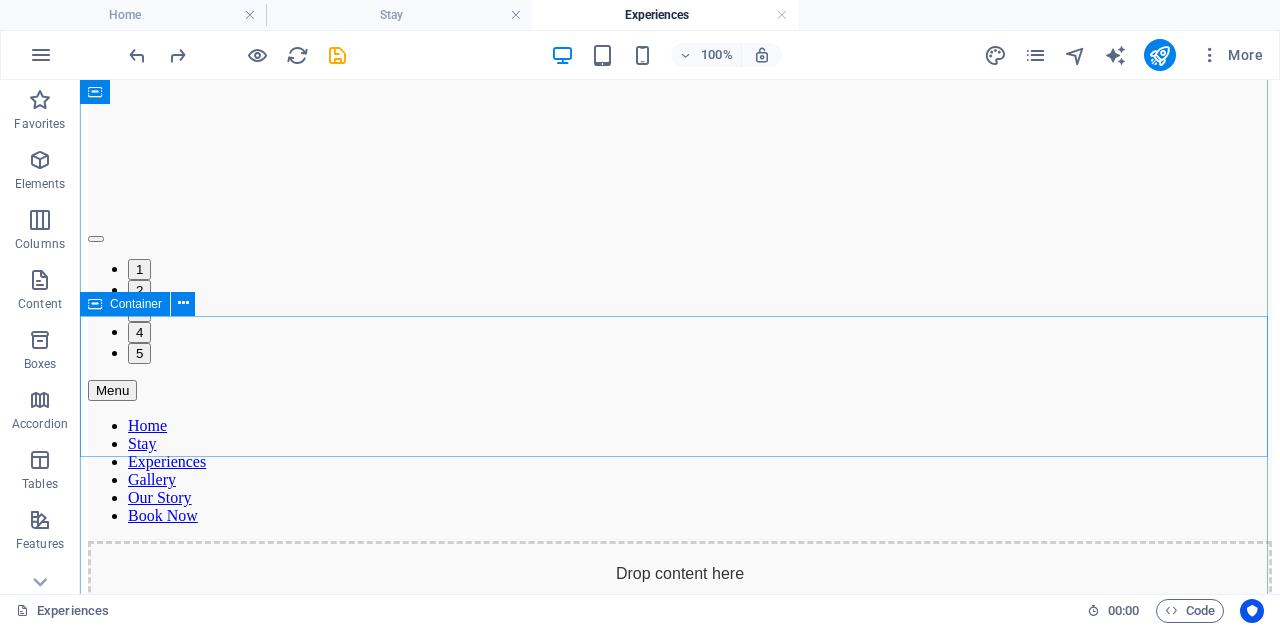 click on "Add elements" at bounding box center [621, 642] 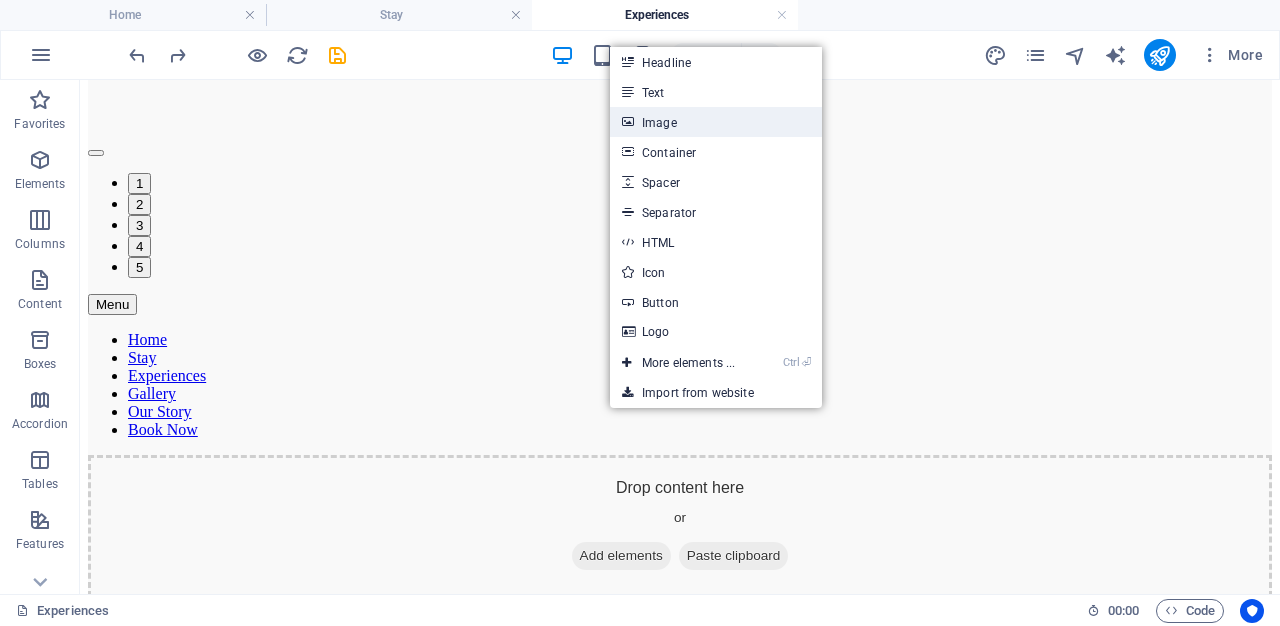 drag, startPoint x: 668, startPoint y: 131, endPoint x: 237, endPoint y: 222, distance: 440.50198 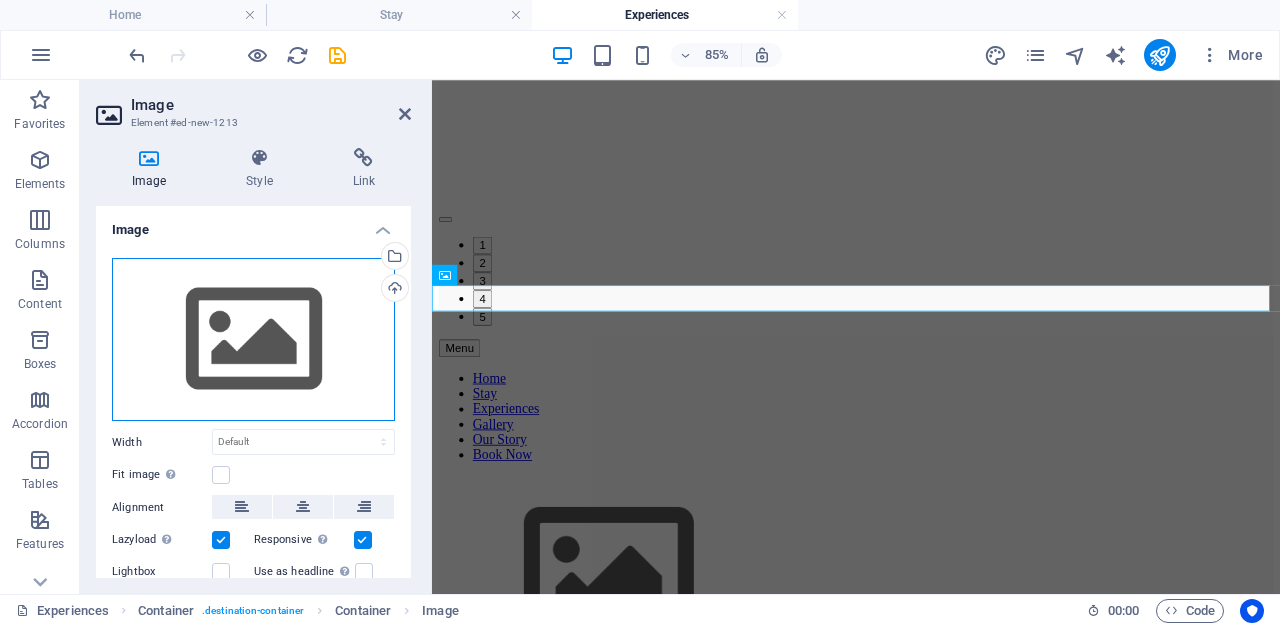 click on "Drag files here, click to choose files or select files from Files or our free stock photos & videos" at bounding box center (253, 340) 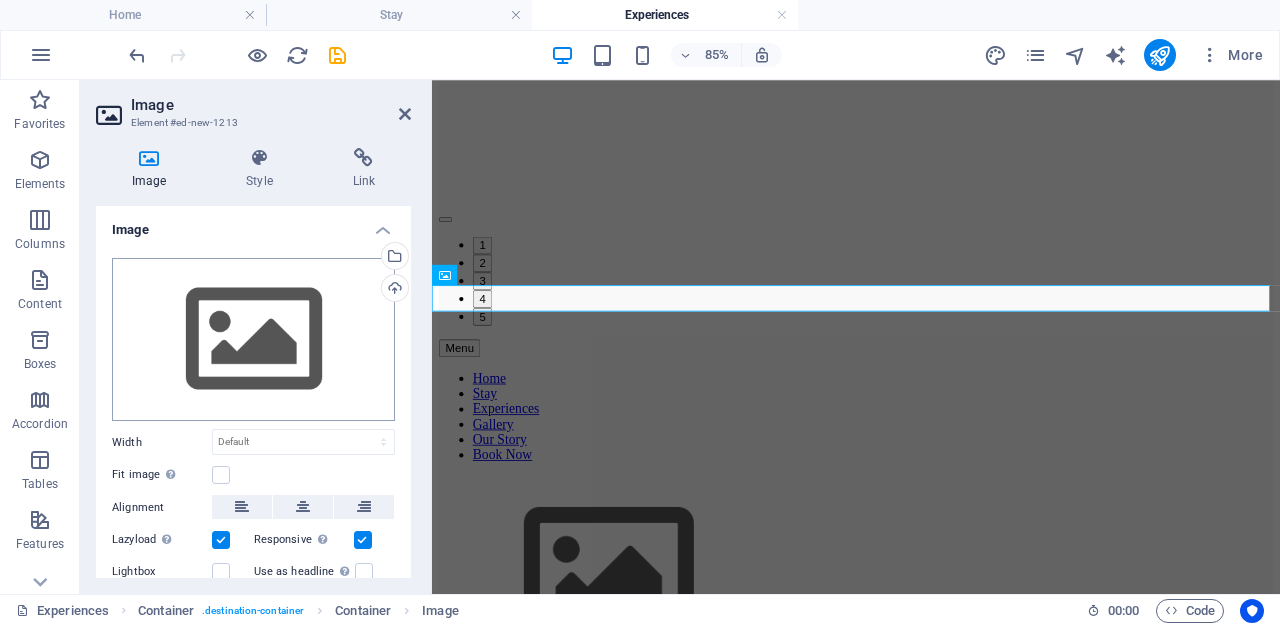 click on "www.riverhide.co.za Home Stay Experiences Favorites Elements Columns Content Boxes Accordion Tables Features Images Slider Header Footer Forms Marketing Collections Slider Element #[HASH] Slider Style Slides Add slide 1 Desire an Exclusive
Escape?
Riverhide Awaits 2 Endless views, local wines
All  Yours!
3 A Place to Think,
or to Think Nothing At All
Y... 4 On foot or by bike.
350 hectares Renosterveld
... 5 Warm up in the jacuzzi.
Stay for the view
Bub... Display options Slides to show 1 Slides to scroll 1 Width Default px % rem em vw vh Adaptive height Automatically adjust the height for single slide horizontal sliders Navigate Select another slider to be navigated by this one
Center mode Enables centered view with partial previous/next slide. Use with odd numbered "Slides to show" counts. Center padding Not visible while "Variable width" is activated" at bounding box center (640, 313) 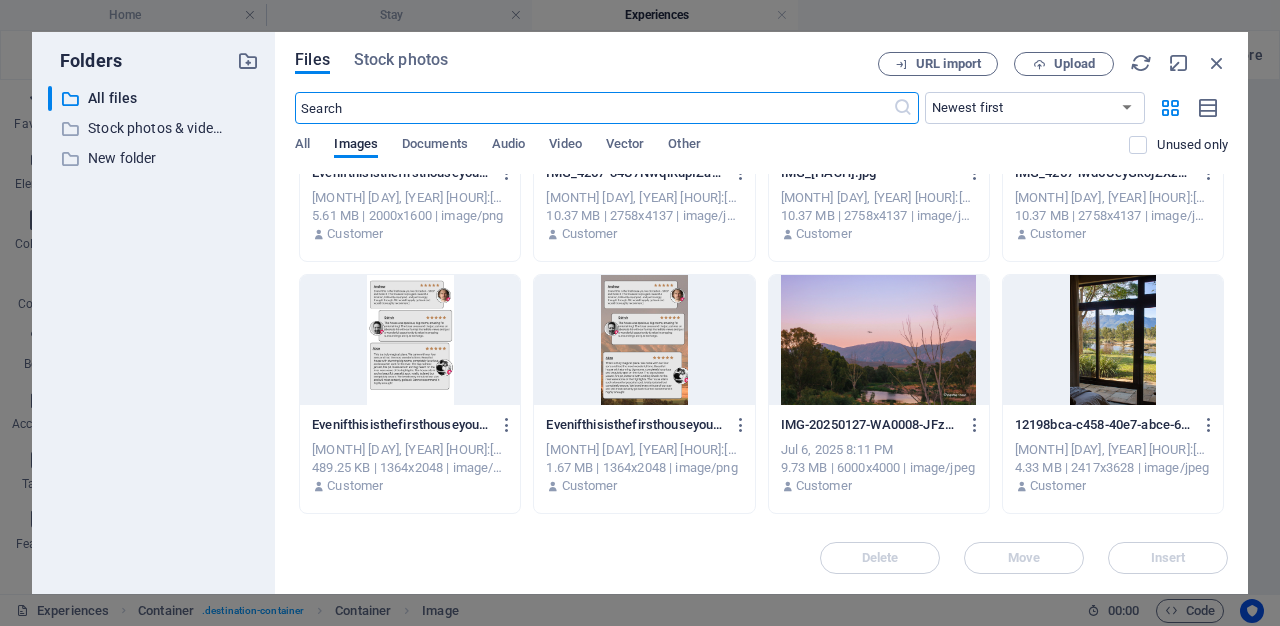 scroll, scrollTop: 3760, scrollLeft: 0, axis: vertical 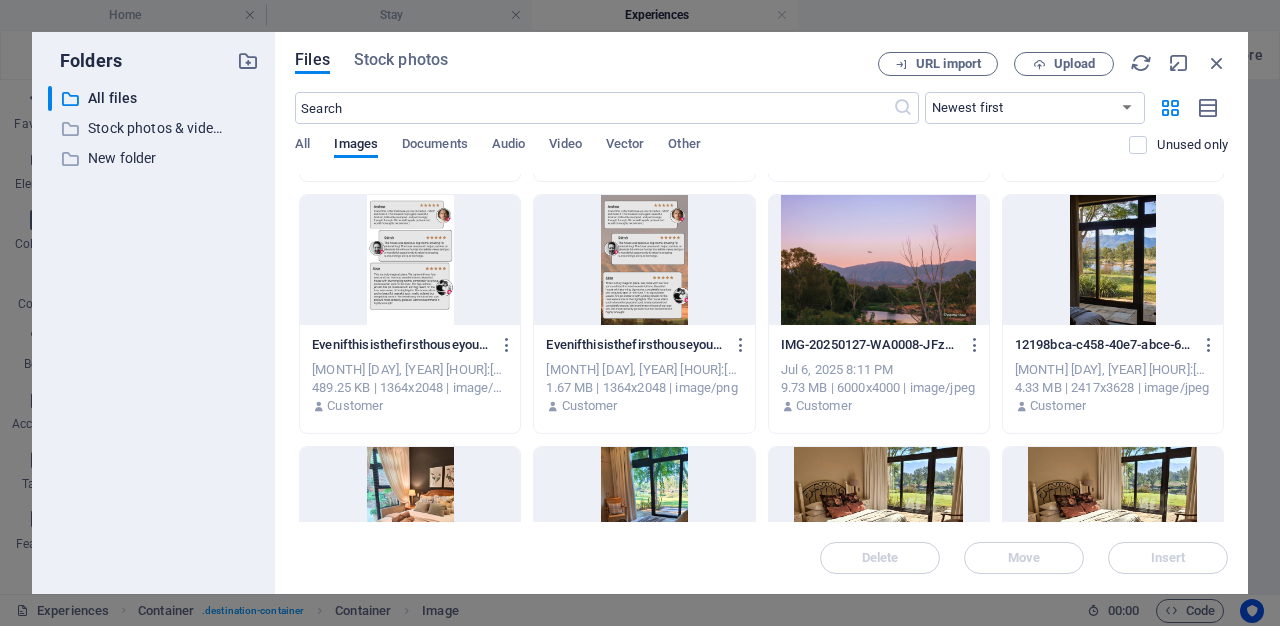 click at bounding box center [879, 260] 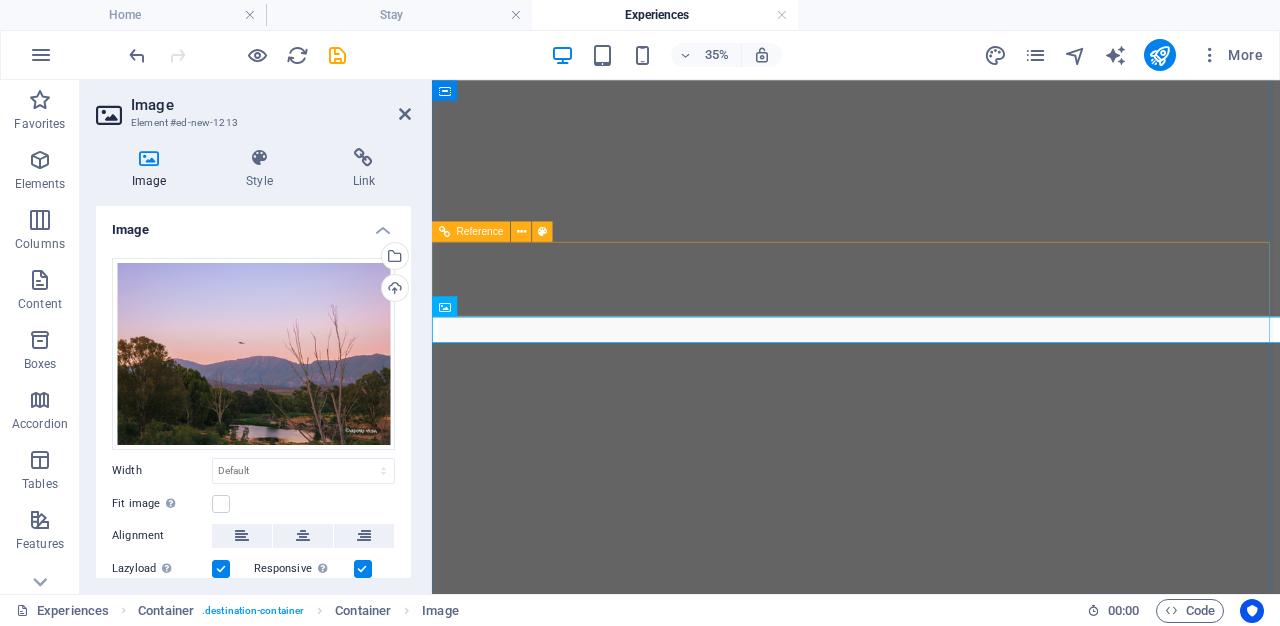scroll, scrollTop: 1326, scrollLeft: 0, axis: vertical 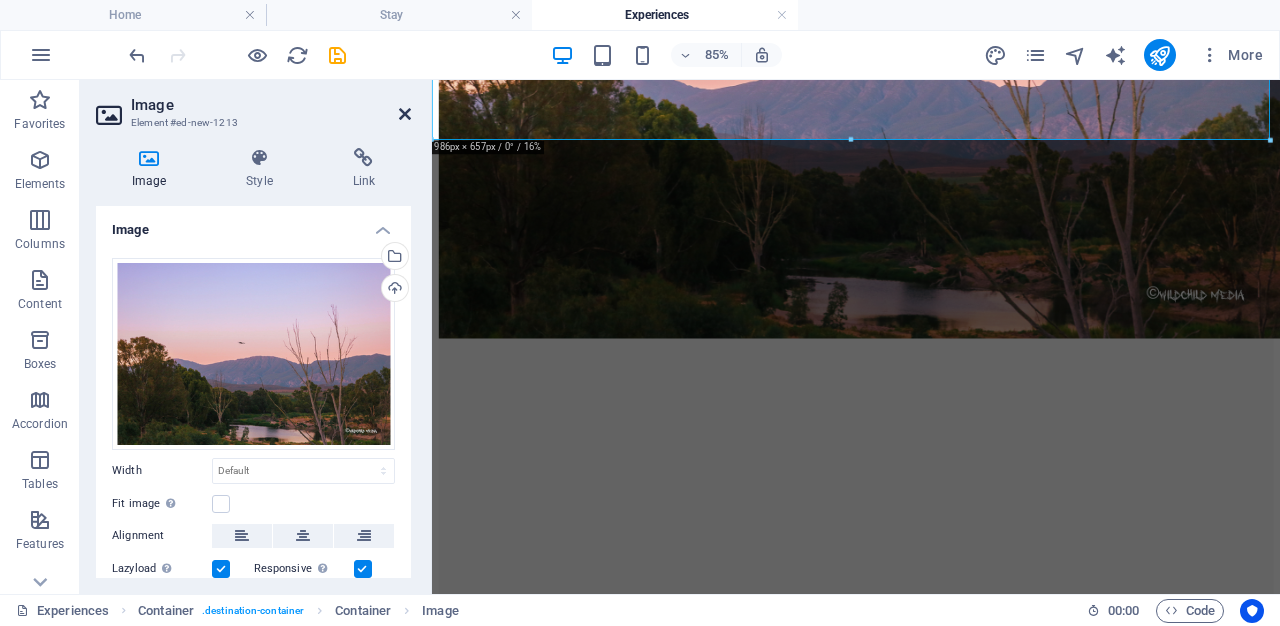 click at bounding box center [405, 114] 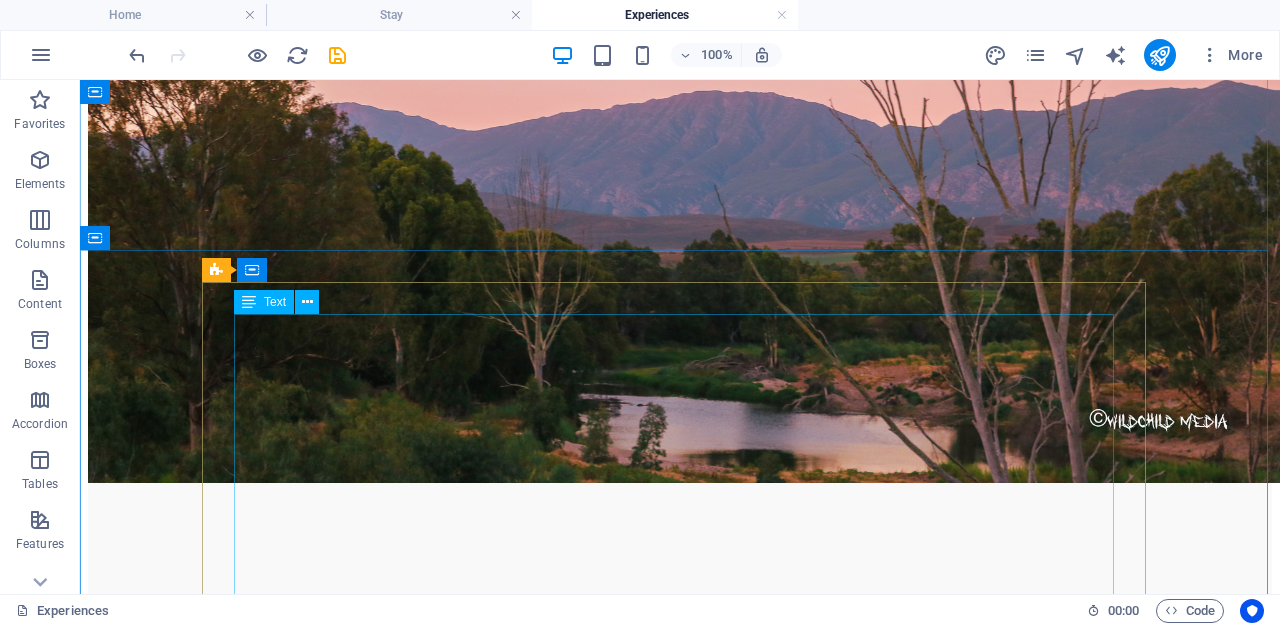 scroll, scrollTop: 1200, scrollLeft: 0, axis: vertical 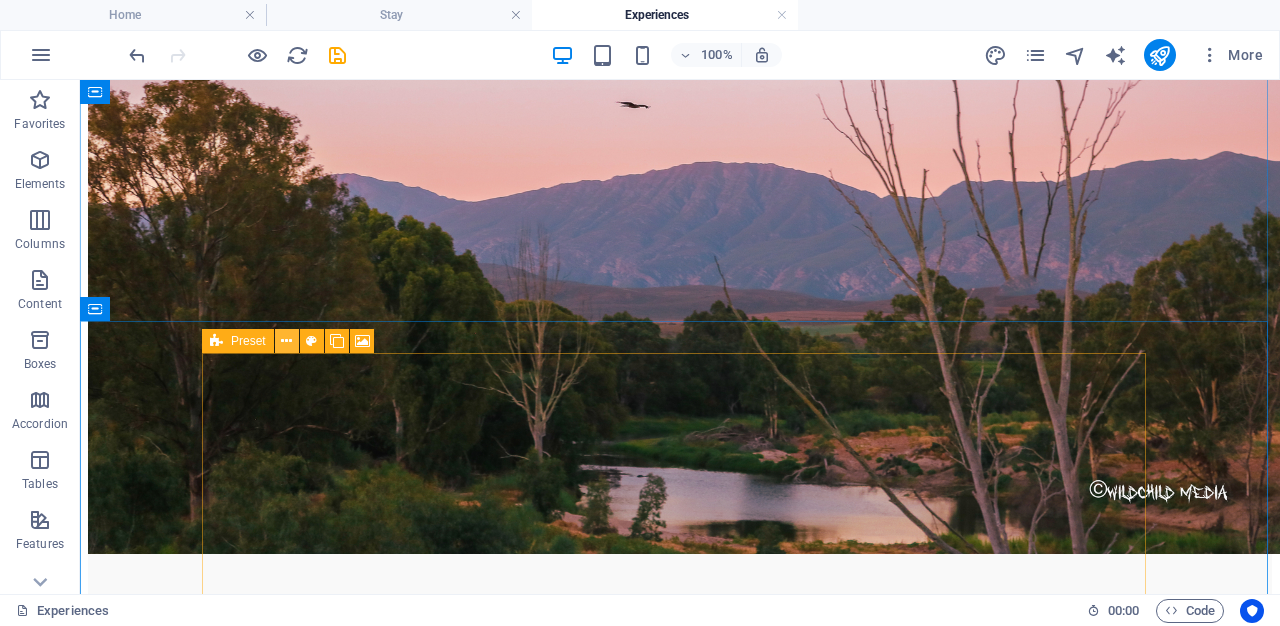click at bounding box center [286, 341] 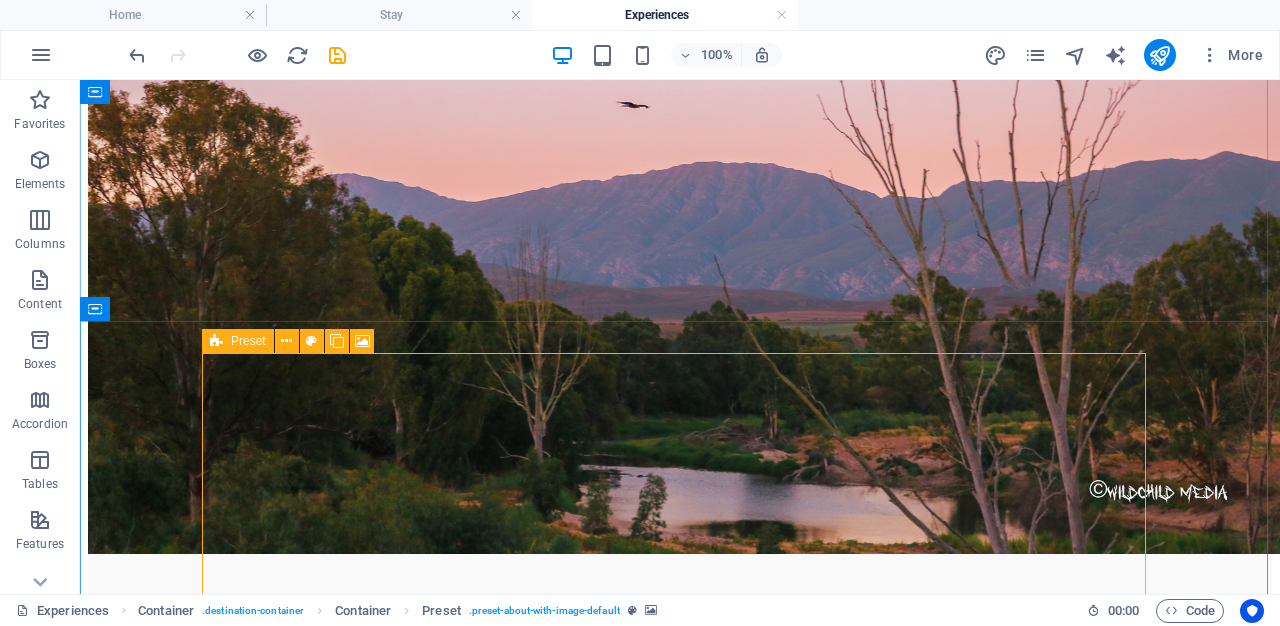 click on "Preset" at bounding box center (238, 341) 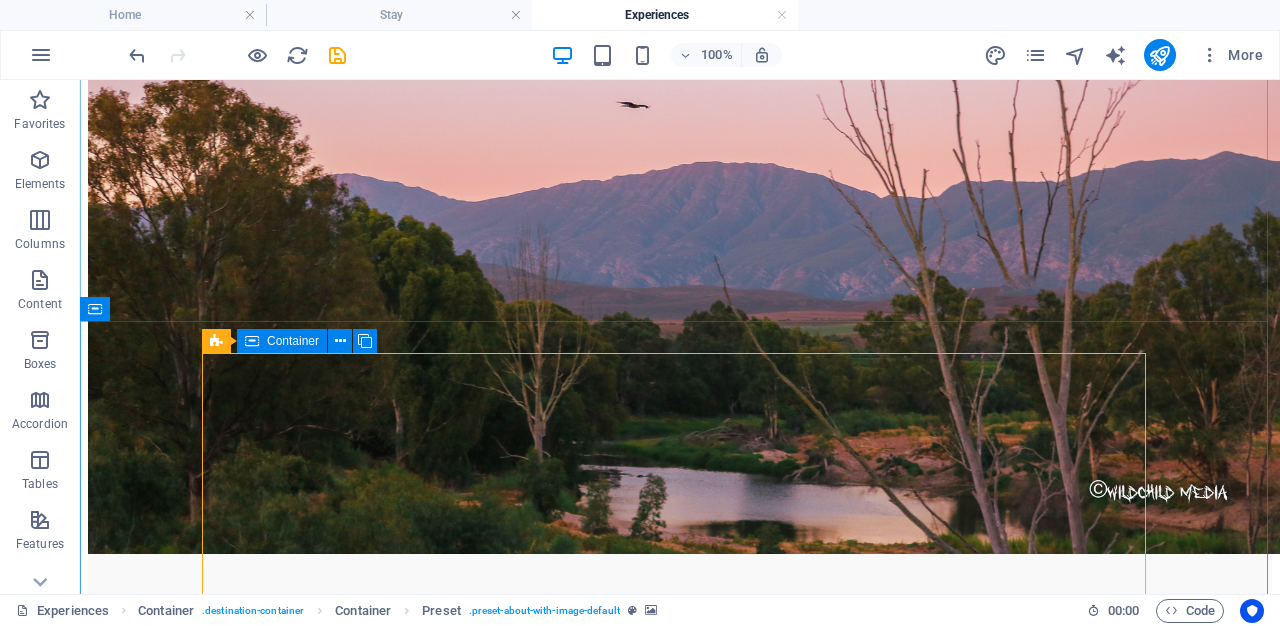 drag, startPoint x: 364, startPoint y: 421, endPoint x: 245, endPoint y: 368, distance: 130.26895 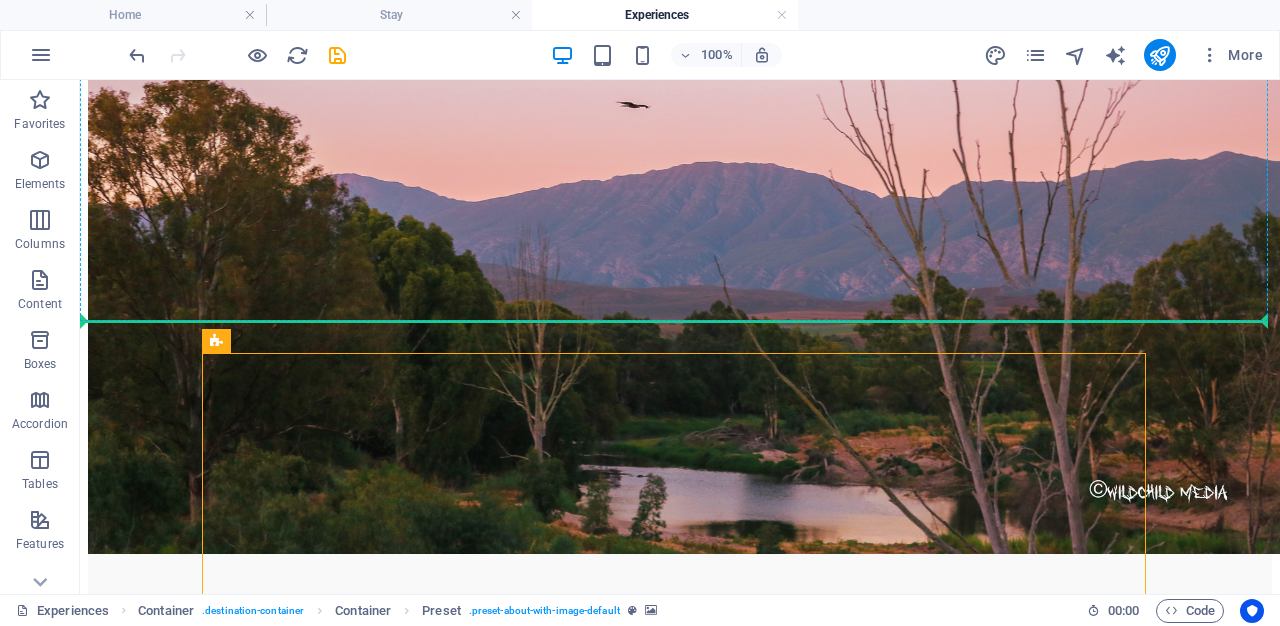 drag, startPoint x: 292, startPoint y: 421, endPoint x: 305, endPoint y: 202, distance: 219.3855 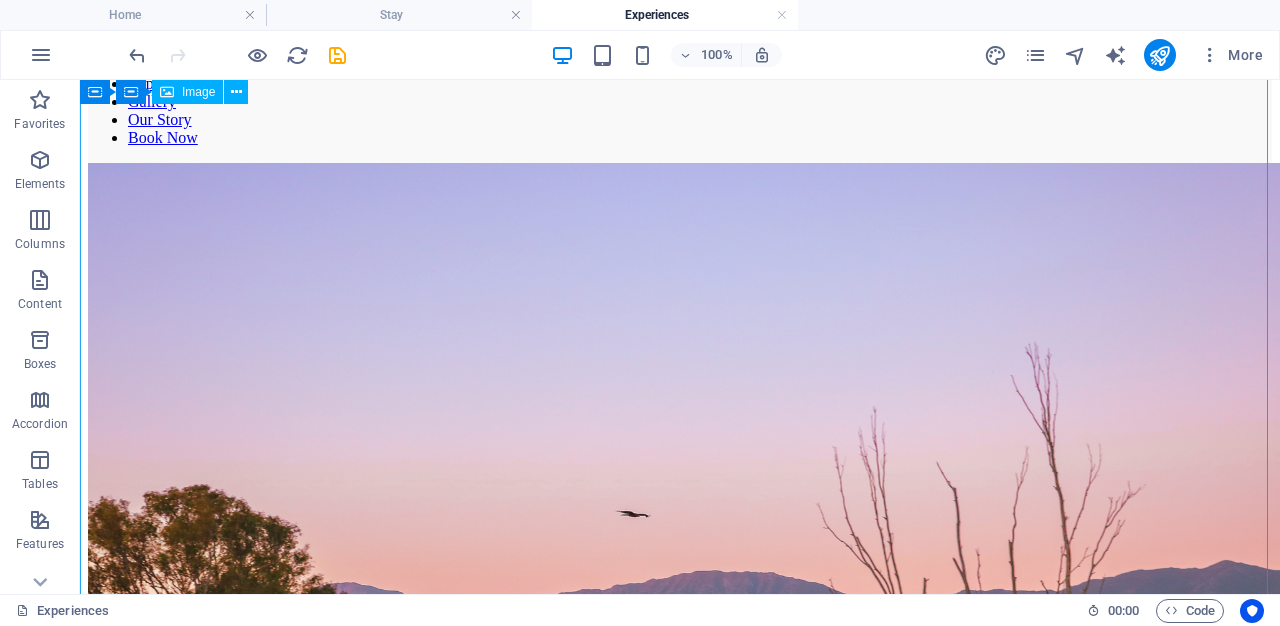 scroll, scrollTop: 560, scrollLeft: 0, axis: vertical 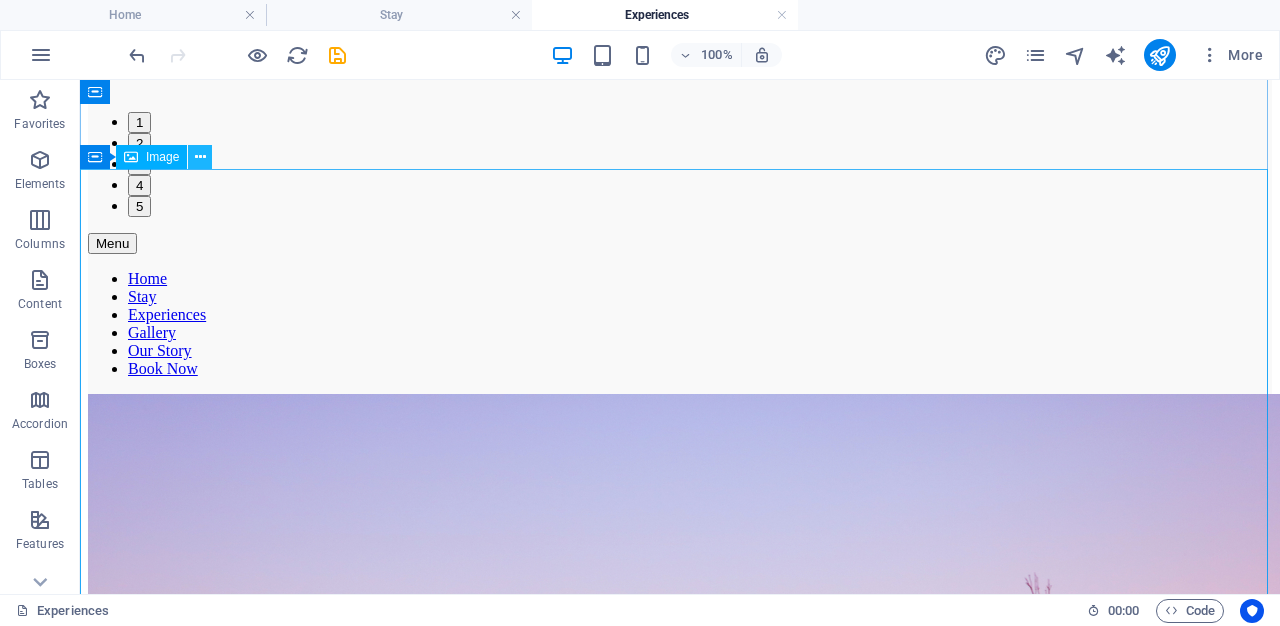 click at bounding box center [200, 157] 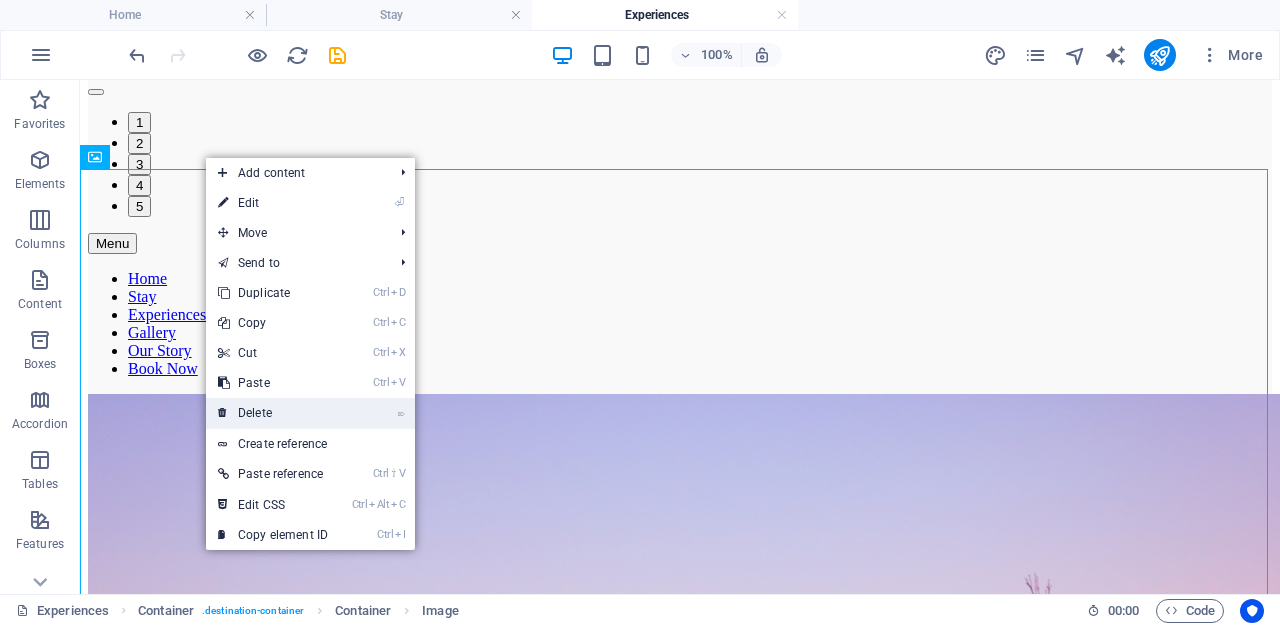 click on "⌦  Delete" at bounding box center [273, 413] 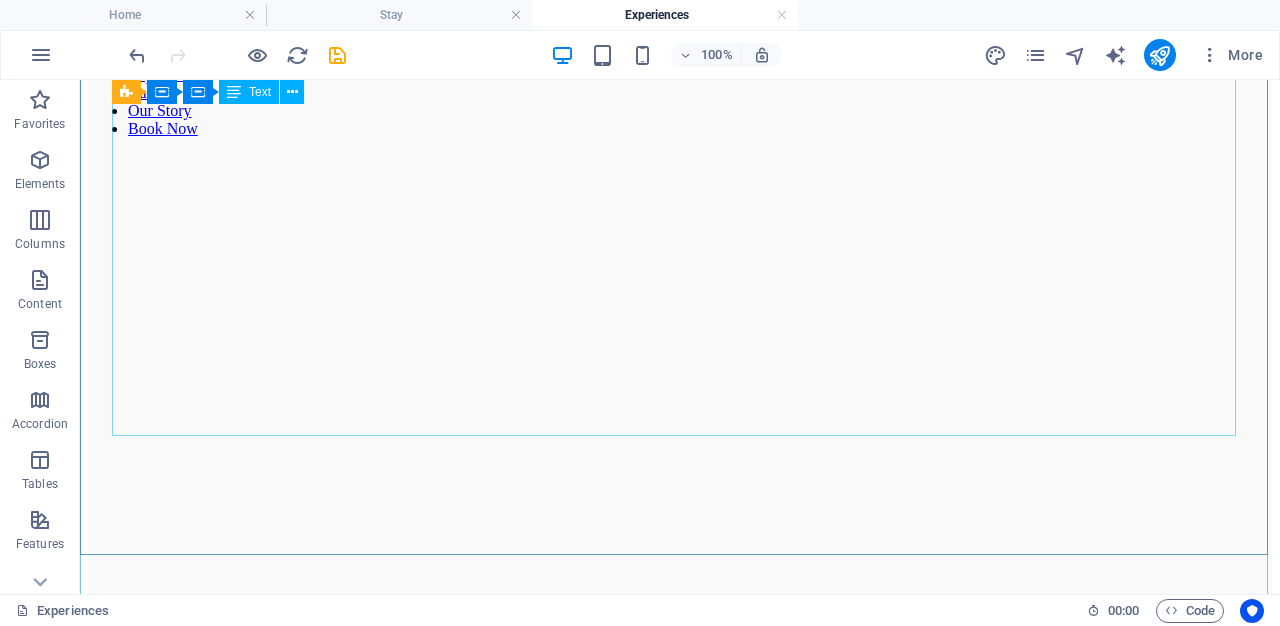 scroll, scrollTop: 400, scrollLeft: 0, axis: vertical 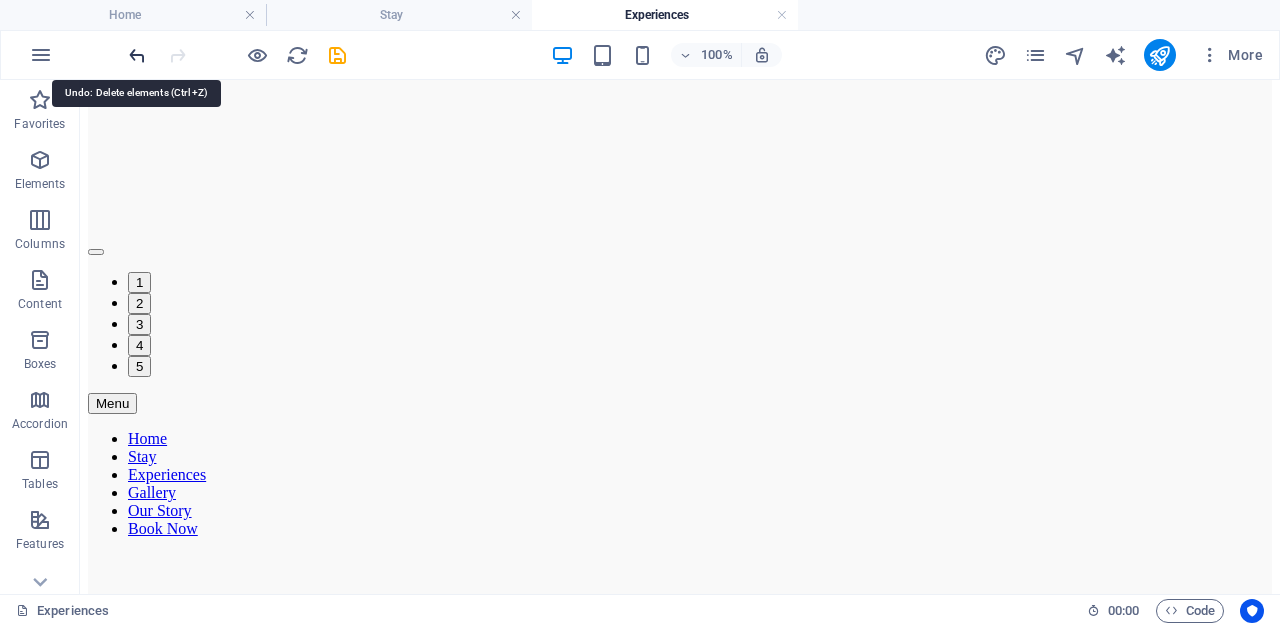 click at bounding box center (137, 55) 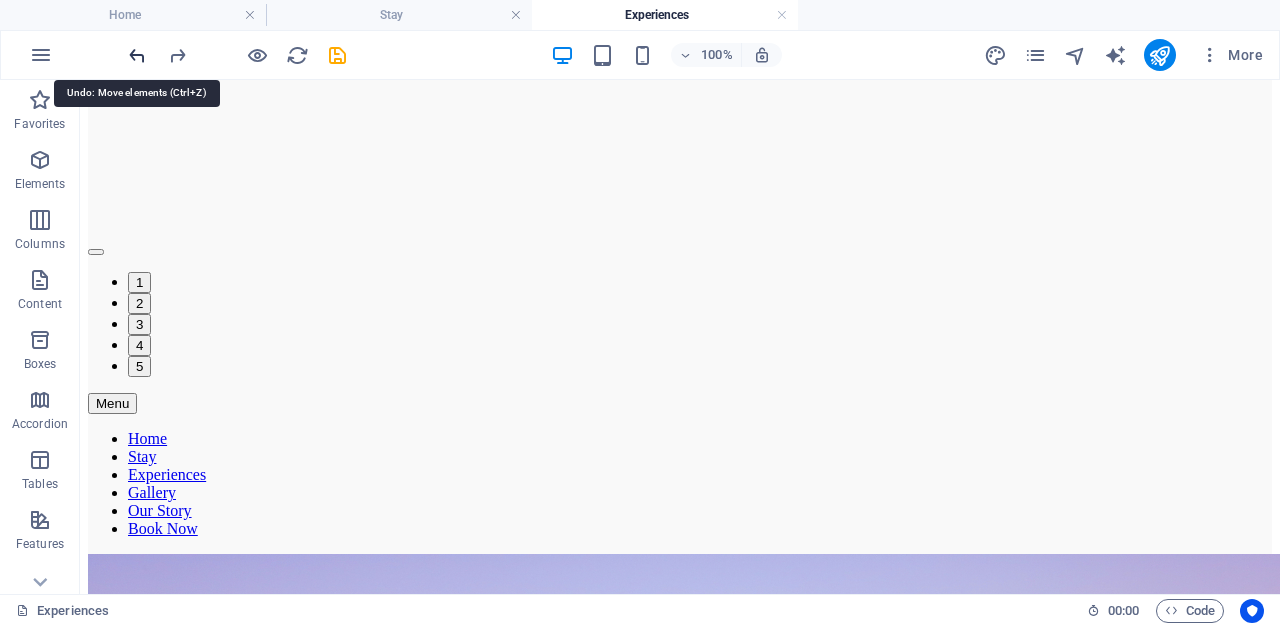 click at bounding box center (137, 55) 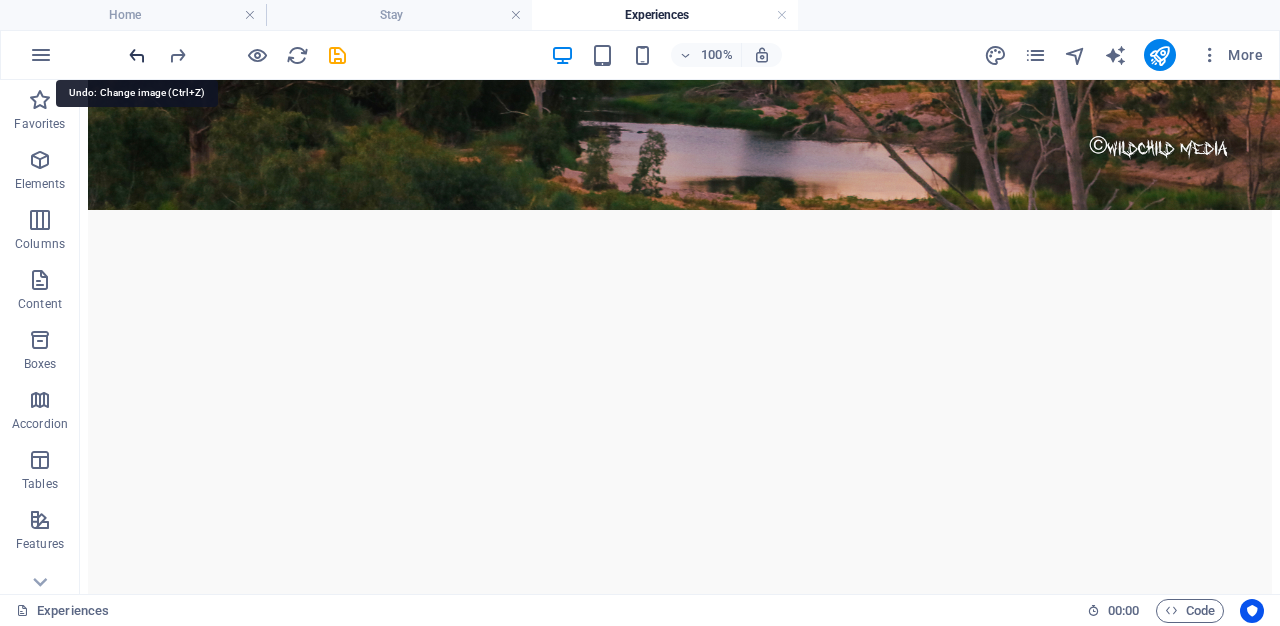 click at bounding box center (137, 55) 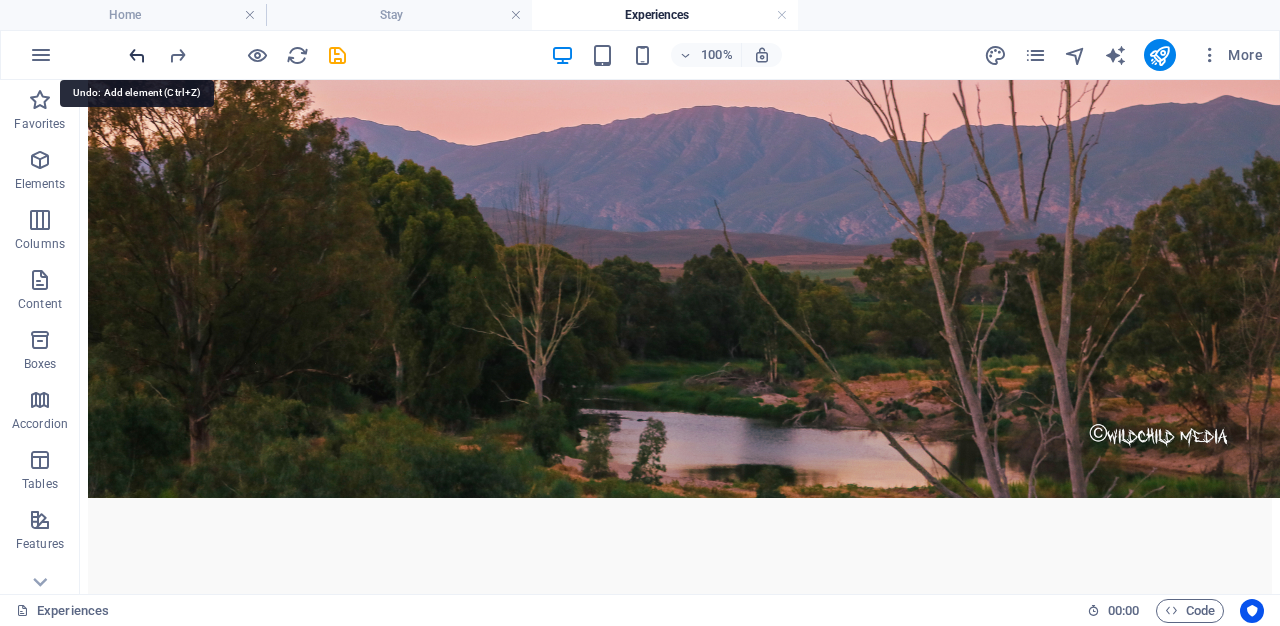 scroll, scrollTop: 788, scrollLeft: 0, axis: vertical 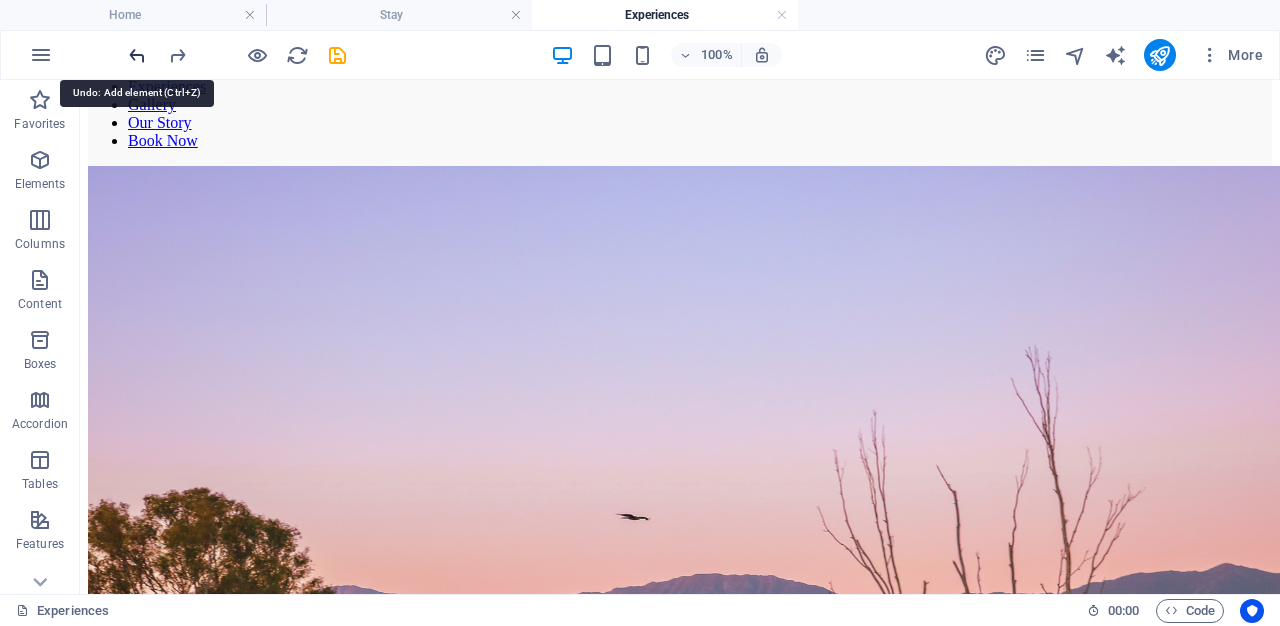 click at bounding box center [137, 55] 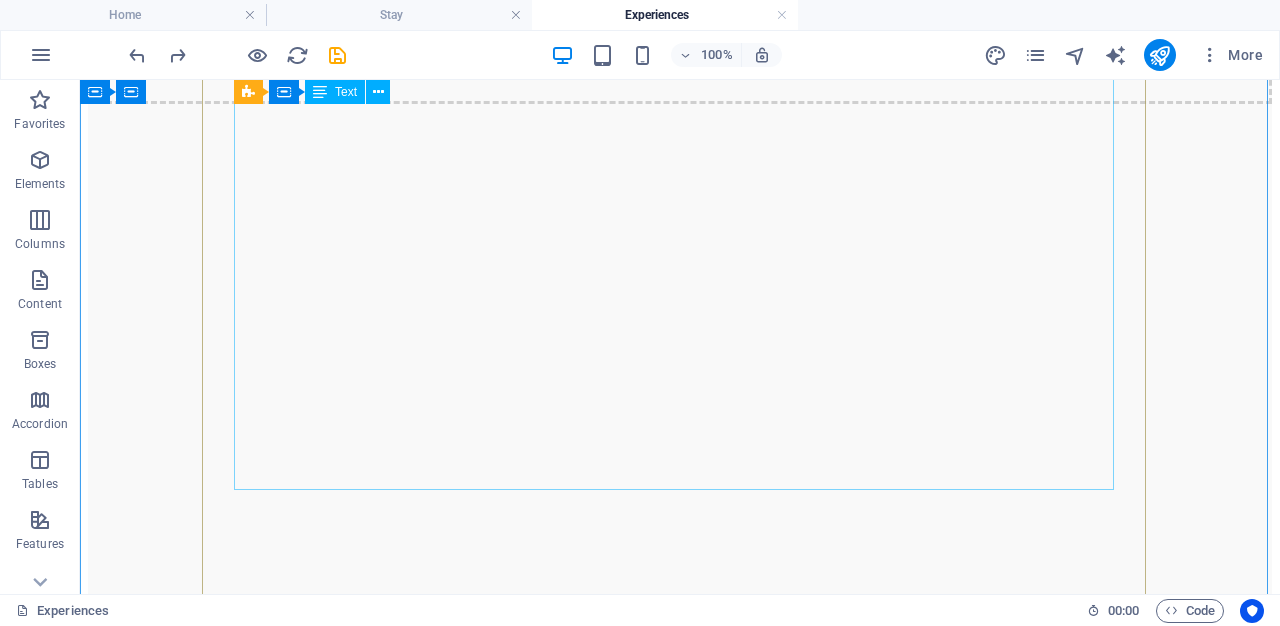 scroll, scrollTop: 1028, scrollLeft: 0, axis: vertical 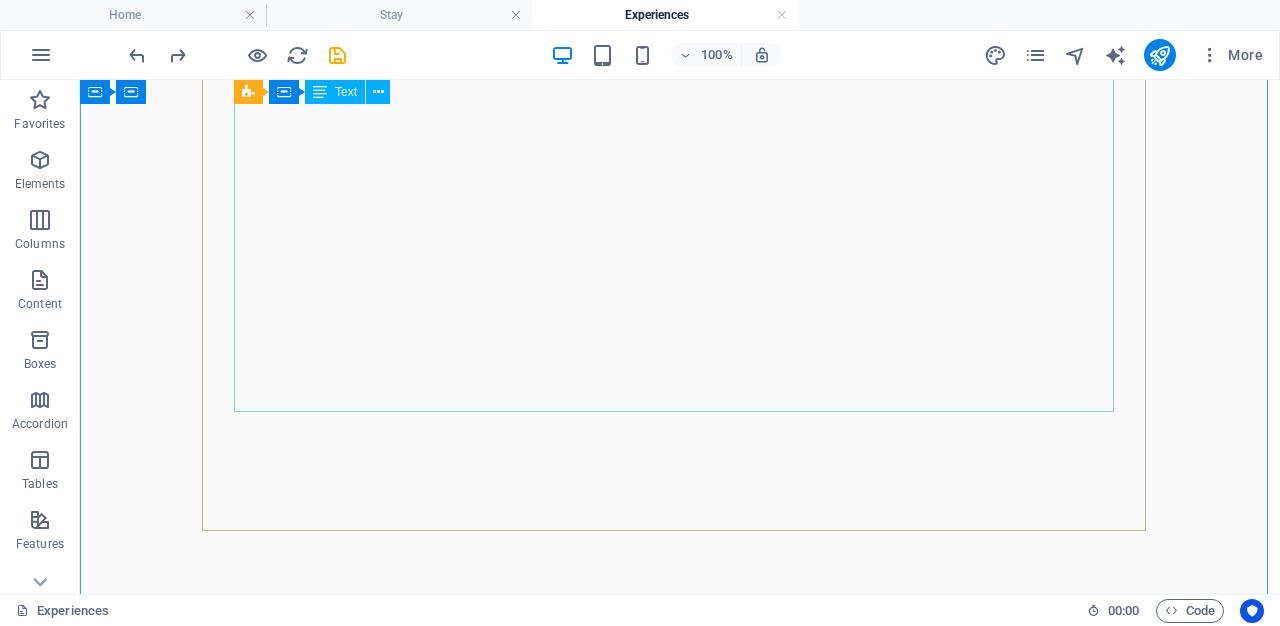 click on "No matter the season   Riverhide offers countless ways to reconnect  with nature and yourself. Cast a line into the peaceful waters of the Breede River, take a slow paddle in a kayak, or simply soak in the stillness and sweeping views. Wander along farm trails and country roads at your own pace—on foot, by bike, or while discovering the many wine farms scattered along the legendary Route 62. For the ultimate unwind, slip into the jacuzzi , while the haunting call of the fish eagle echoes through the valley. At Riverhide, time slows down .. so you can breathe, rest, and just be." at bounding box center [680, 976] 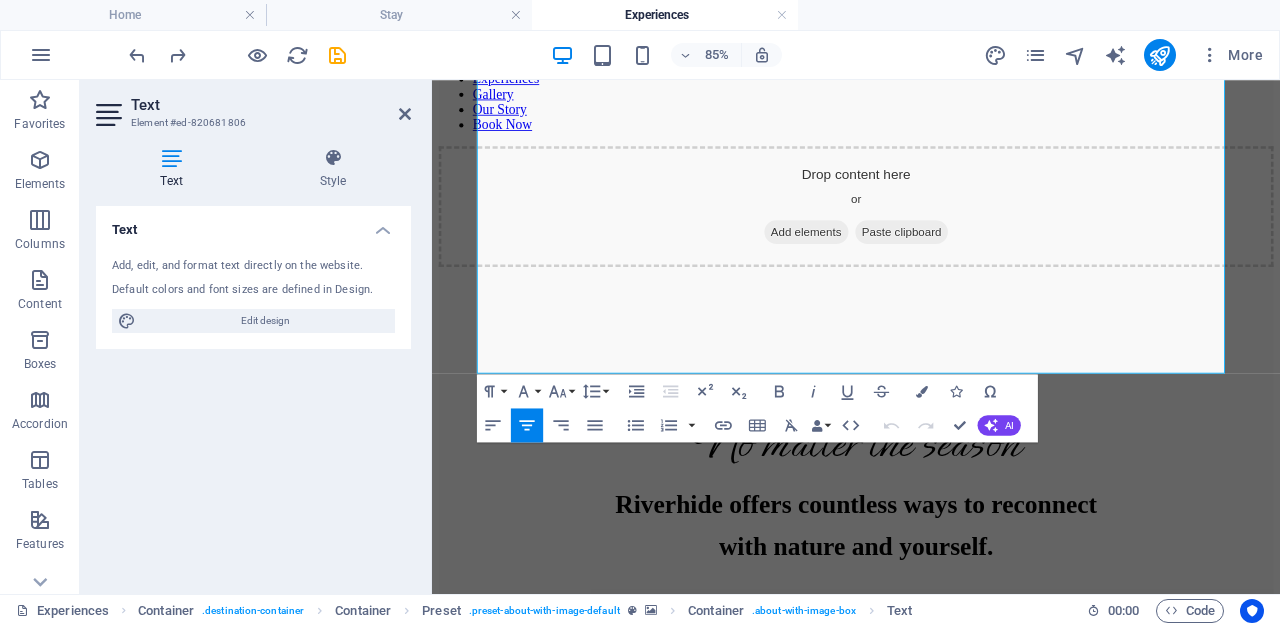 scroll, scrollTop: 1128, scrollLeft: 0, axis: vertical 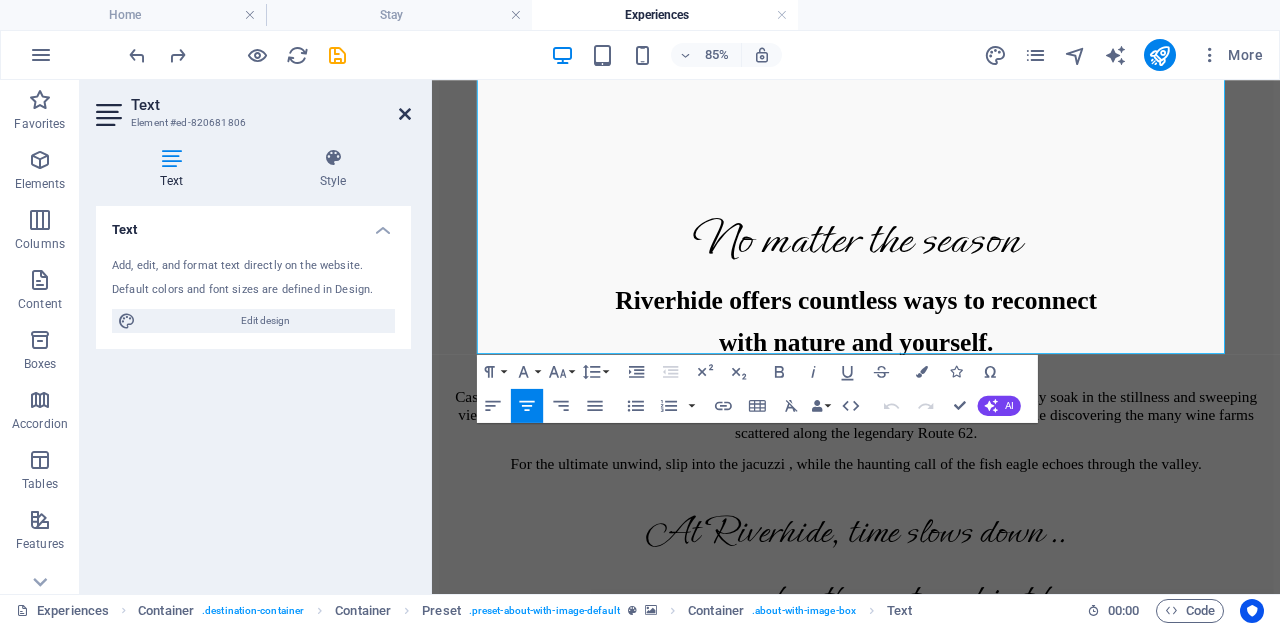 drag, startPoint x: 403, startPoint y: 108, endPoint x: 323, endPoint y: 29, distance: 112.432205 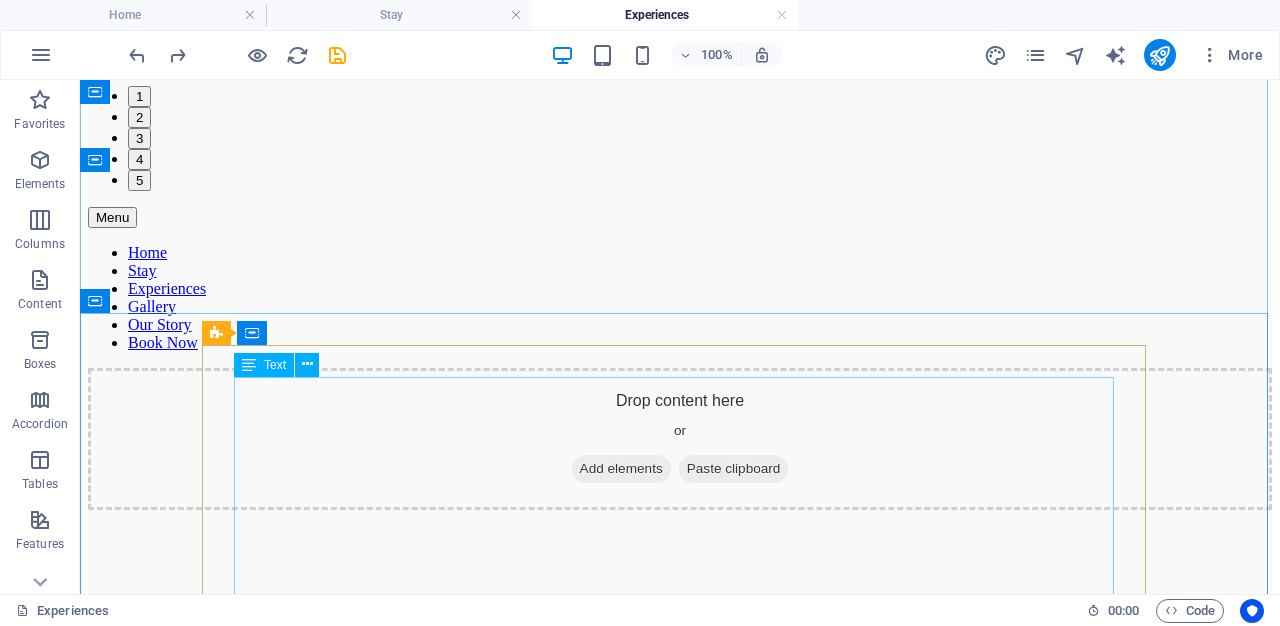 scroll, scrollTop: 557, scrollLeft: 0, axis: vertical 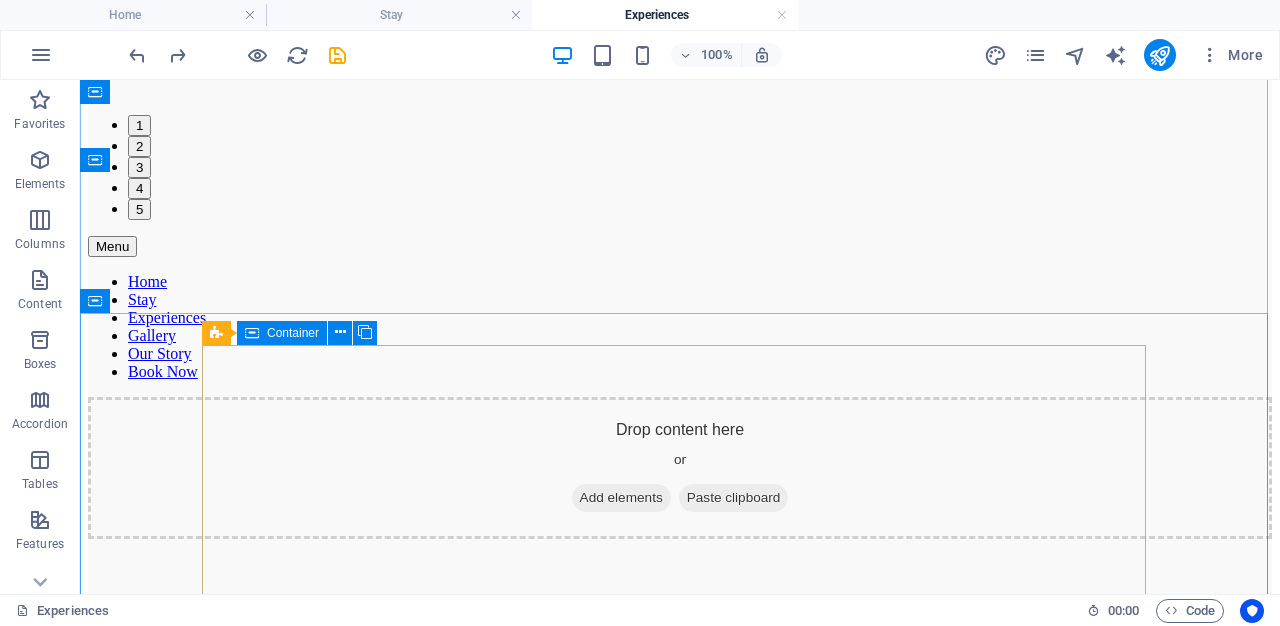 click on "No matter the season   Riverhide offers countless ways to reconnect  with nature and yourself. Cast a line into the peaceful waters of the Breede River, take a slow paddle in a kayak, or simply soak in the stillness and sweeping views. Wander along farm trails and country roads at your own pace—on foot, by bike, or while discovering the many wine farms scattered along the legendary Route 62. For the ultimate unwind, slip into the jacuzzi , while the haunting call of the fish eagle echoes through the valley. At Riverhide, time slows down .. so you can breathe, rest, and just be. Book now" at bounding box center (680, 1476) 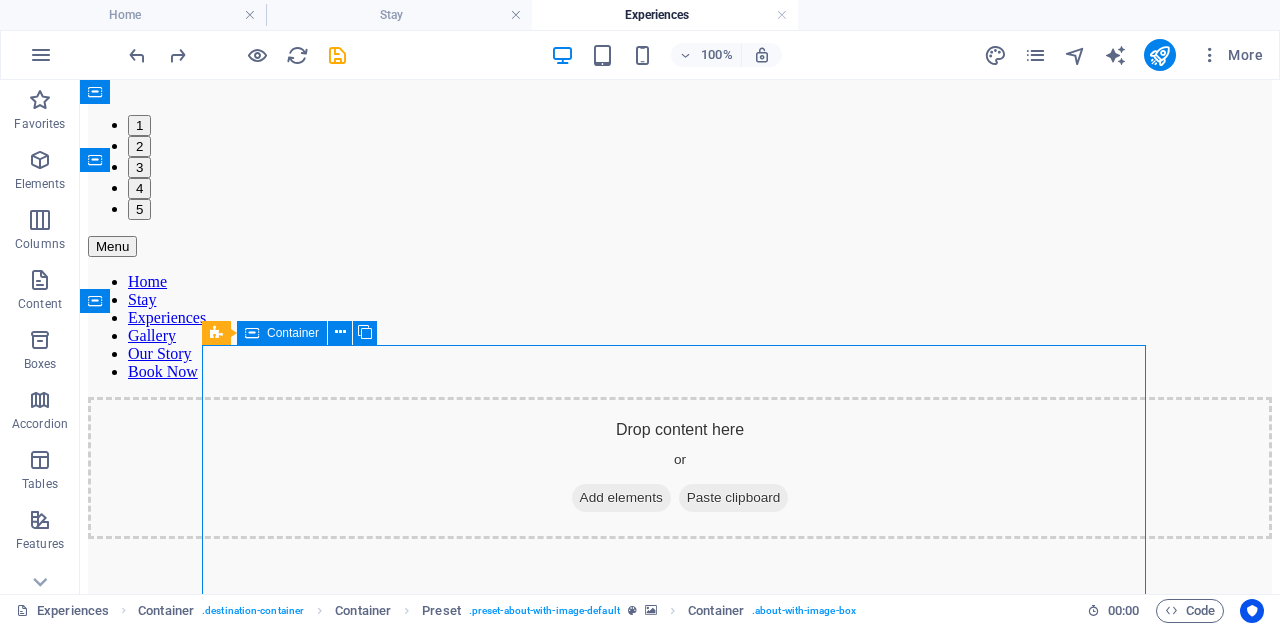 click on "No matter the season   Riverhide offers countless ways to reconnect  with nature and yourself. Cast a line into the peaceful waters of the Breede River, take a slow paddle in a kayak, or simply soak in the stillness and sweeping views. Wander along farm trails and country roads at your own pace—on foot, by bike, or while discovering the many wine farms scattered along the legendary Route 62. For the ultimate unwind, slip into the jacuzzi , while the haunting call of the fish eagle echoes through the valley. At Riverhide, time slows down .. so you can breathe, rest, and just be. Book now" at bounding box center (680, 1476) 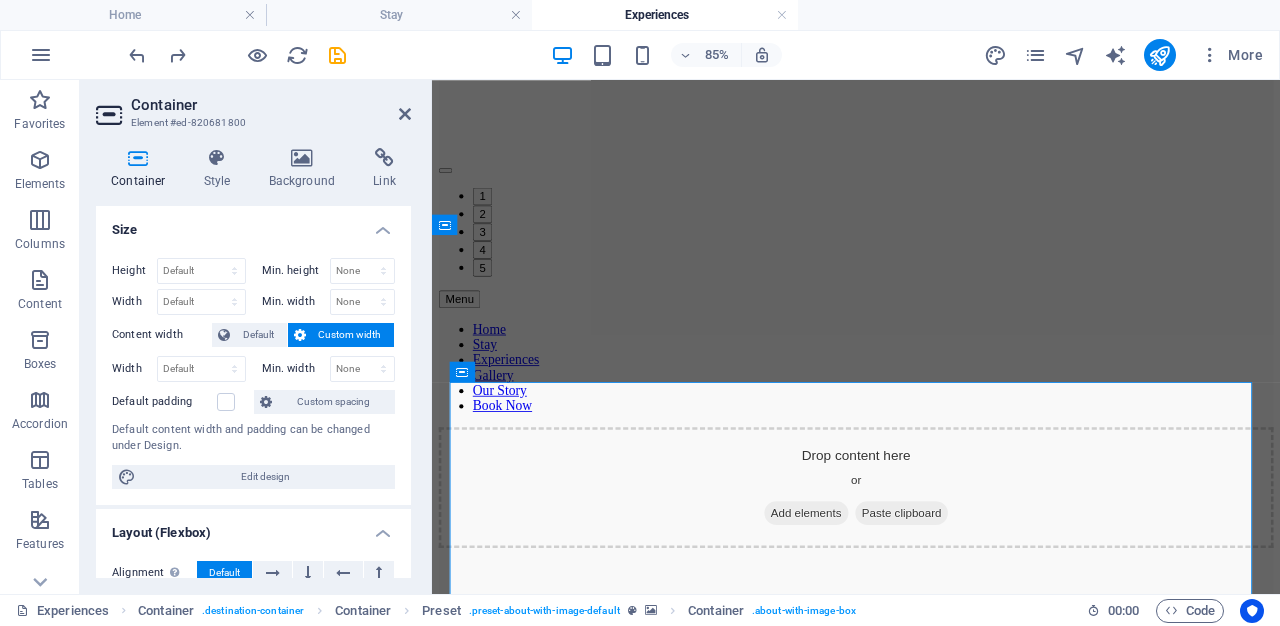 click on "Container Element #[HASH]
Container Style Background Link Size Height Default px rem % vh vw Min. height None px rem % vh vw Width Default px rem % em vh vw Min. width None px rem % vh vw Content width Default Custom width Width Default px rem % em vh vw Min. width None px rem % vh vw Default padding Custom spacing Default content width and padding can be changed under Design. Edit design Layout (Flexbox) Alignment Determines the flex direction. Default Main axis Determine how elements should behave along the main axis inside this container (justify content). Default Side axis Control the vertical direction of the element inside of the container (align items). Default Wrap Default On Off Fill Controls the distances and direction of elements on the y-axis across several lines (align content). Default Accessibility ARIA helps assistive technologies (like screen readers) to understand the role, state, and behavior of web elements Role The ARIA role defines the purpose of an element.  None" at bounding box center [256, 337] 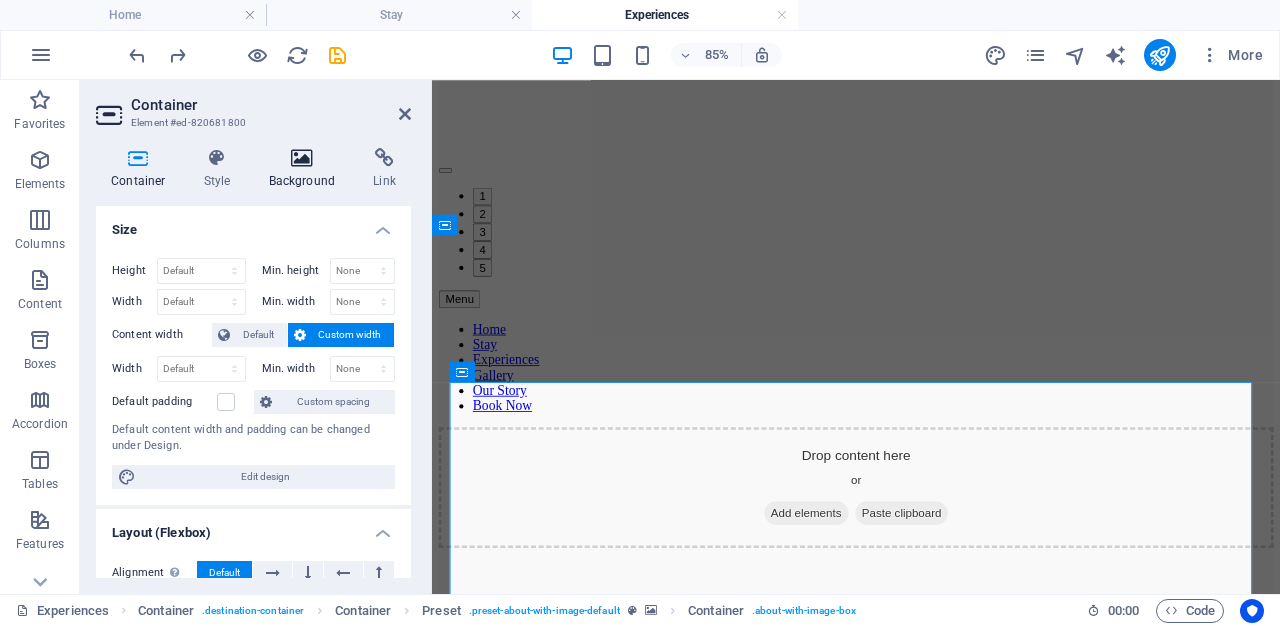 click on "Background" at bounding box center [306, 169] 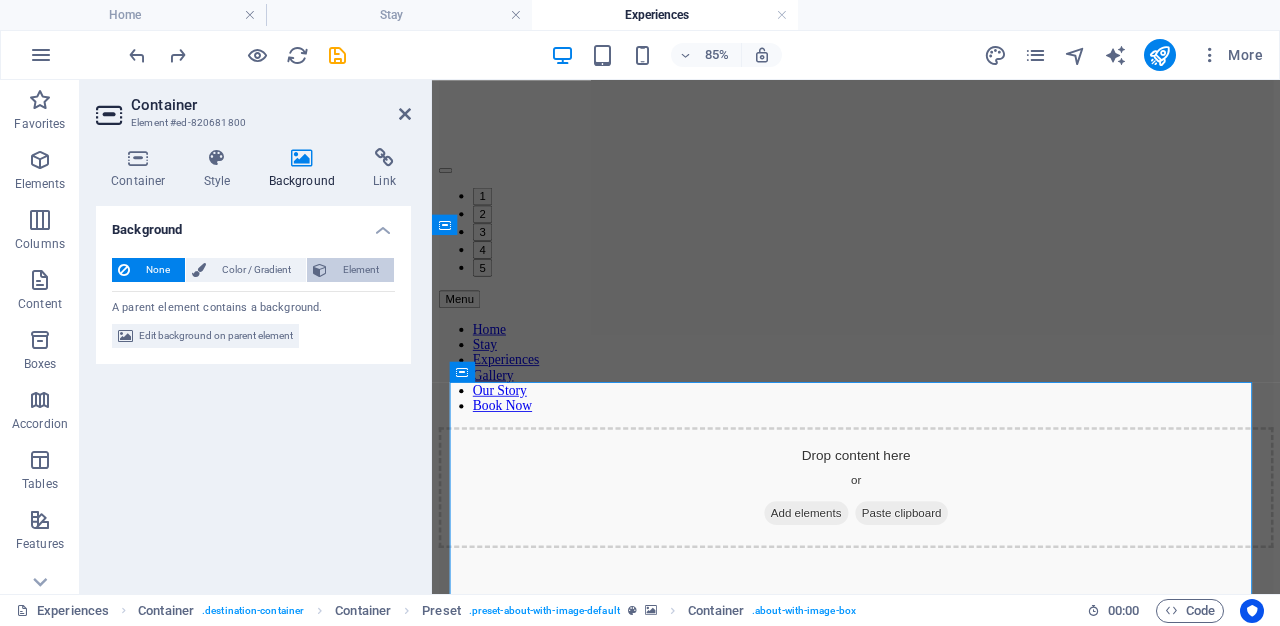 click on "Element" at bounding box center [360, 270] 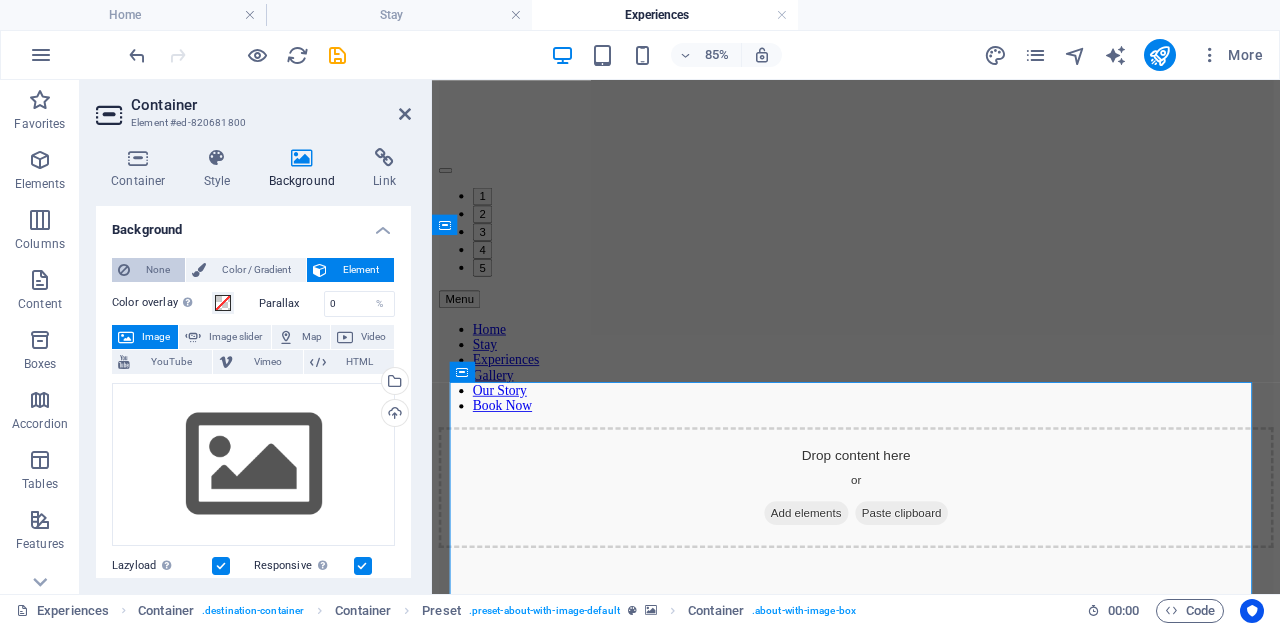 click on "None" at bounding box center [157, 270] 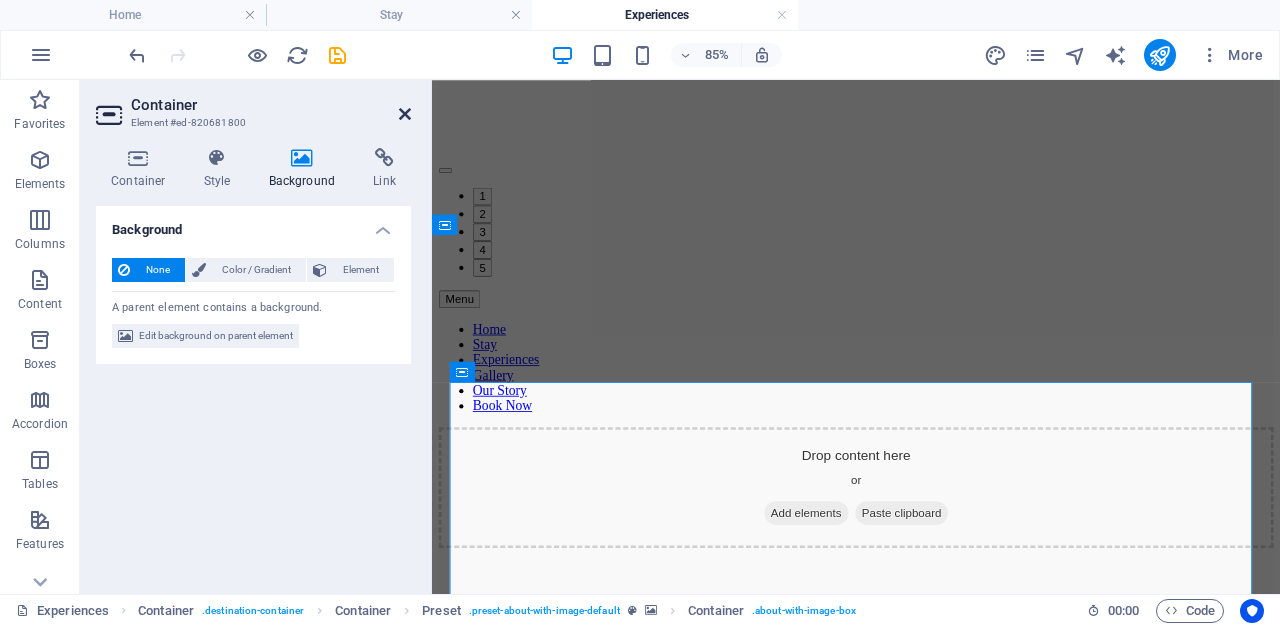 click at bounding box center [405, 114] 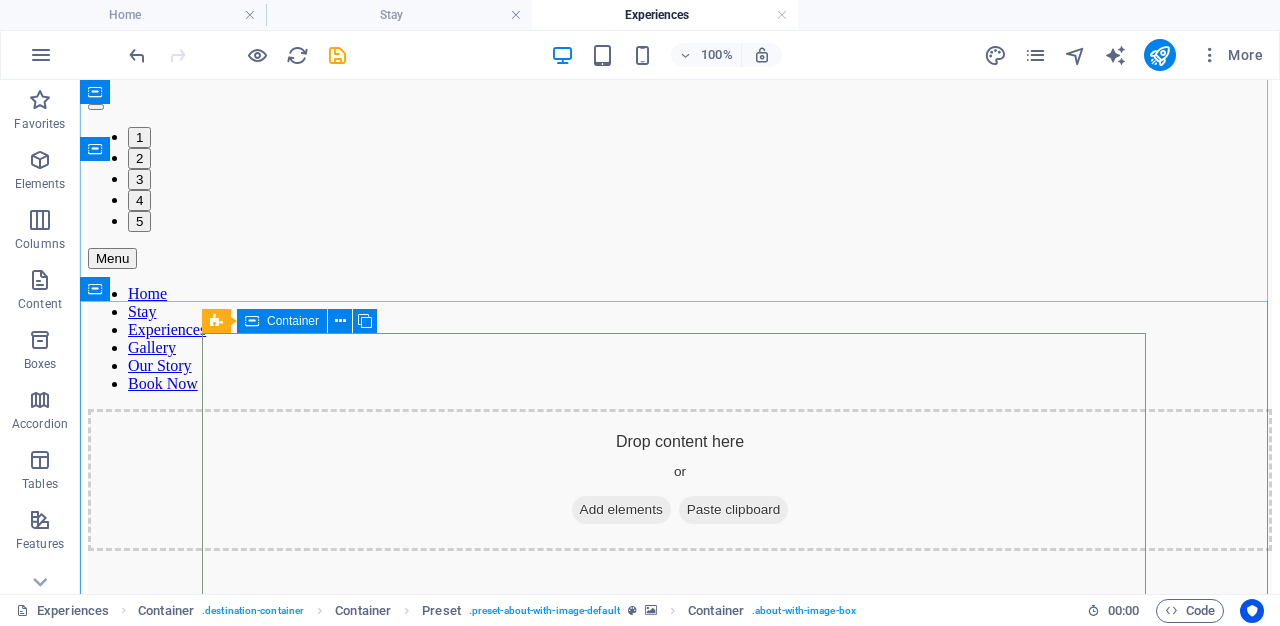 scroll, scrollTop: 637, scrollLeft: 0, axis: vertical 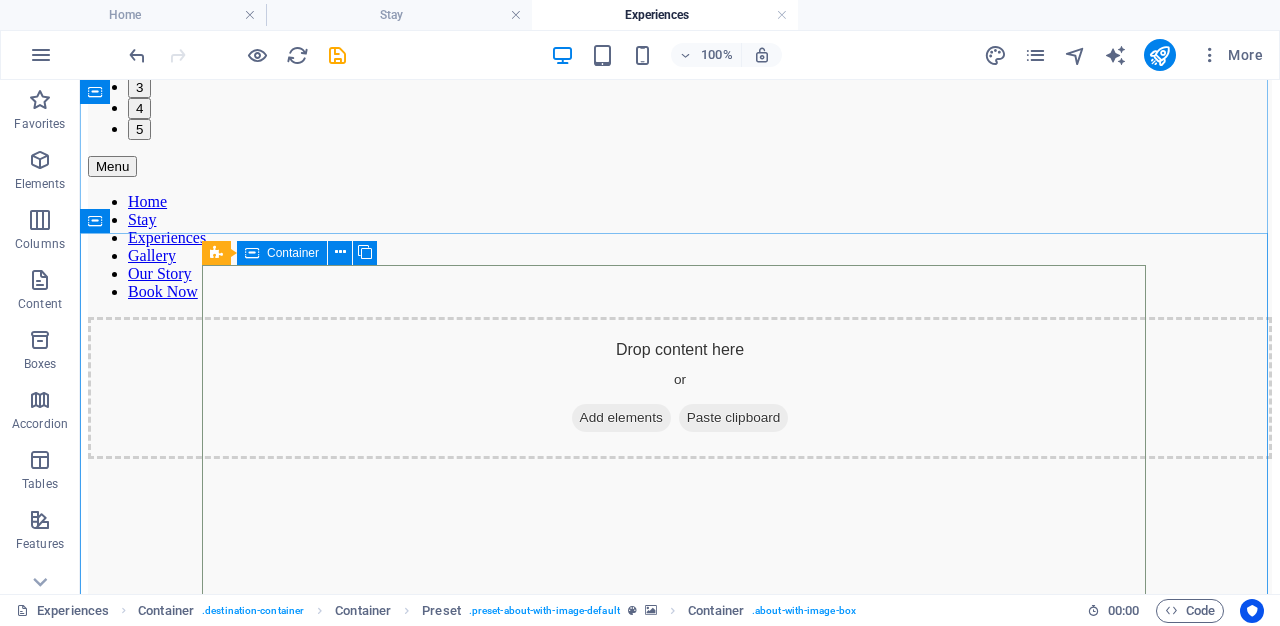 click on "No matter the season   Riverhide offers countless ways to reconnect  with nature and yourself. Cast a line into the peaceful waters of the Breede River, take a slow paddle in a kayak, or simply soak in the stillness and sweeping views. Wander along farm trails and country roads at your own pace—on foot, by bike, or while discovering the many wine farms scattered along the legendary Route 62. For the ultimate unwind, slip into the jacuzzi , while the haunting call of the fish eagle echoes through the valley. At Riverhide, time slows down .. so you can breathe, rest, and just be. Book now" at bounding box center [680, 1396] 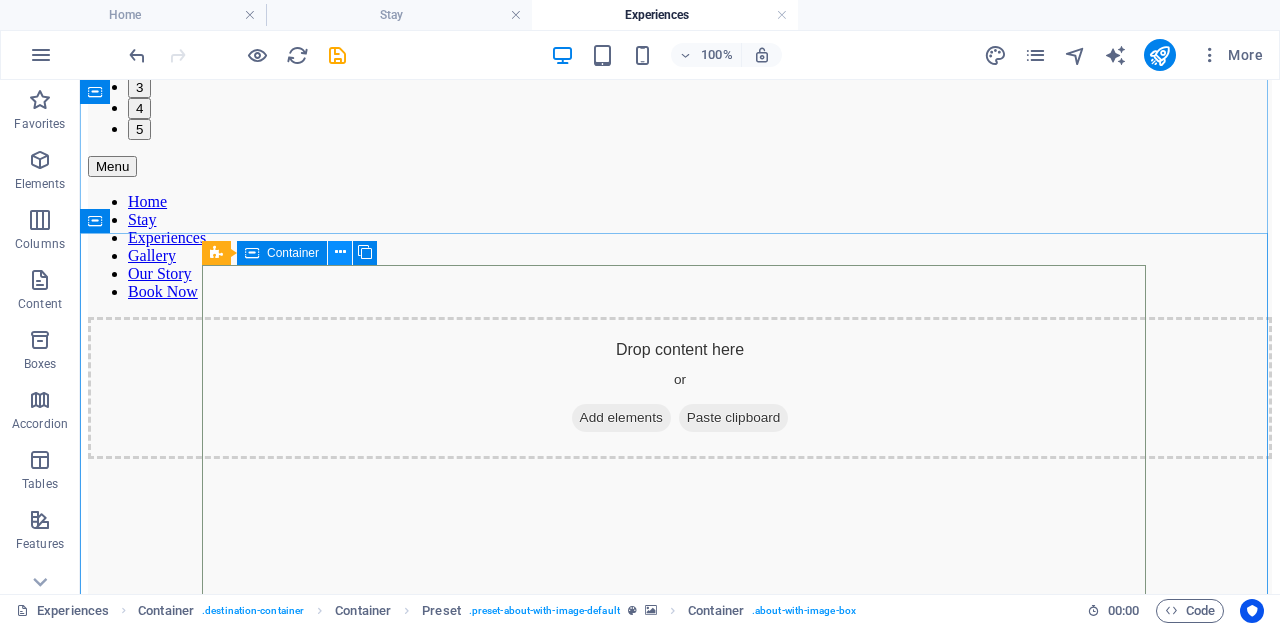 click at bounding box center [340, 252] 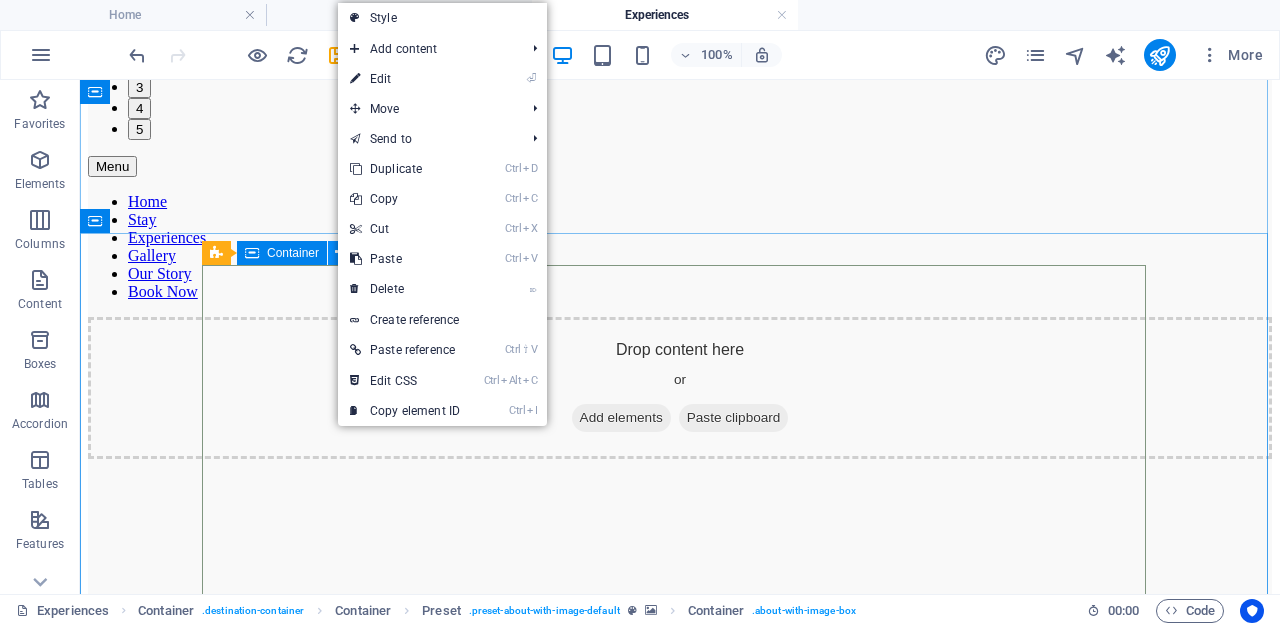 click at bounding box center (340, 252) 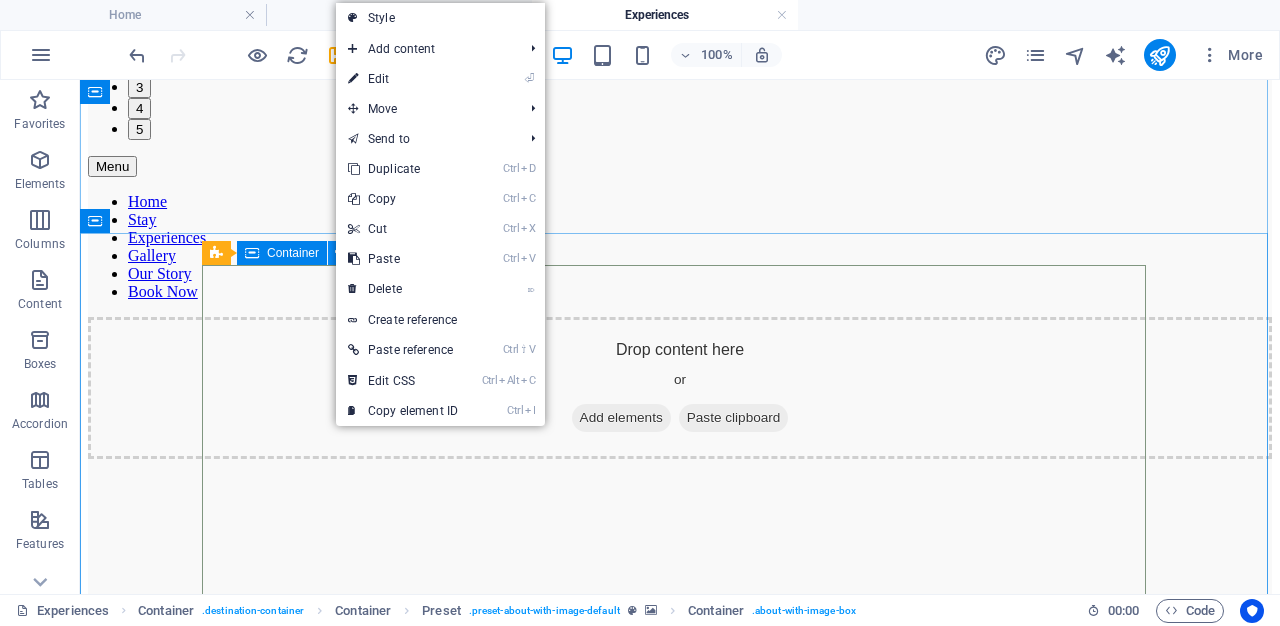 click at bounding box center (340, 252) 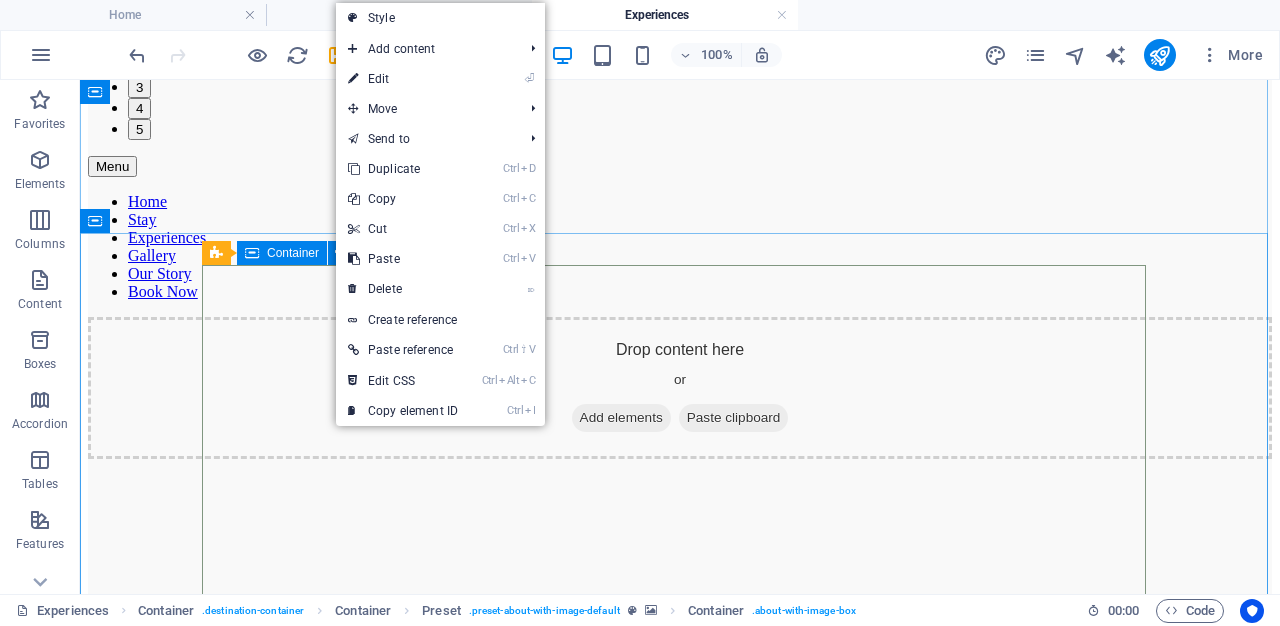 click on "Container" at bounding box center [282, 253] 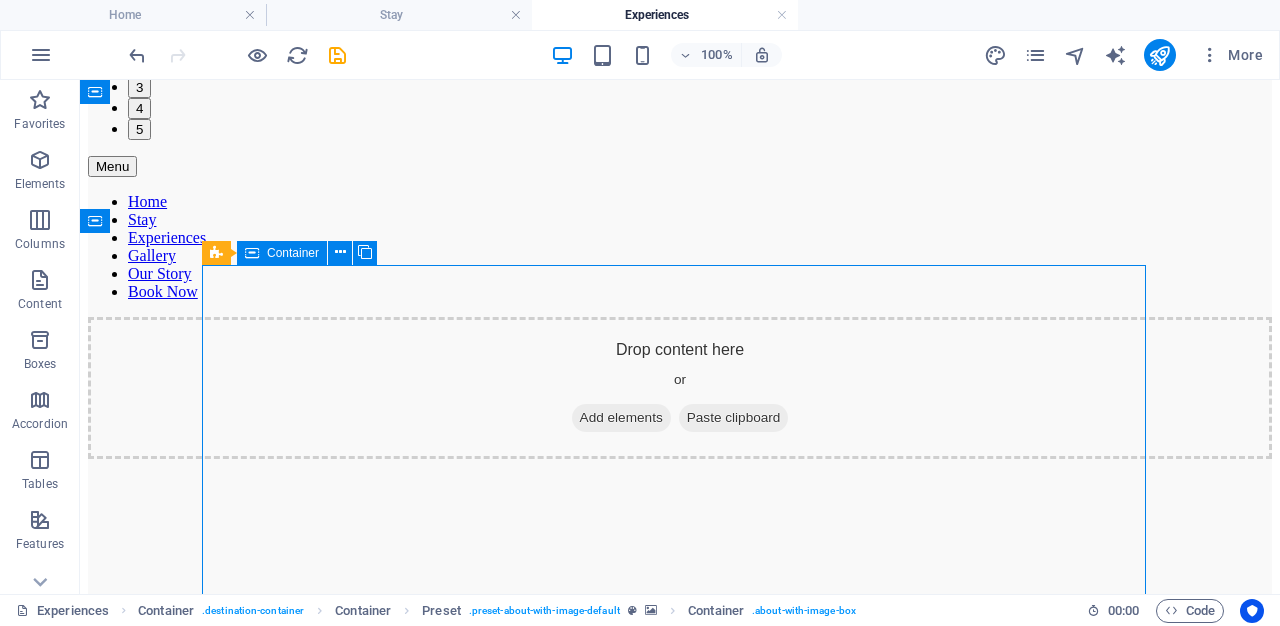 click on "Container" at bounding box center [293, 253] 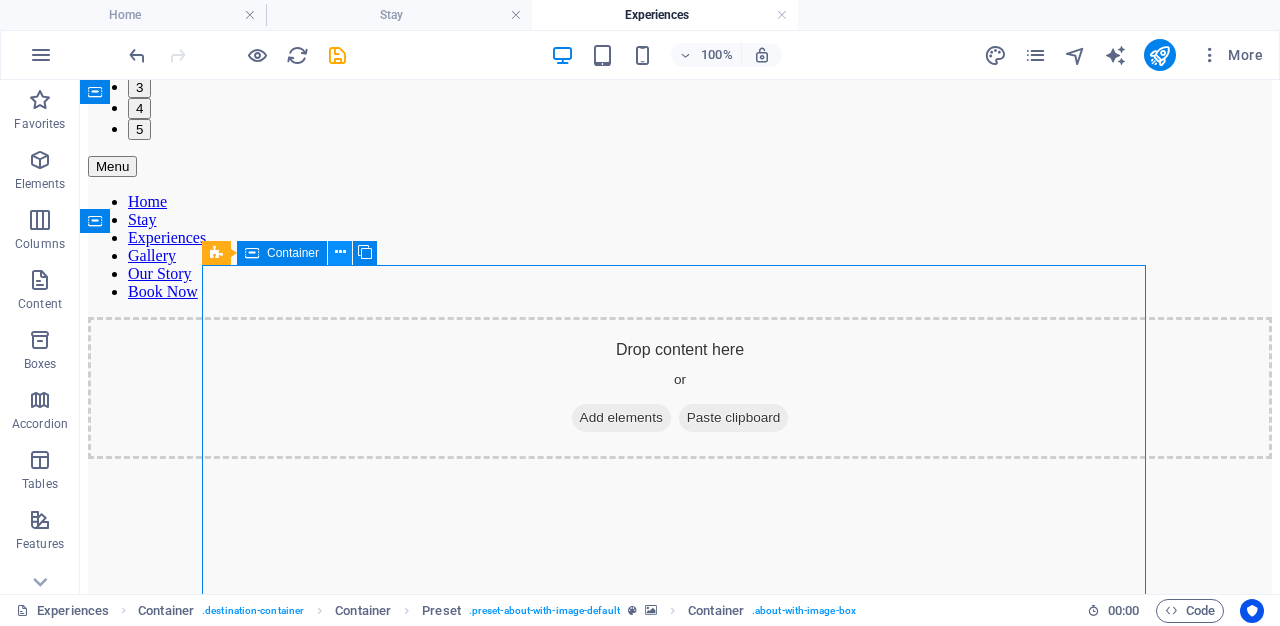 click at bounding box center [340, 252] 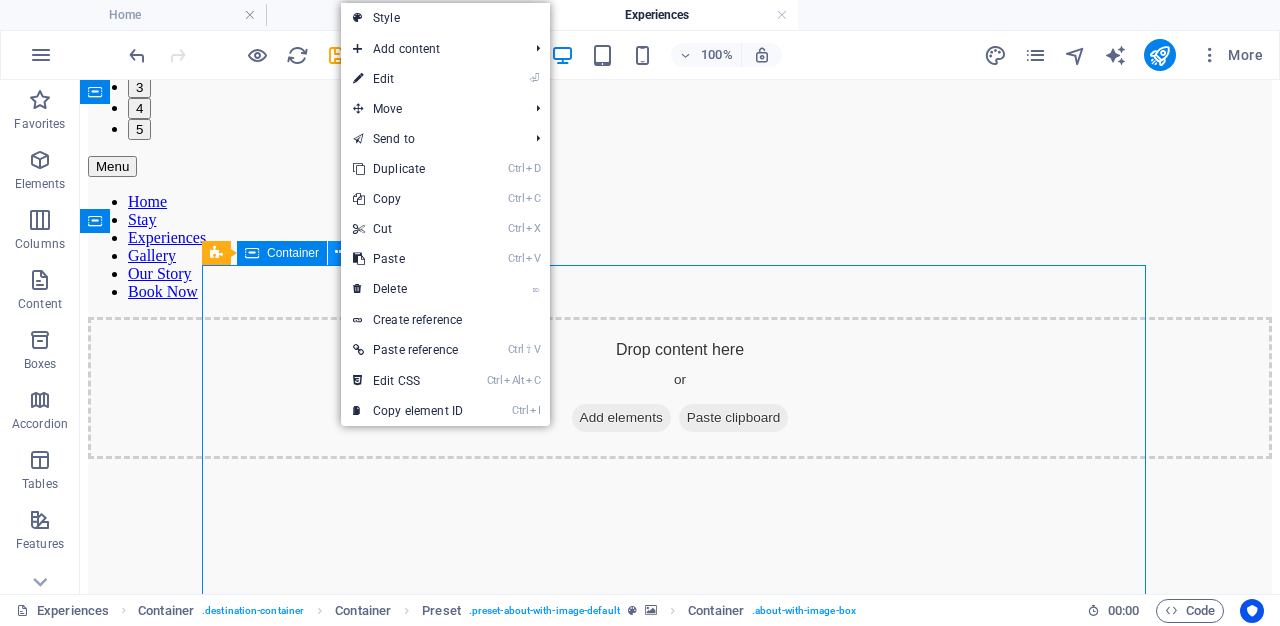 click at bounding box center [340, 252] 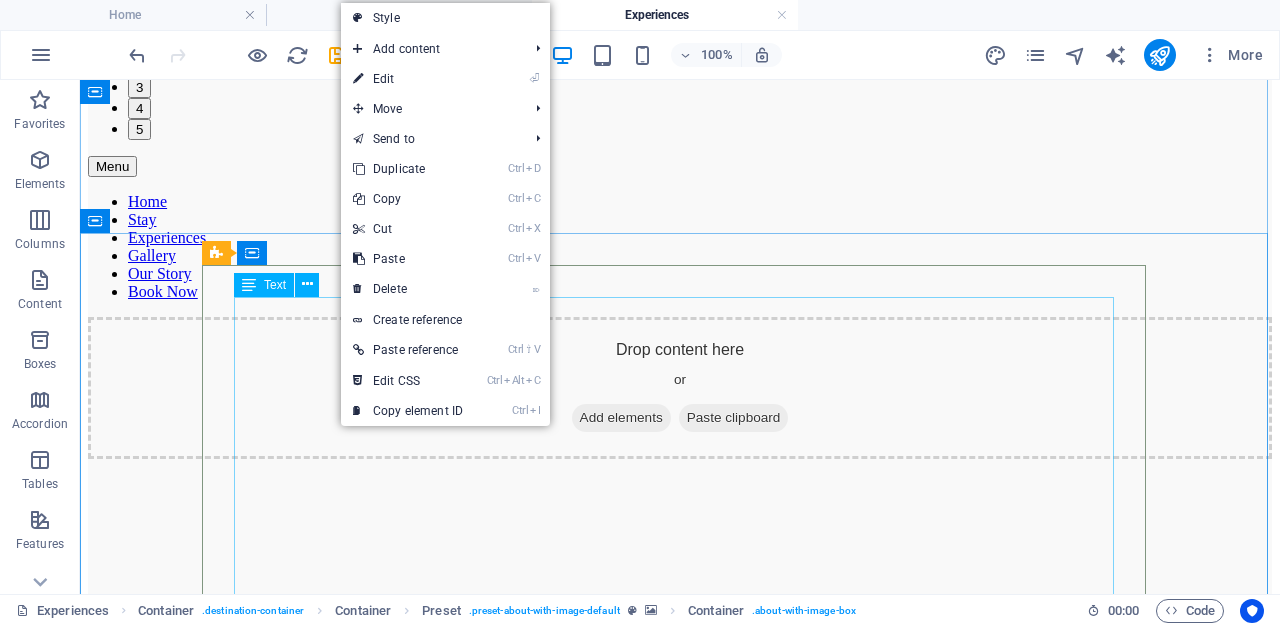 click on "No matter the season   Riverhide offers countless ways to reconnect  with nature and yourself. Cast a line into the peaceful waters of the Breede River, take a slow paddle in a kayak, or simply soak in the stillness and sweeping views. Wander along farm trails and country roads at your own pace—on foot, by bike, or while discovering the many wine farms scattered along the legendary Route 62. For the ultimate unwind, slip into the jacuzzi , while the haunting call of the fish eagle echoes through the valley. At Riverhide, time slows down .. so you can breathe, rest, and just be." at bounding box center (680, 1367) 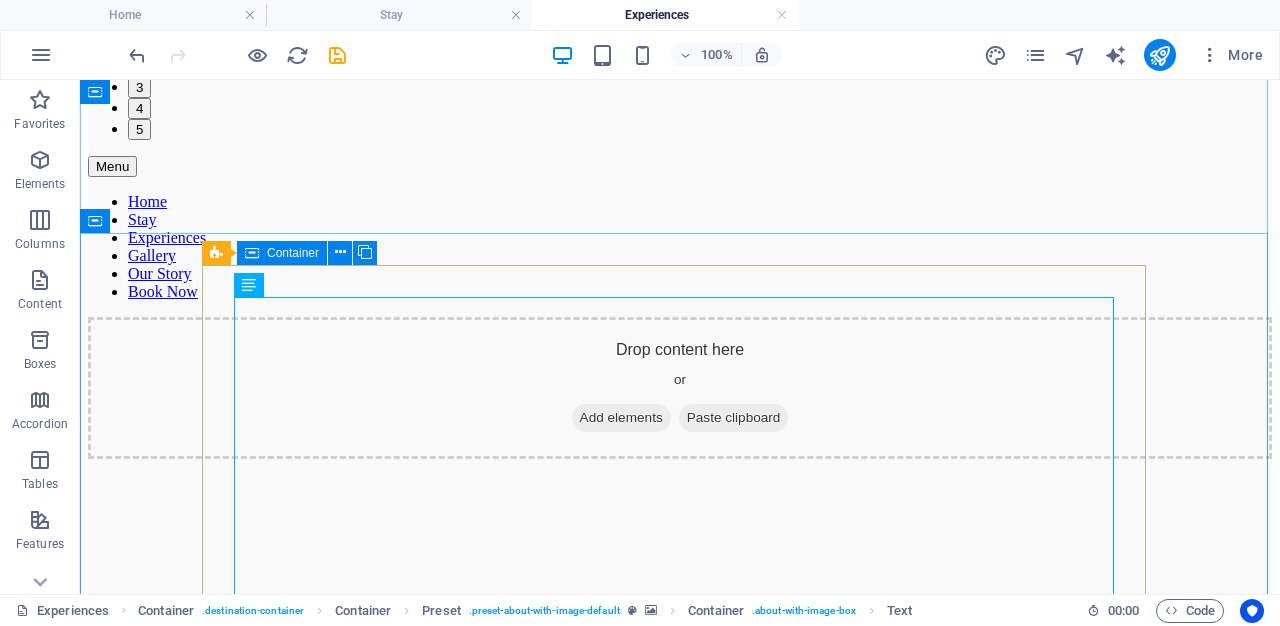click on "Container" at bounding box center (293, 253) 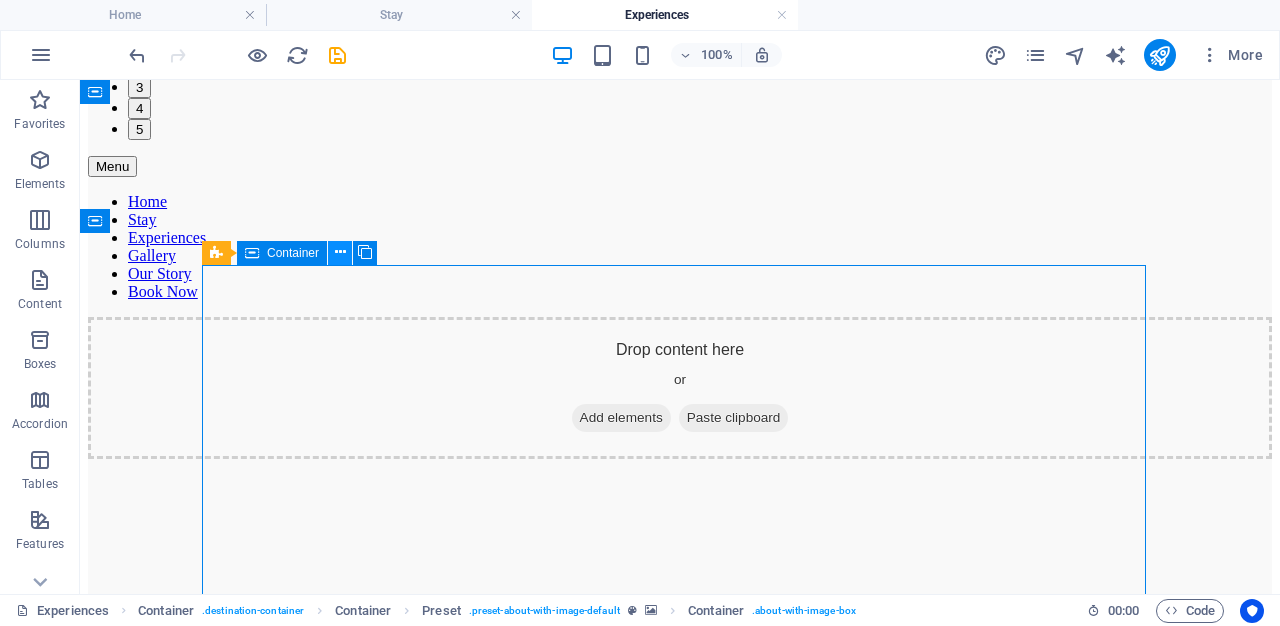 click at bounding box center (340, 253) 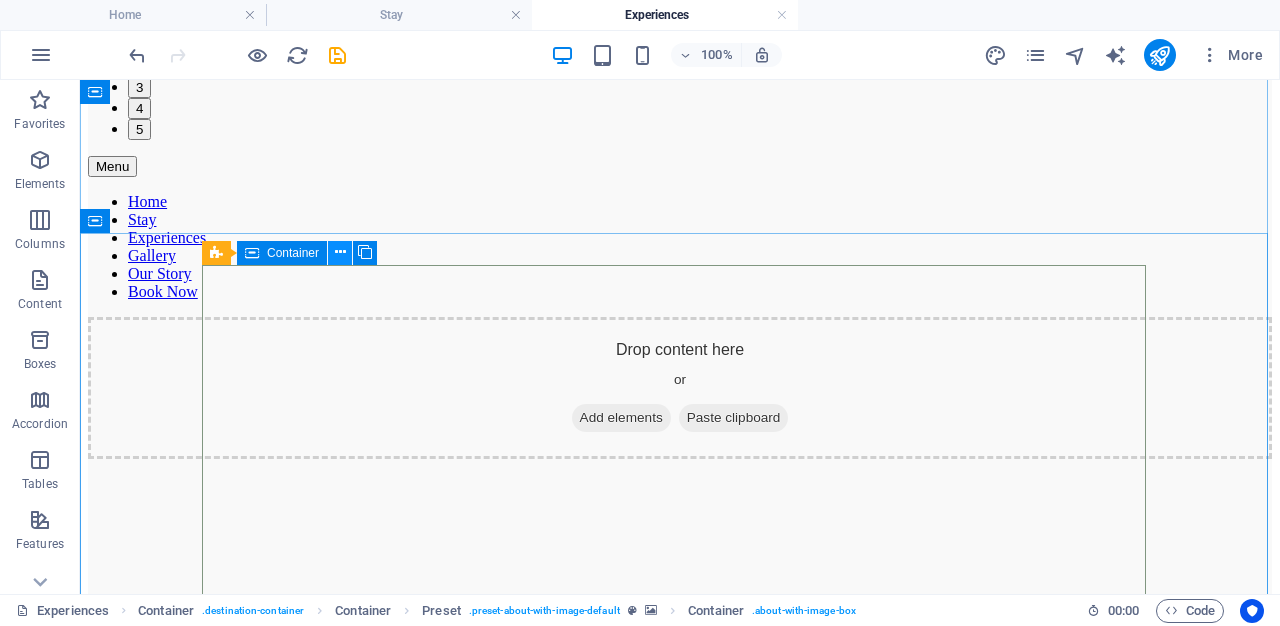 click at bounding box center [340, 253] 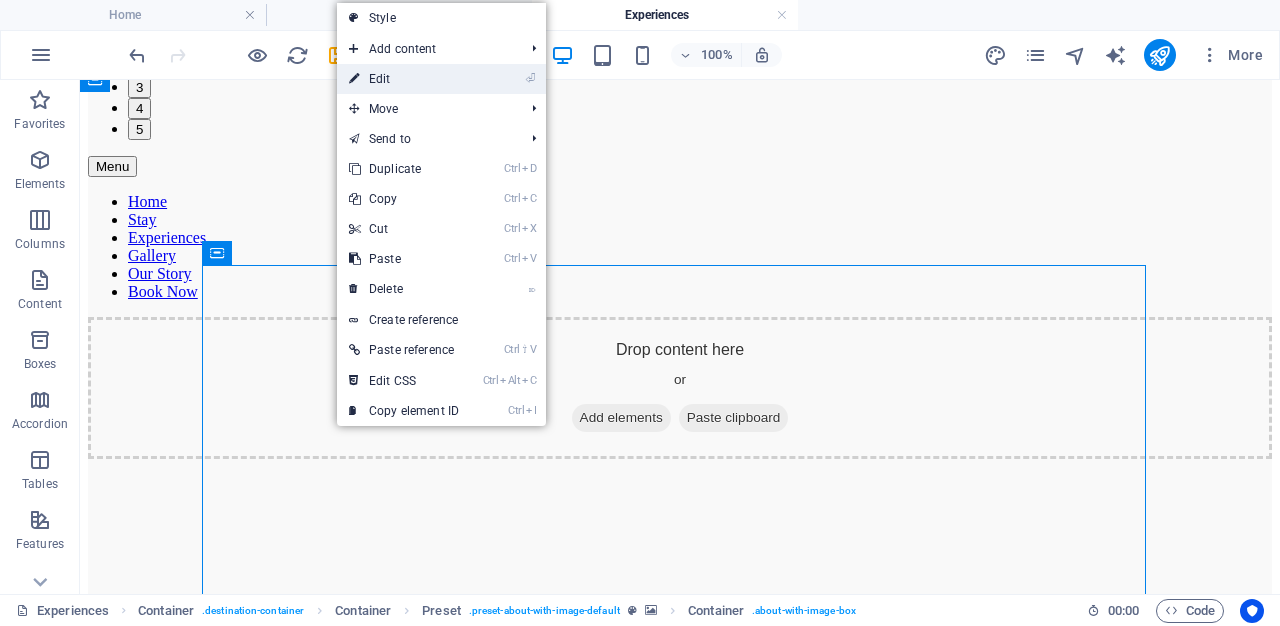 click on "⏎  Edit" at bounding box center (404, 79) 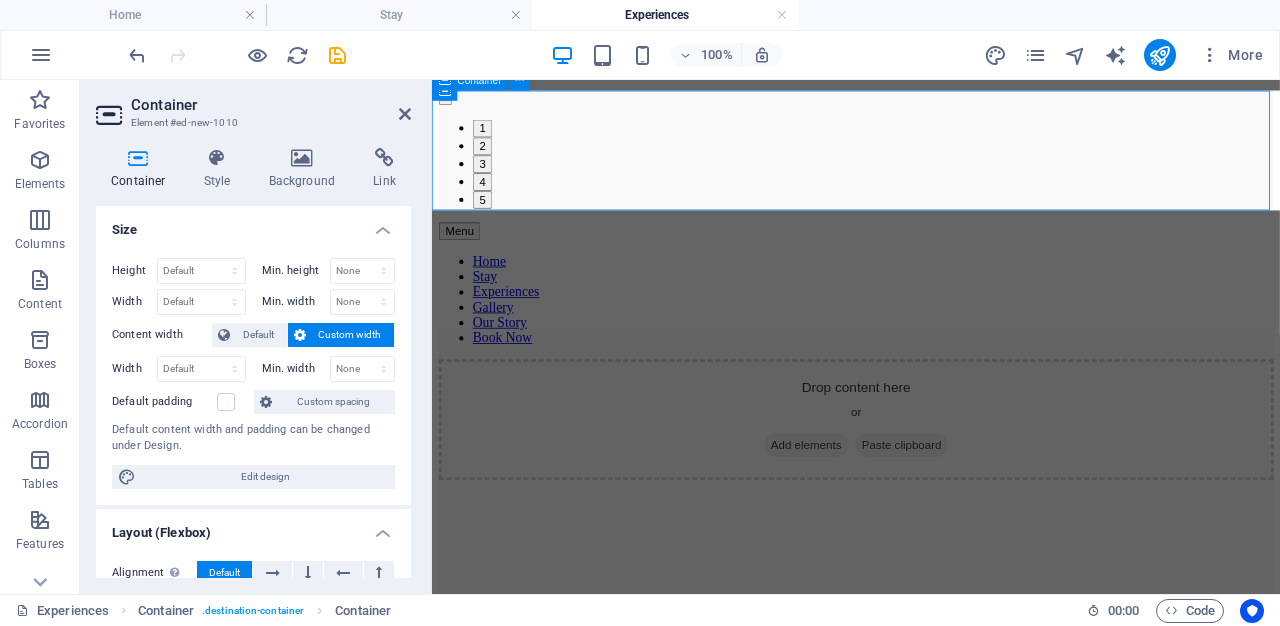 scroll, scrollTop: 728, scrollLeft: 0, axis: vertical 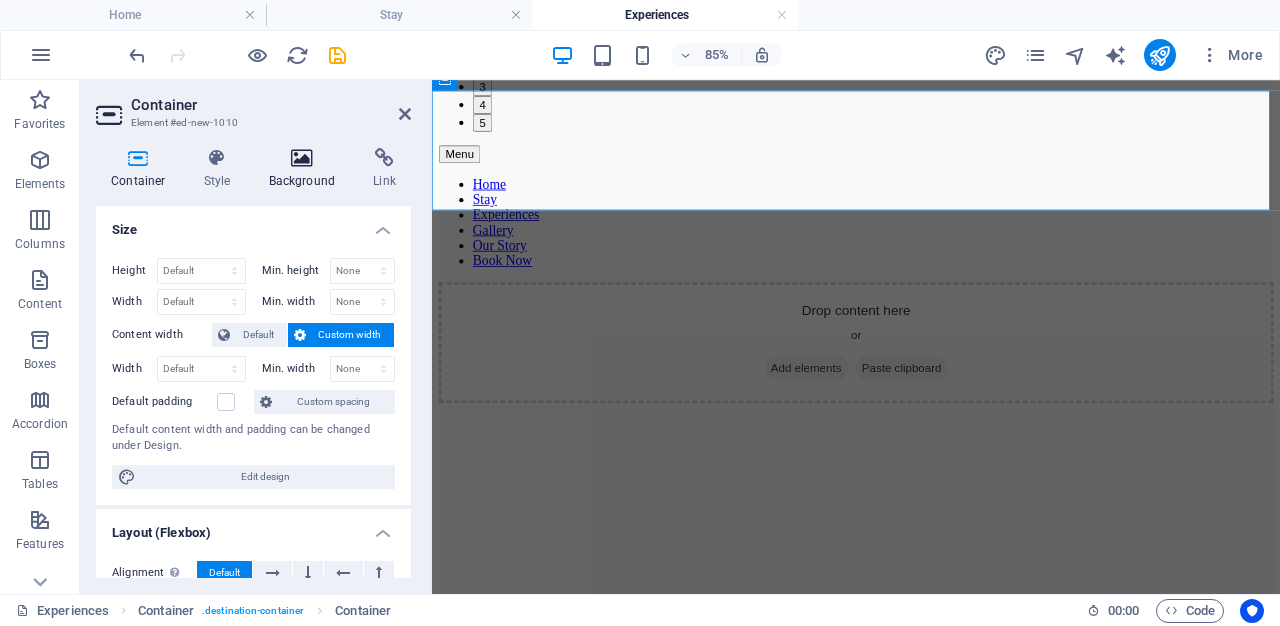 click at bounding box center (302, 158) 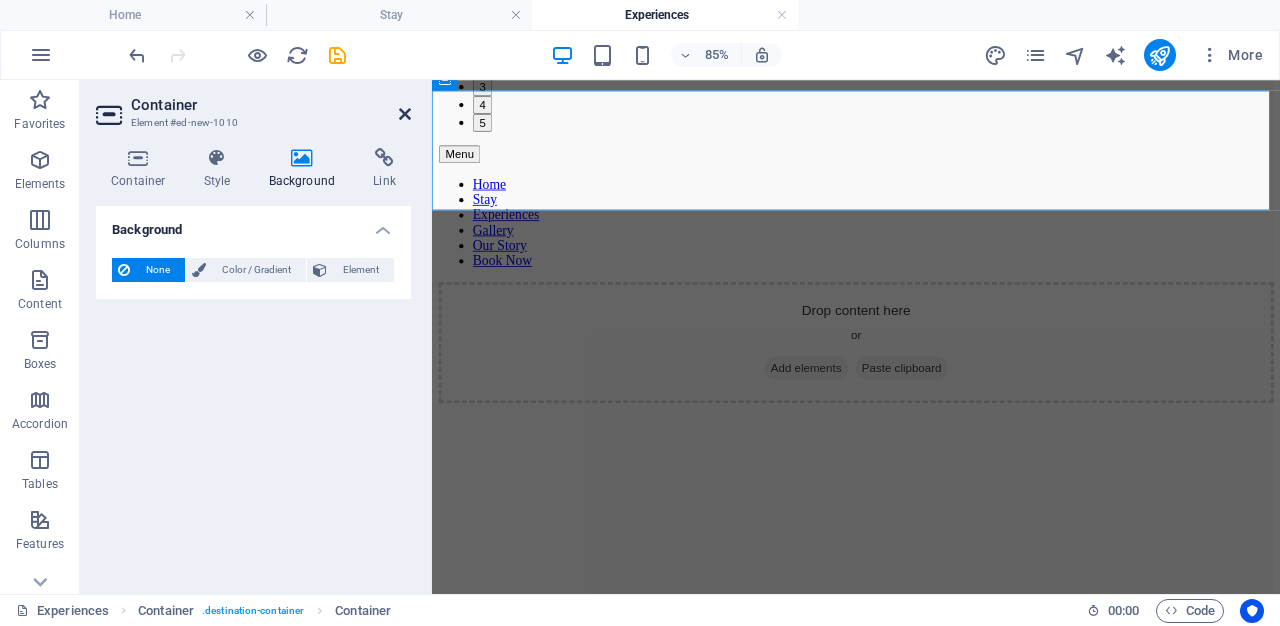 click at bounding box center [405, 114] 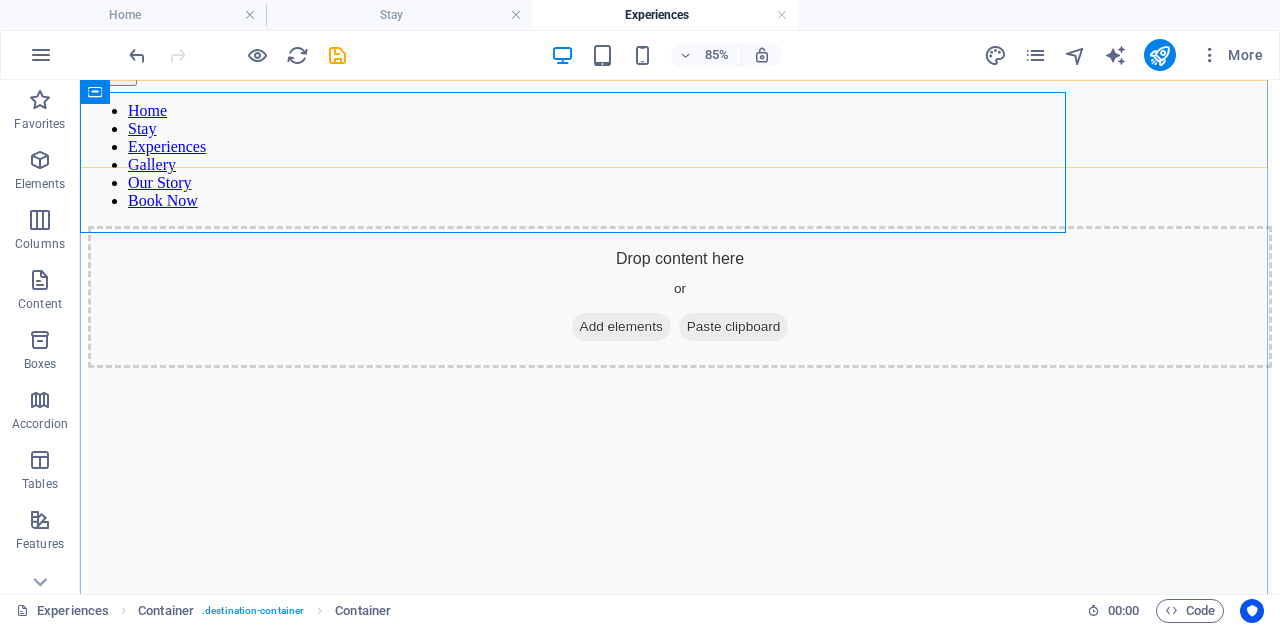 scroll, scrollTop: 637, scrollLeft: 0, axis: vertical 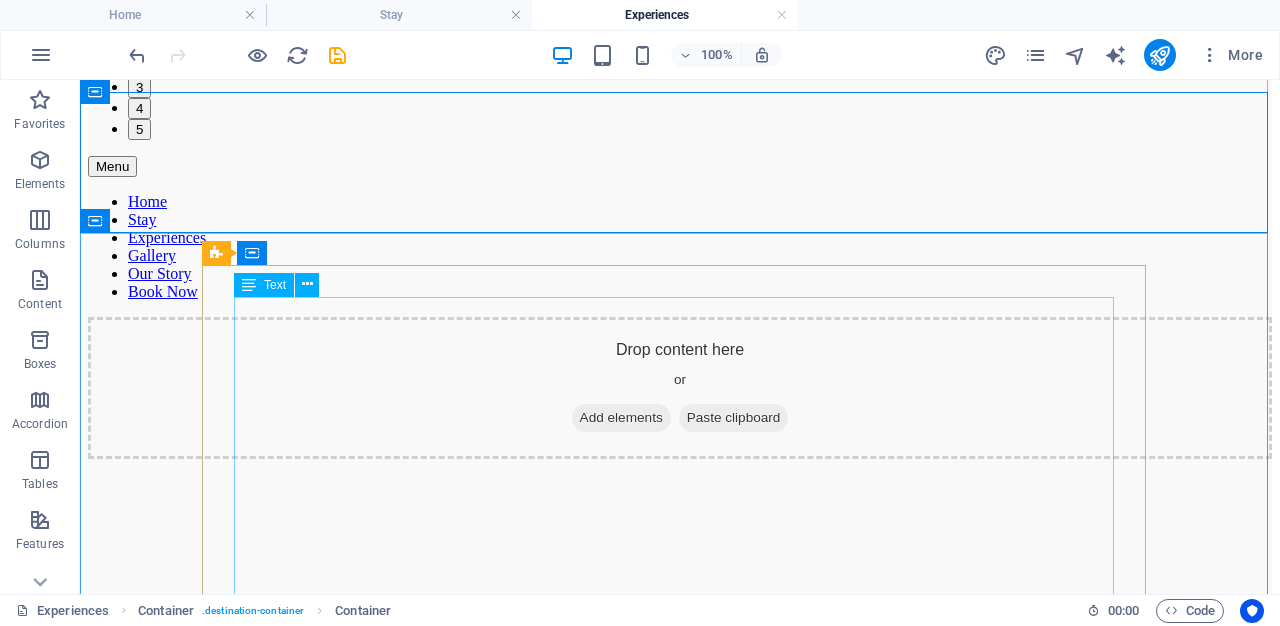 click on "No matter the season   Riverhide offers countless ways to reconnect  with nature and yourself. Cast a line into the peaceful waters of the Breede River, take a slow paddle in a kayak, or simply soak in the stillness and sweeping views. Wander along farm trails and country roads at your own pace—on foot, by bike, or while discovering the many wine farms scattered along the legendary Route 62. For the ultimate unwind, slip into the jacuzzi , while the haunting call of the fish eagle echoes through the valley. At Riverhide, time slows down .. so you can breathe, rest, and just be." at bounding box center (680, 1367) 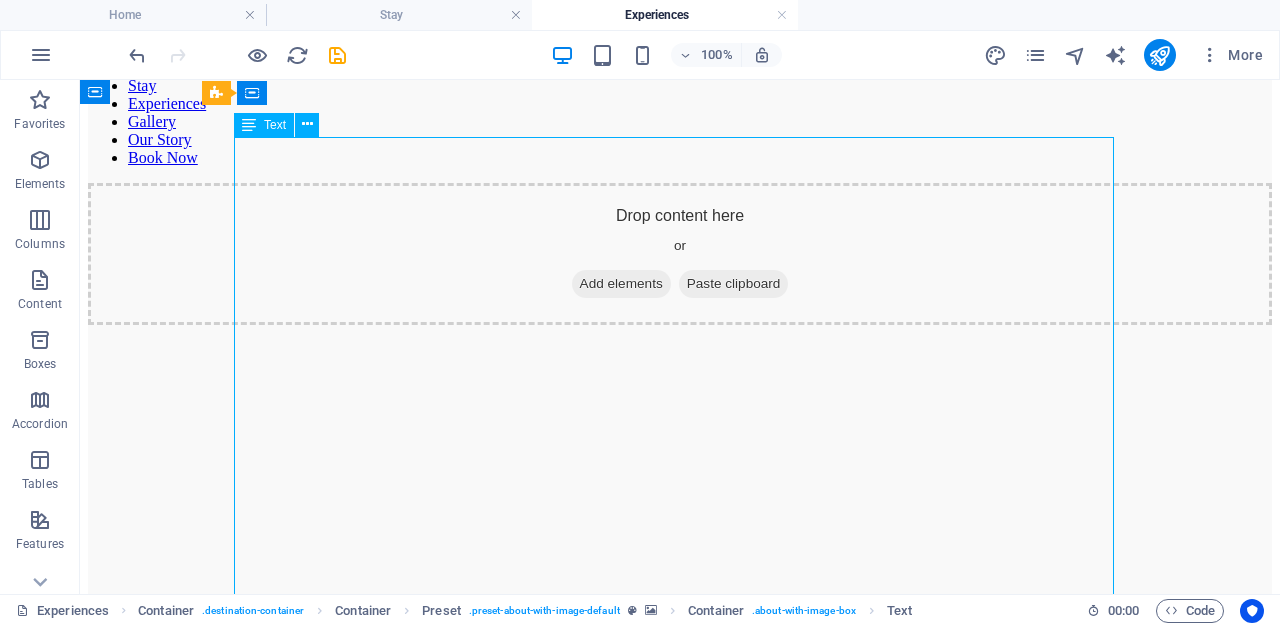 scroll, scrollTop: 797, scrollLeft: 0, axis: vertical 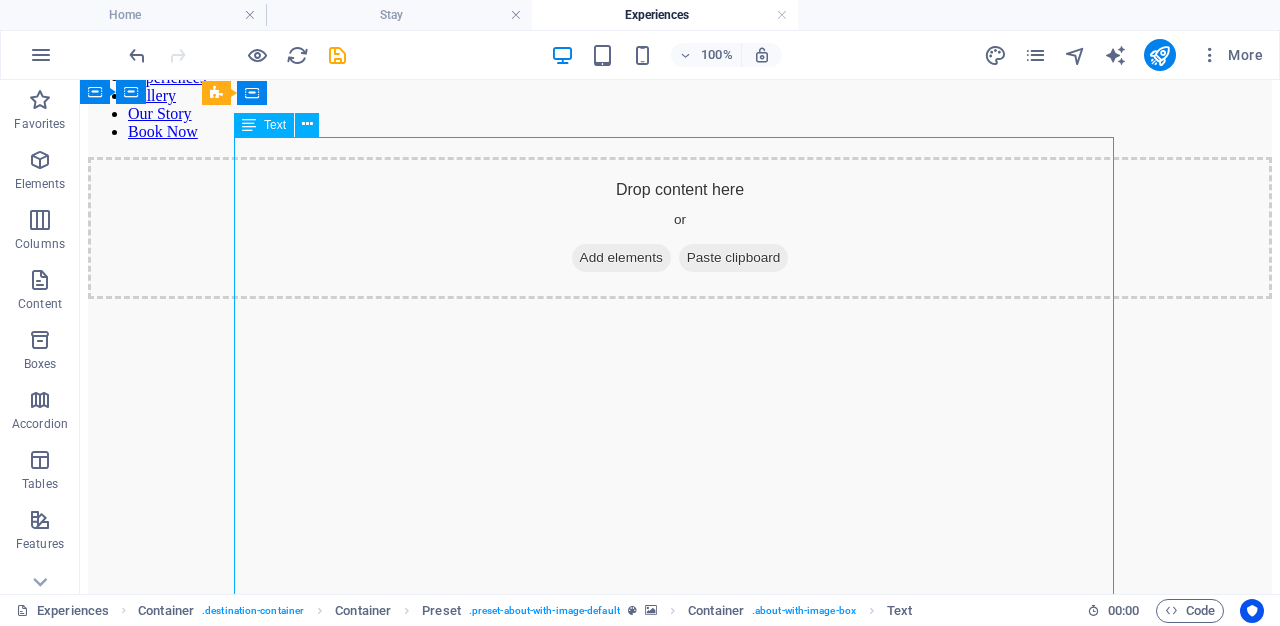 click on "No matter the season   Riverhide offers countless ways to reconnect  with nature and yourself. Cast a line into the peaceful waters of the Breede River, take a slow paddle in a kayak, or simply soak in the stillness and sweeping views. Wander along farm trails and country roads at your own pace—on foot, by bike, or while discovering the many wine farms scattered along the legendary Route 62. For the ultimate unwind, slip into the jacuzzi , while the haunting call of the fish eagle echoes through the valley. At Riverhide, time slows down .. so you can breathe, rest, and just be." at bounding box center [680, 1207] 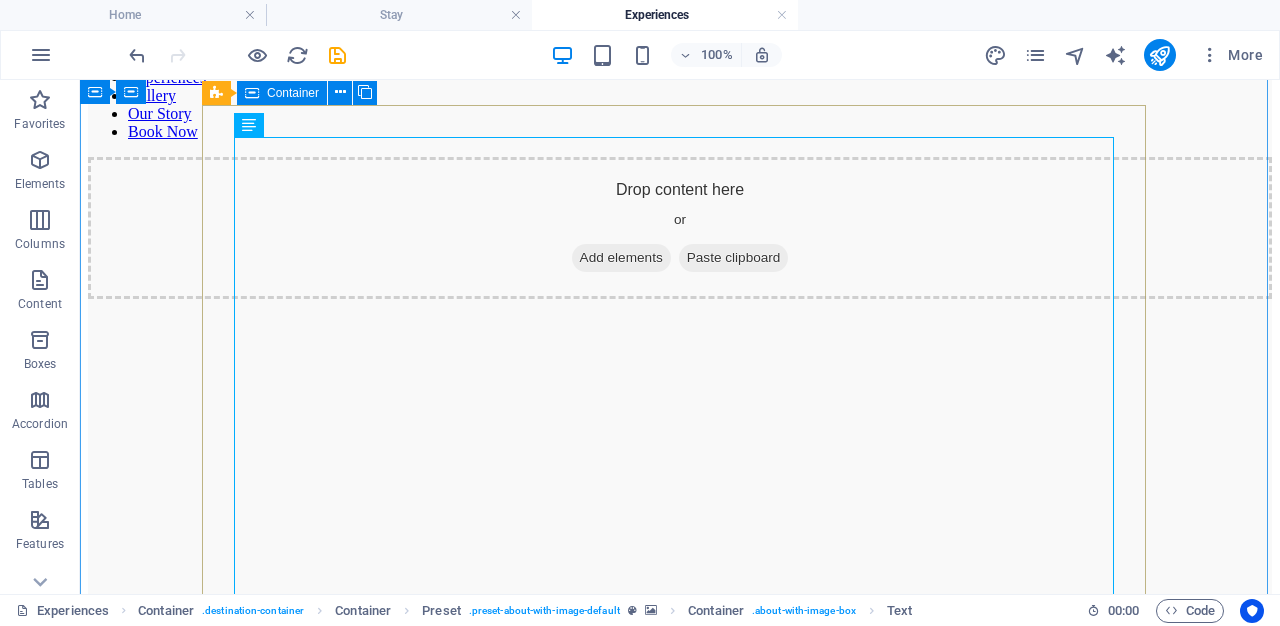 click on "No matter the season   Riverhide offers countless ways to reconnect  with nature and yourself. Cast a line into the peaceful waters of the Breede River, take a slow paddle in a kayak, or simply soak in the stillness and sweeping views. Wander along farm trails and country roads at your own pace—on foot, by bike, or while discovering the many wine farms scattered along the legendary Route 62. For the ultimate unwind, slip into the jacuzzi , while the haunting call of the fish eagle echoes through the valley. At Riverhide, time slows down .. so you can breathe, rest, and just be. Book now" at bounding box center [680, 1236] 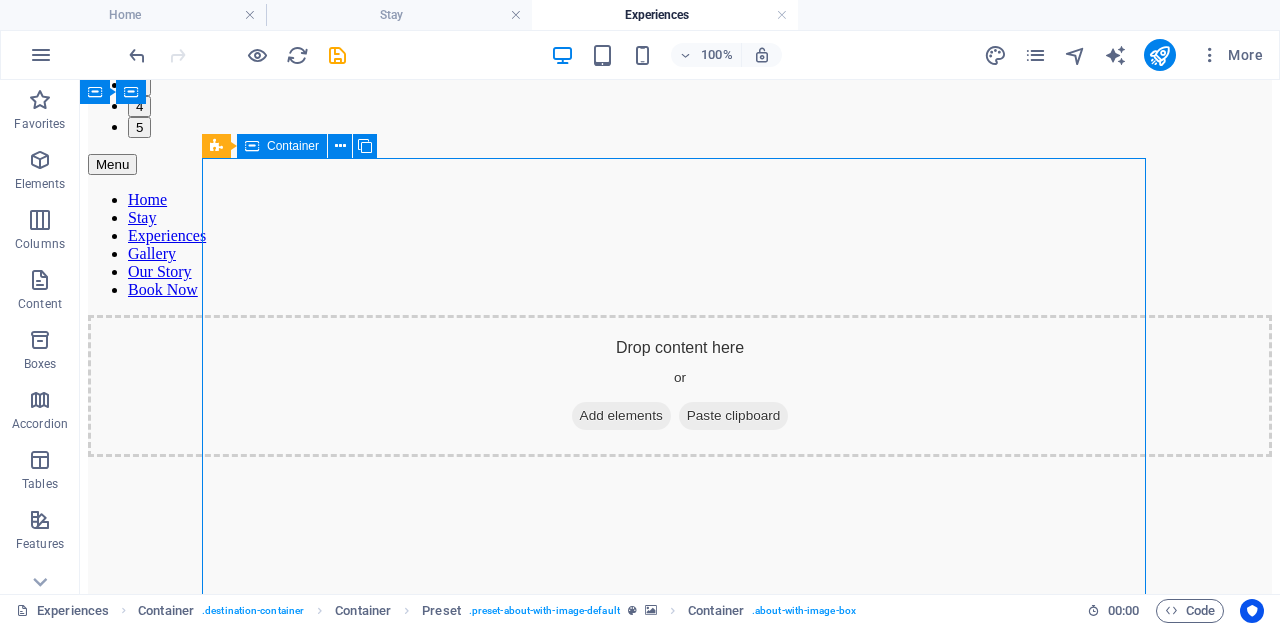 scroll, scrollTop: 637, scrollLeft: 0, axis: vertical 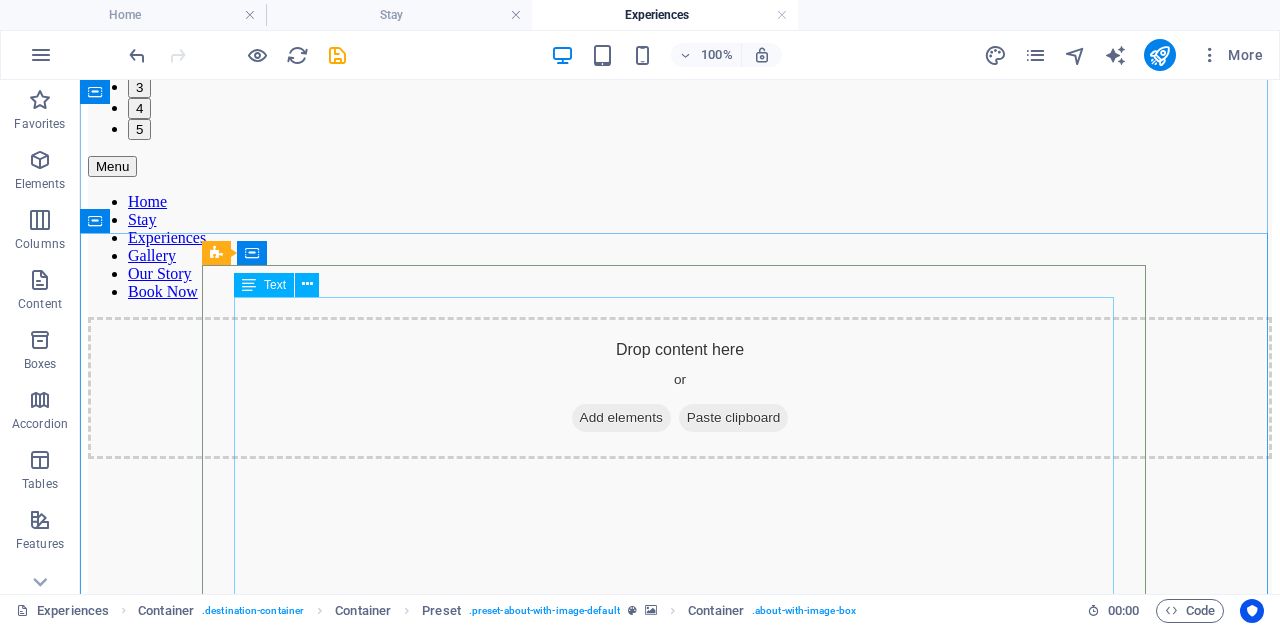 click on "No matter the season   Riverhide offers countless ways to reconnect  with nature and yourself. Cast a line into the peaceful waters of the Breede River, take a slow paddle in a kayak, or simply soak in the stillness and sweeping views. Wander along farm trails and country roads at your own pace—on foot, by bike, or while discovering the many wine farms scattered along the legendary Route 62. For the ultimate unwind, slip into the jacuzzi , while the haunting call of the fish eagle echoes through the valley. At Riverhide, time slows down .. so you can breathe, rest, and just be." at bounding box center (680, 1367) 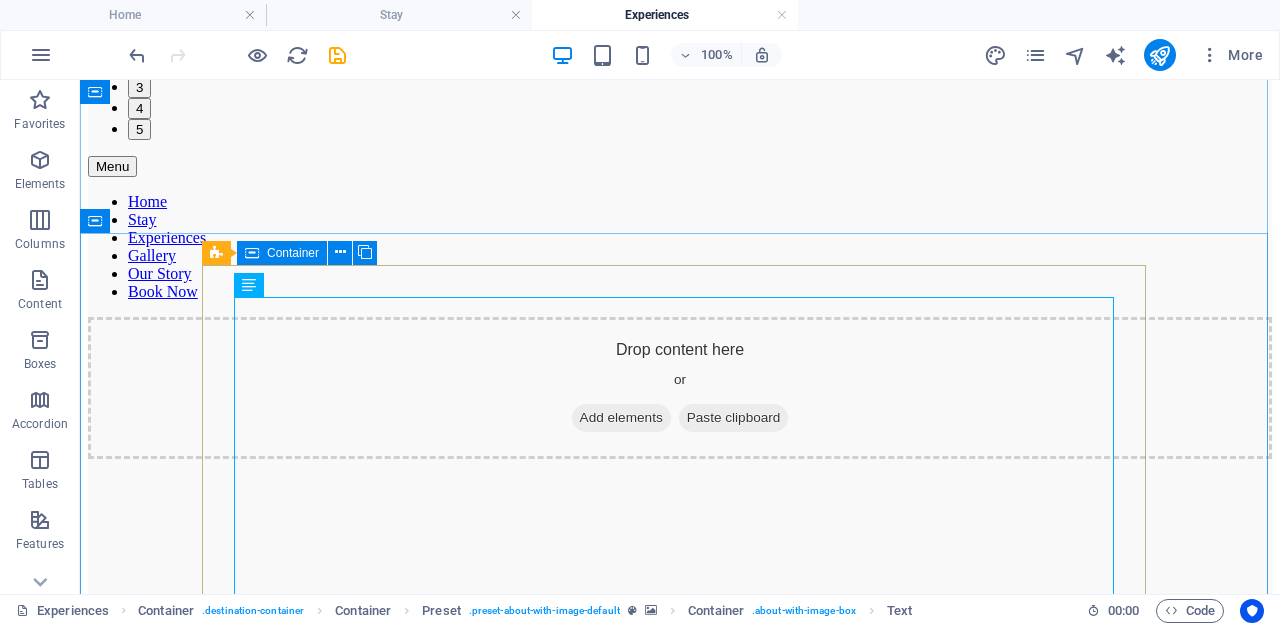 click on "No matter the season   Riverhide offers countless ways to reconnect  with nature and yourself. Cast a line into the peaceful waters of the Breede River, take a slow paddle in a kayak, or simply soak in the stillness and sweeping views. Wander along farm trails and country roads at your own pace—on foot, by bike, or while discovering the many wine farms scattered along the legendary Route 62. For the ultimate unwind, slip into the jacuzzi , while the haunting call of the fish eagle echoes through the valley. At Riverhide, time slows down .. so you can breathe, rest, and just be. Book now" at bounding box center [680, 1396] 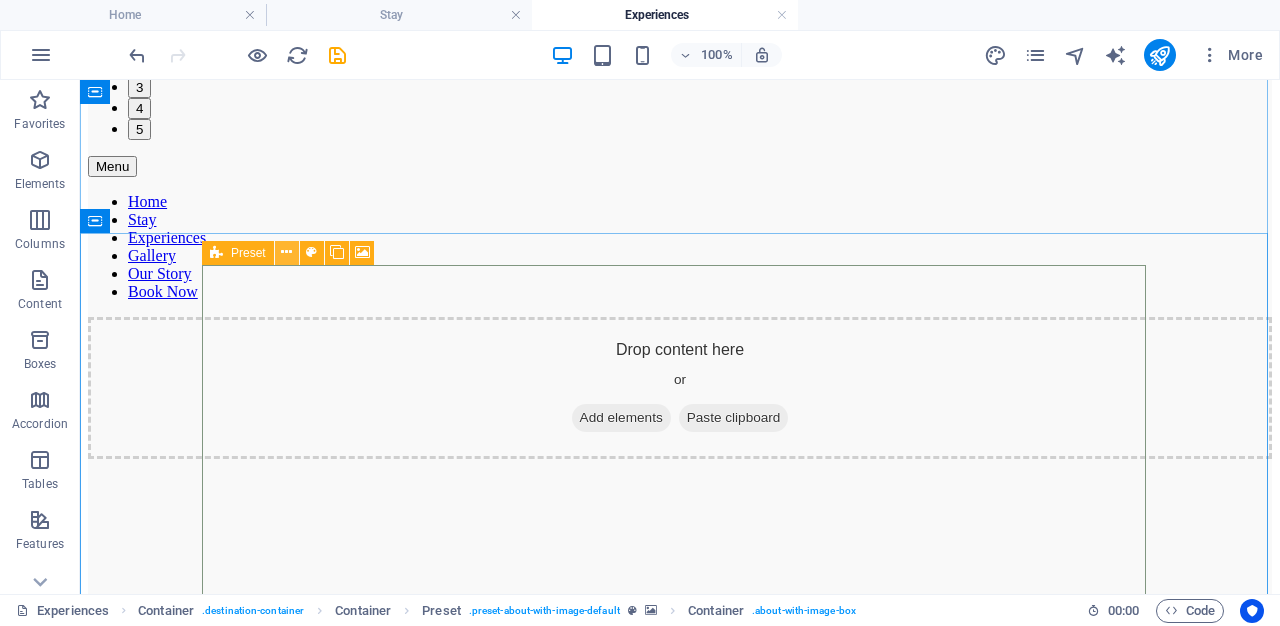 click at bounding box center [286, 252] 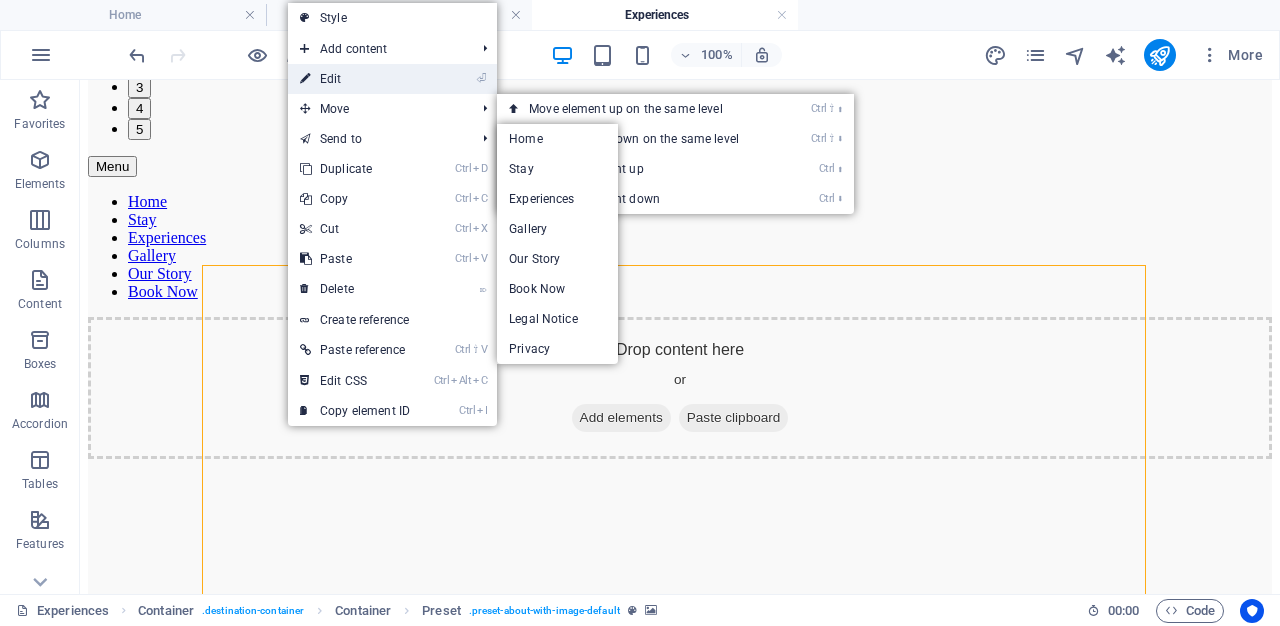 click on "⏎  Edit" at bounding box center [355, 79] 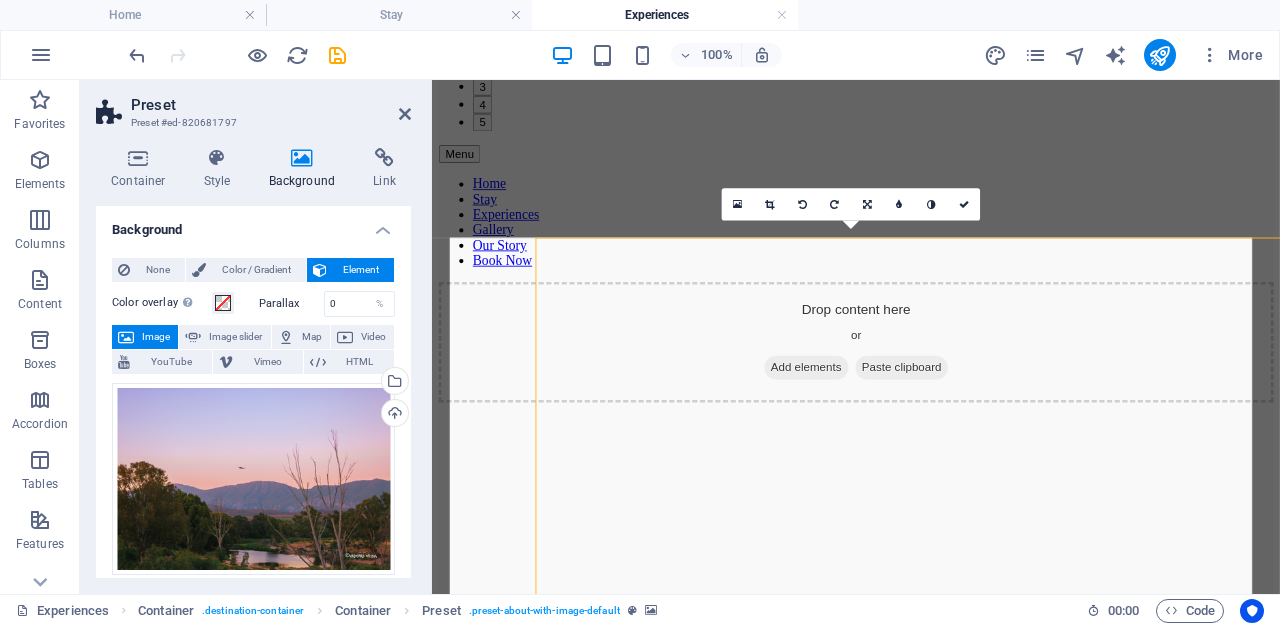 scroll, scrollTop: 728, scrollLeft: 0, axis: vertical 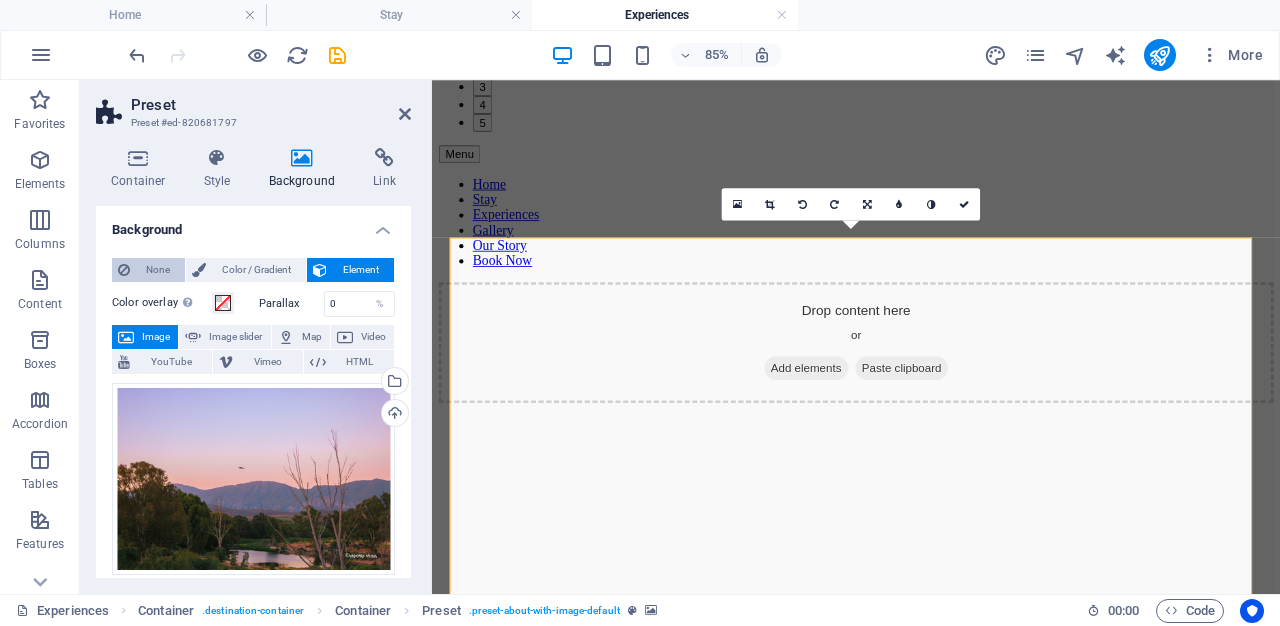 click on "None" at bounding box center [157, 270] 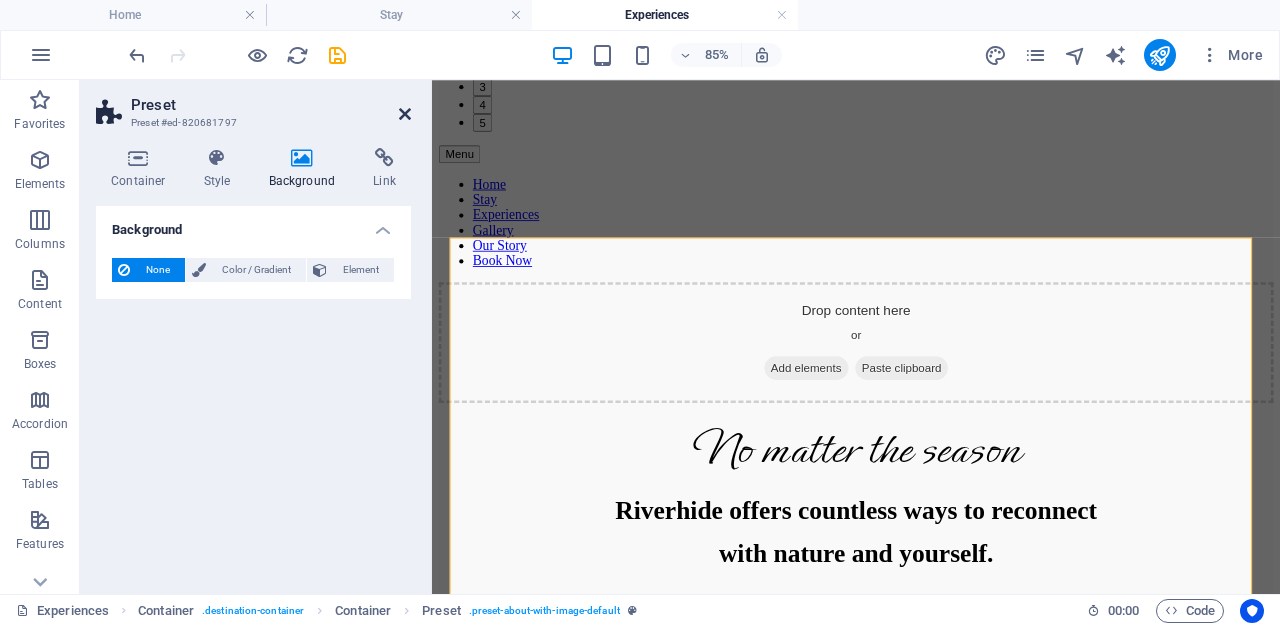 click at bounding box center [405, 114] 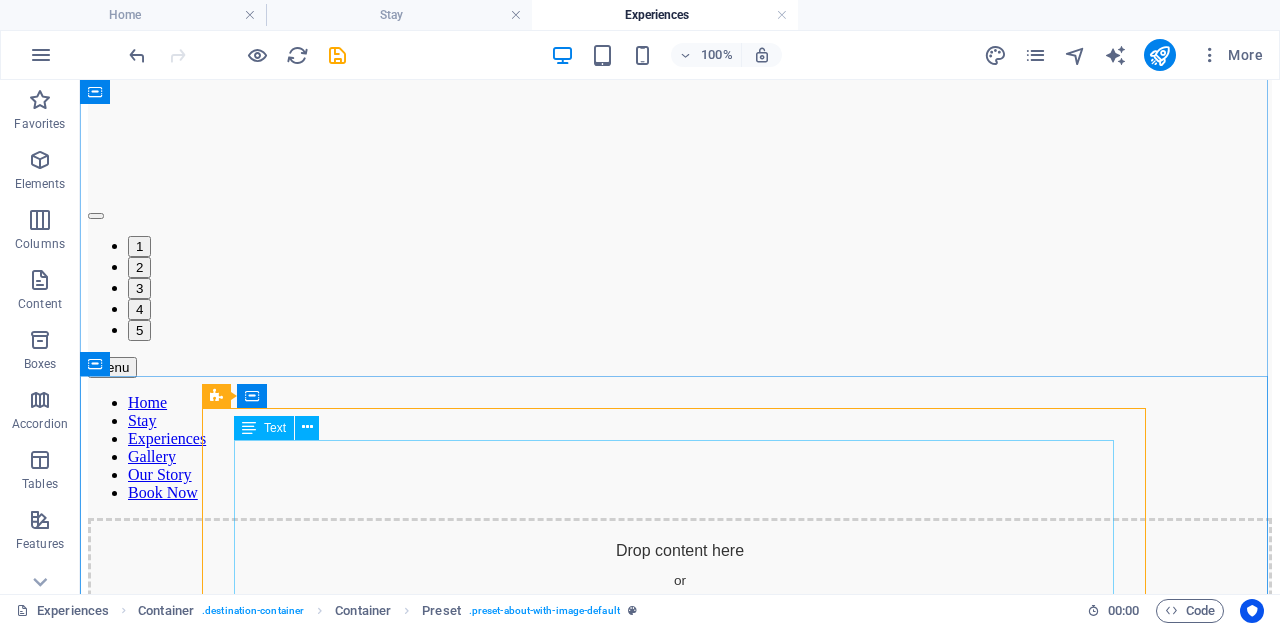 scroll, scrollTop: 397, scrollLeft: 0, axis: vertical 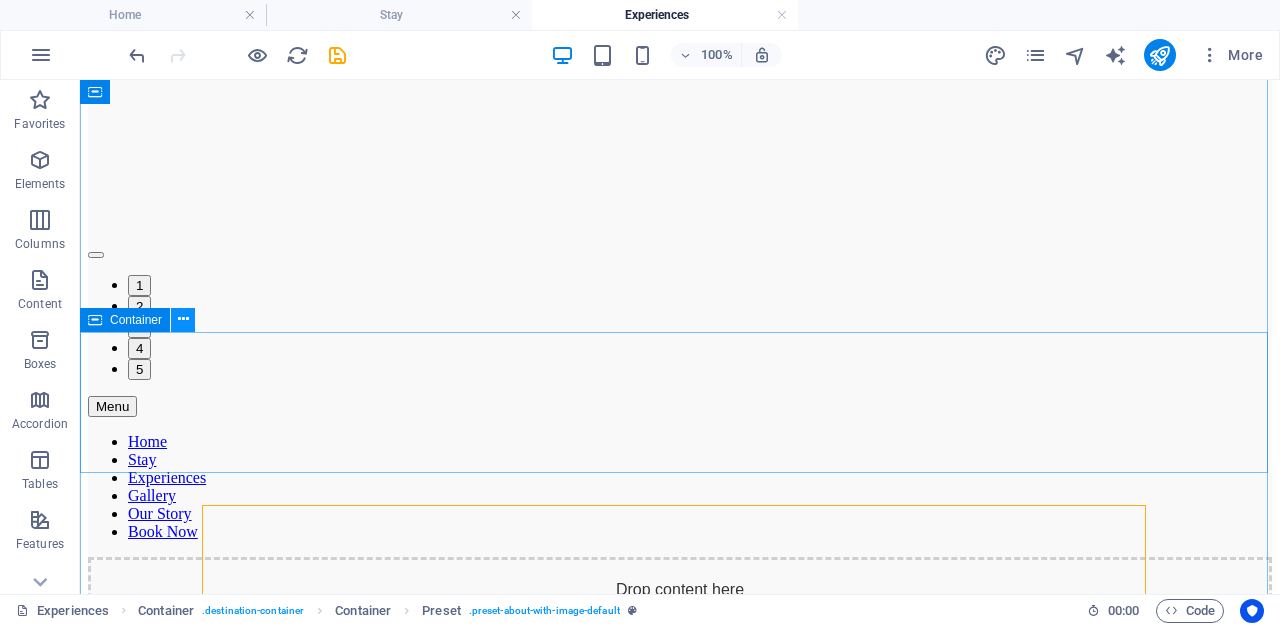 click at bounding box center [183, 319] 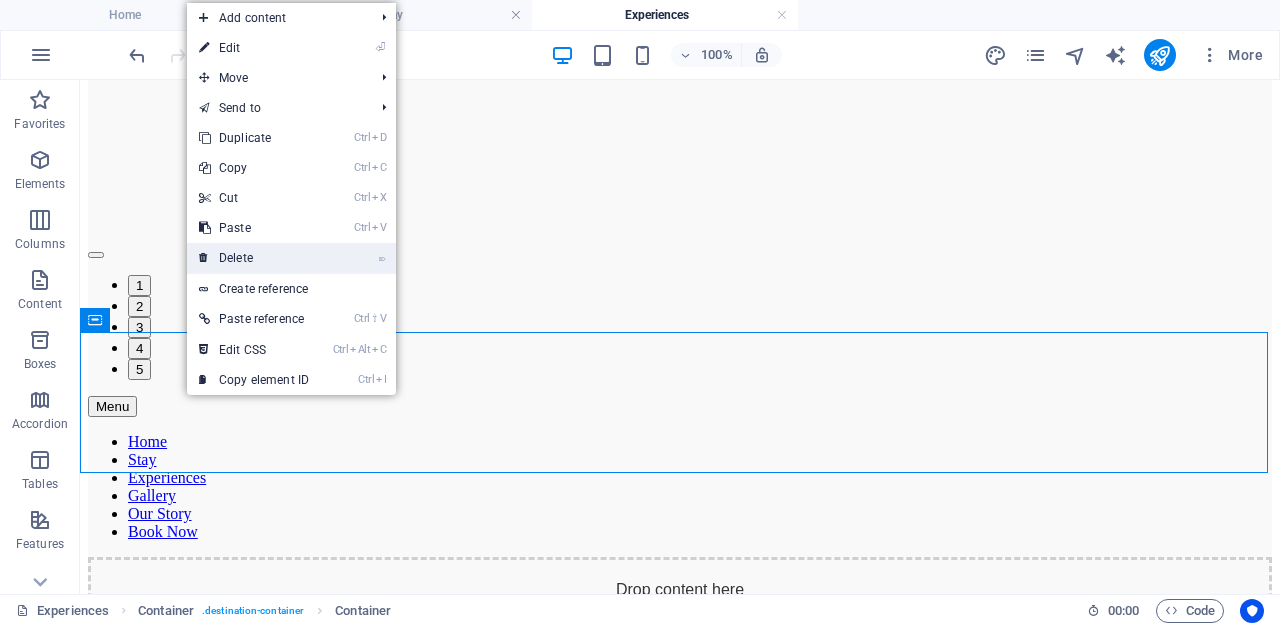 click on "⌦  Delete" at bounding box center (254, 258) 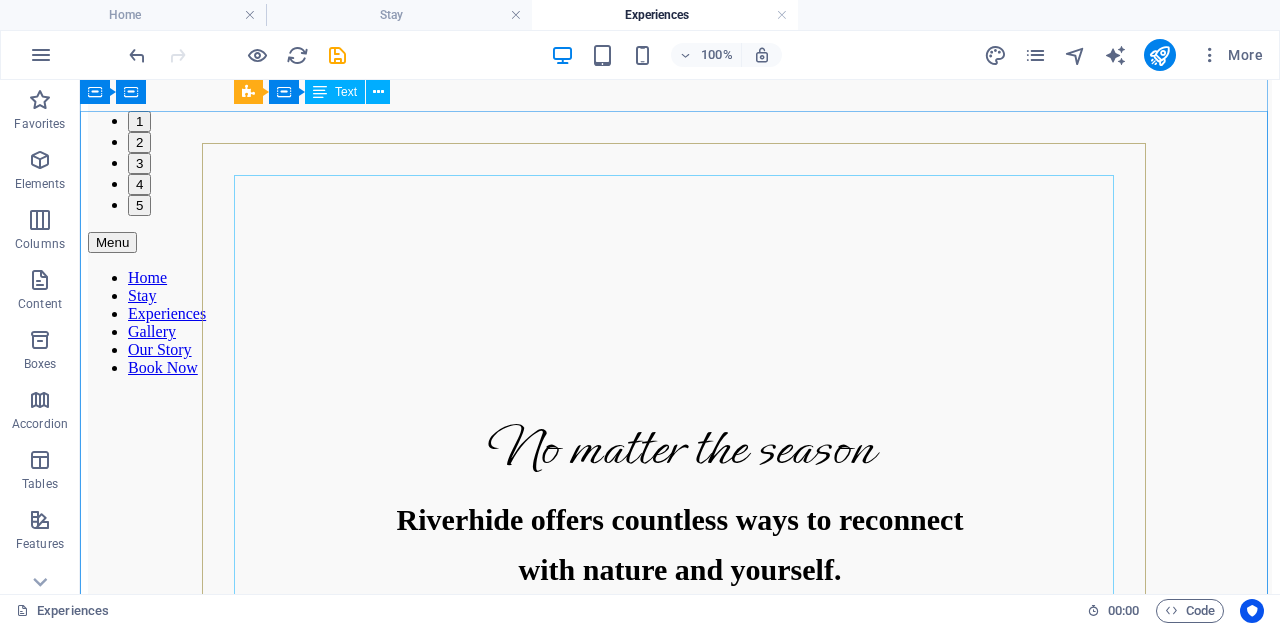 scroll, scrollTop: 557, scrollLeft: 0, axis: vertical 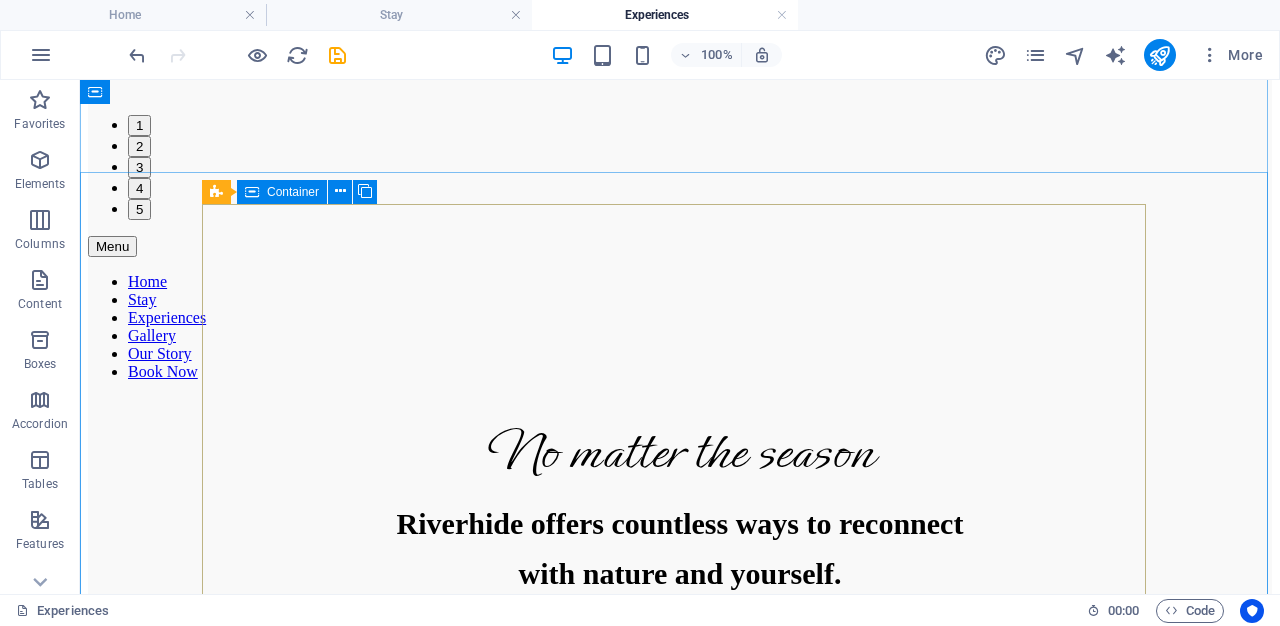click on "No matter the season   Riverhide offers countless ways to reconnect  with nature and yourself. Cast a line into the peaceful waters of the Breede River, take a slow paddle in a kayak, or simply soak in the stillness and sweeping views. Wander along farm trails and country roads at your own pace—on foot, by bike, or while discovering the many wine farms scattered along the legendary Route 62. For the ultimate unwind, slip into the jacuzzi , while the haunting call of the fish eagle echoes through the valley. At Riverhide, time slows down .. so you can breathe, rest, and just be. Book now" at bounding box center [680, 677] 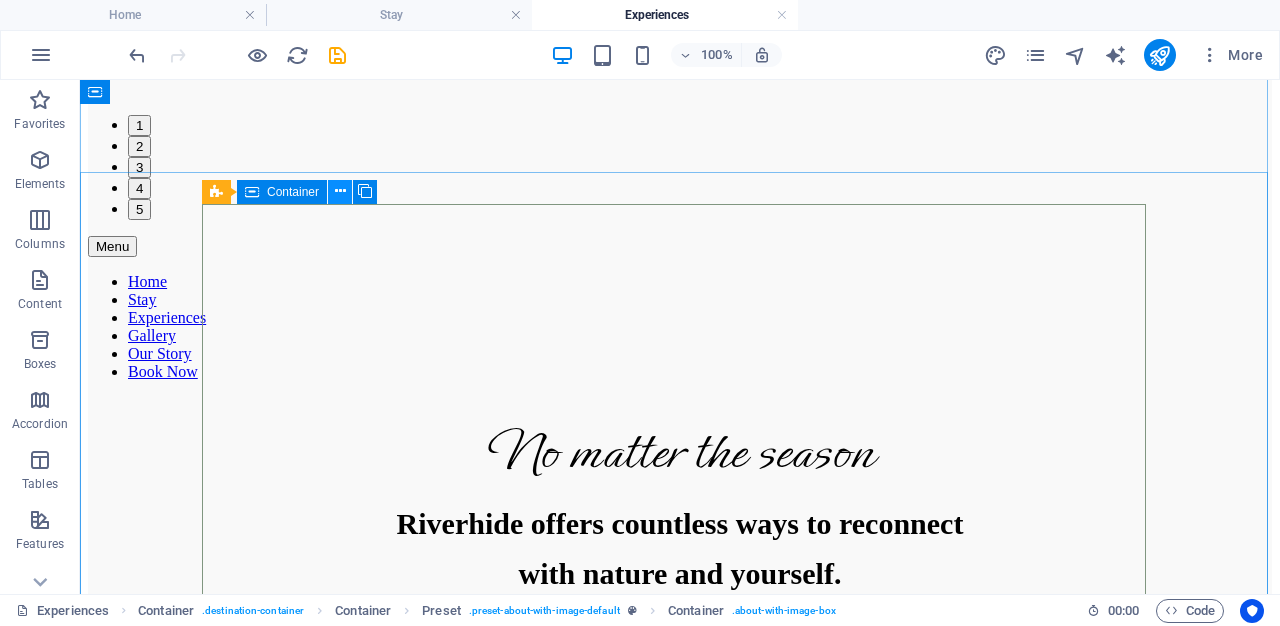 click at bounding box center (340, 191) 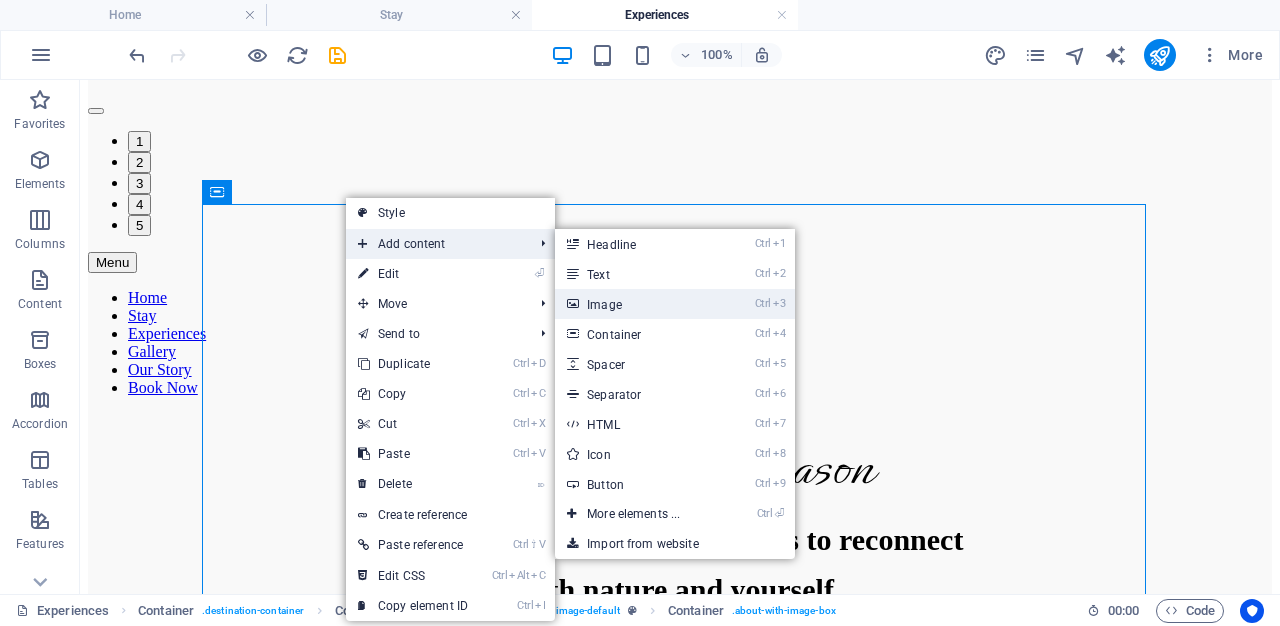 click on "Ctrl 3  Image" at bounding box center [637, 304] 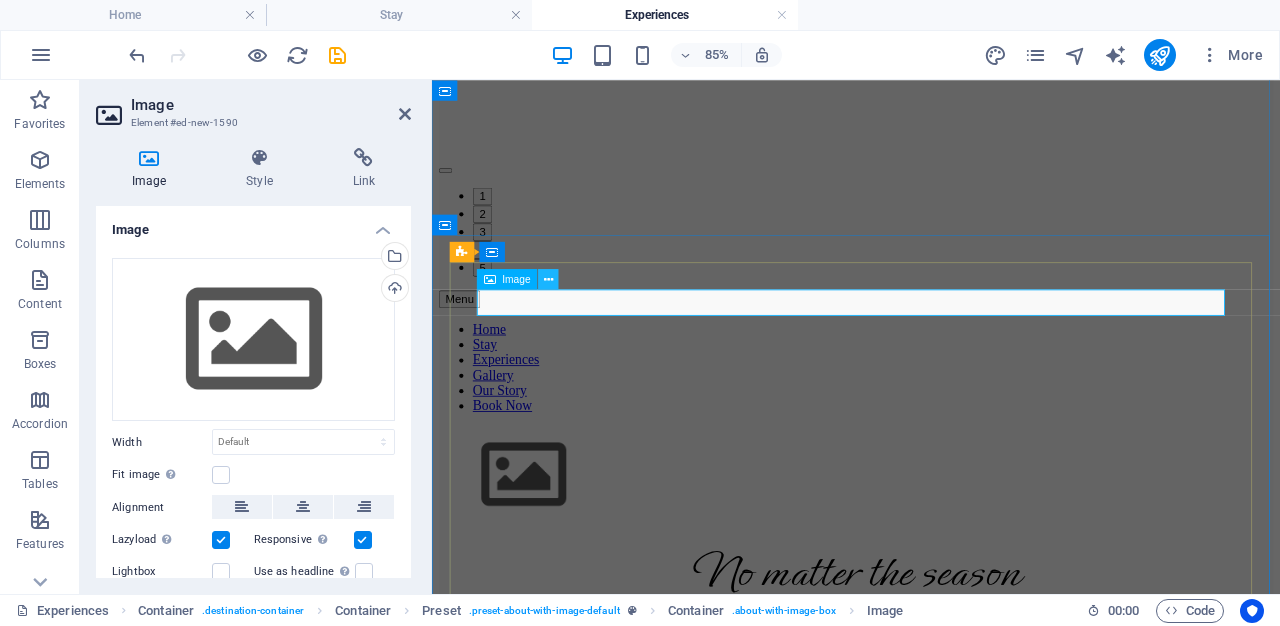 click at bounding box center (548, 279) 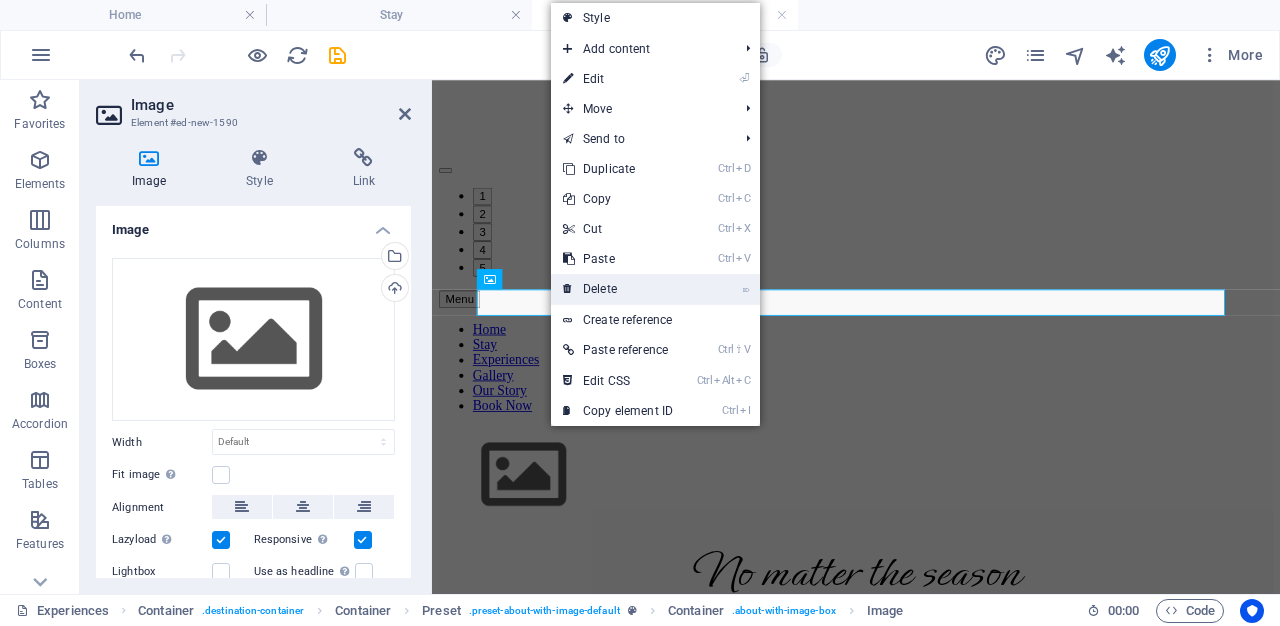 click on "⌦  Delete" at bounding box center (618, 289) 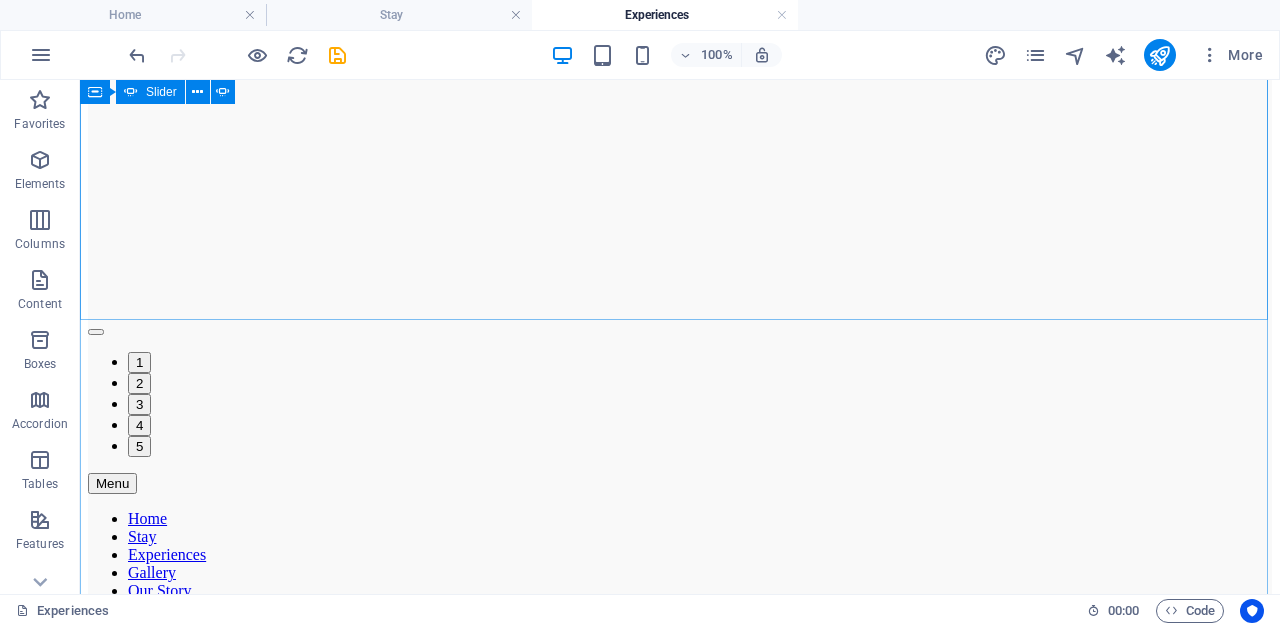 scroll, scrollTop: 480, scrollLeft: 0, axis: vertical 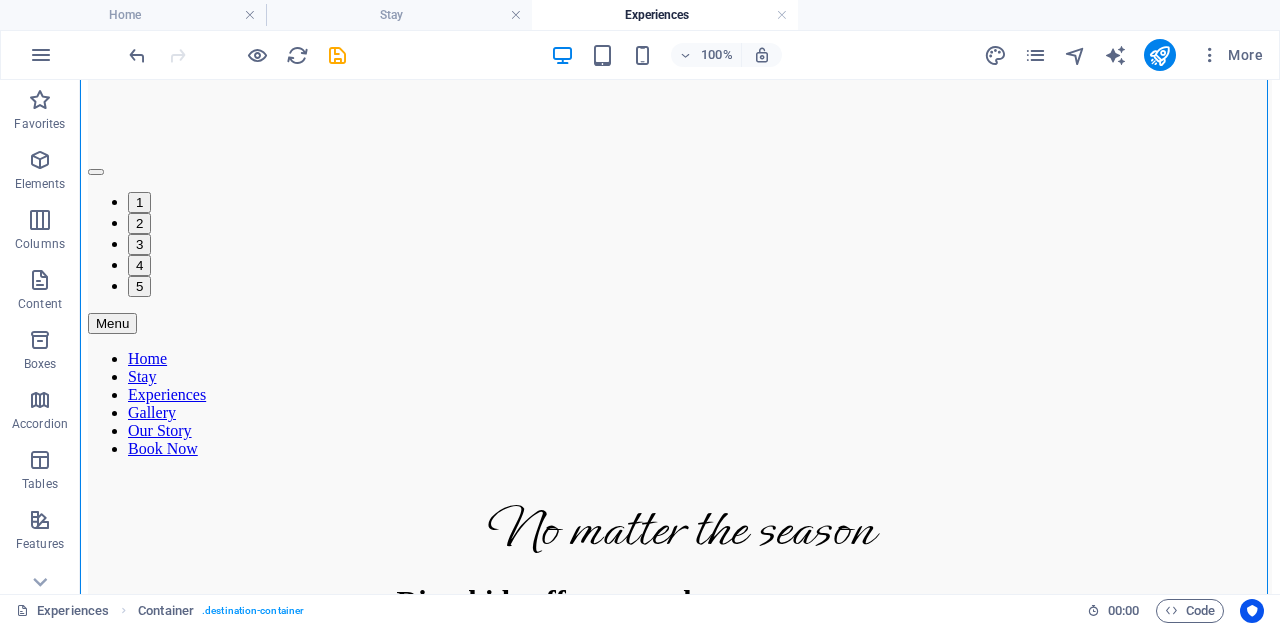 drag, startPoint x: 397, startPoint y: 356, endPoint x: 343, endPoint y: 284, distance: 90 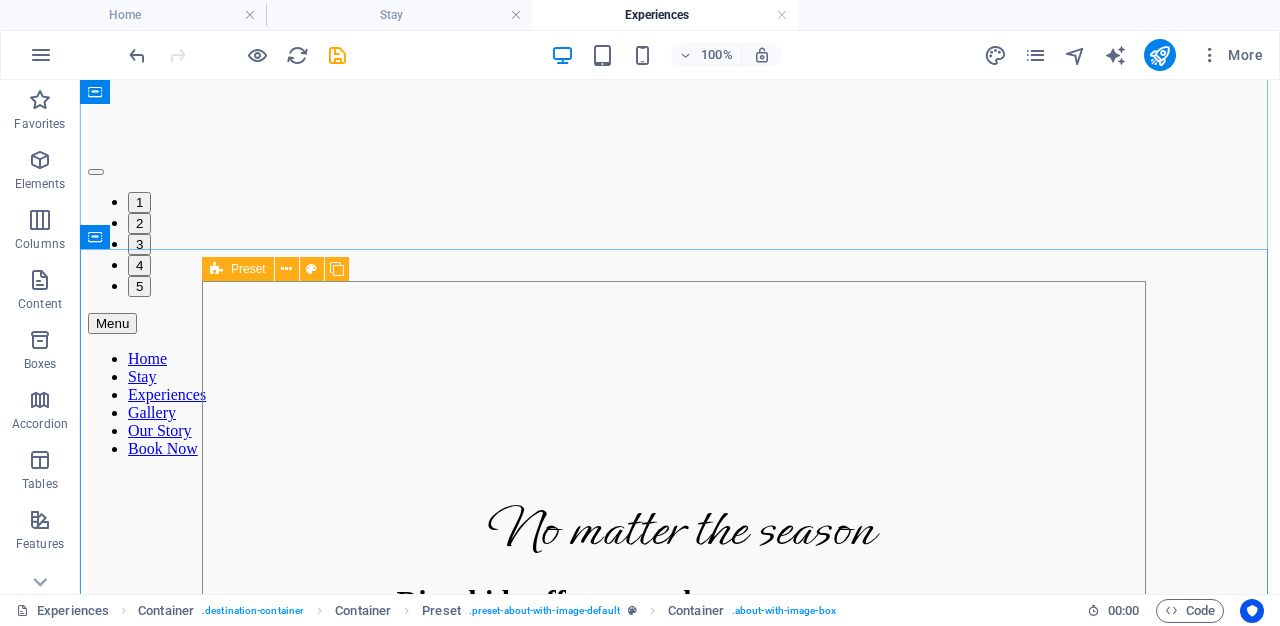 click at bounding box center (216, 269) 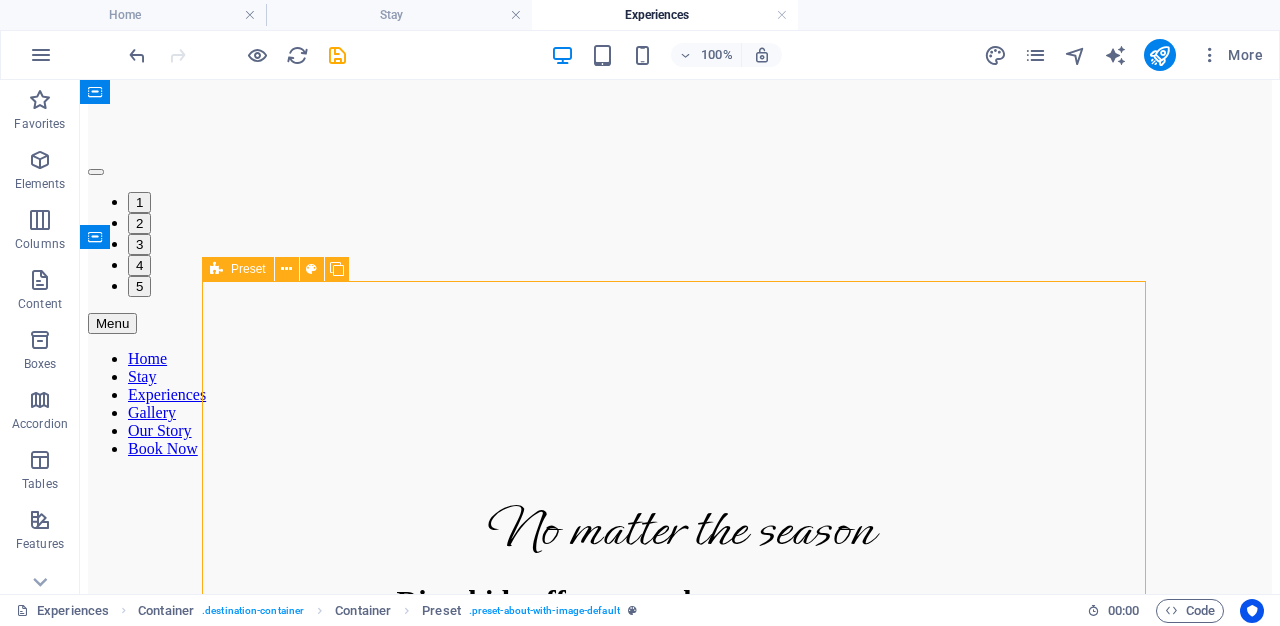 click at bounding box center (216, 269) 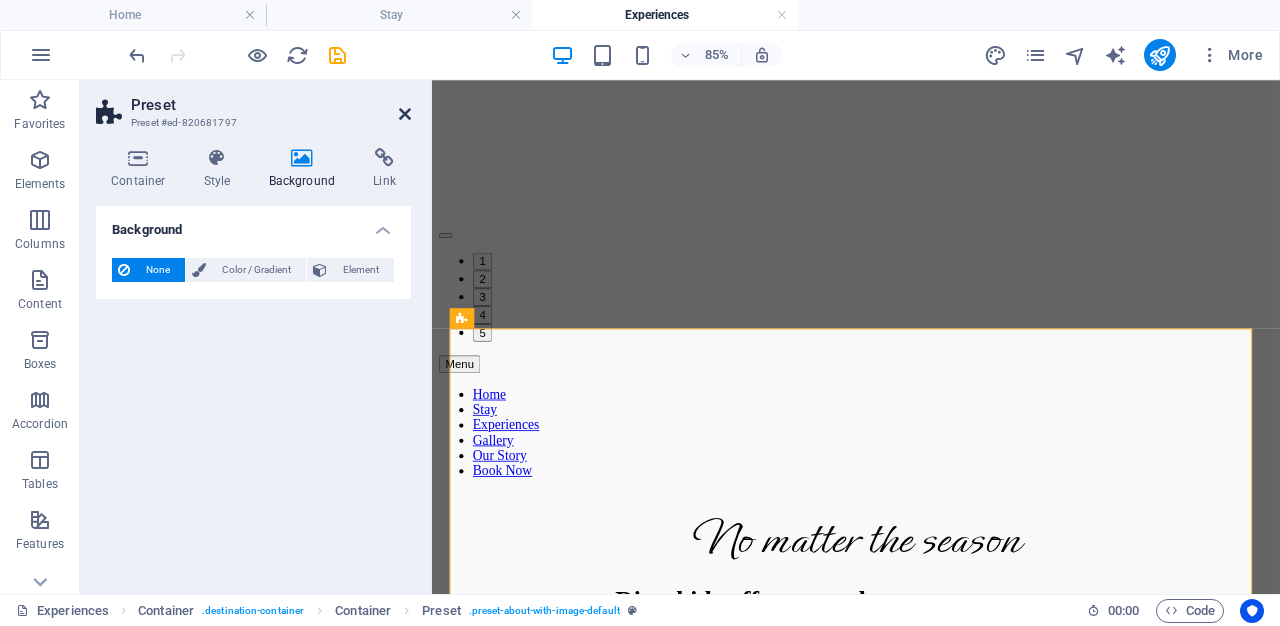 click at bounding box center [405, 114] 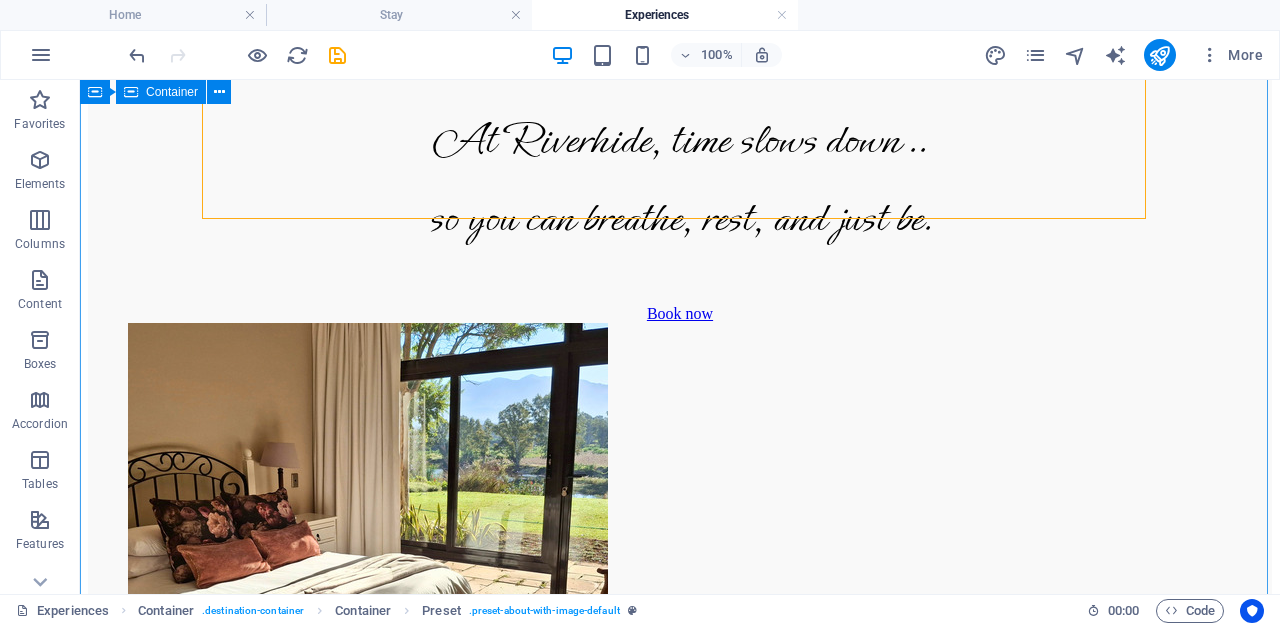 scroll, scrollTop: 1200, scrollLeft: 0, axis: vertical 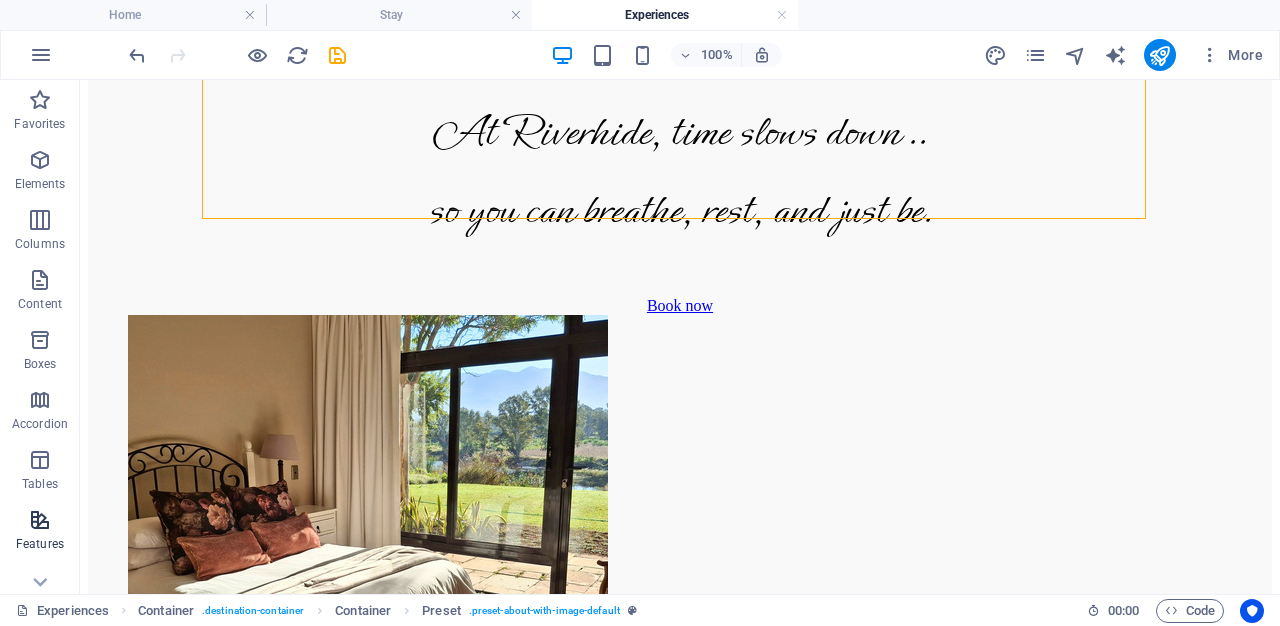 click at bounding box center (40, 520) 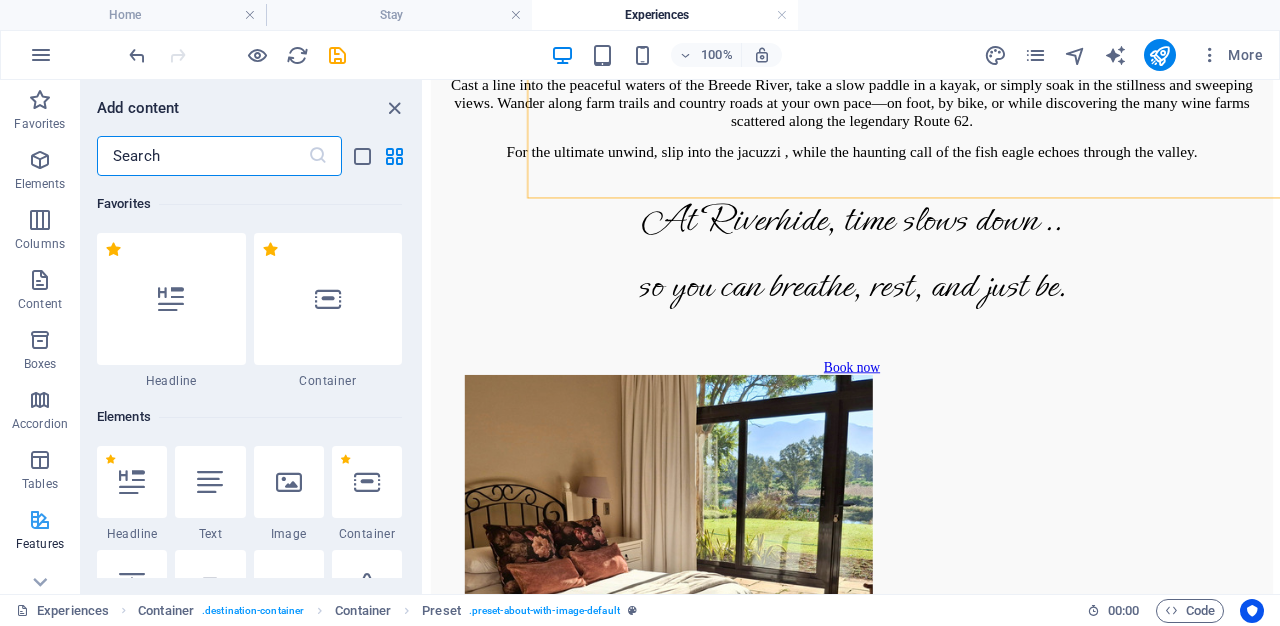 scroll, scrollTop: 1290, scrollLeft: 0, axis: vertical 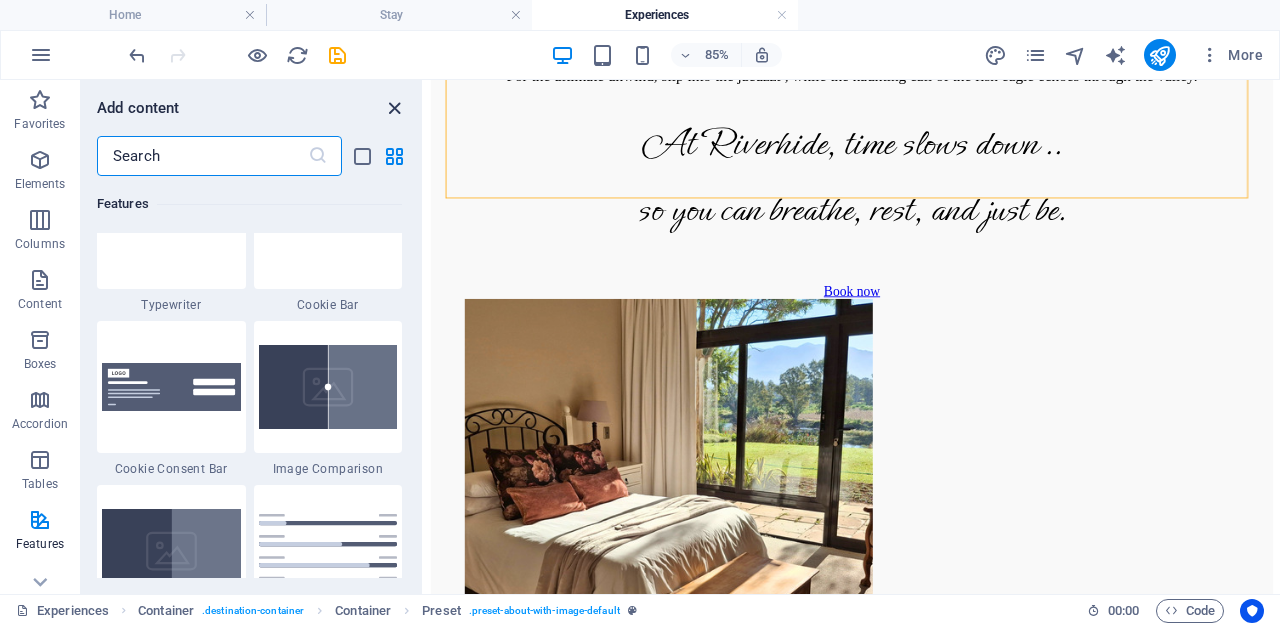 click at bounding box center [394, 108] 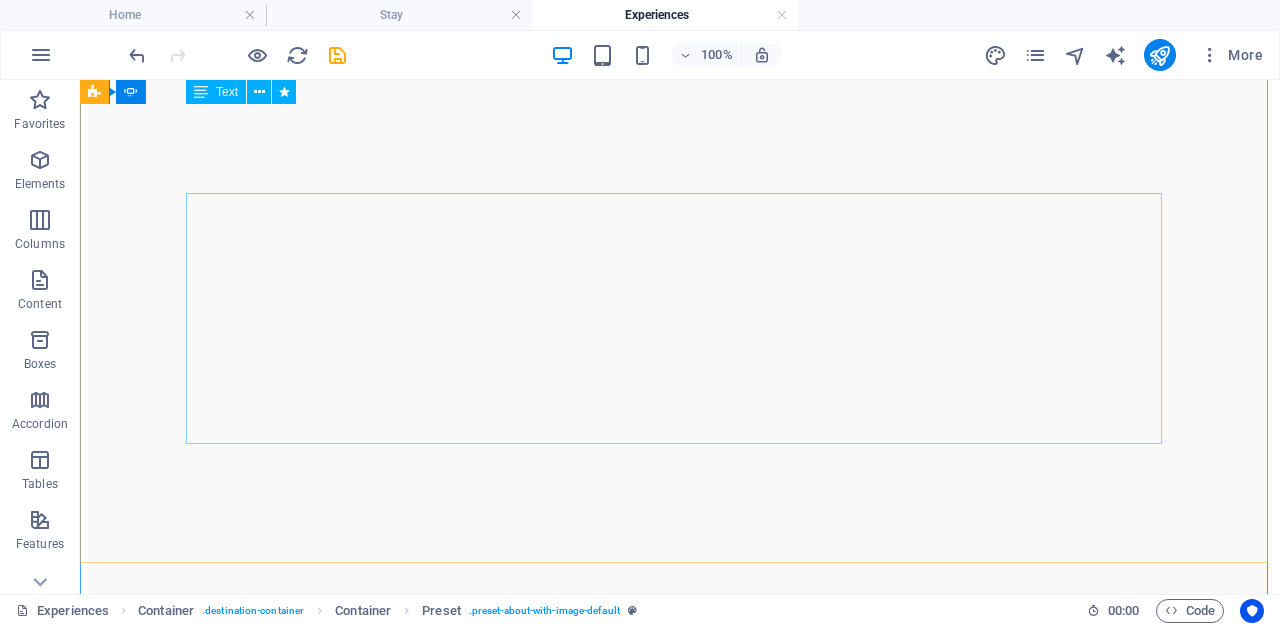 scroll, scrollTop: 0, scrollLeft: 0, axis: both 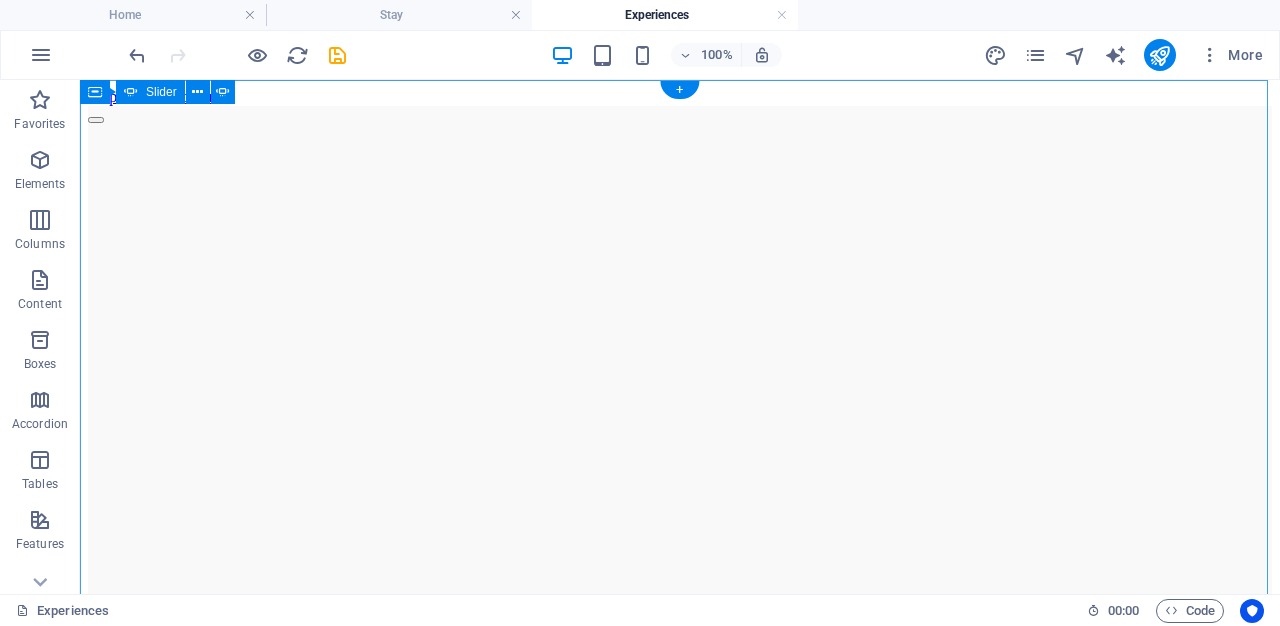 click at bounding box center (96, 652) 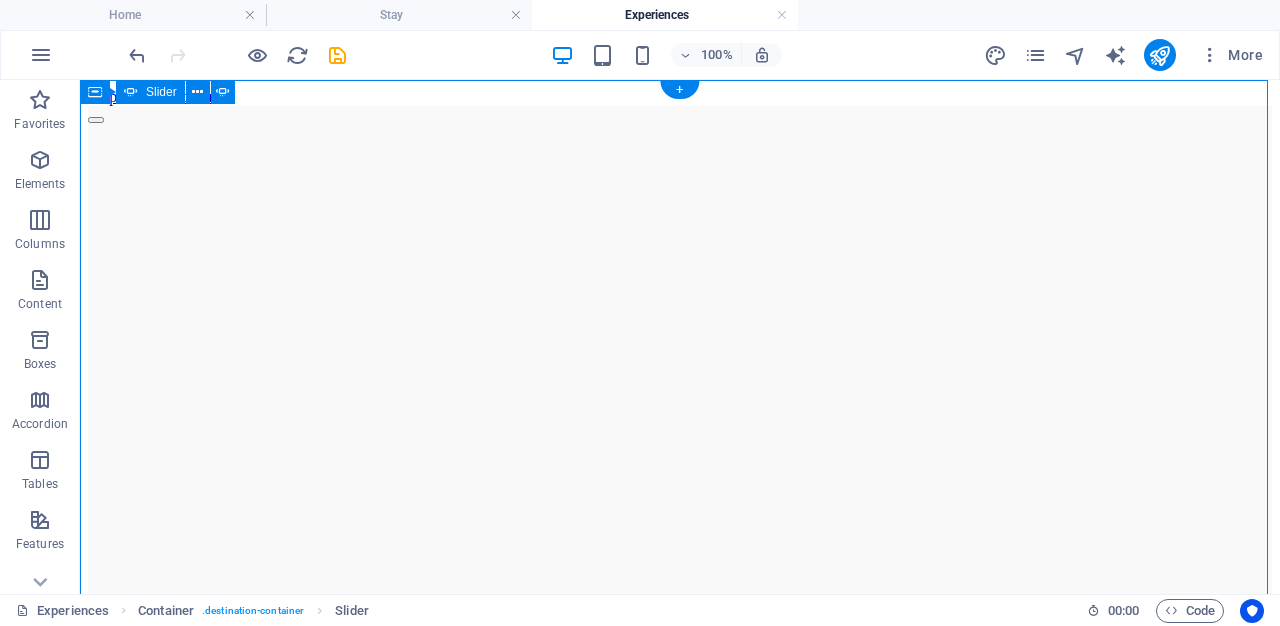 click at bounding box center [96, 652] 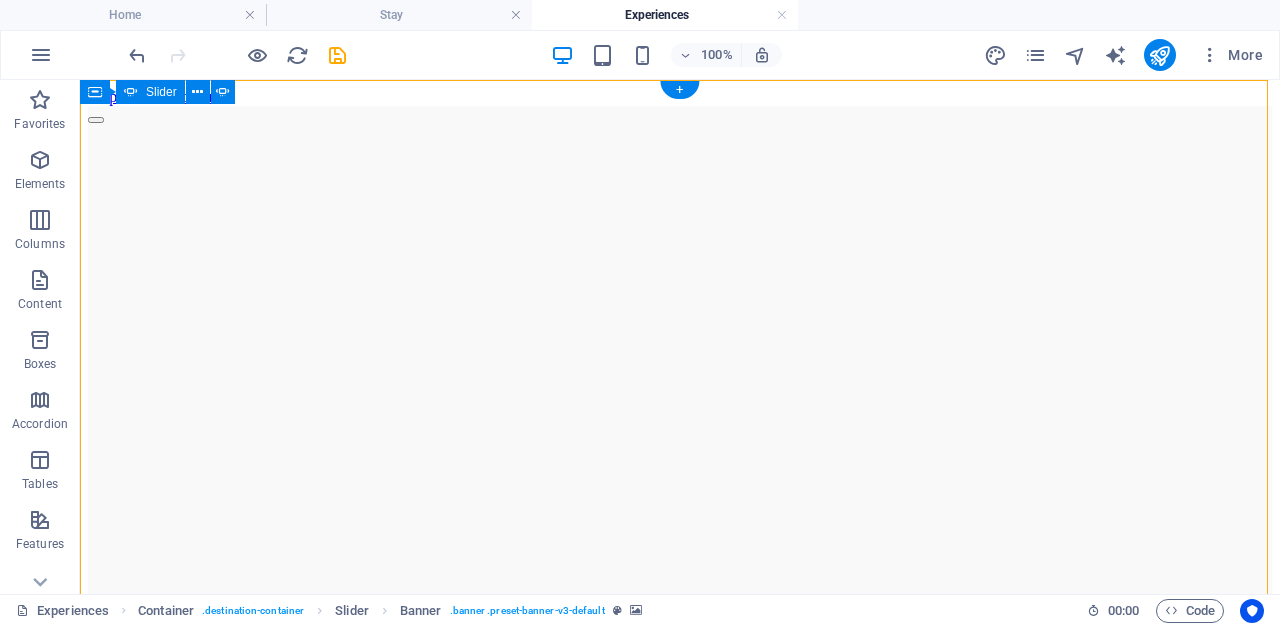 click at bounding box center [96, 738] 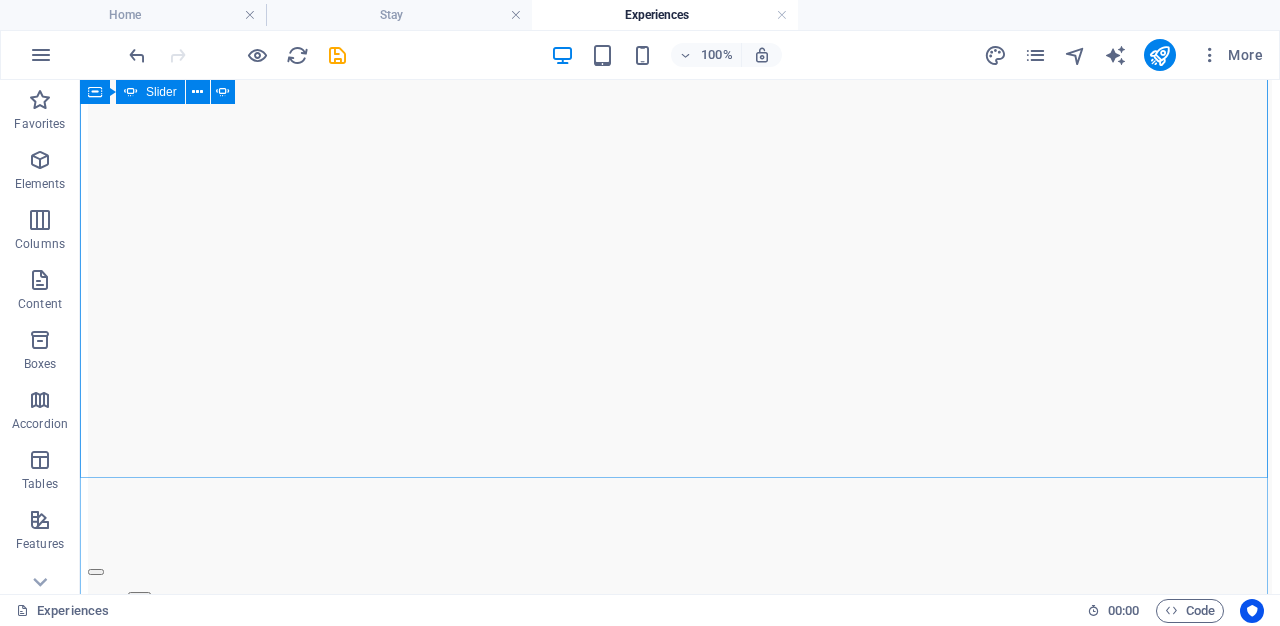 scroll, scrollTop: 0, scrollLeft: 0, axis: both 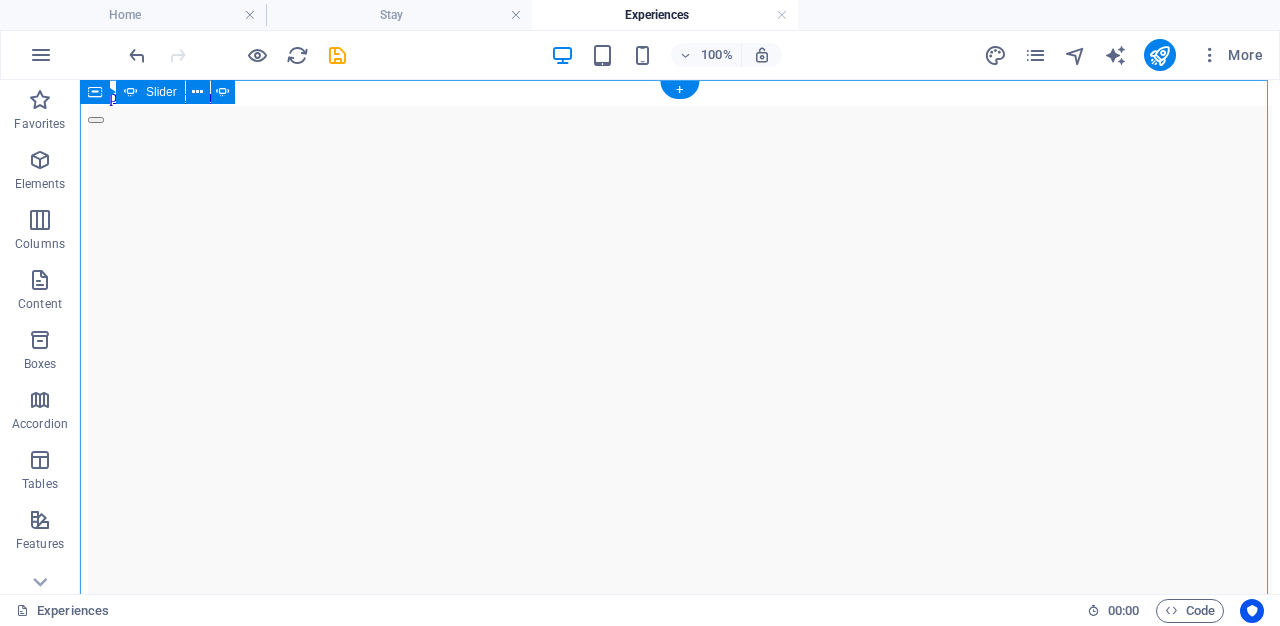 click at bounding box center [96, 652] 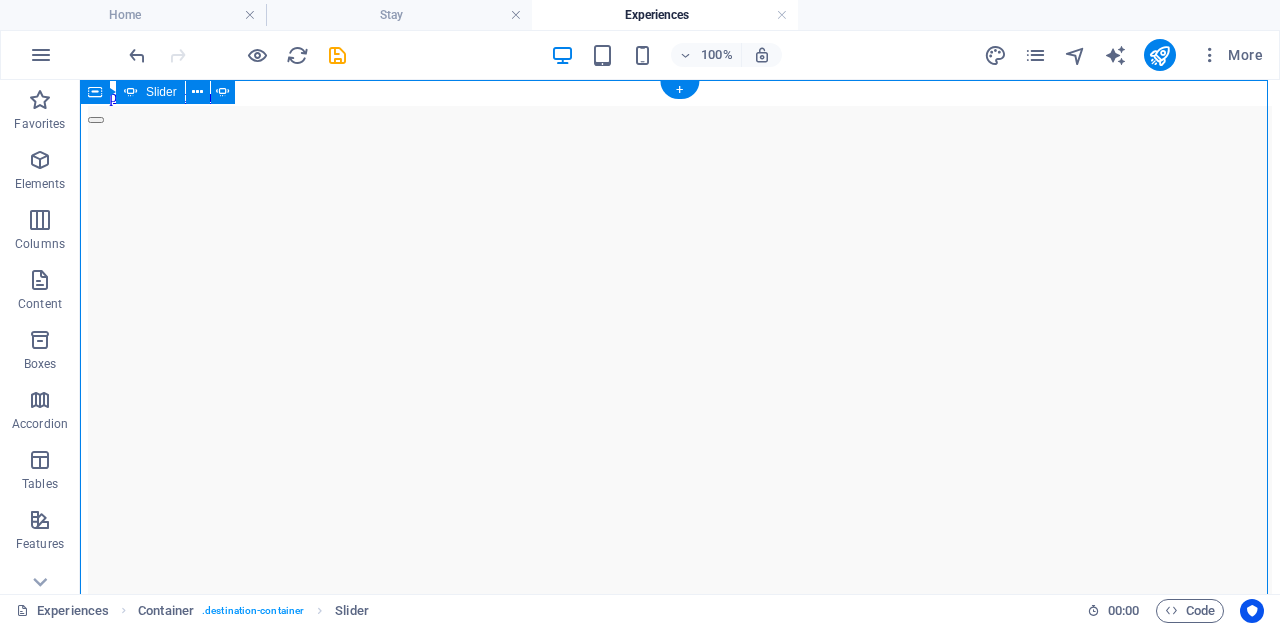 click at bounding box center [96, 652] 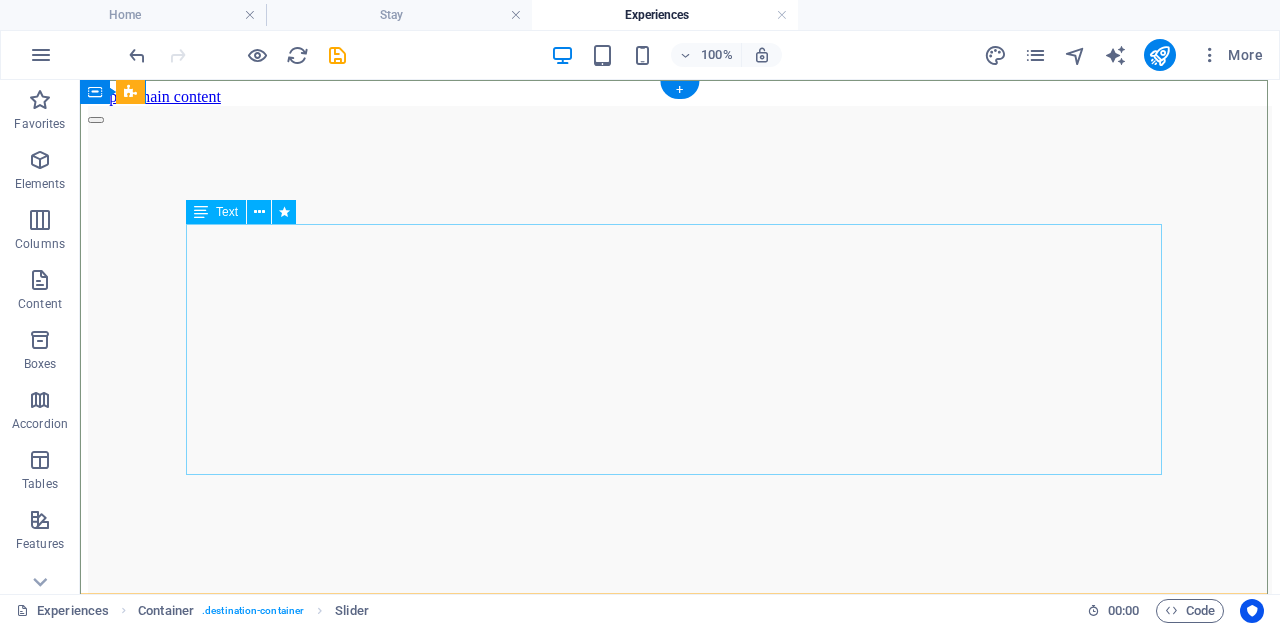 click on "Fully equipped Everything you need to cook,  feast, and gather together!" at bounding box center (-5258, 3948) 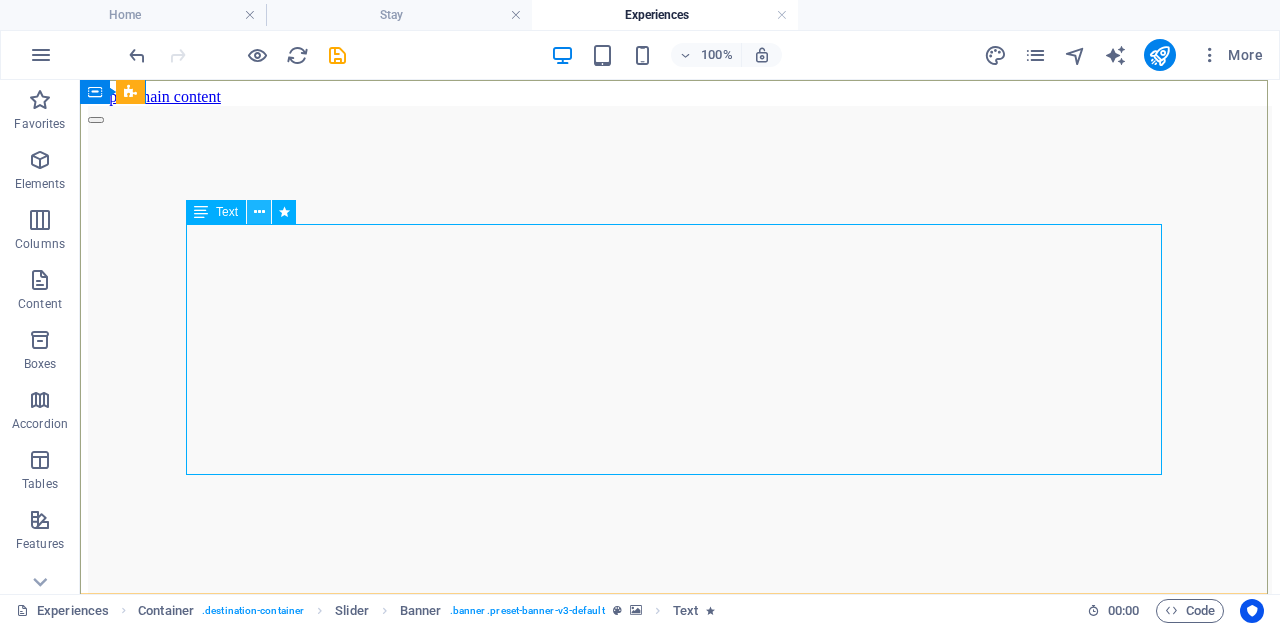 click at bounding box center (259, 212) 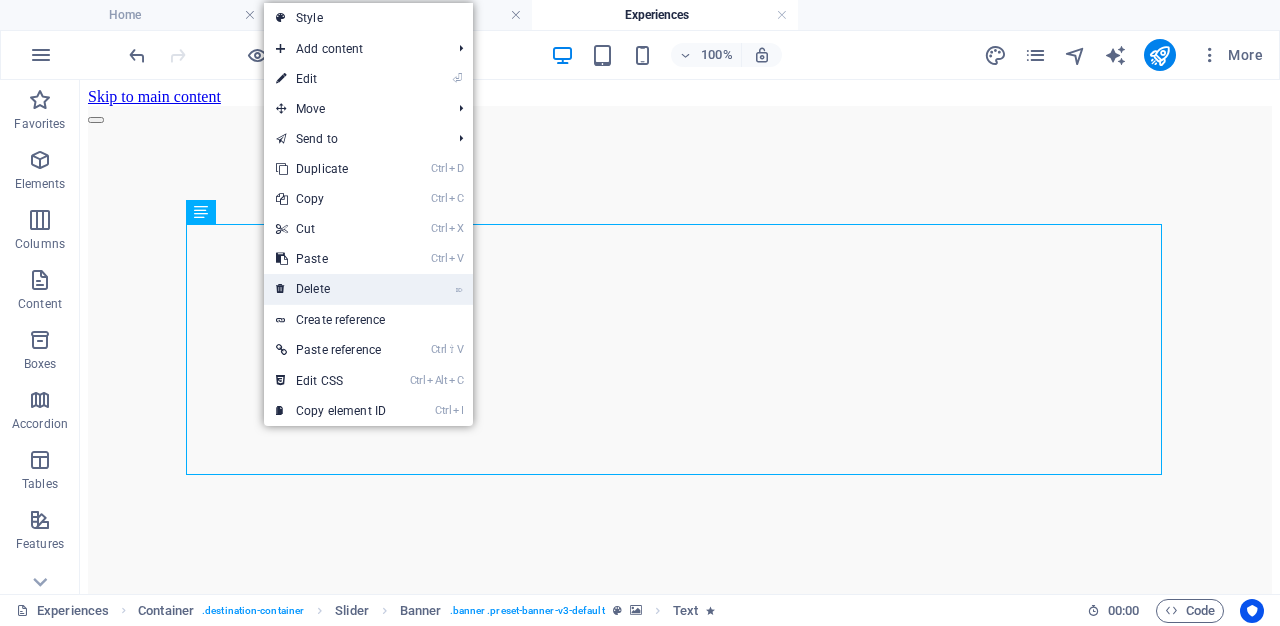 click on "⌦  Delete" at bounding box center [331, 289] 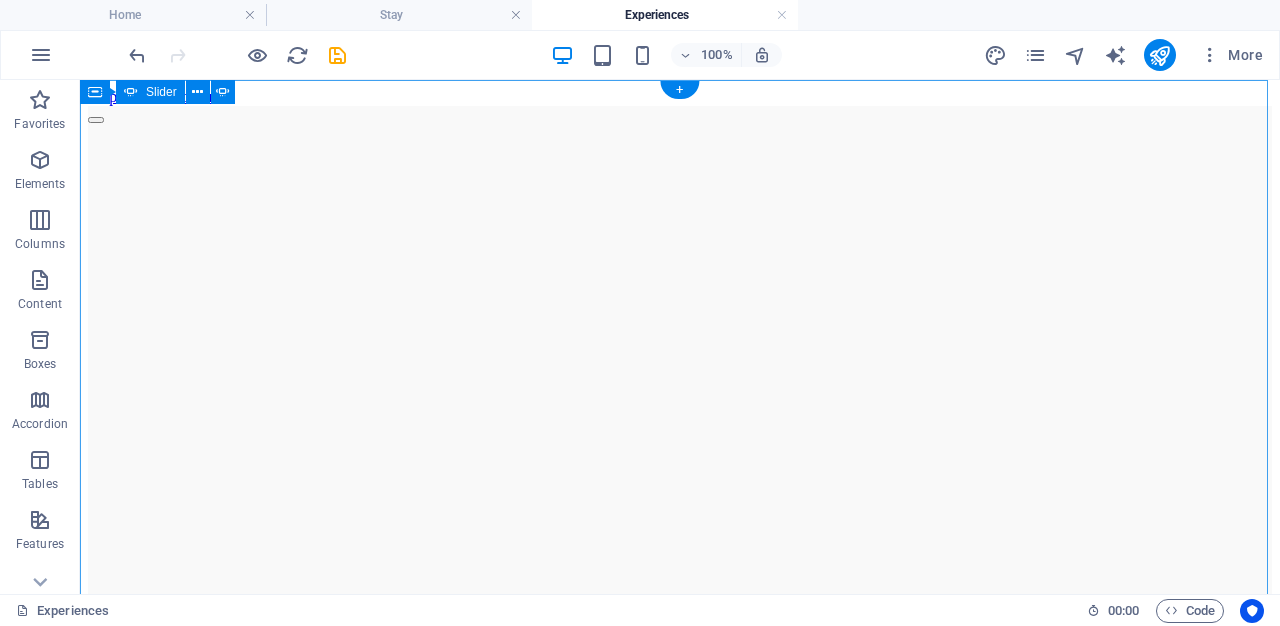 click at bounding box center (-5258, 3515) 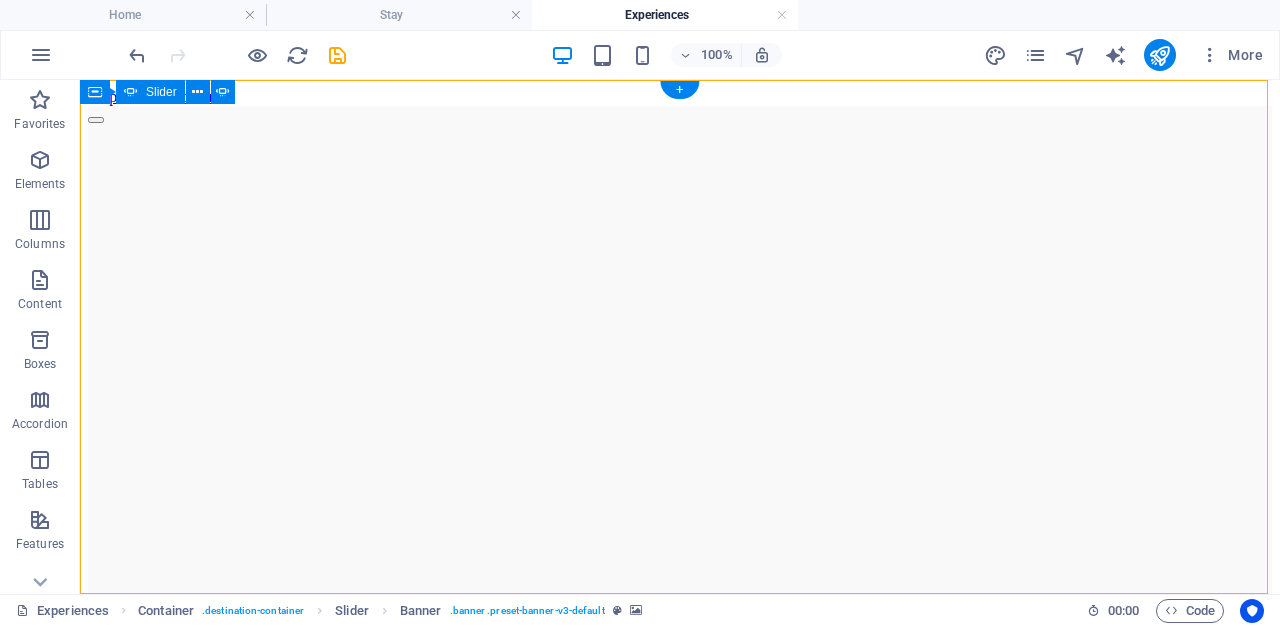 click at bounding box center [96, 652] 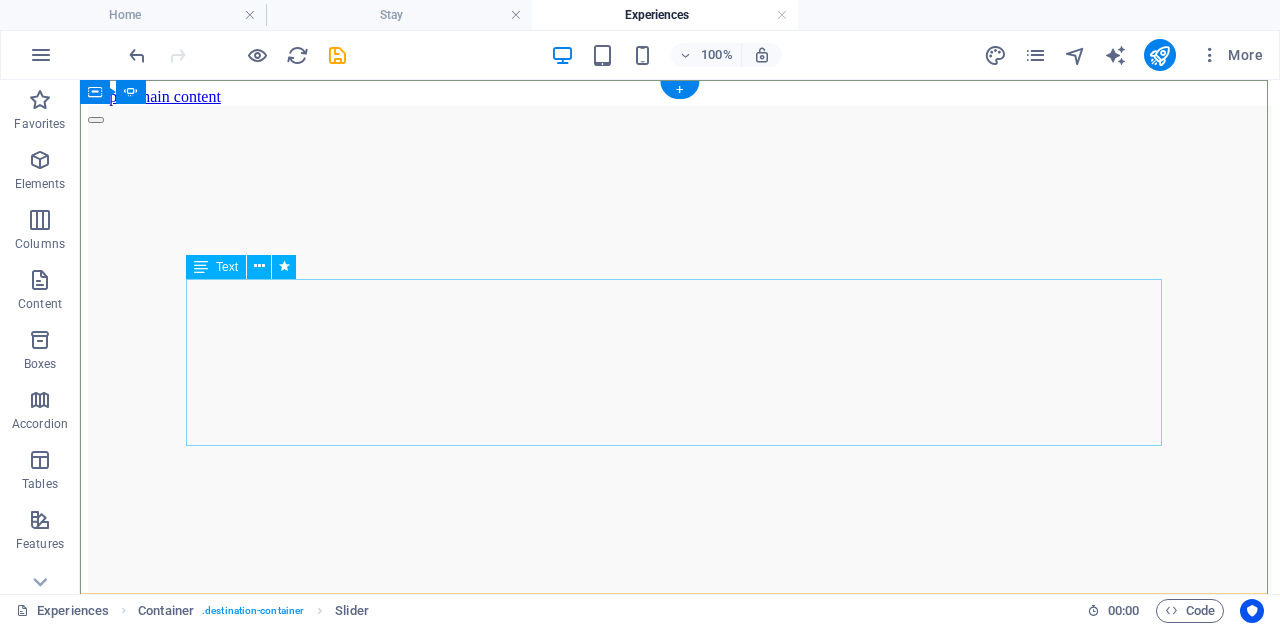 click on "Bubbles. Firelight. Silence.  And a sky full of stars" at bounding box center (-6446, 4724) 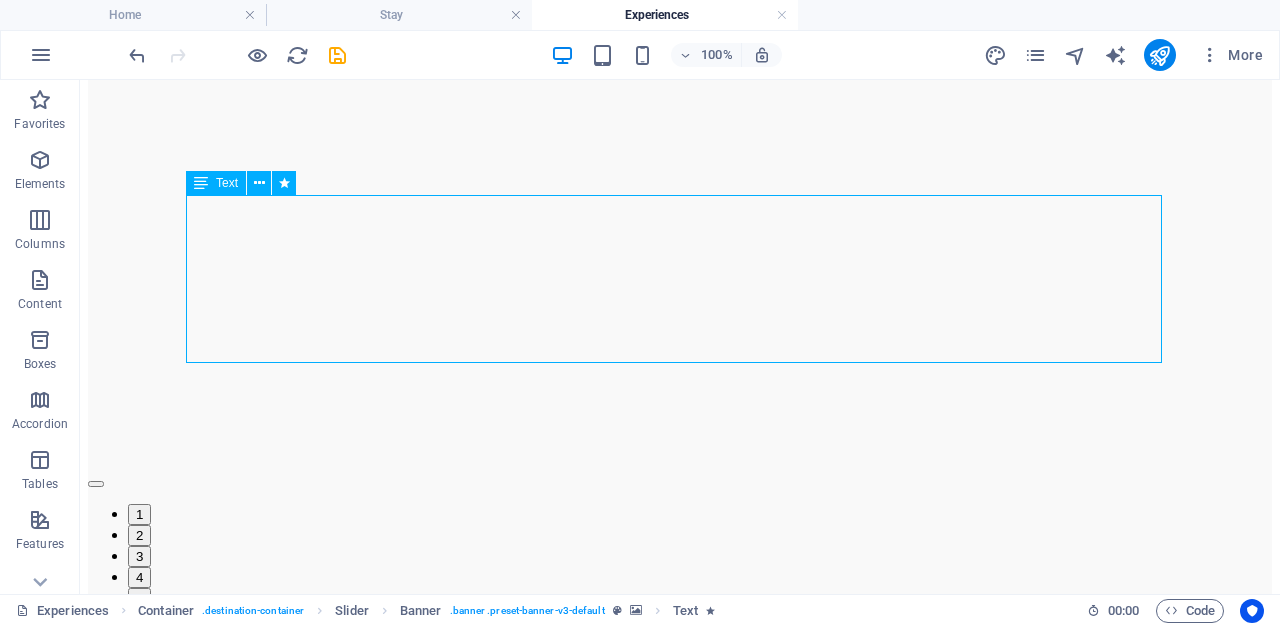 scroll, scrollTop: 400, scrollLeft: 0, axis: vertical 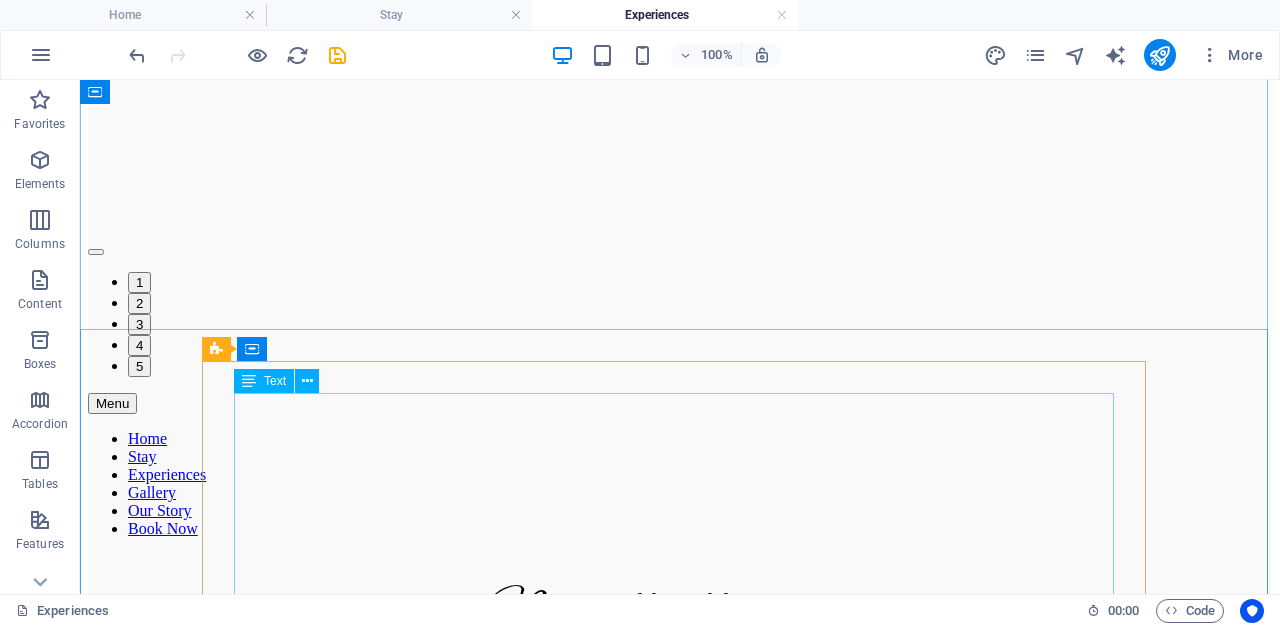 click on "No matter the season   Riverhide offers countless ways to reconnect  with nature and yourself. Cast a line into the peaceful waters of the Breede River, take a slow paddle in a kayak, or simply soak in the stillness and sweeping views. Wander along farm trails and country roads at your own pace—on foot, by bike, or while discovering the many wine farms scattered along the legendary Route 62. For the ultimate unwind, slip into the jacuzzi , while the haunting call of the fish eagle echoes through the valley. At Riverhide, time slows down .. so you can breathe, rest, and just be." at bounding box center (680, 805) 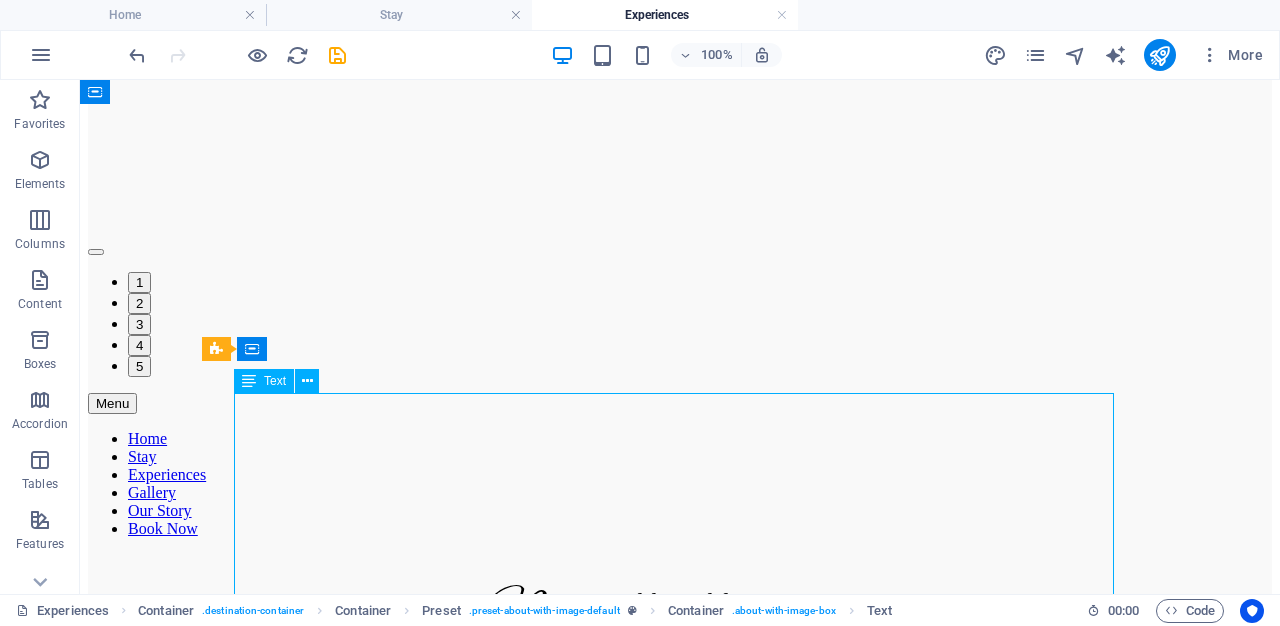 click on "No matter the season   Riverhide offers countless ways to reconnect  with nature and yourself. Cast a line into the peaceful waters of the Breede River, take a slow paddle in a kayak, or simply soak in the stillness and sweeping views. Wander along farm trails and country roads at your own pace—on foot, by bike, or while discovering the many wine farms scattered along the legendary Route 62. For the ultimate unwind, slip into the jacuzzi , while the haunting call of the fish eagle echoes through the valley. At Riverhide, time slows down .. so you can breathe, rest, and just be." at bounding box center [680, 805] 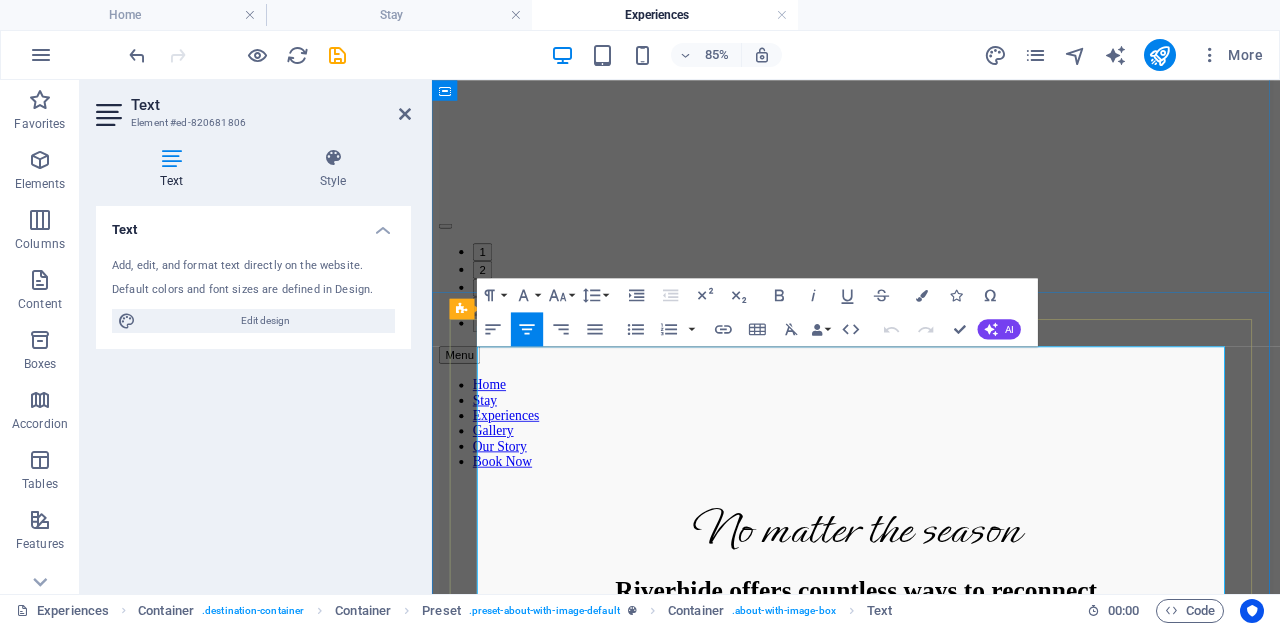 scroll, scrollTop: 490, scrollLeft: 0, axis: vertical 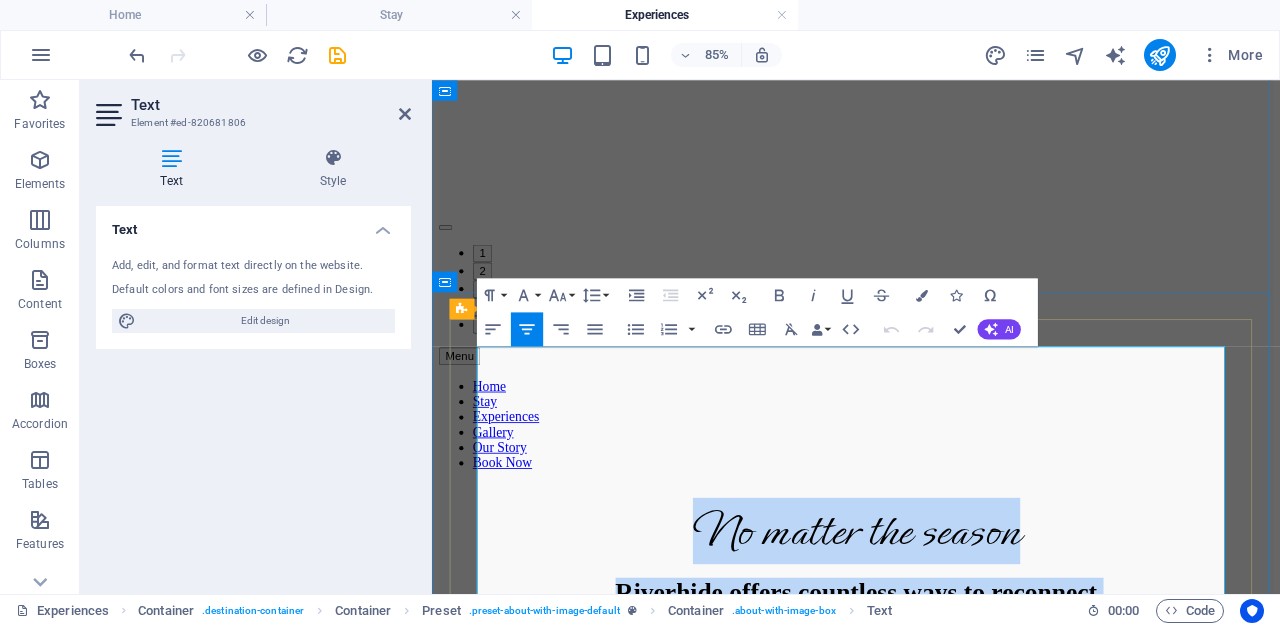 drag, startPoint x: 1125, startPoint y: 542, endPoint x: 678, endPoint y: 430, distance: 460.81775 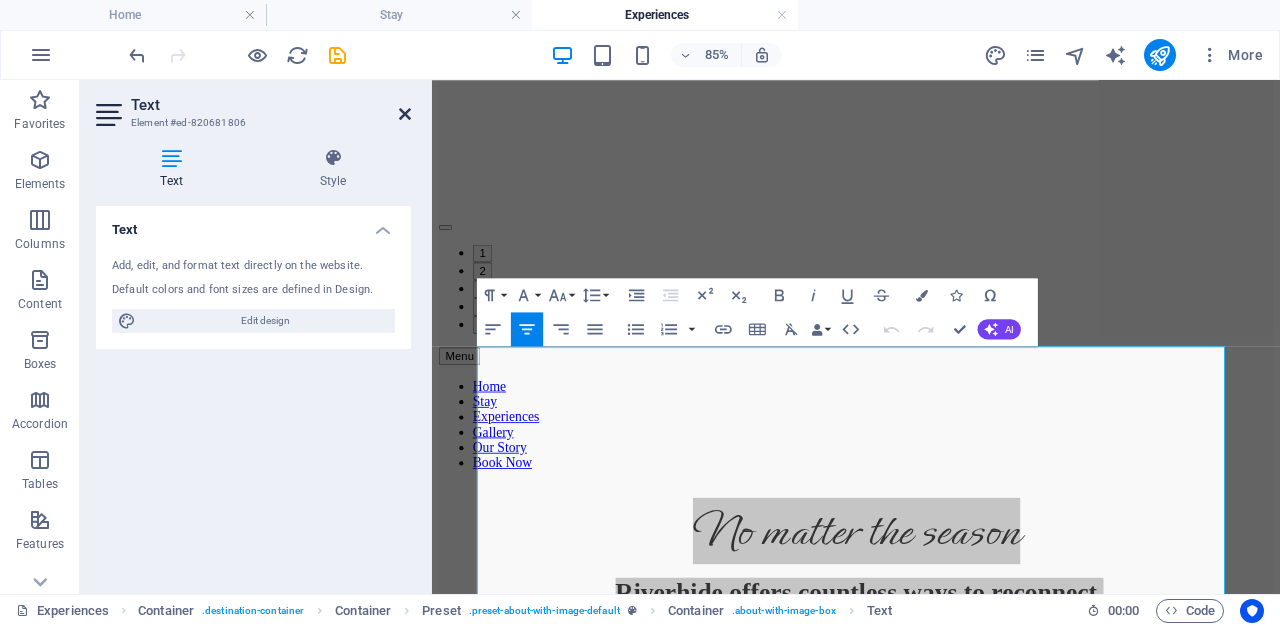 click at bounding box center (405, 114) 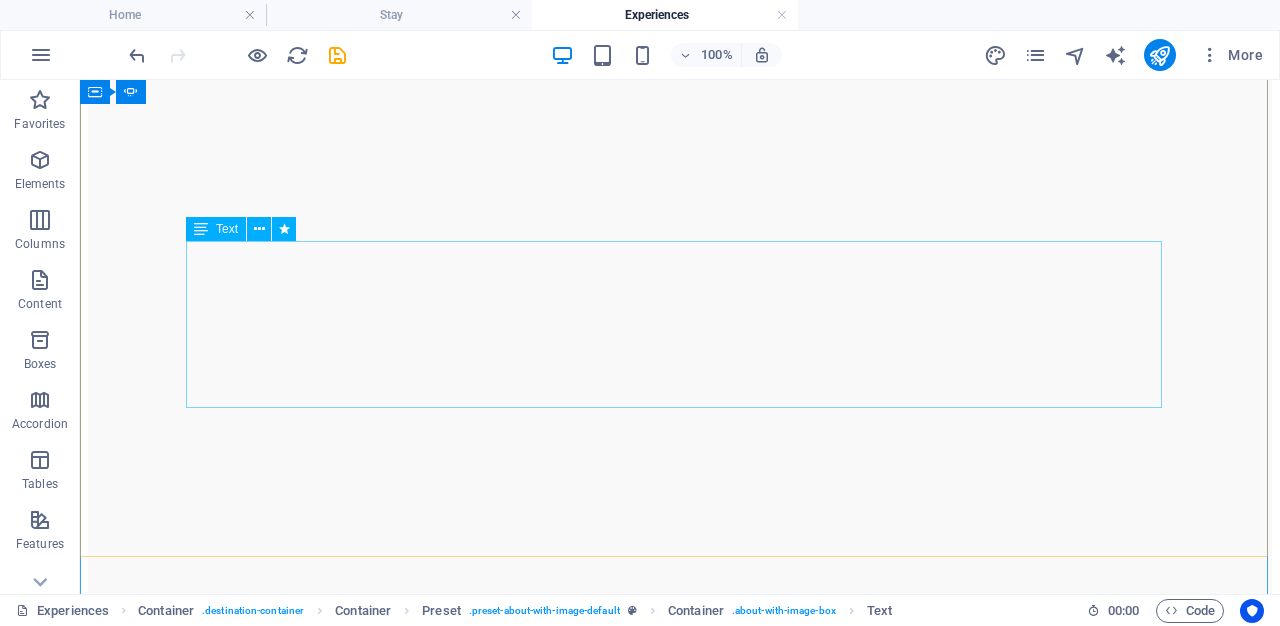 scroll, scrollTop: 0, scrollLeft: 0, axis: both 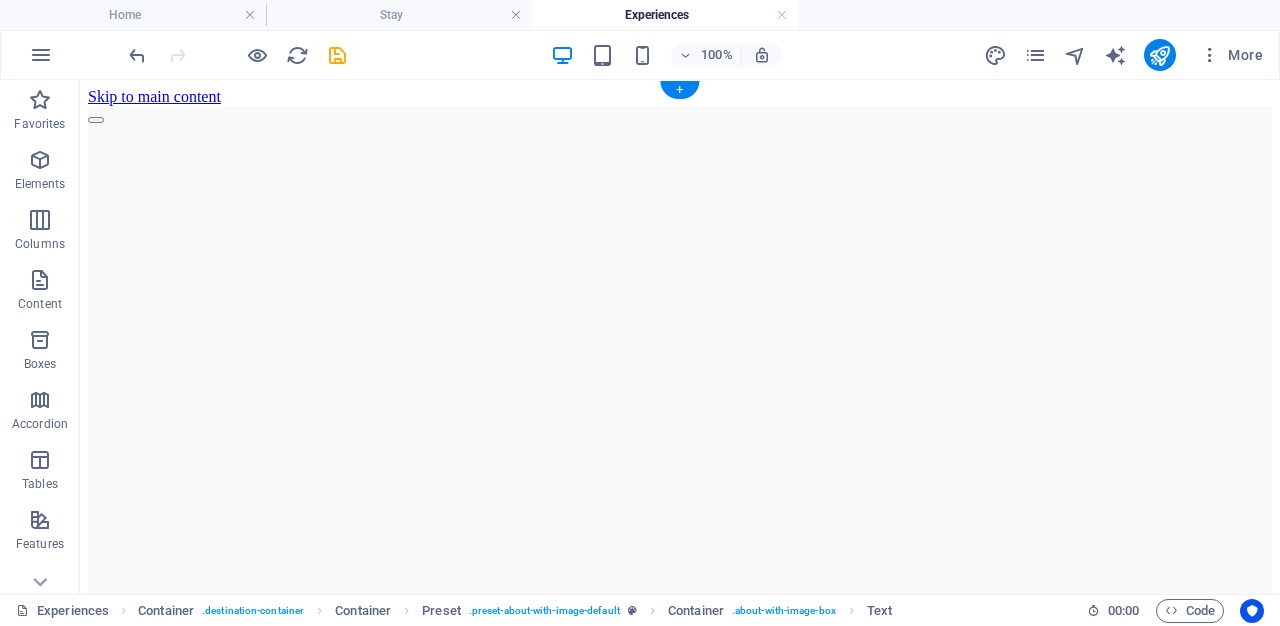 click at bounding box center [-6446, 4055] 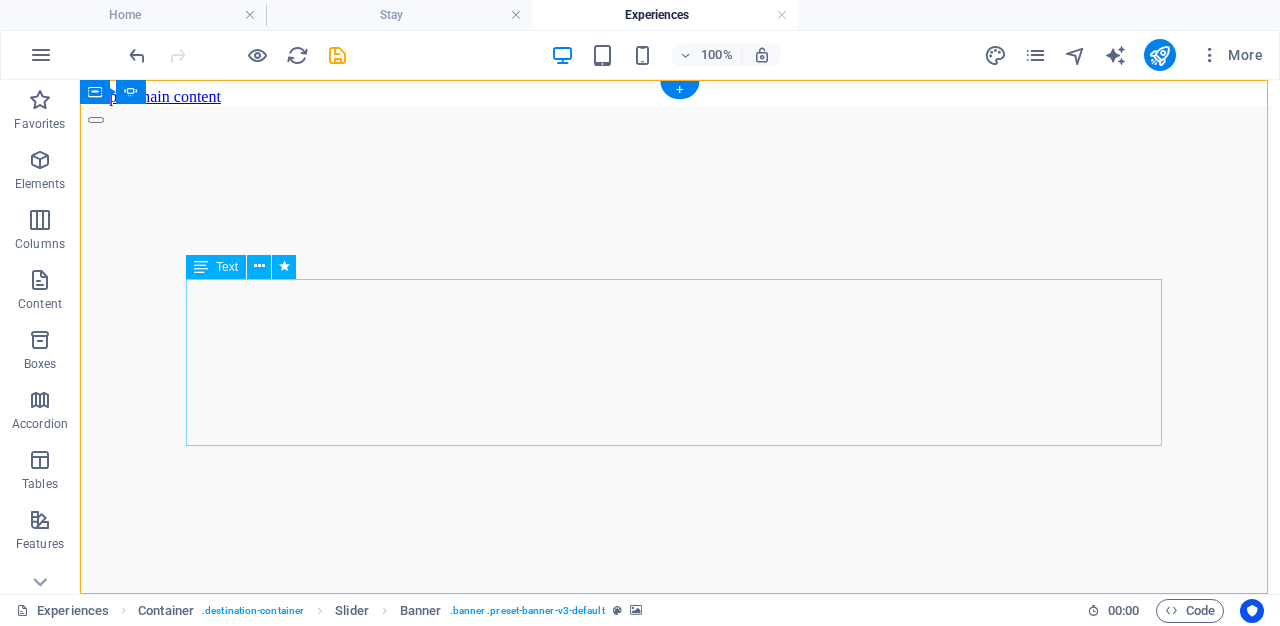 click on "Bubbles. Firelight. Silence.  And a sky full of stars" at bounding box center [-6446, 4724] 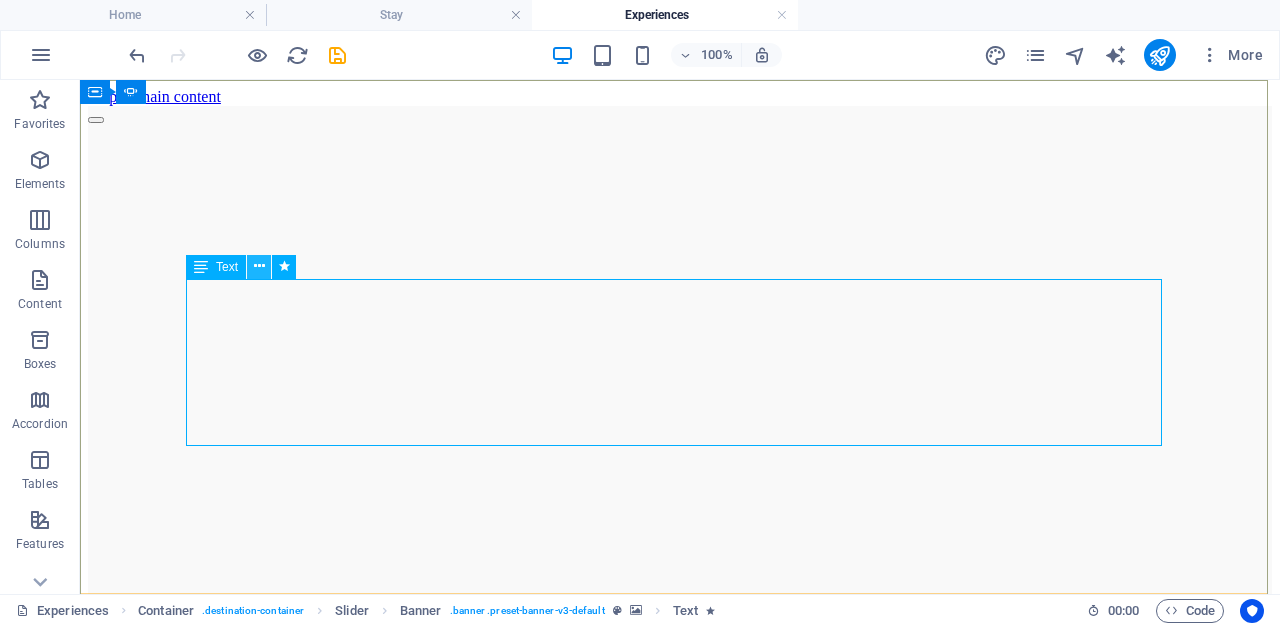 click at bounding box center [259, 266] 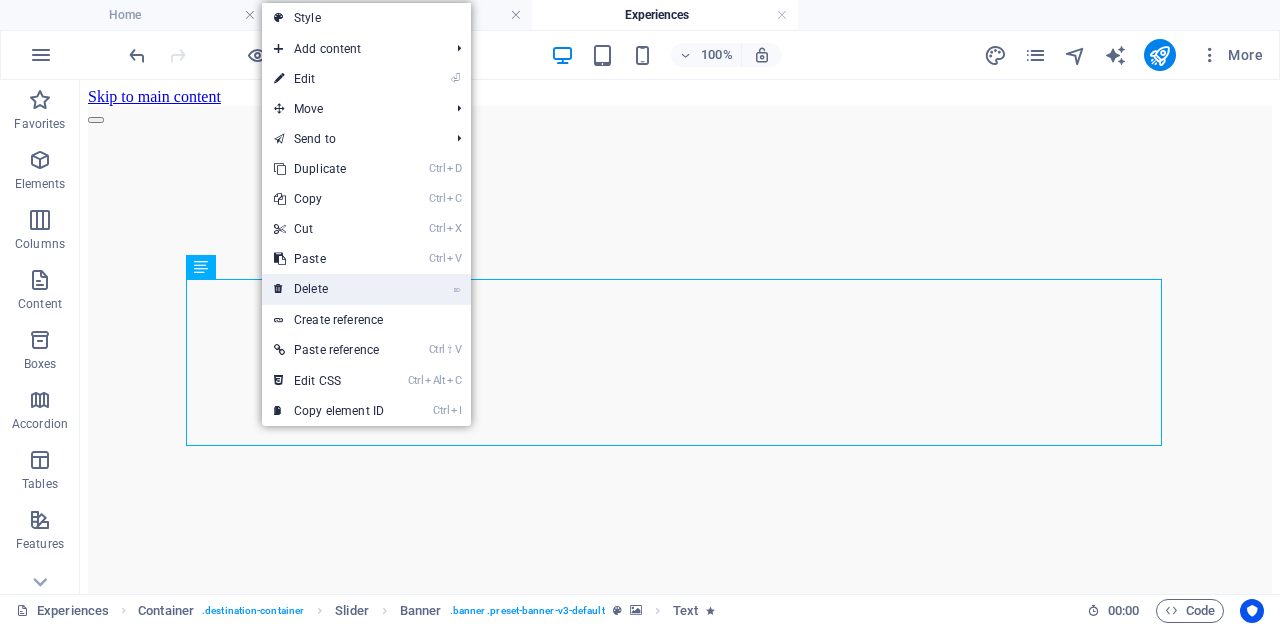 click on "⌦  Delete" at bounding box center [329, 289] 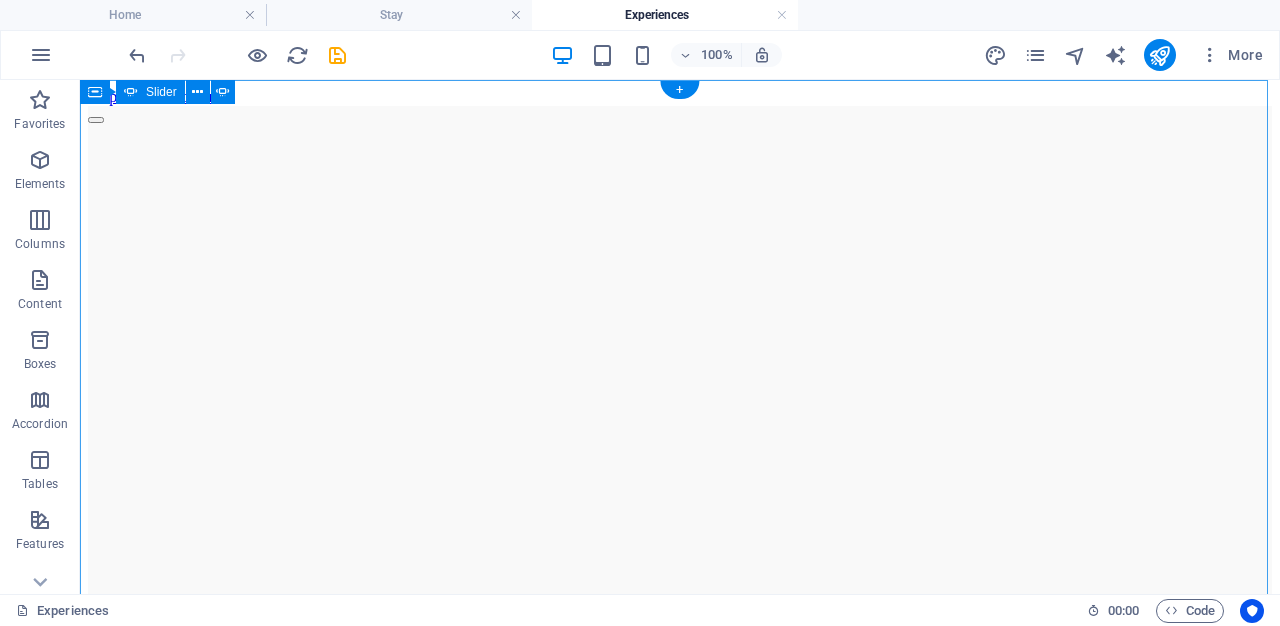 click at bounding box center [96, 652] 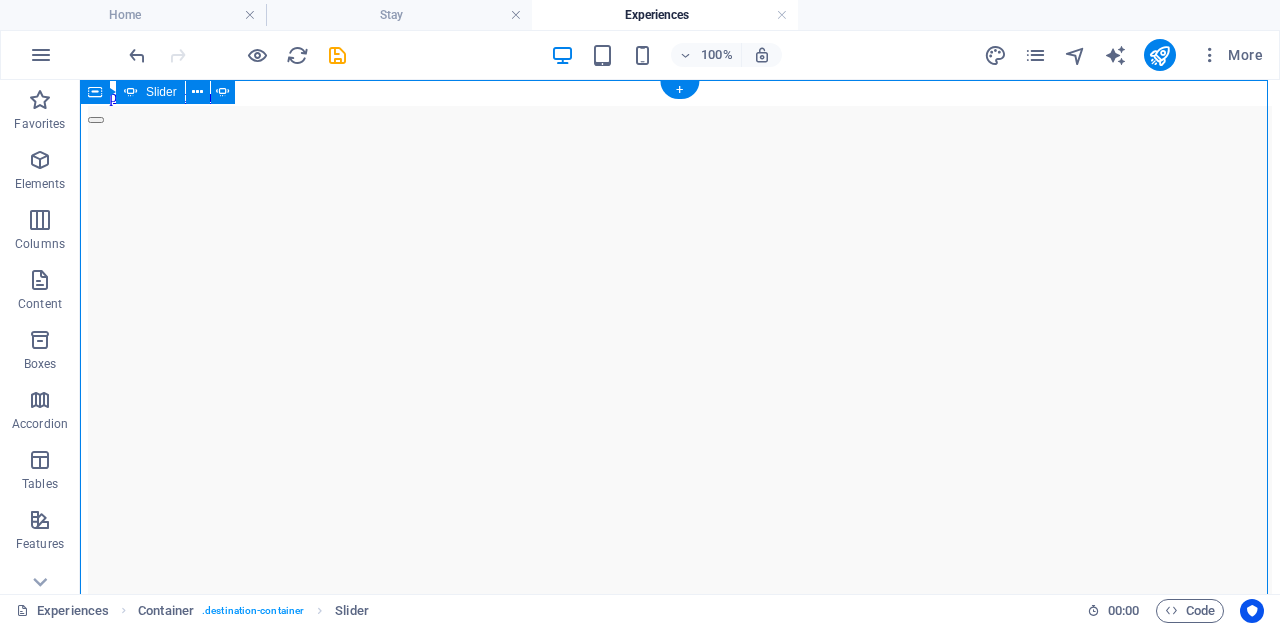 click at bounding box center (-1694, 1229) 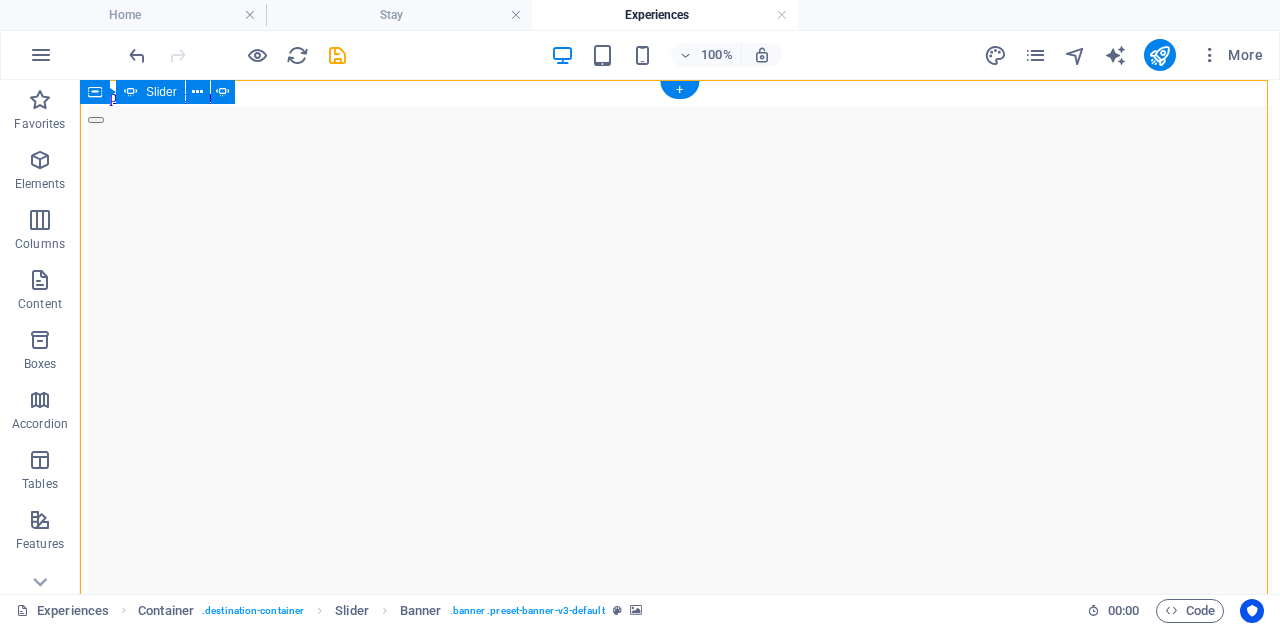 click at bounding box center [96, 738] 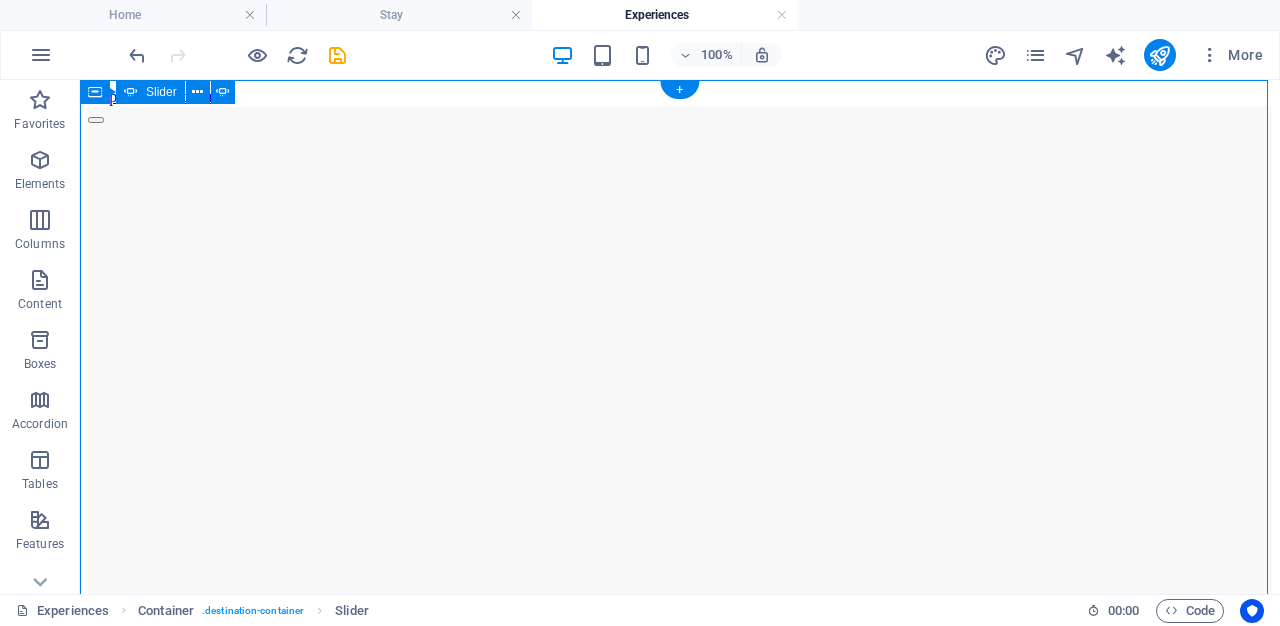 click at bounding box center (96, 652) 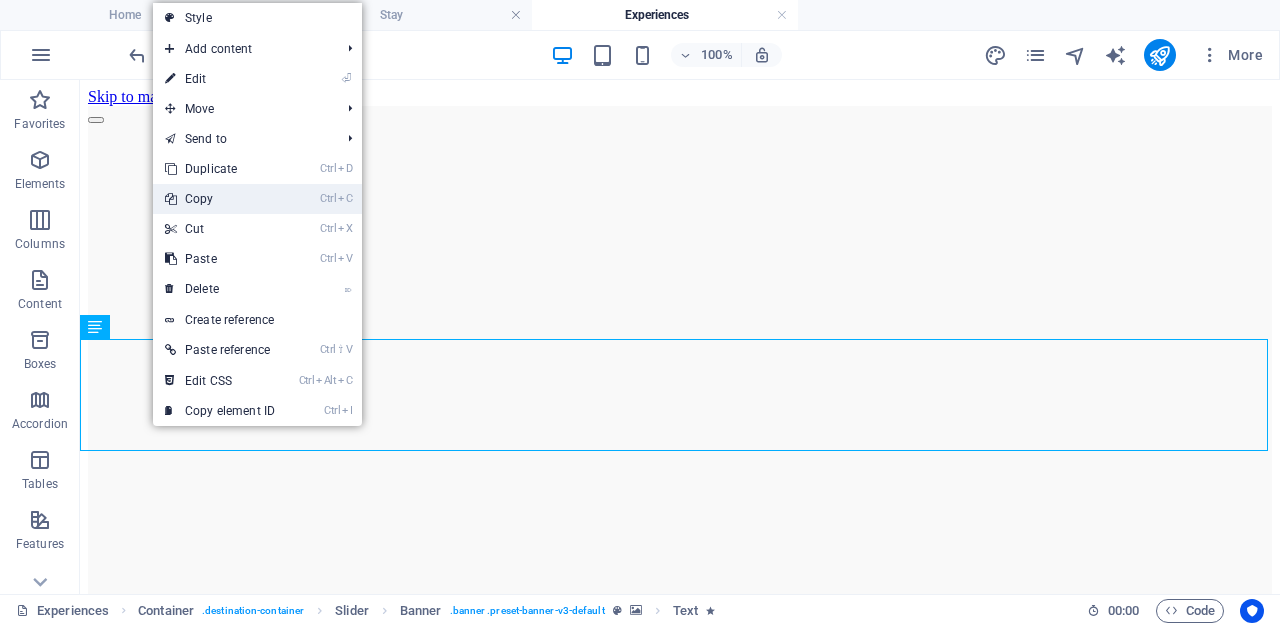 click on "Ctrl C  Copy" at bounding box center [220, 199] 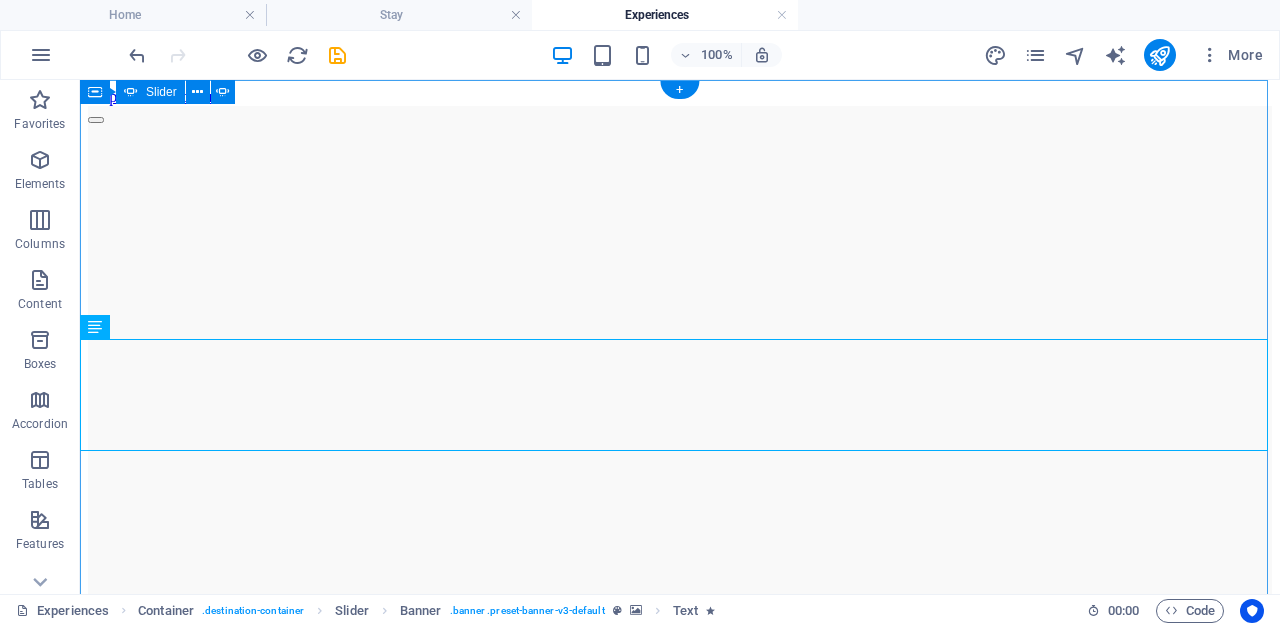 click at bounding box center [96, 652] 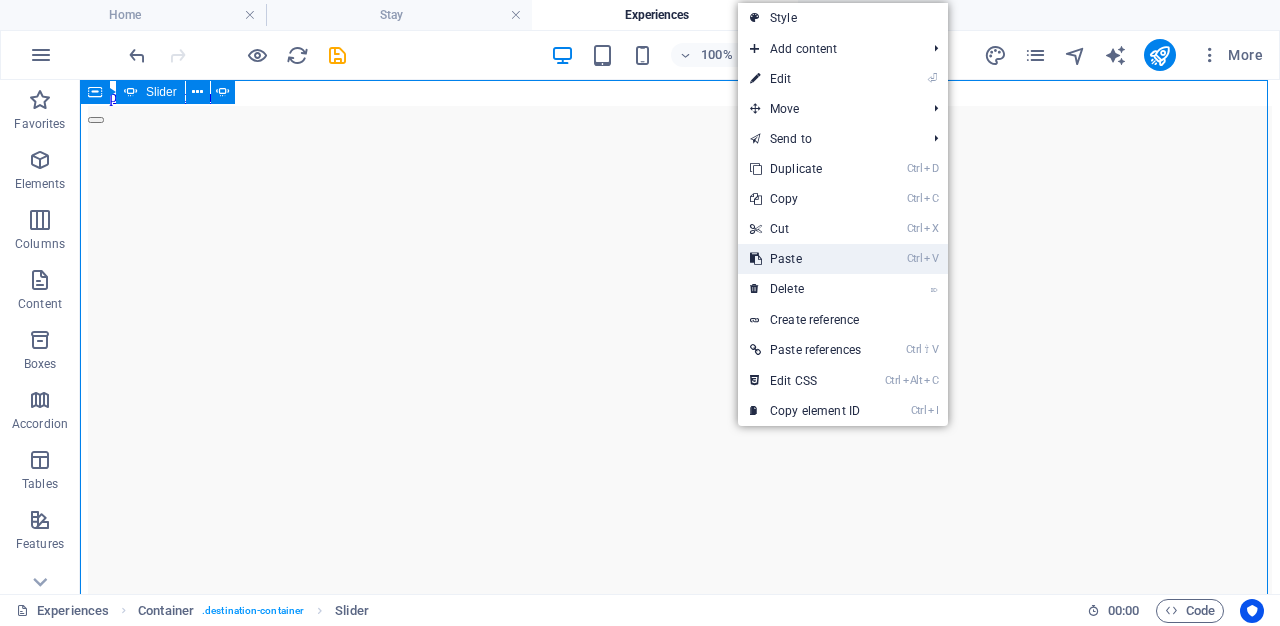 click on "Ctrl V  Paste" at bounding box center [805, 259] 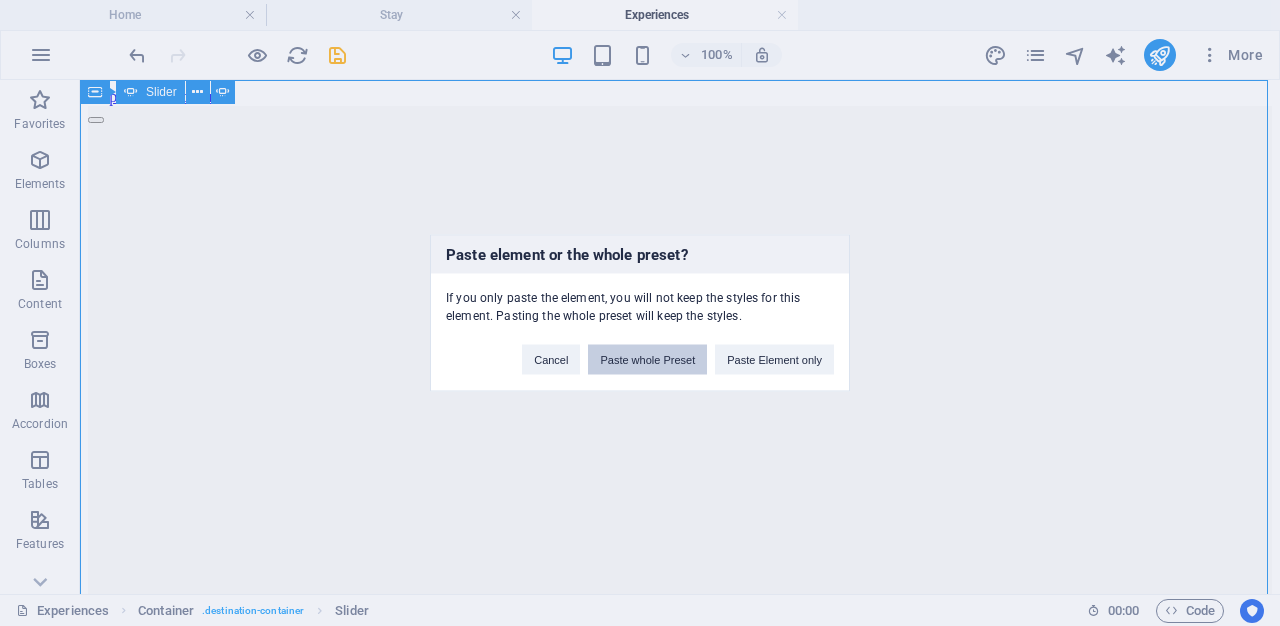 click on "Paste whole Preset" at bounding box center [647, 360] 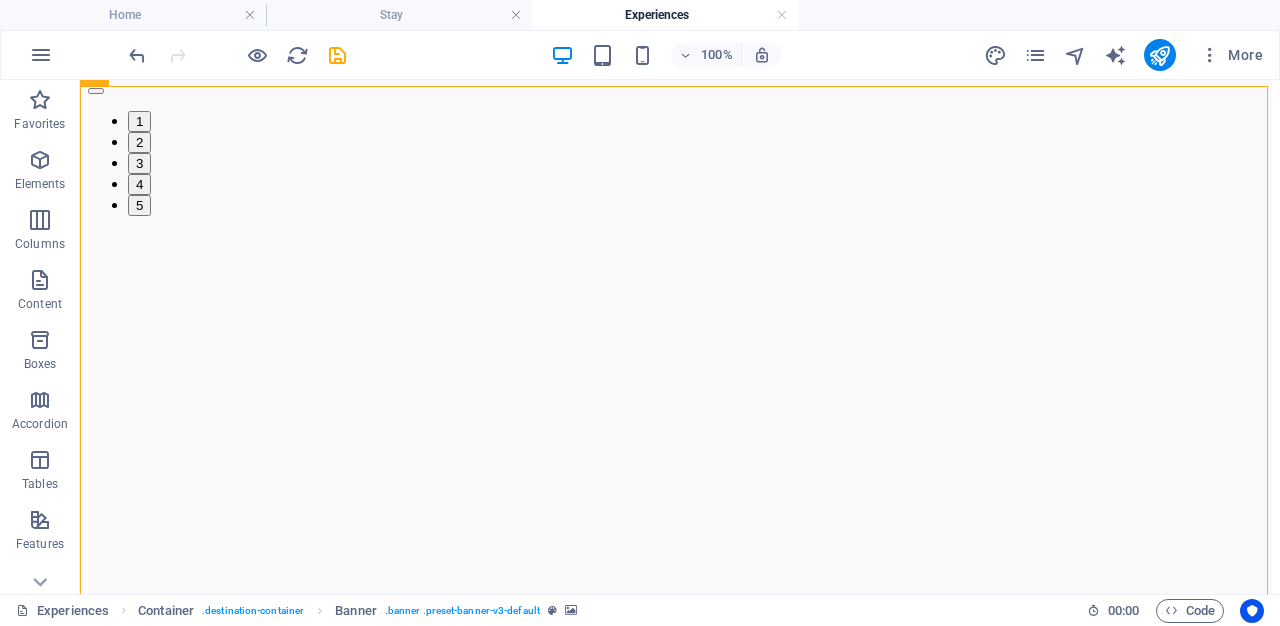 scroll, scrollTop: 81, scrollLeft: 0, axis: vertical 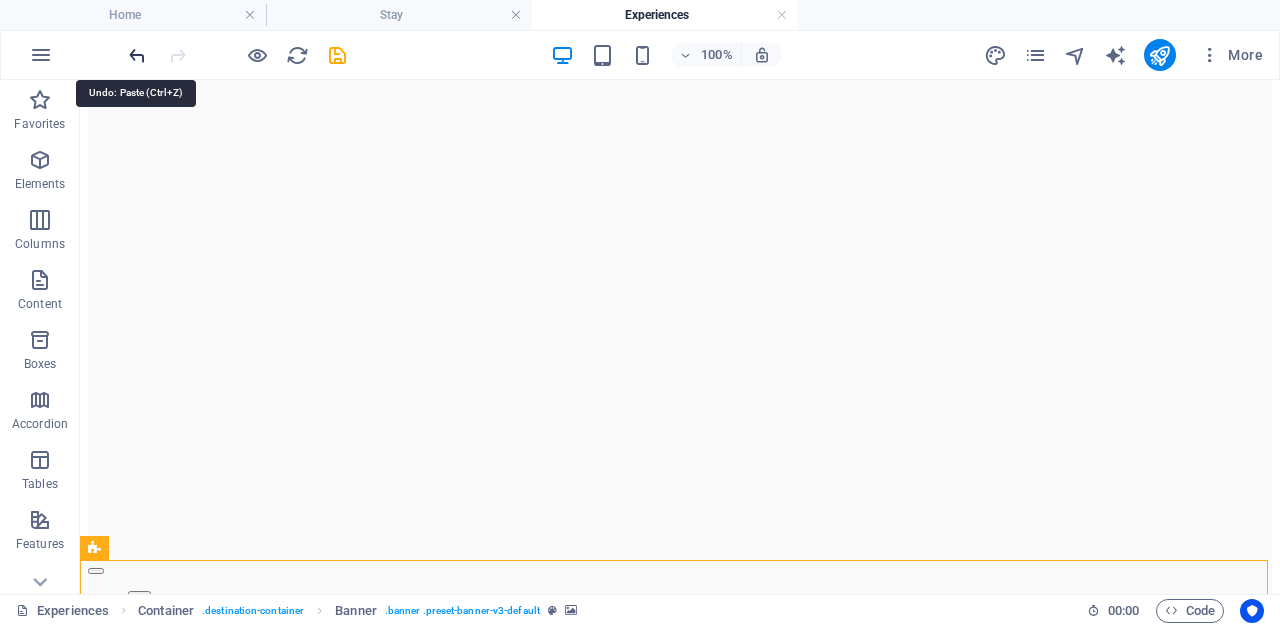 click at bounding box center [137, 55] 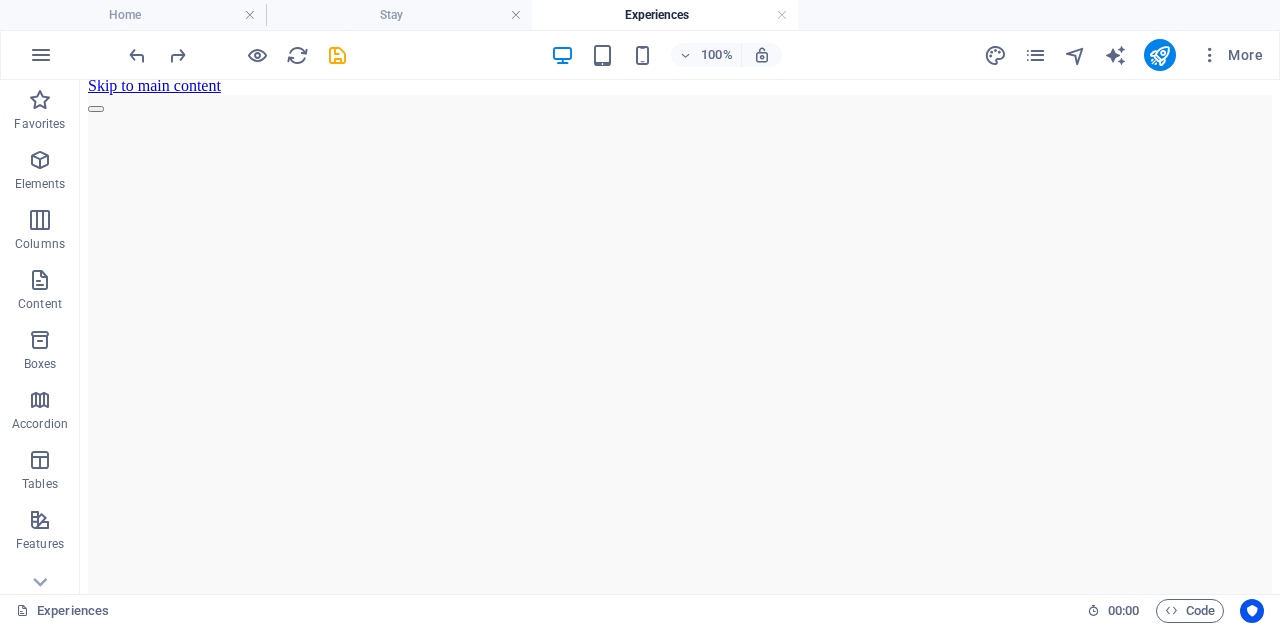 scroll, scrollTop: 0, scrollLeft: 0, axis: both 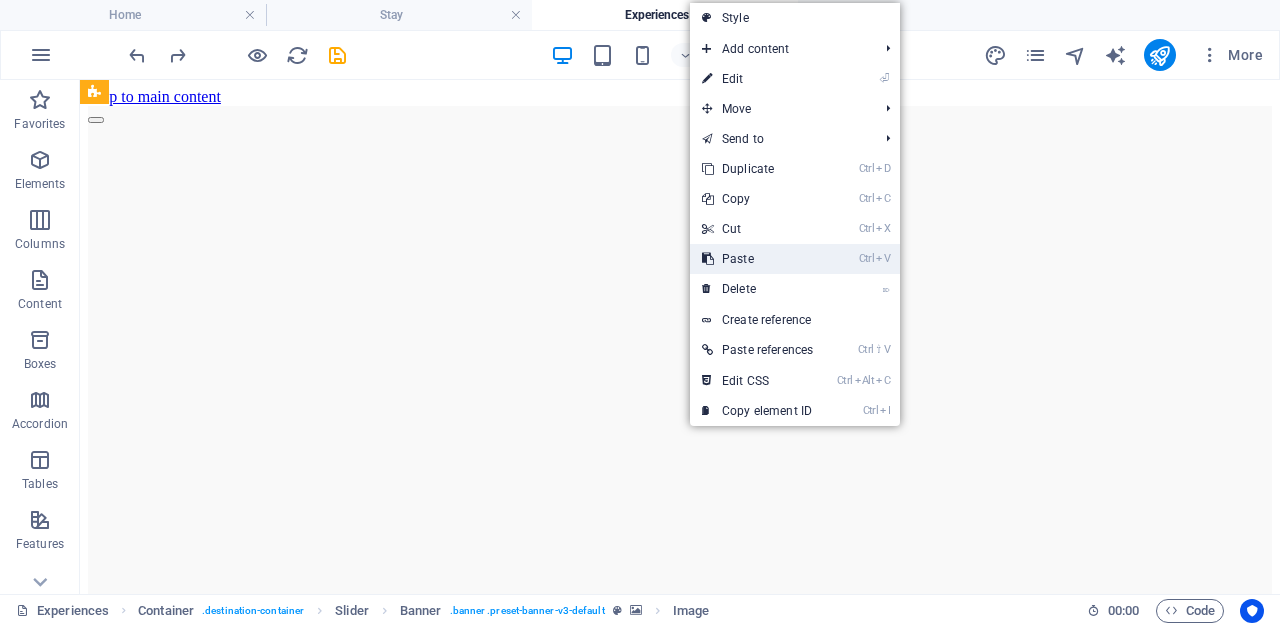 click on "Ctrl V  Paste" at bounding box center [757, 259] 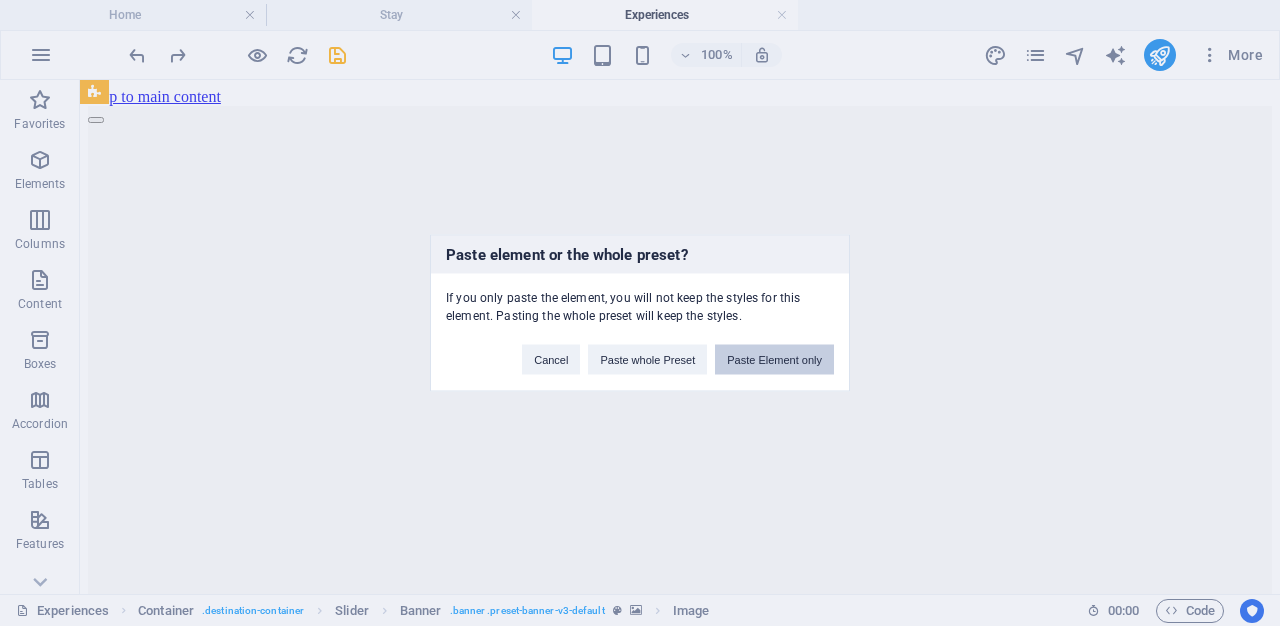 click on "Paste Element only" at bounding box center (774, 360) 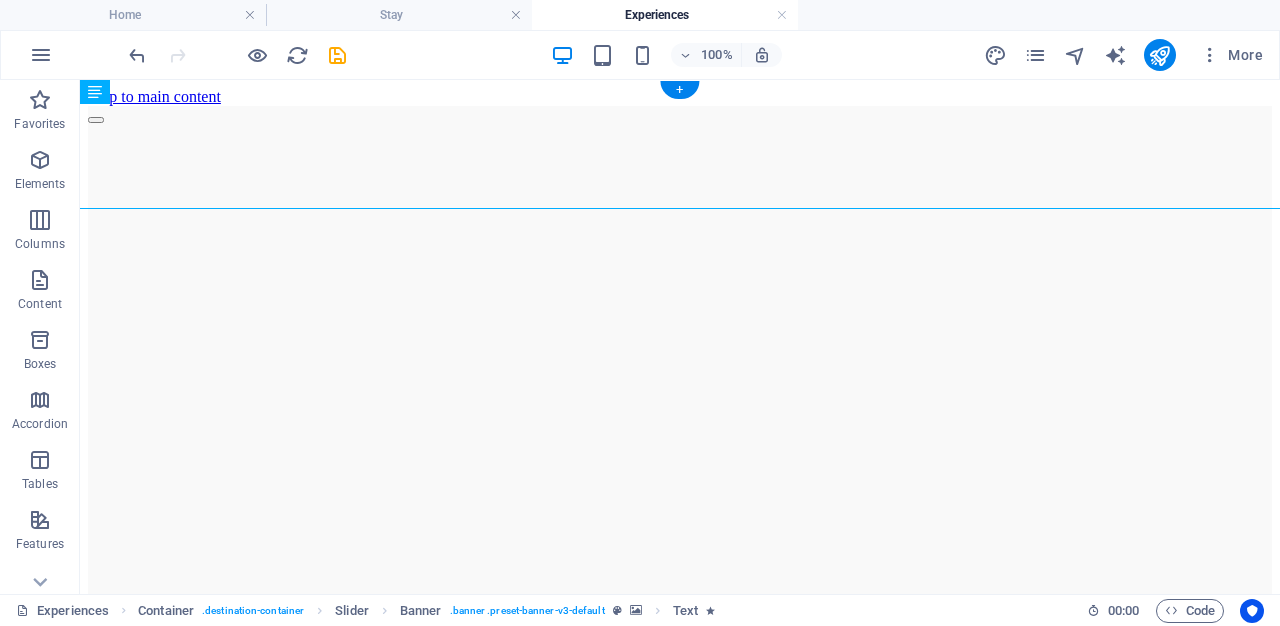 drag, startPoint x: 620, startPoint y: 175, endPoint x: 636, endPoint y: 257, distance: 83.546394 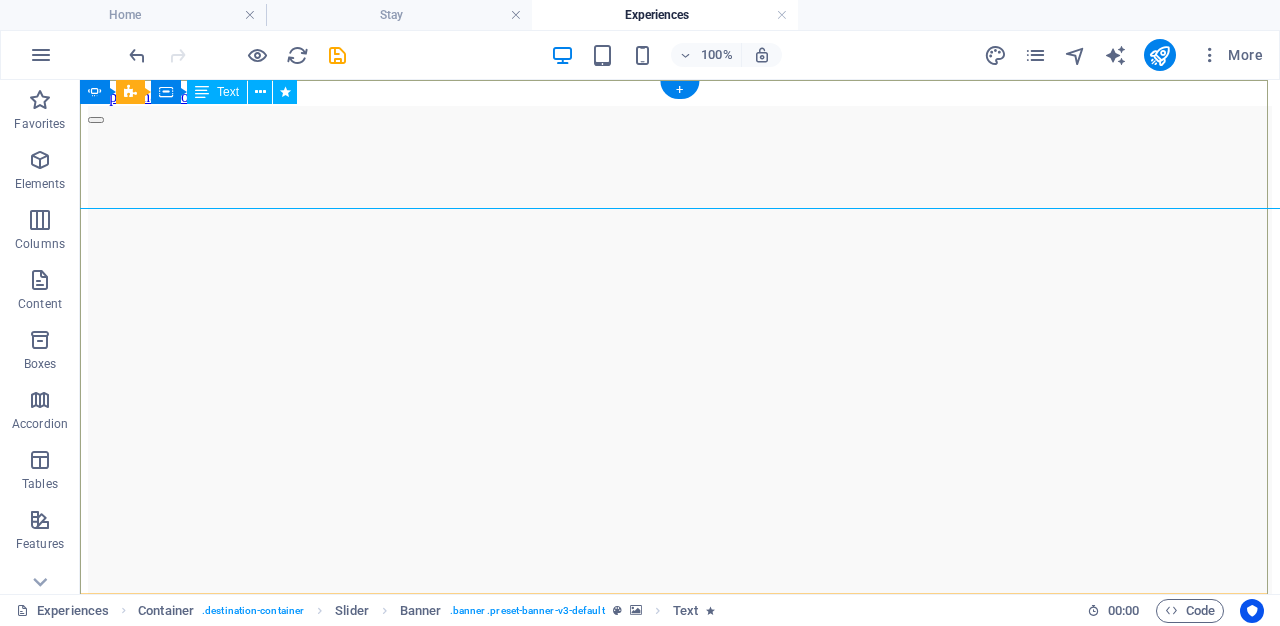 click on "Hiking Routes in and around Riverhide" at bounding box center [-5258, 3411] 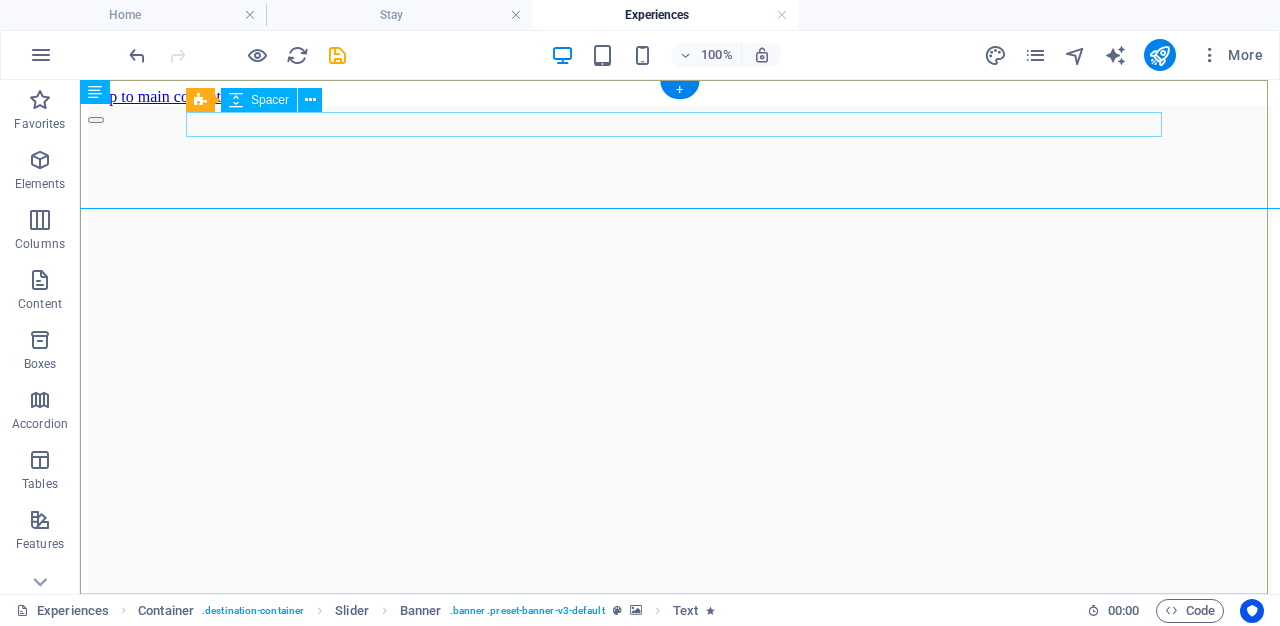 click at bounding box center [-5258, 3882] 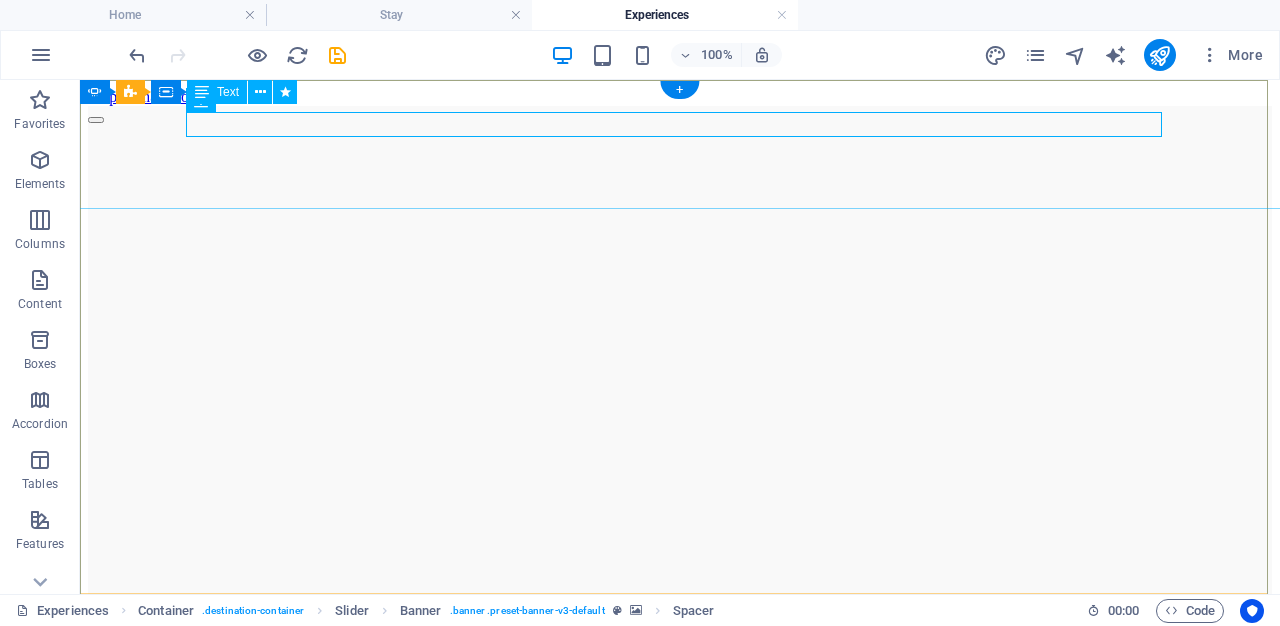 drag, startPoint x: 412, startPoint y: 143, endPoint x: 402, endPoint y: 142, distance: 10.049875 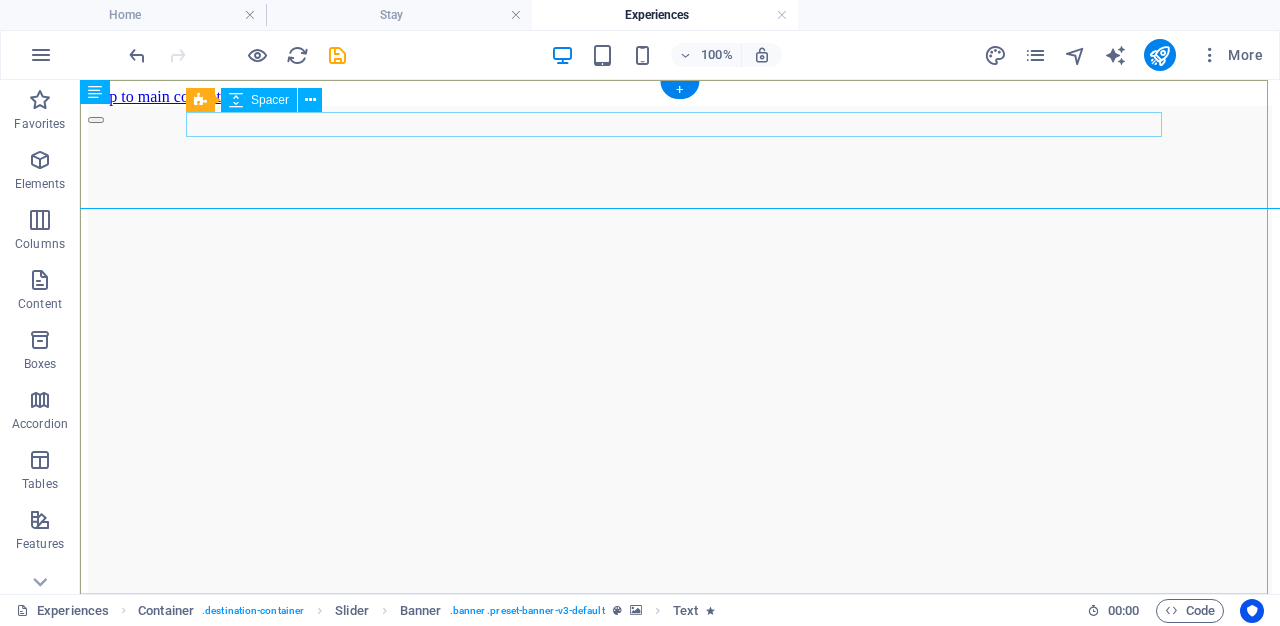 click at bounding box center [-5258, 3882] 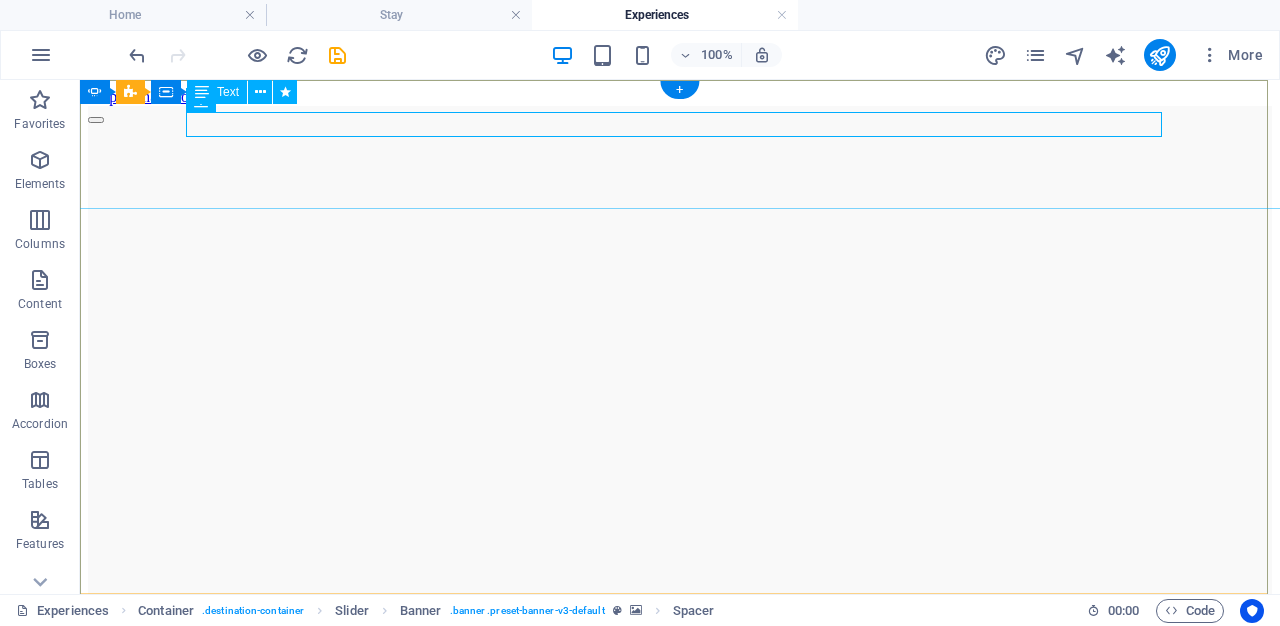 click on "Hiking Routes in and around Riverhide" at bounding box center (-5258, 3411) 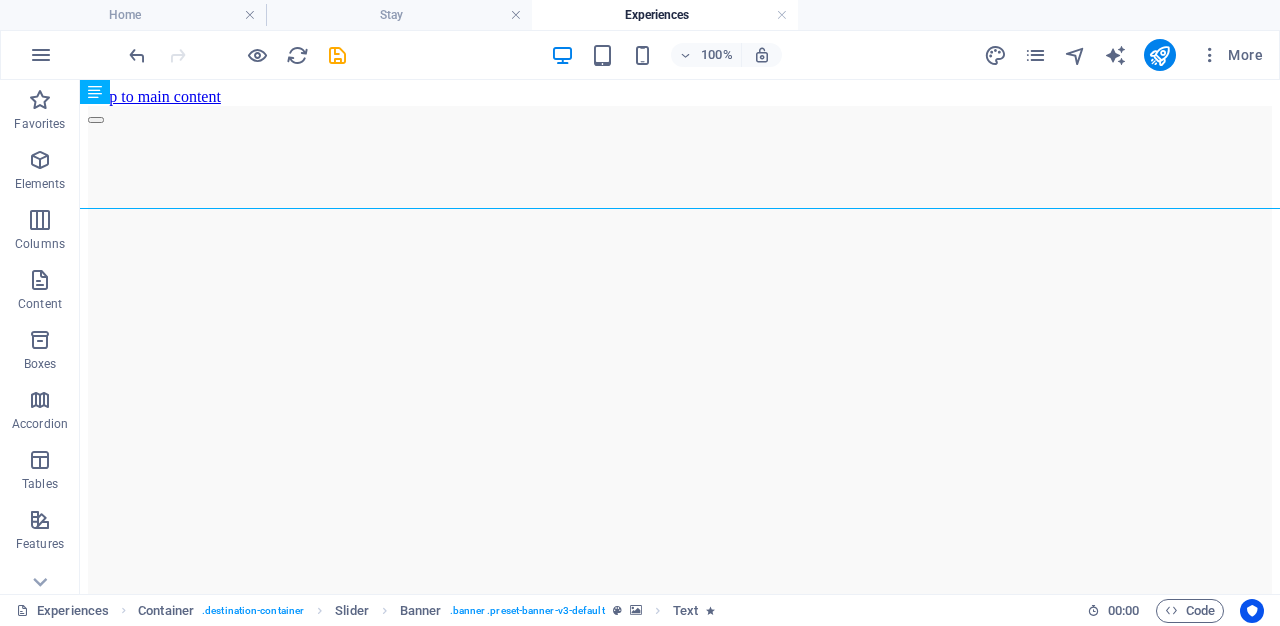 drag, startPoint x: 635, startPoint y: 87, endPoint x: 712, endPoint y: 158, distance: 104.73777 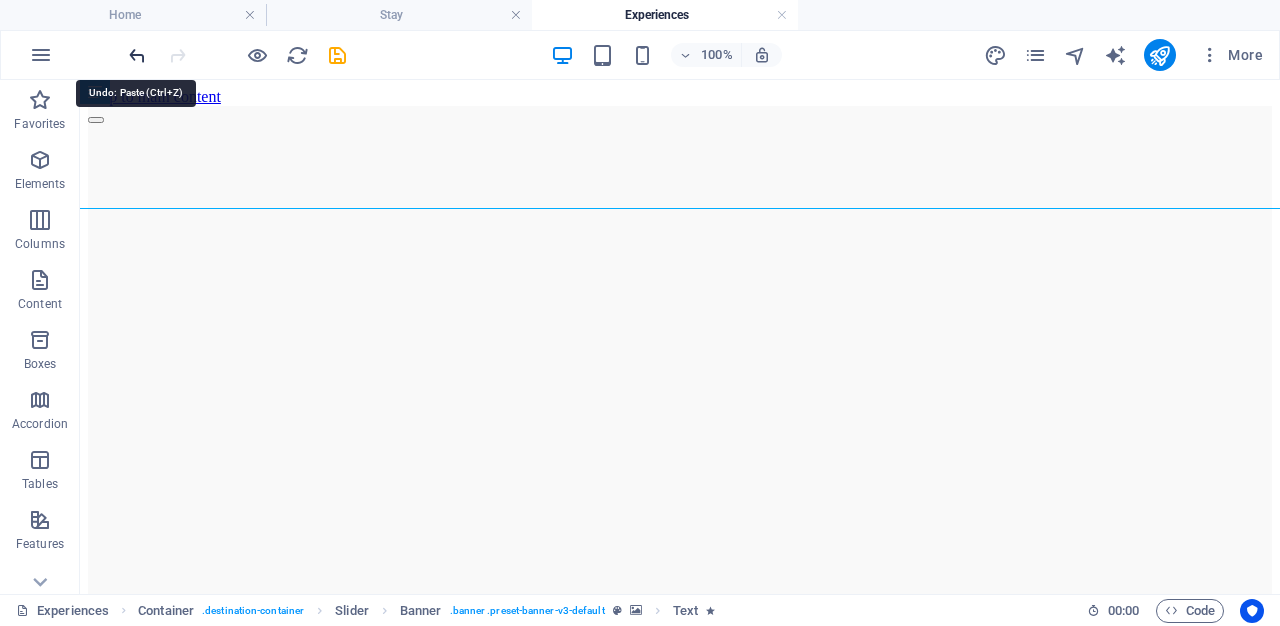 click at bounding box center [137, 55] 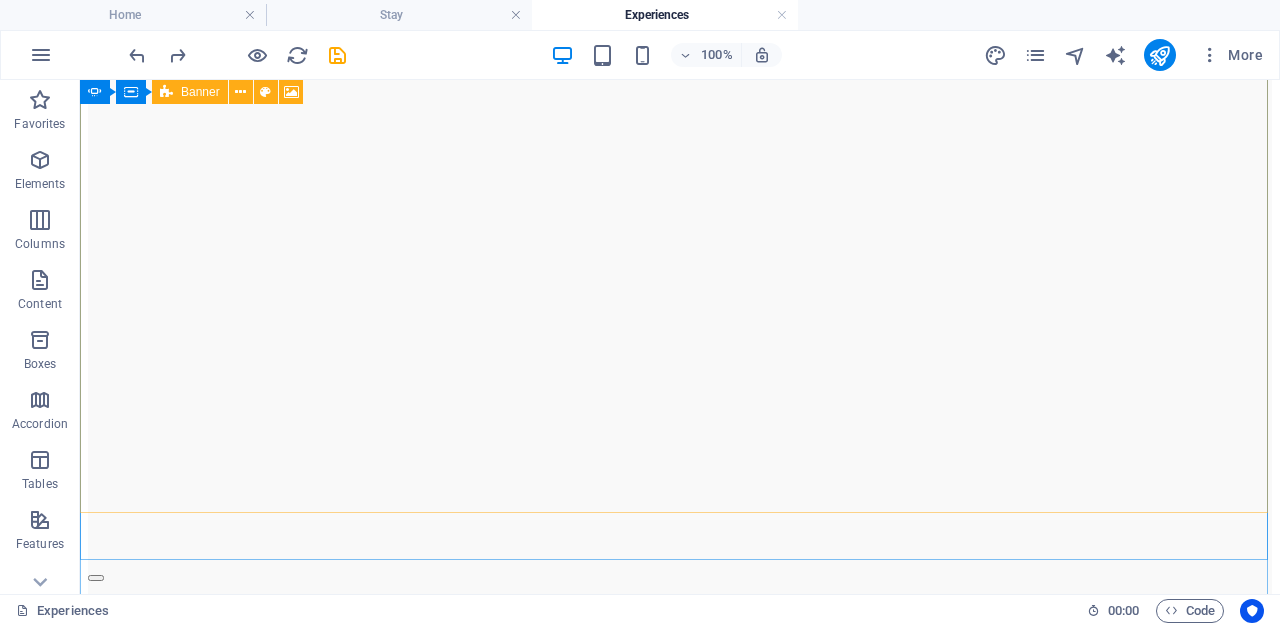 scroll, scrollTop: 0, scrollLeft: 0, axis: both 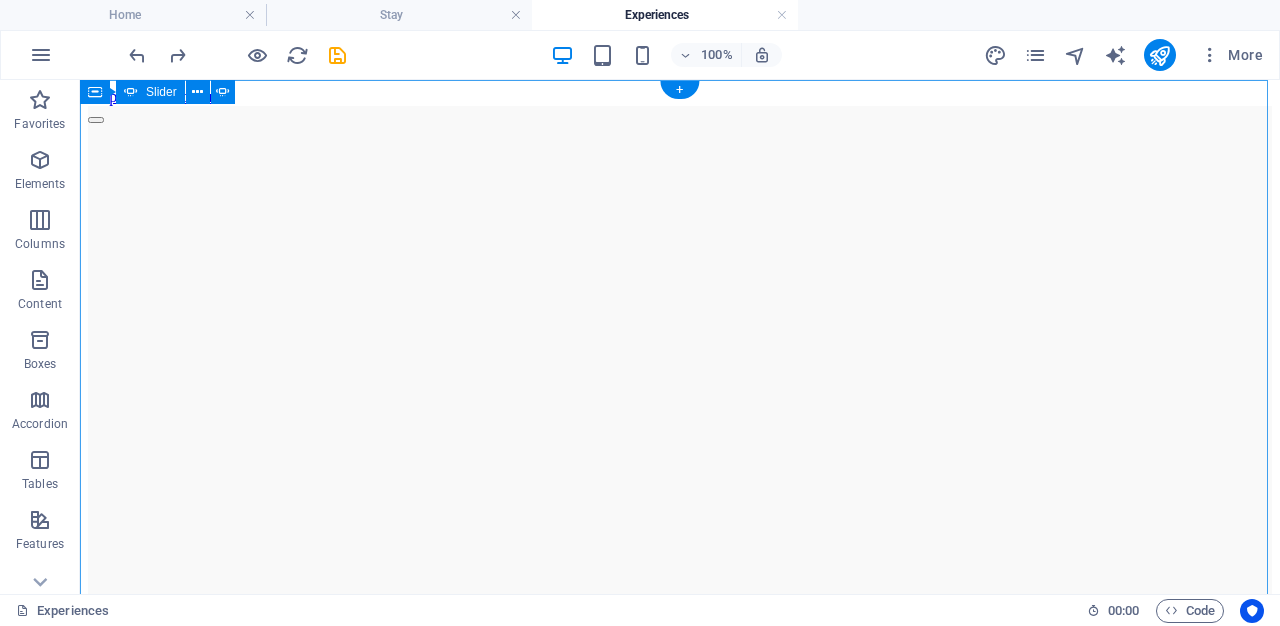 click at bounding box center (96, 652) 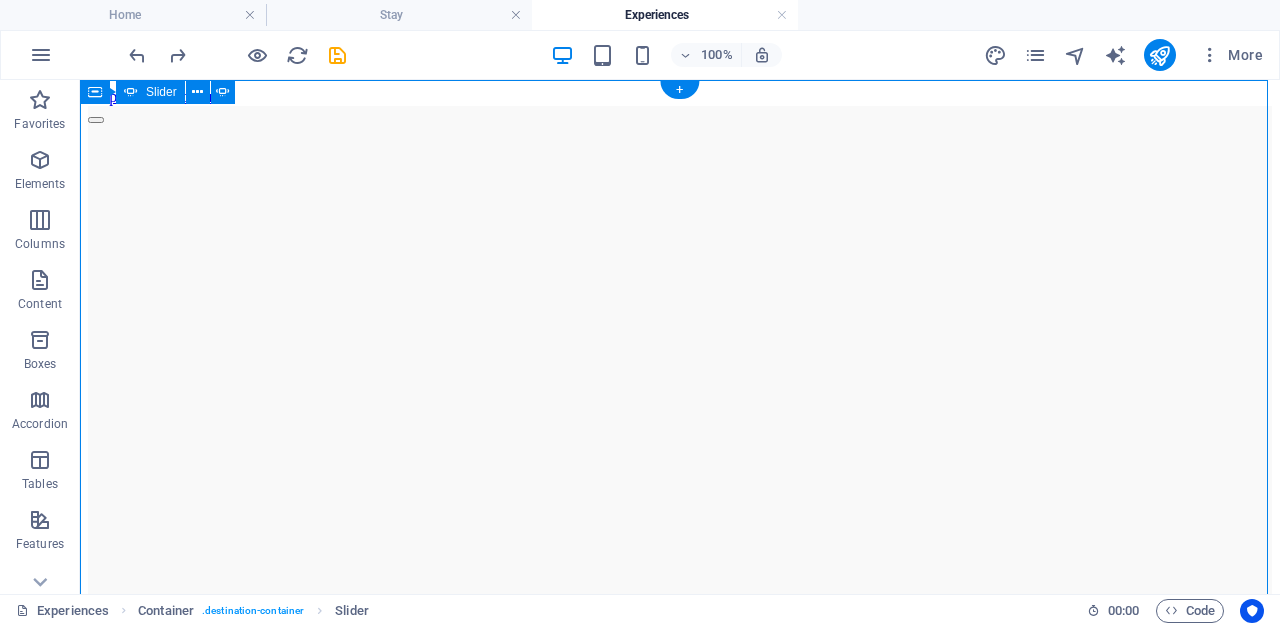 click at bounding box center (96, 652) 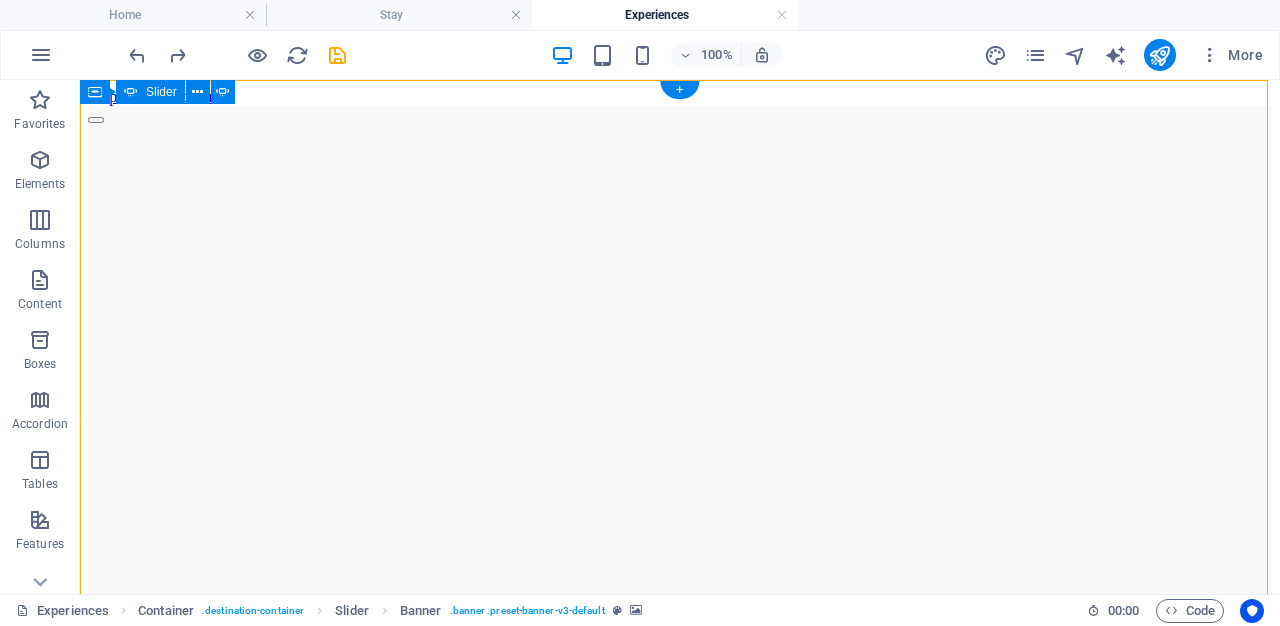 click at bounding box center [-1694, 1229] 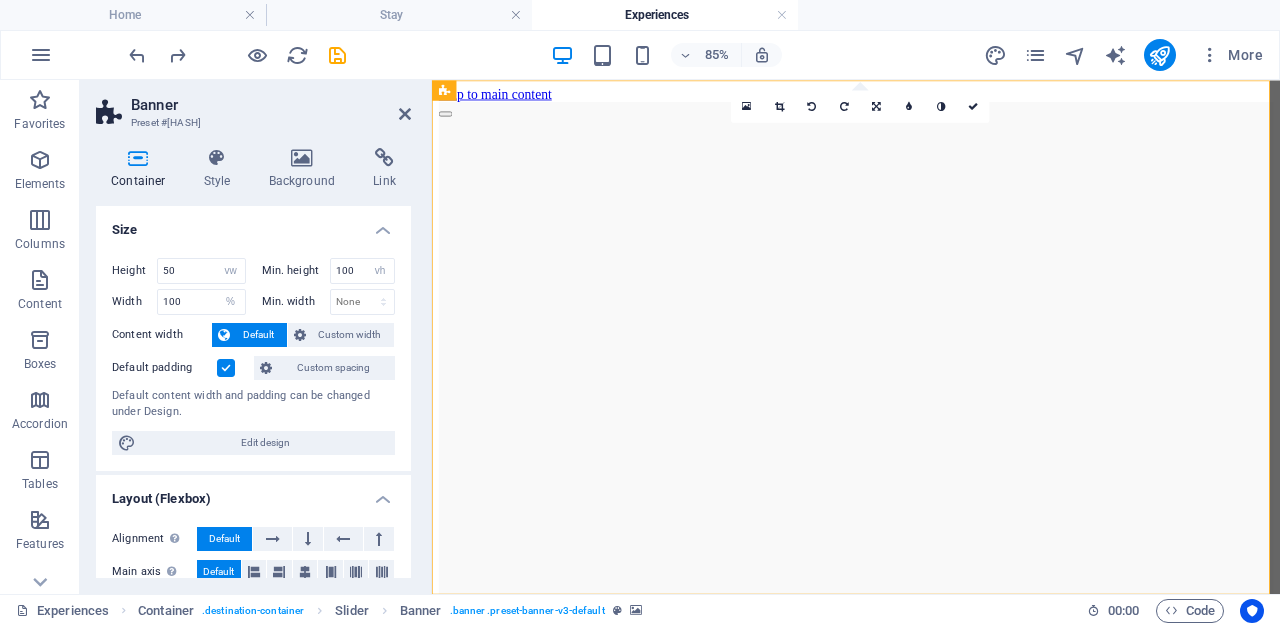 click on "Banner" at bounding box center (271, 105) 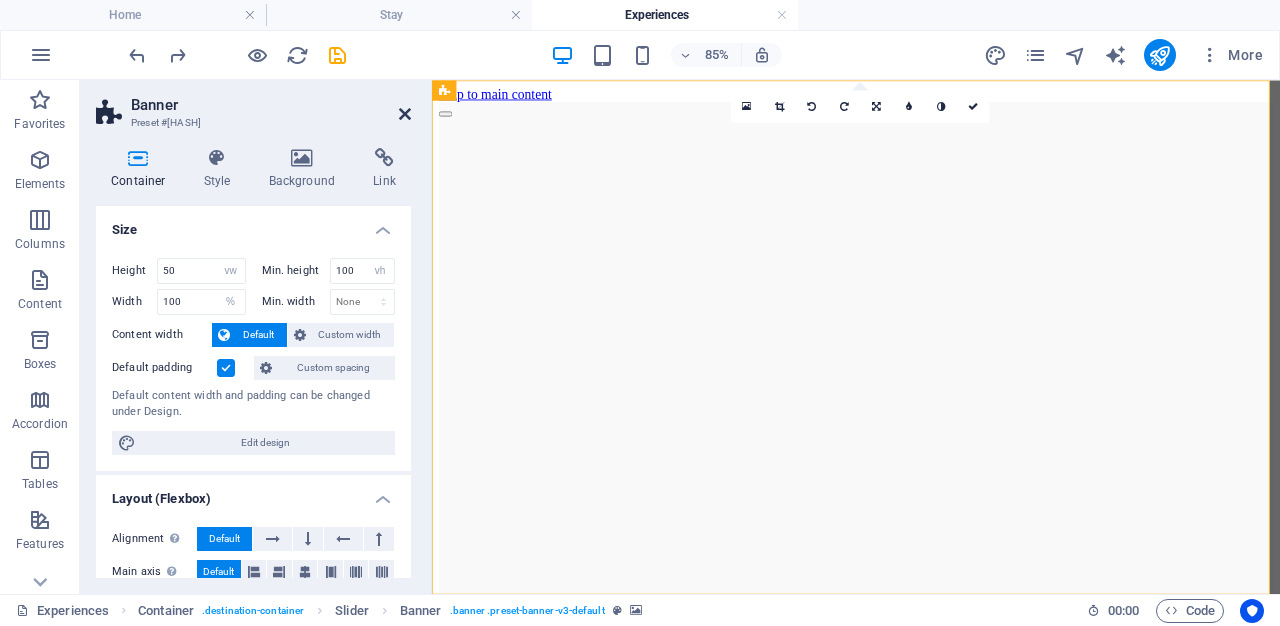 click at bounding box center (405, 114) 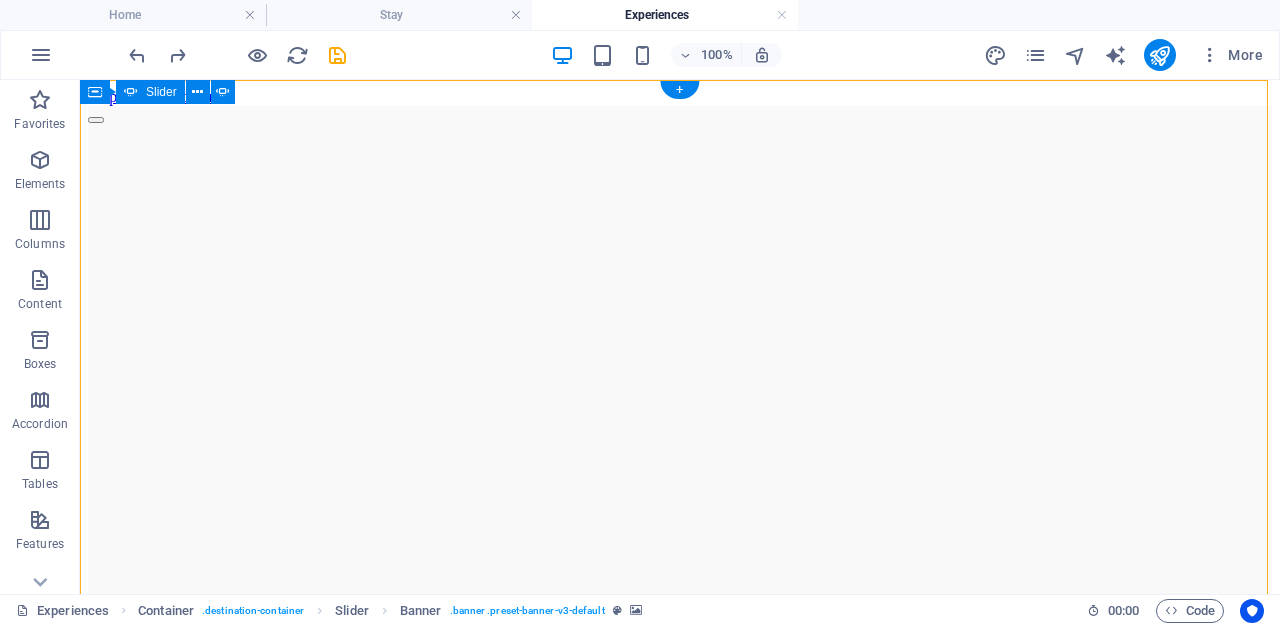 click at bounding box center (96, 738) 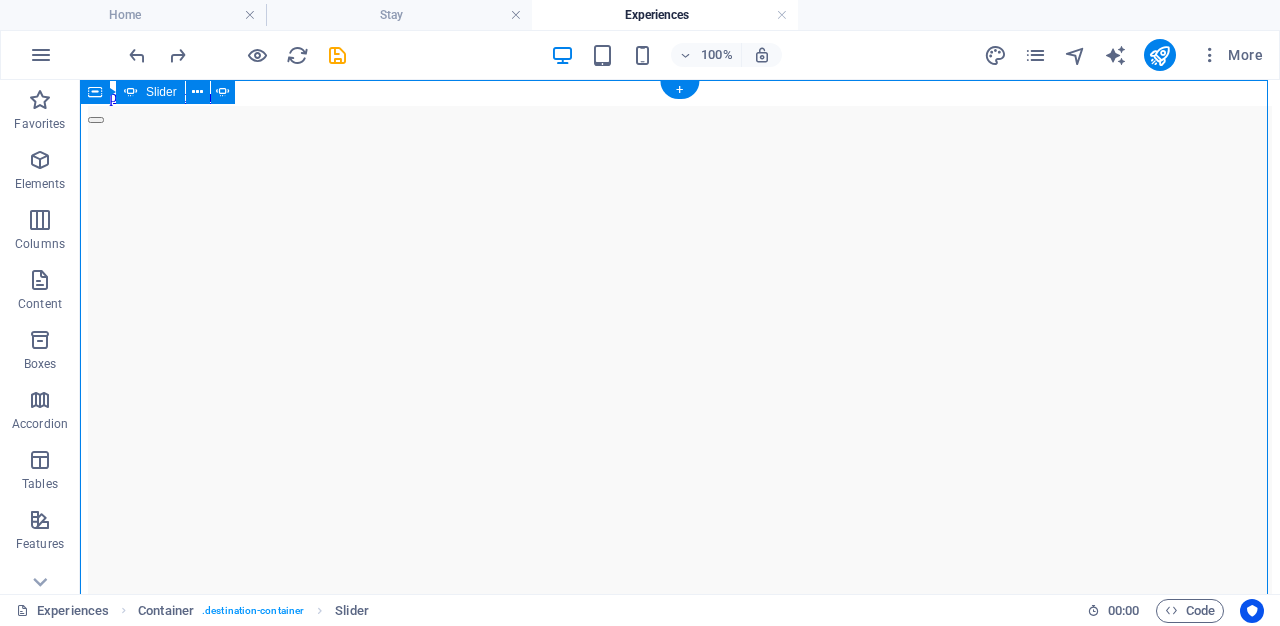 click at bounding box center [-2882, 1829] 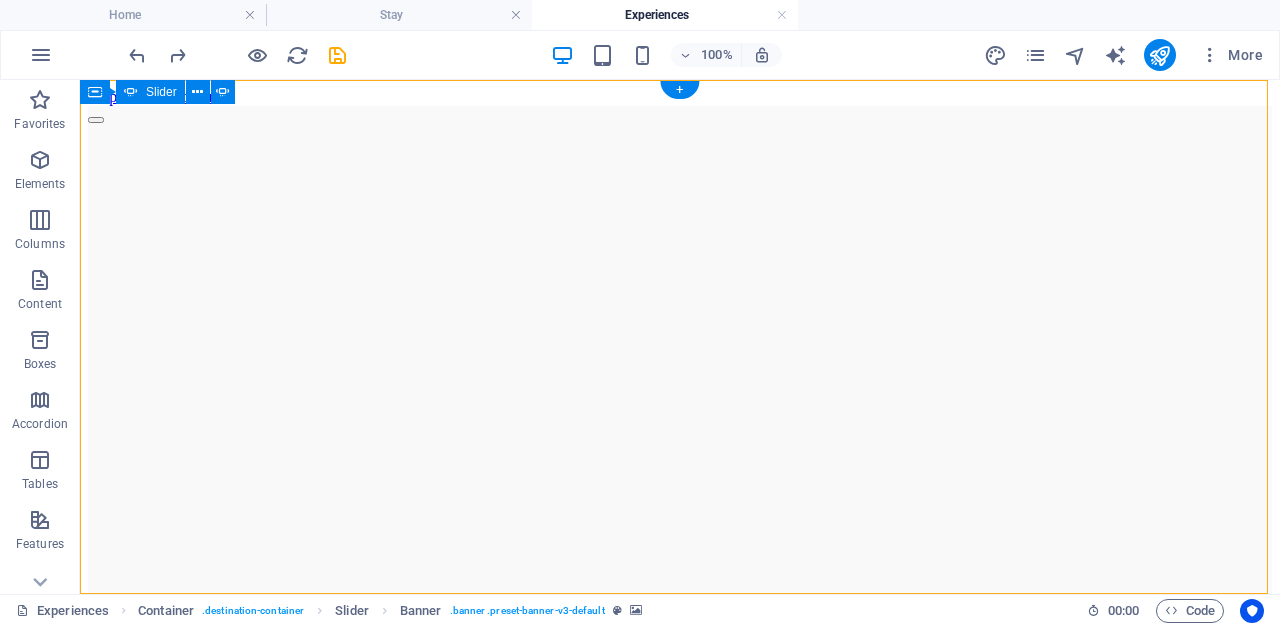 click at bounding box center [96, 652] 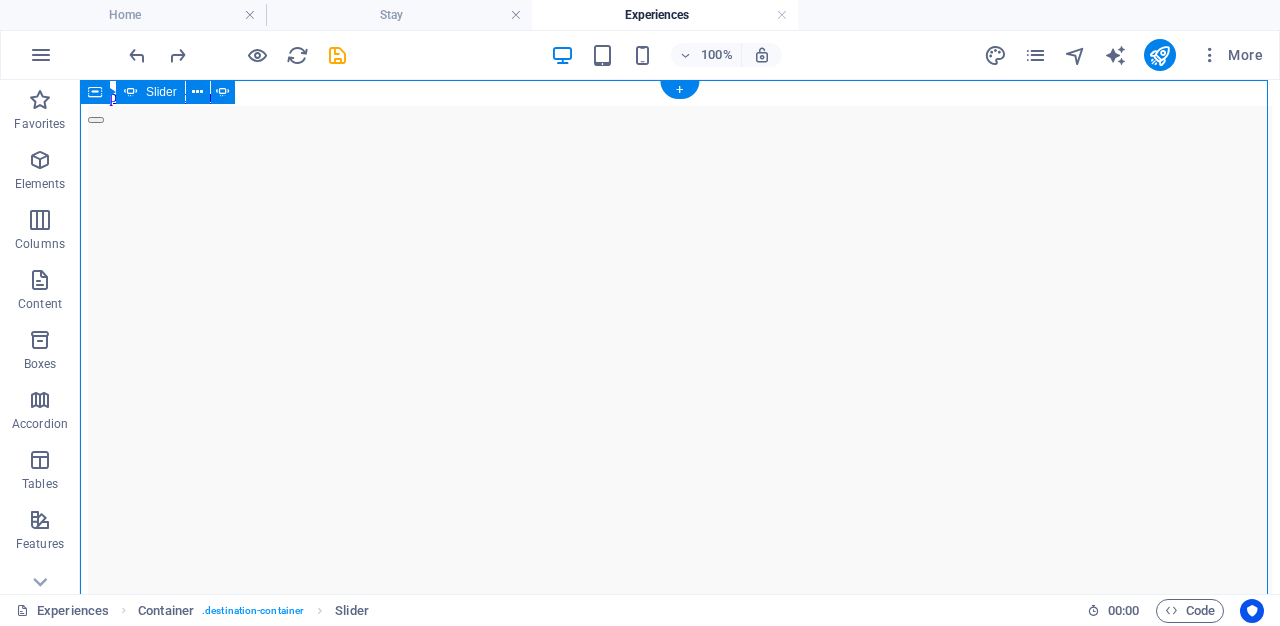 click at bounding box center (96, 652) 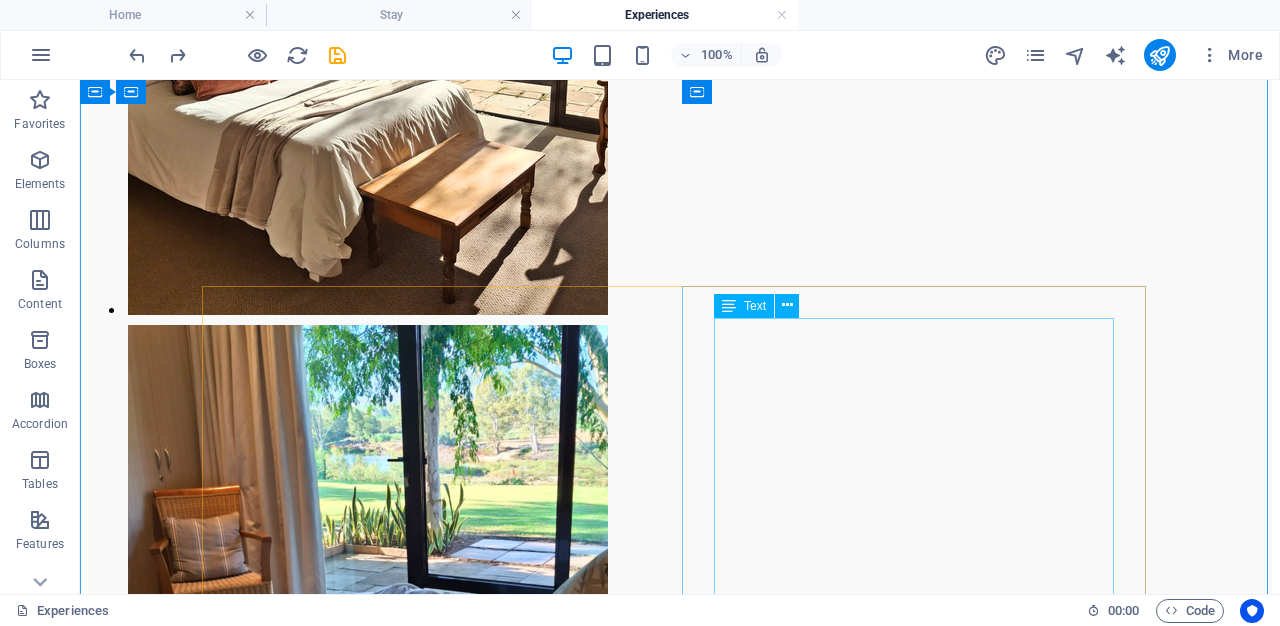 scroll, scrollTop: 1603, scrollLeft: 0, axis: vertical 